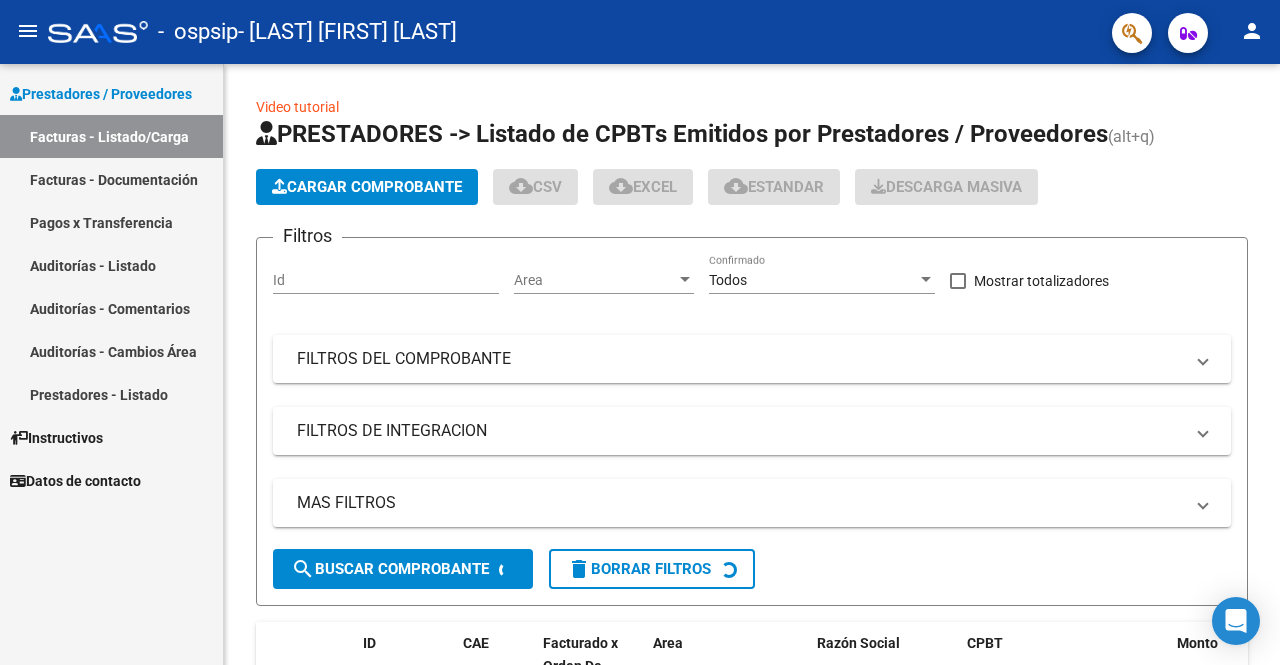 scroll, scrollTop: 0, scrollLeft: 0, axis: both 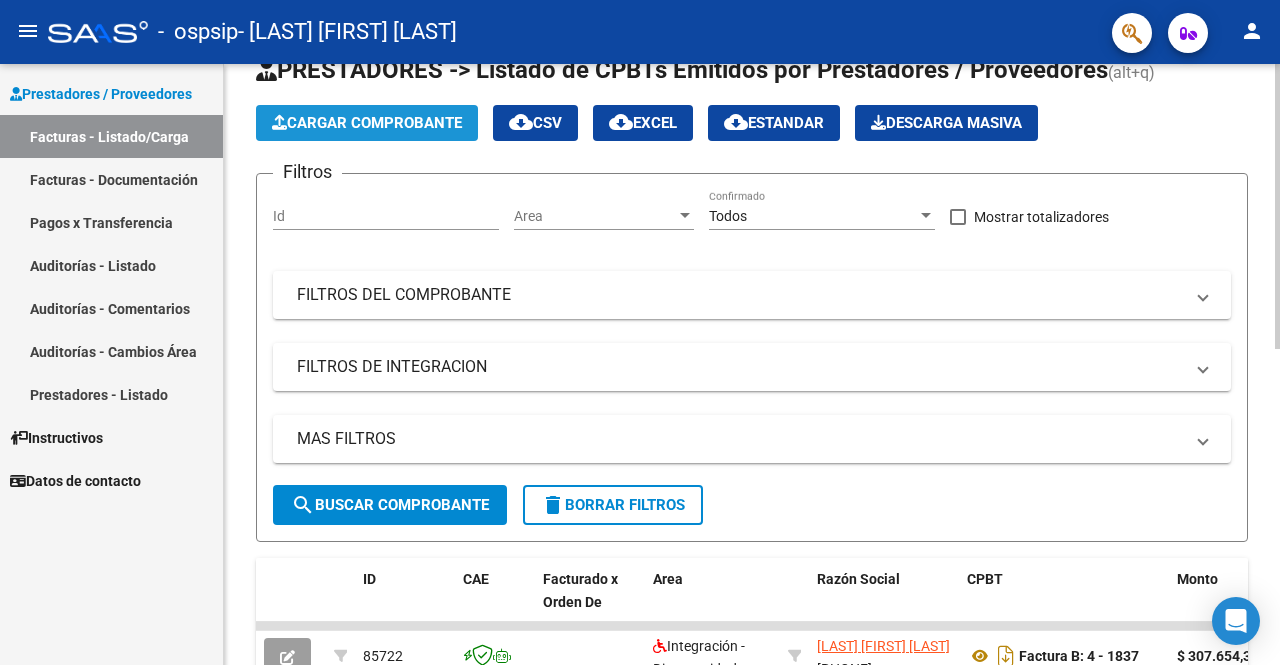 click on "Cargar Comprobante" 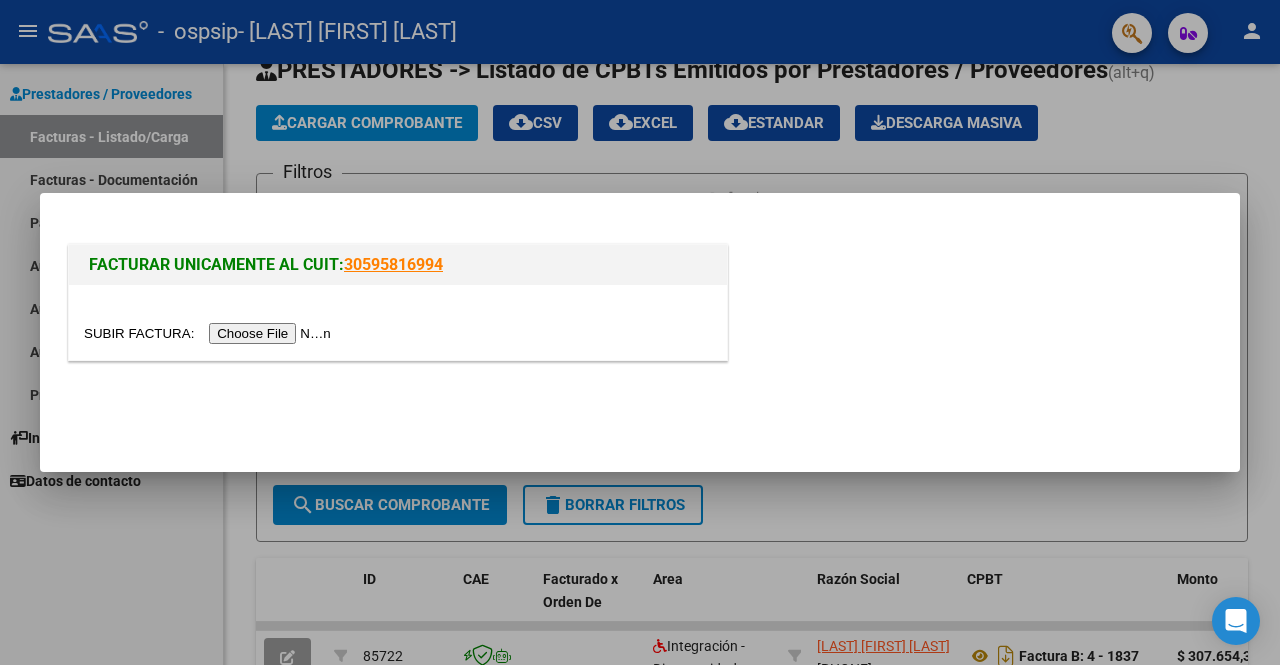 click at bounding box center (210, 333) 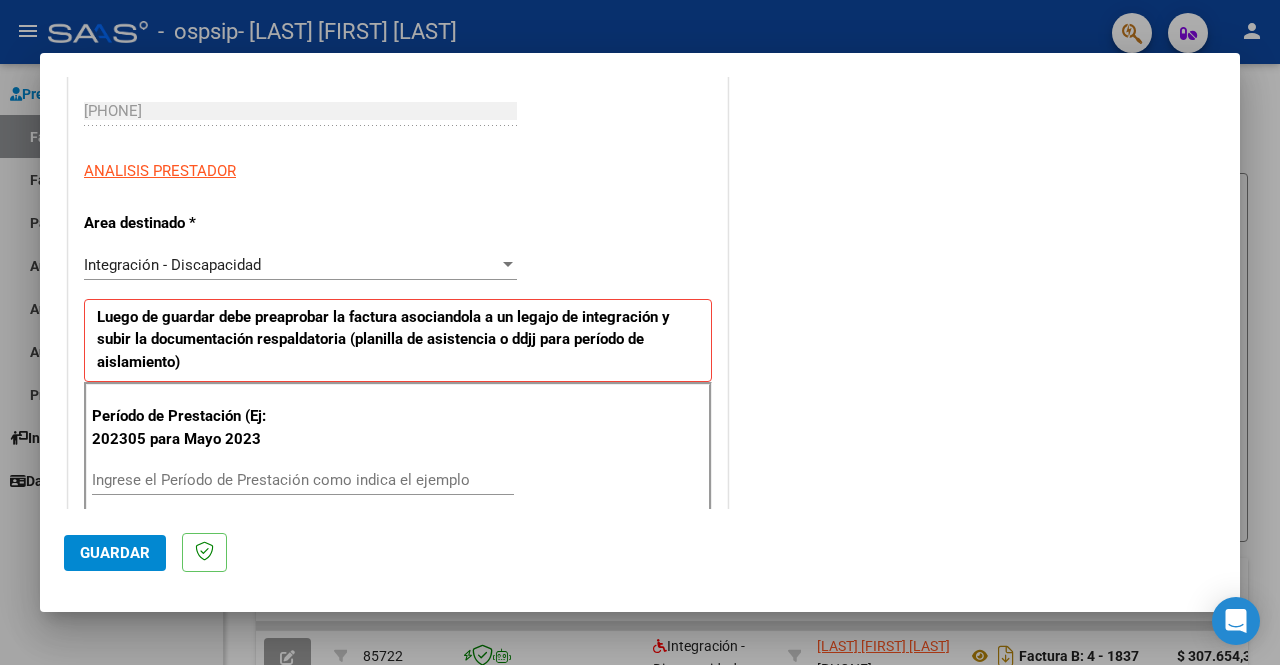 scroll, scrollTop: 300, scrollLeft: 0, axis: vertical 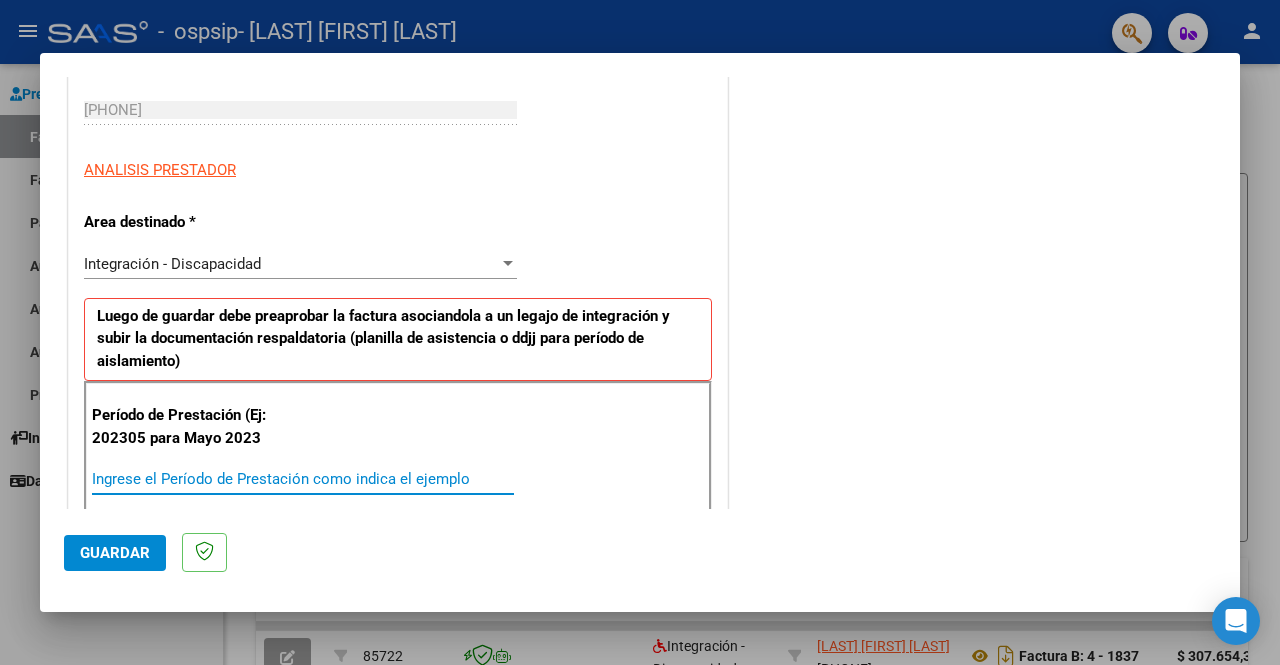 click on "Ingrese el Período de Prestación como indica el ejemplo" at bounding box center (303, 479) 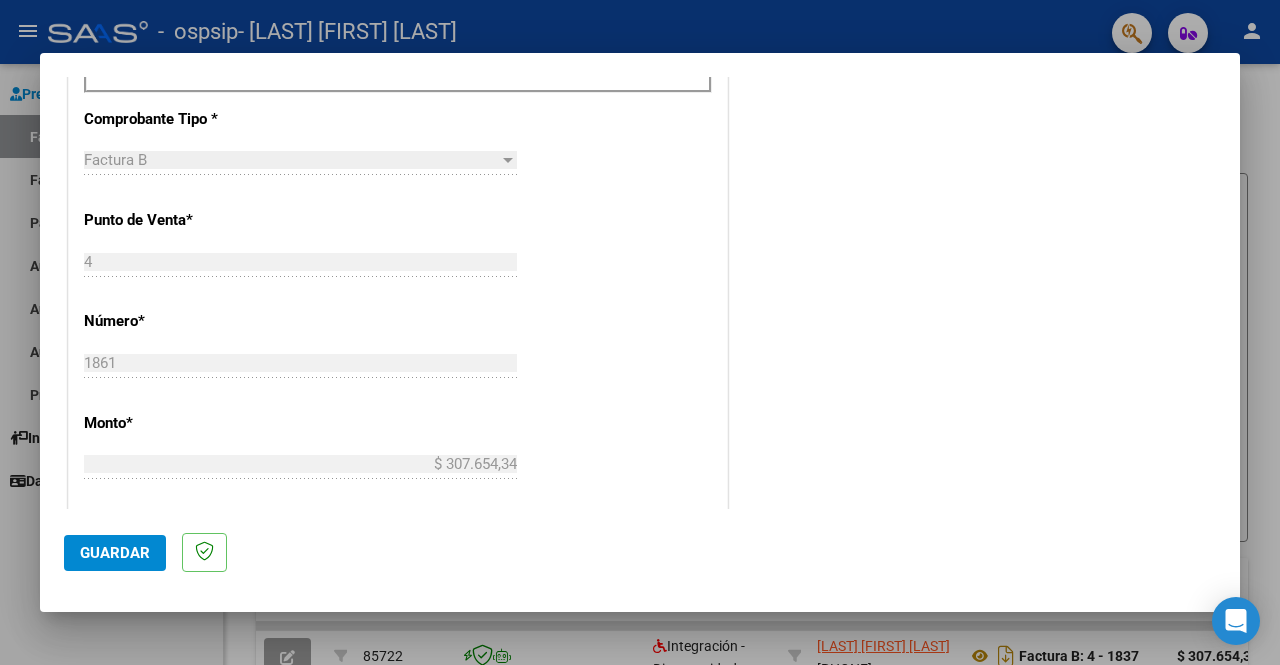 scroll, scrollTop: 800, scrollLeft: 0, axis: vertical 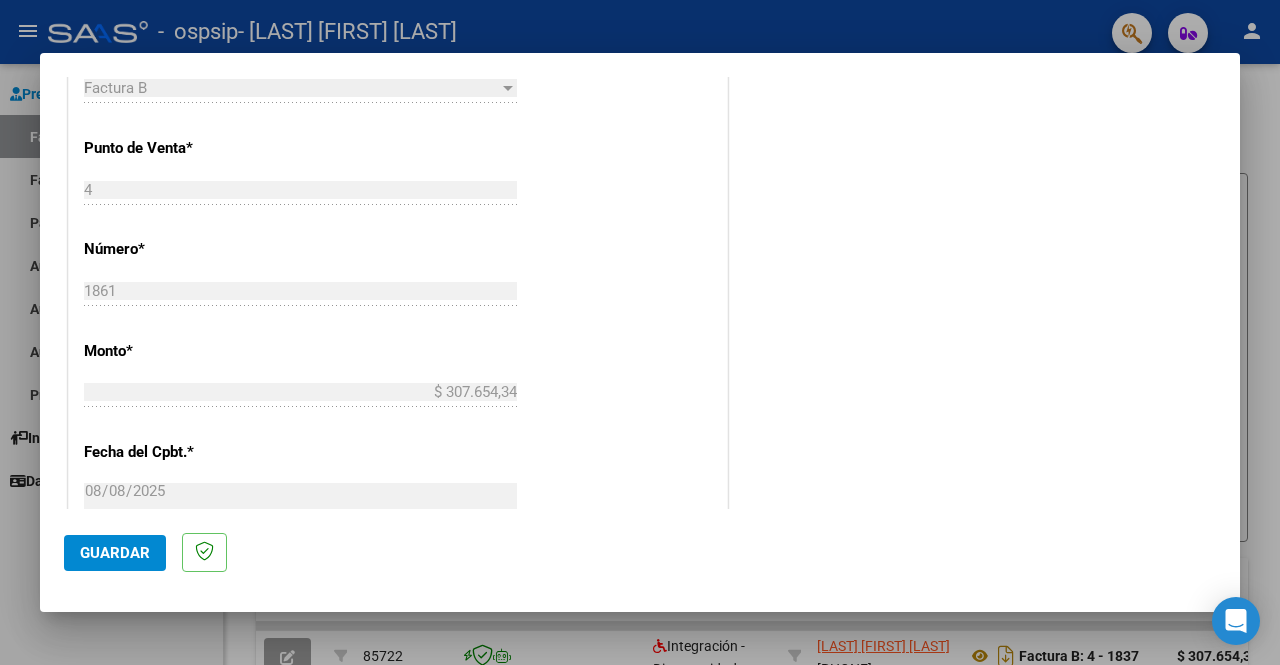 type on "202507" 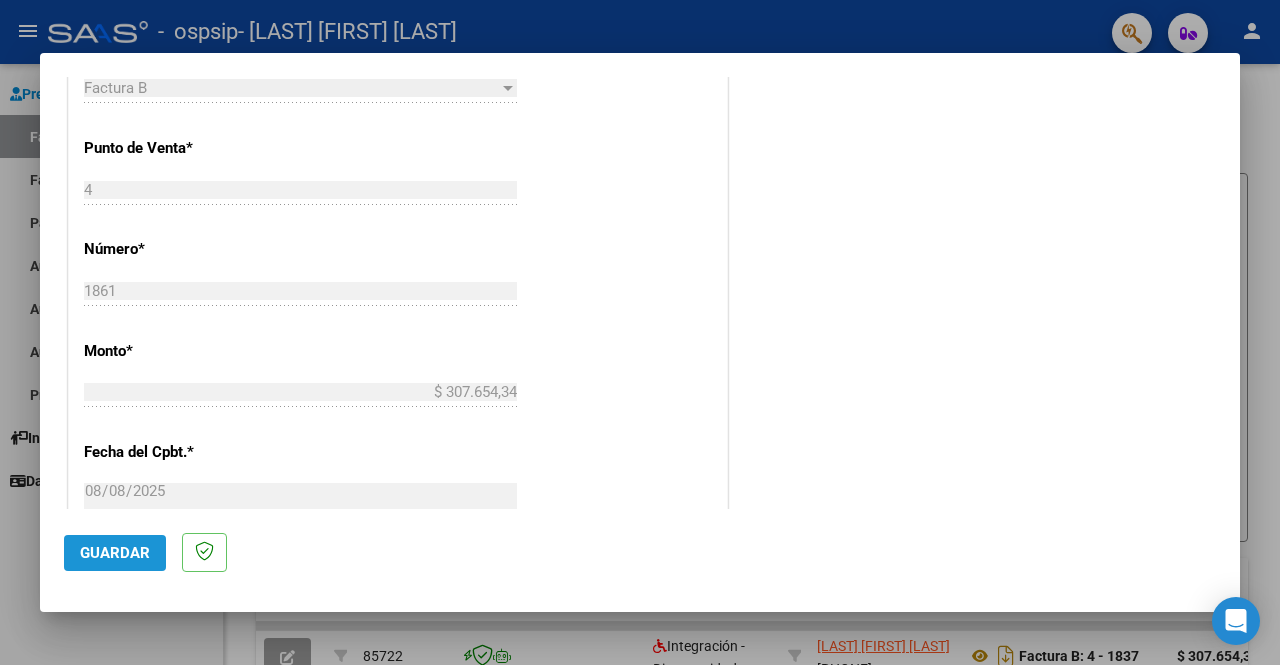 click on "Guardar" 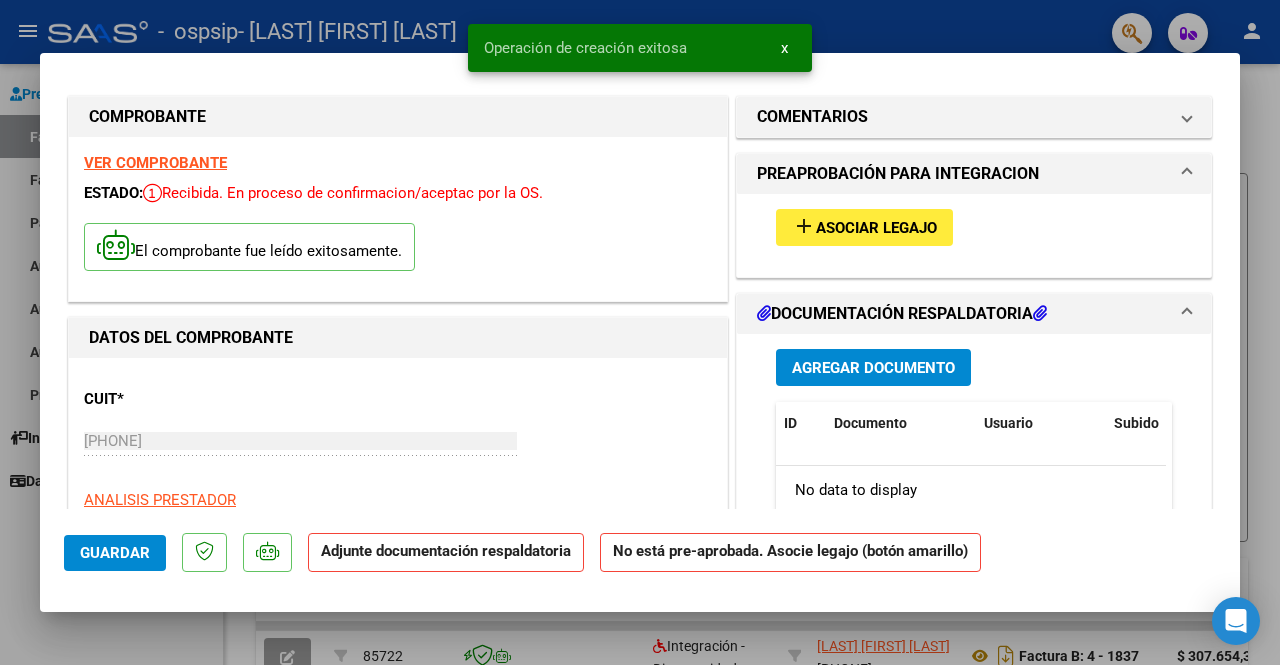scroll, scrollTop: 0, scrollLeft: 0, axis: both 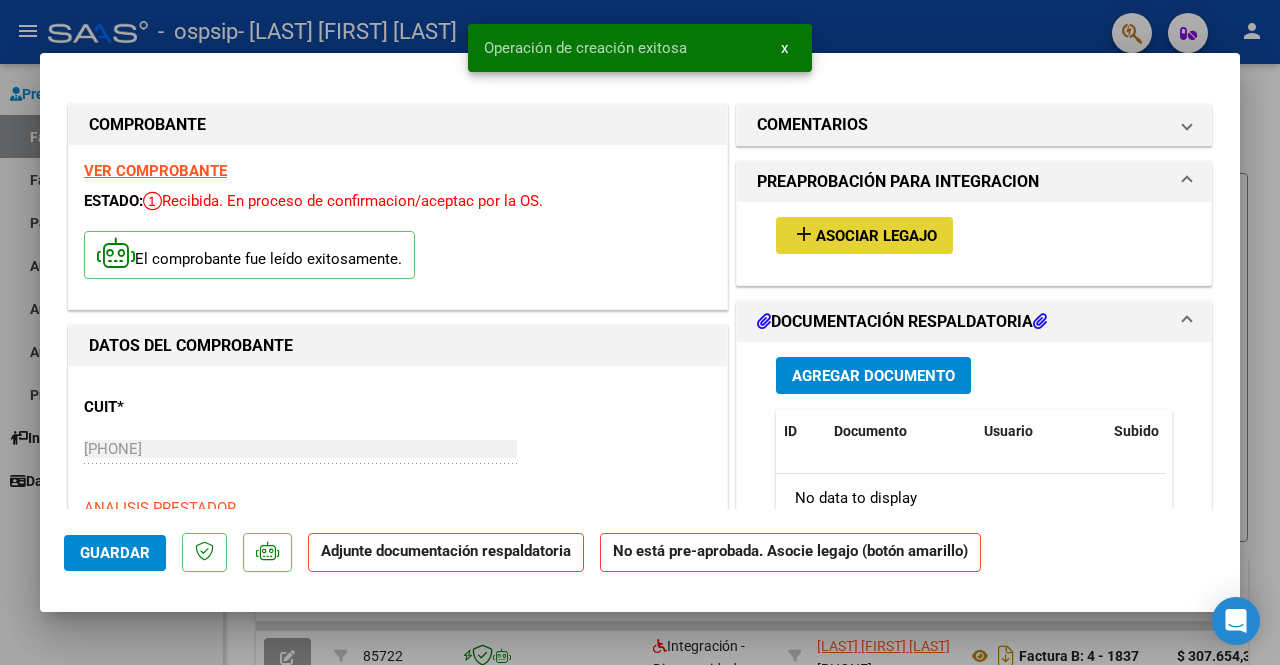 click on "add Asociar Legajo" at bounding box center (864, 235) 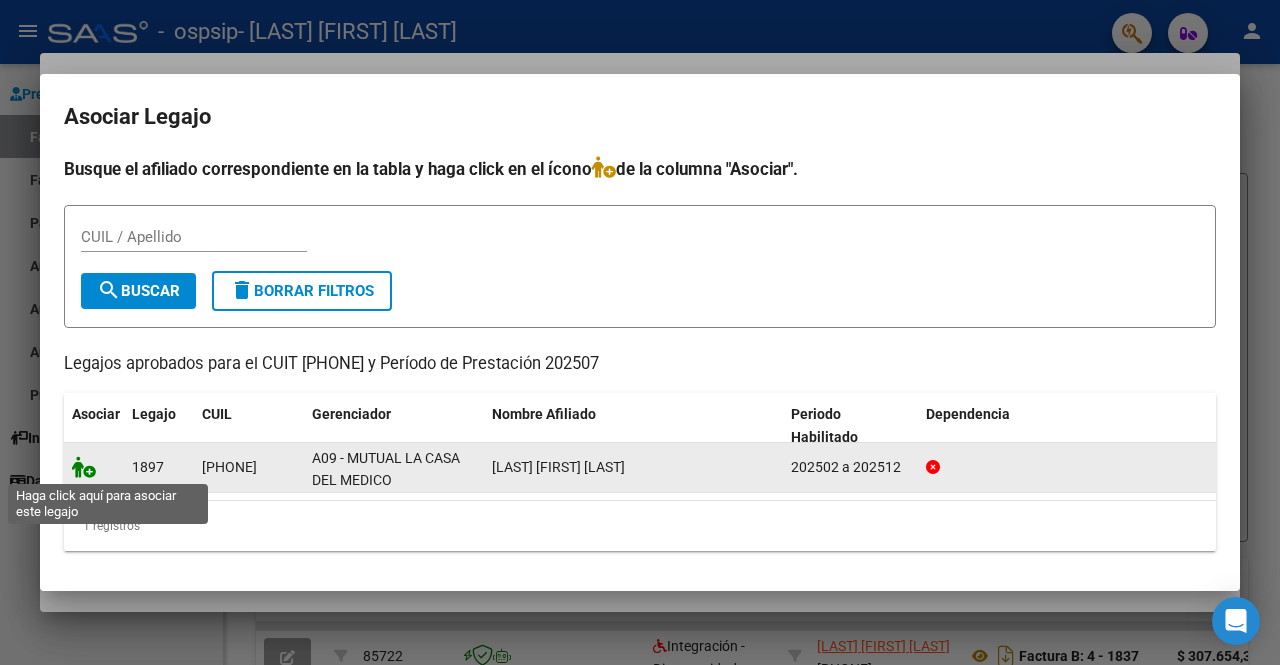 click 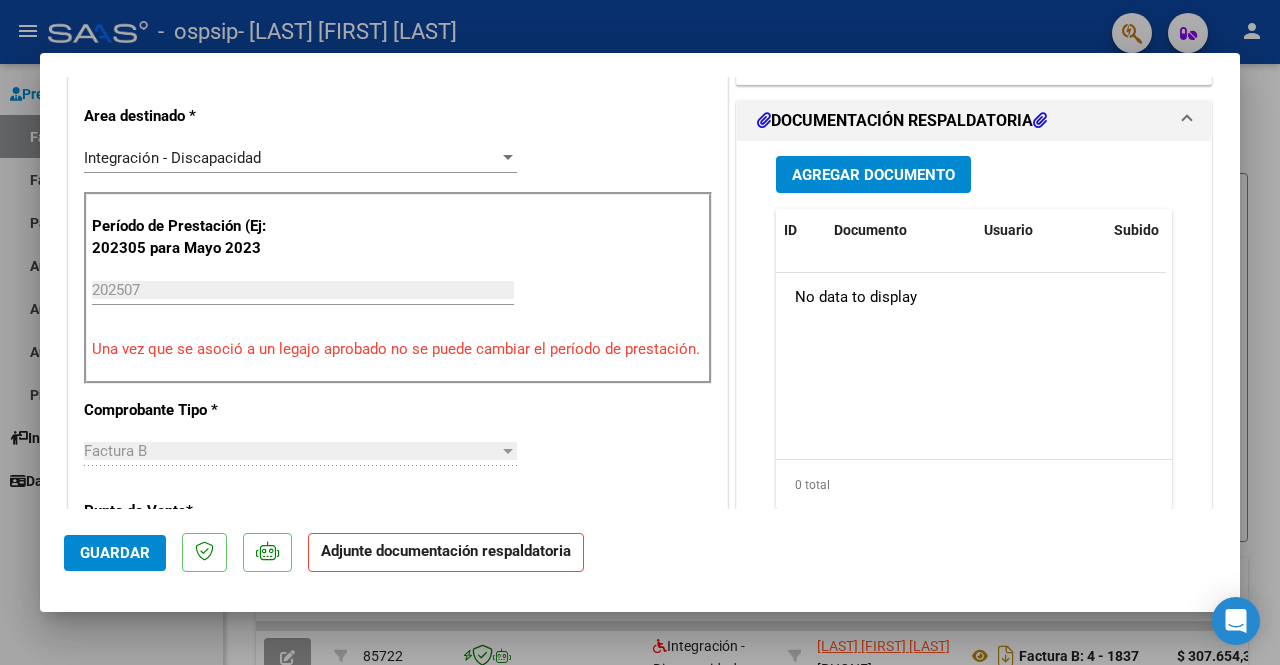 scroll, scrollTop: 400, scrollLeft: 0, axis: vertical 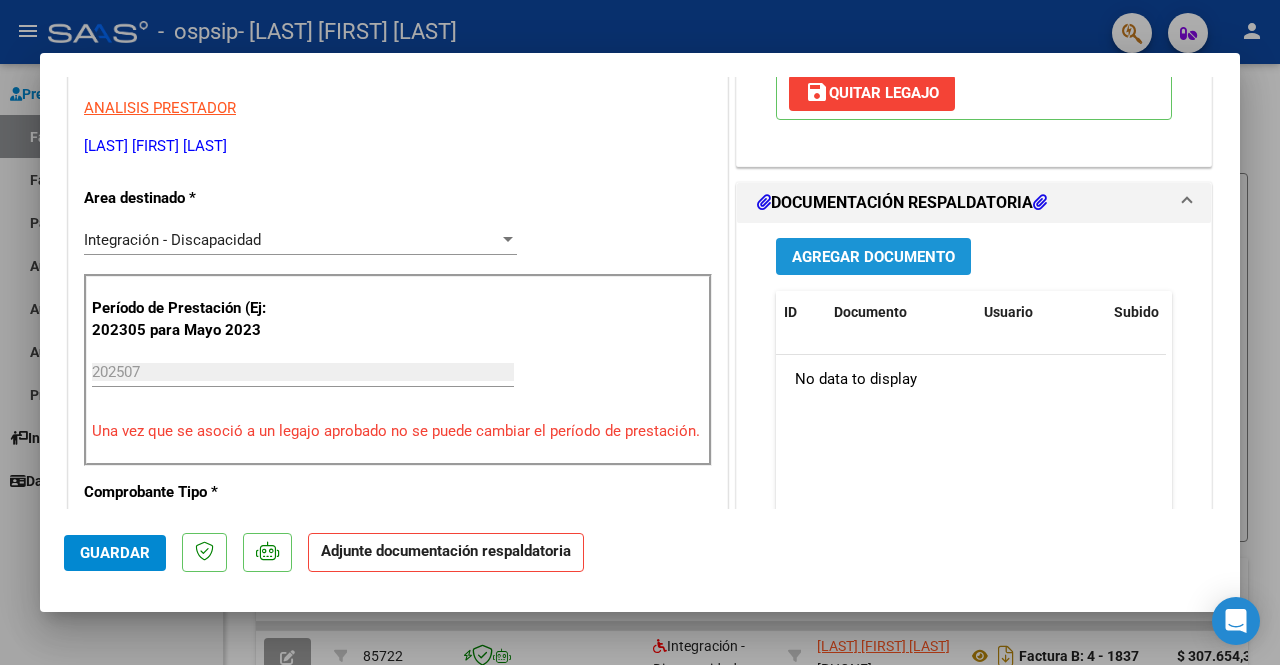 click on "Agregar Documento" at bounding box center (873, 257) 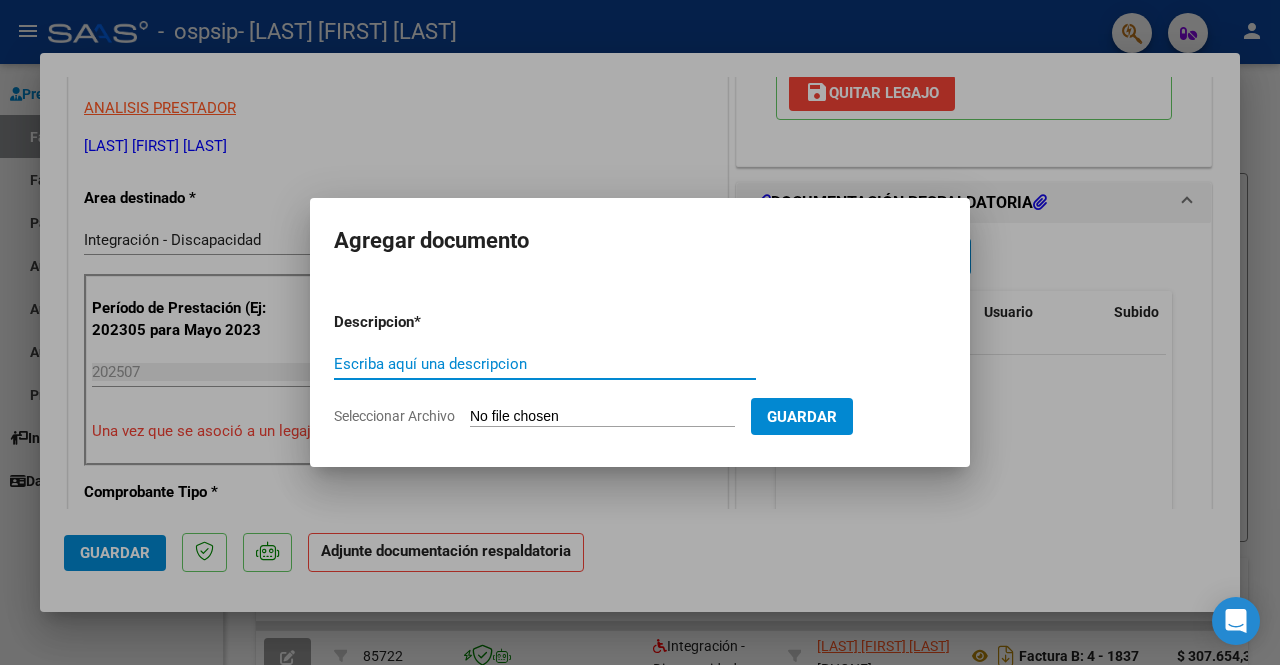 click on "Escriba aquí una descripcion" at bounding box center [545, 364] 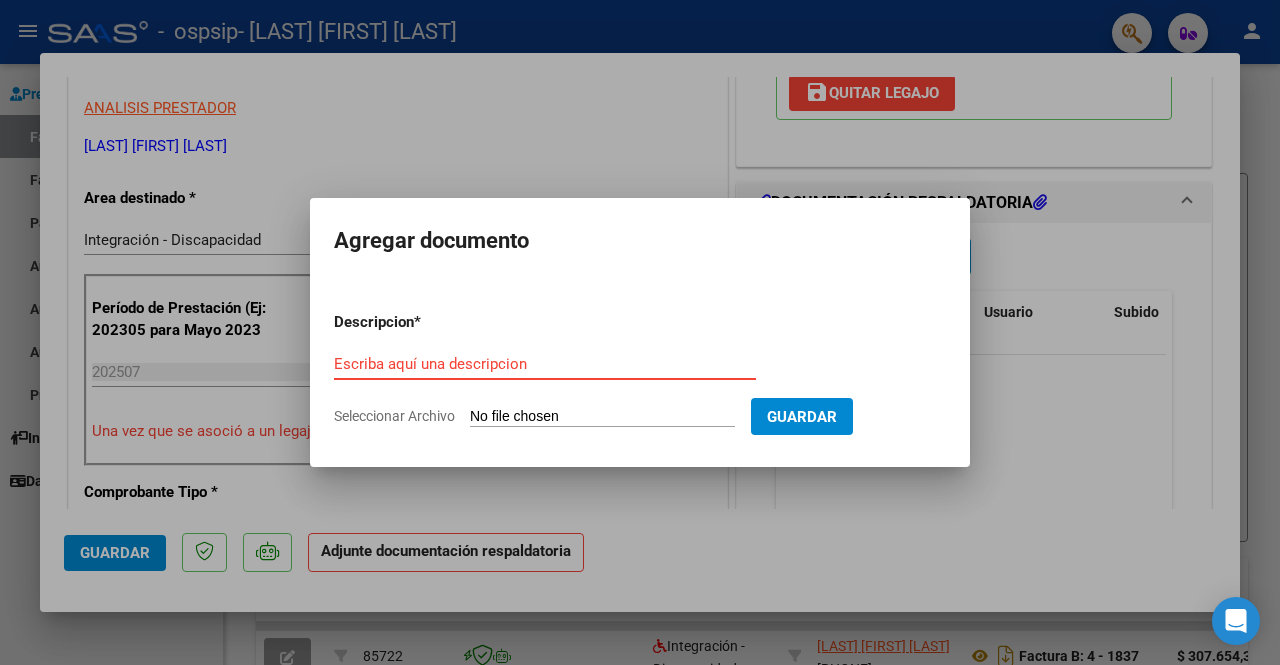 click on "Escriba aquí una descripcion" at bounding box center (545, 364) 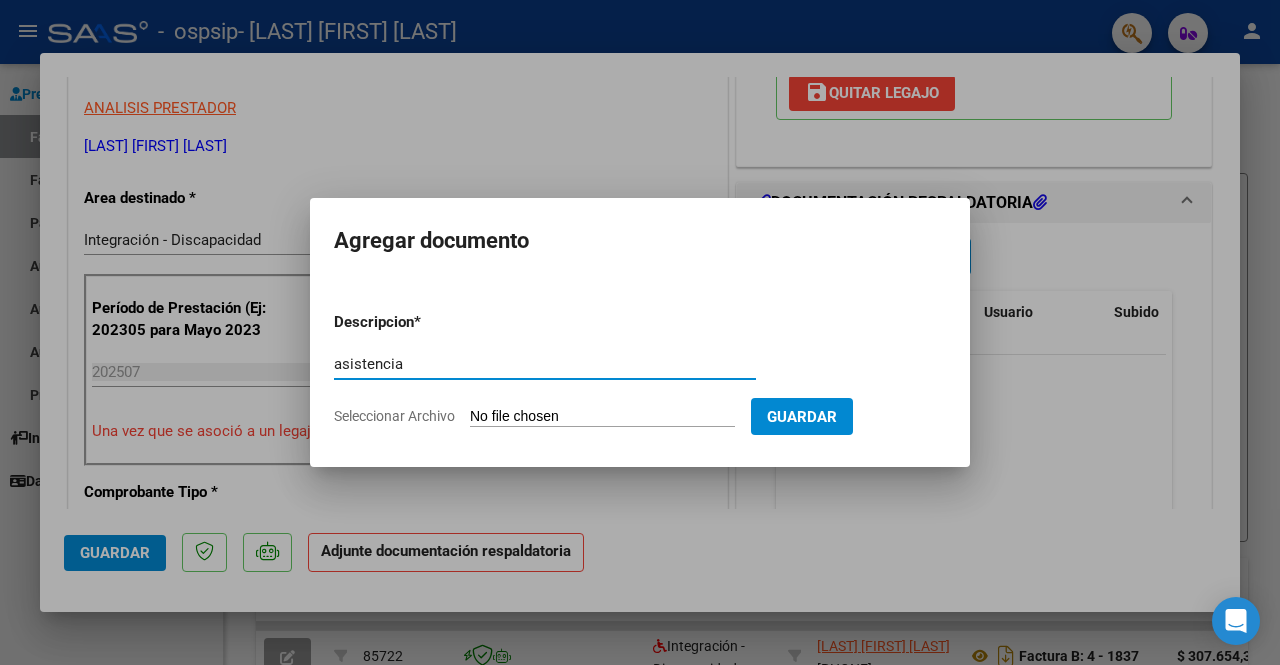 type on "asistencia" 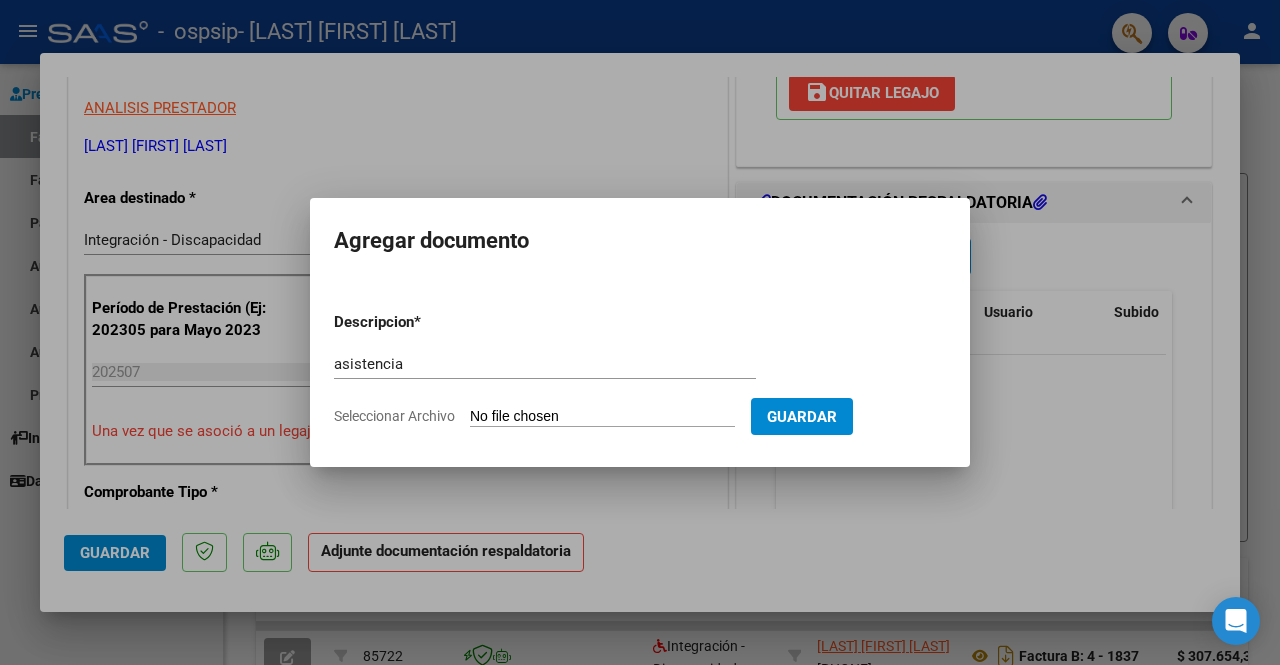click on "Seleccionar Archivo" at bounding box center (602, 417) 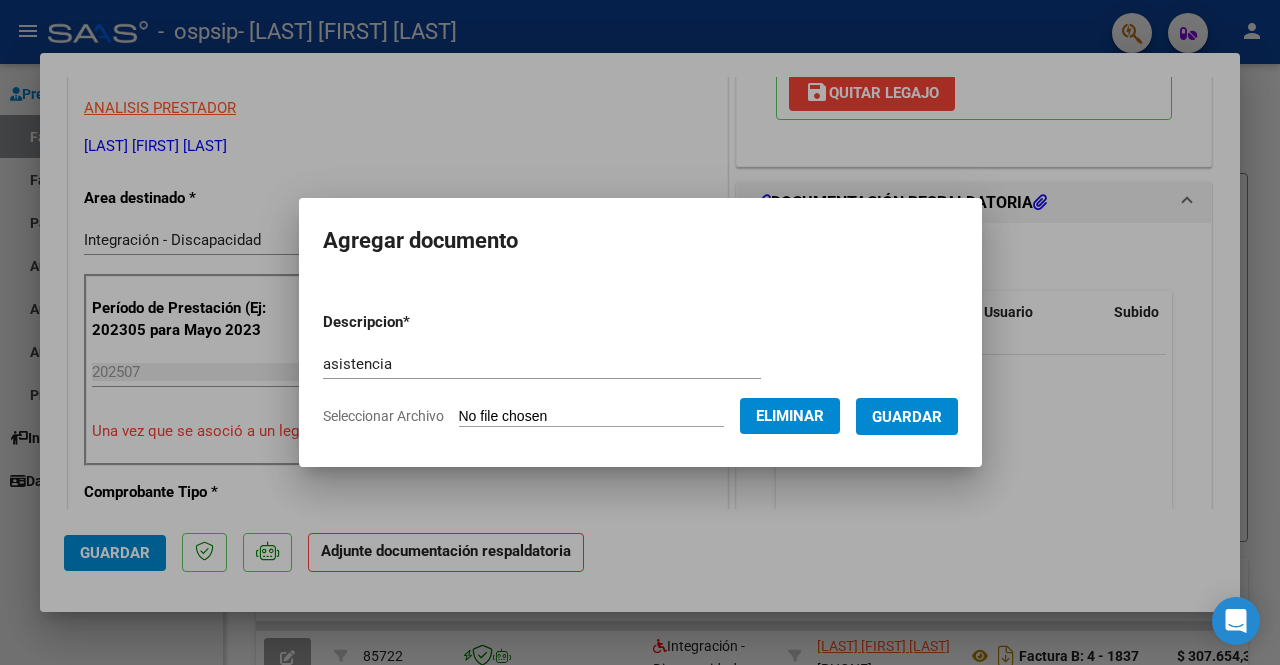 click on "Guardar" at bounding box center (907, 417) 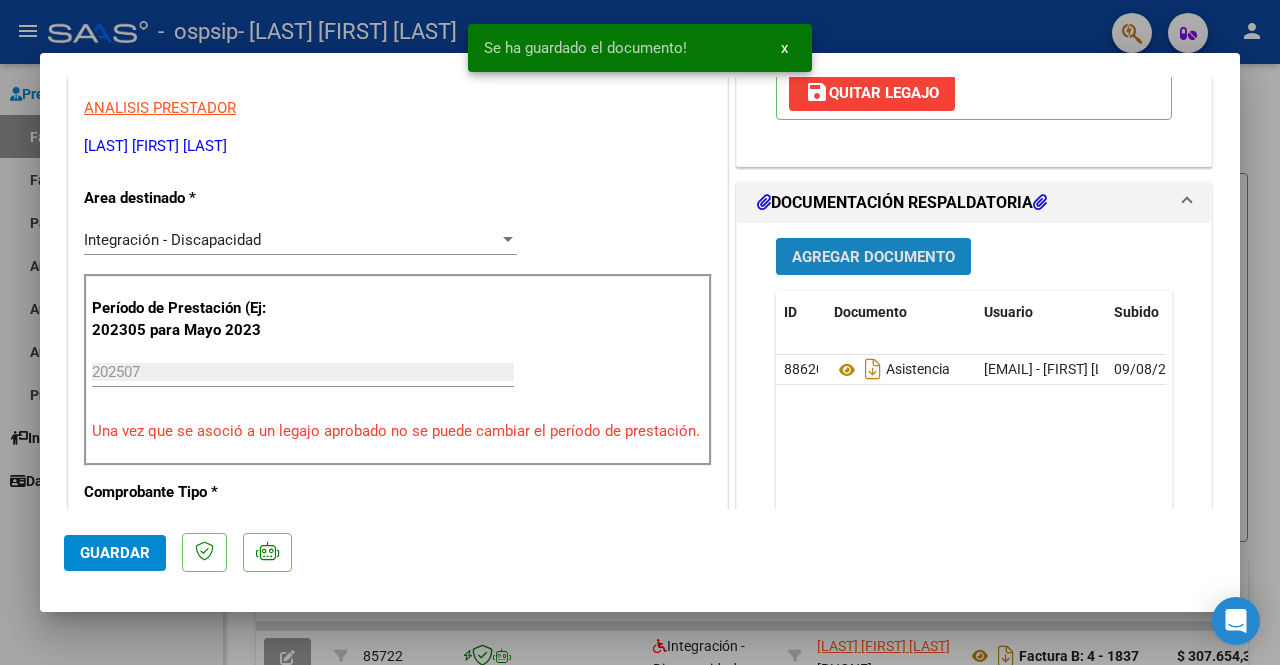 click on "Agregar Documento" at bounding box center [873, 257] 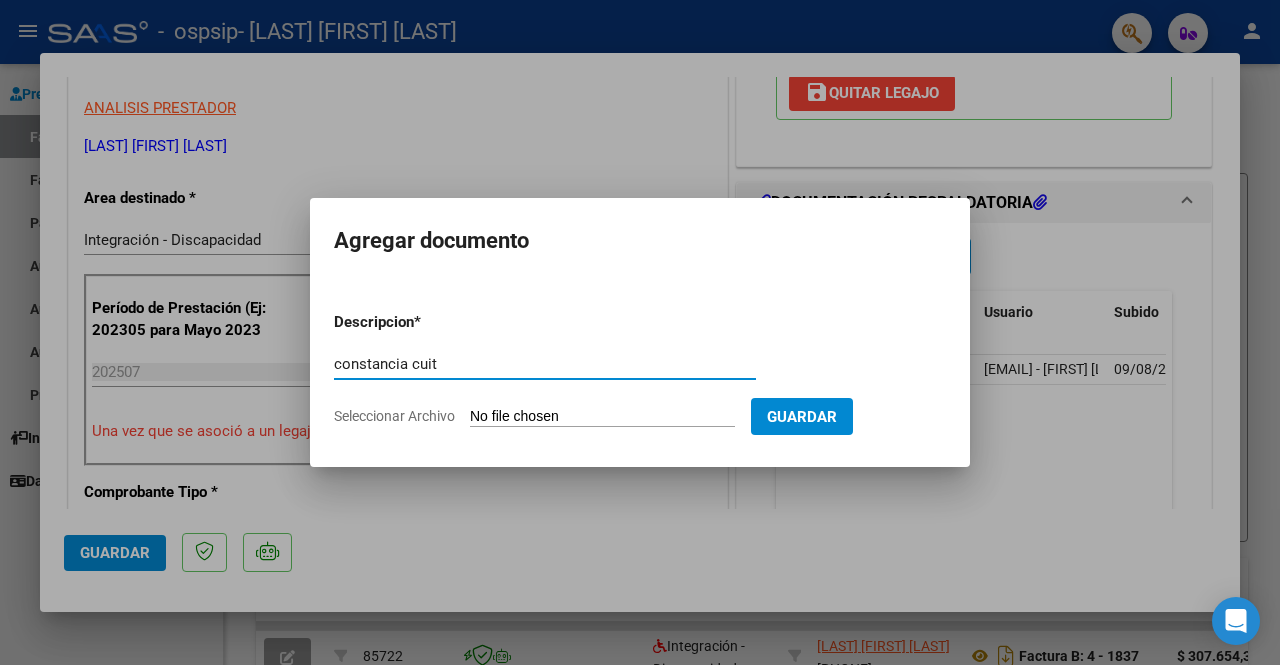 type on "constancia cuit" 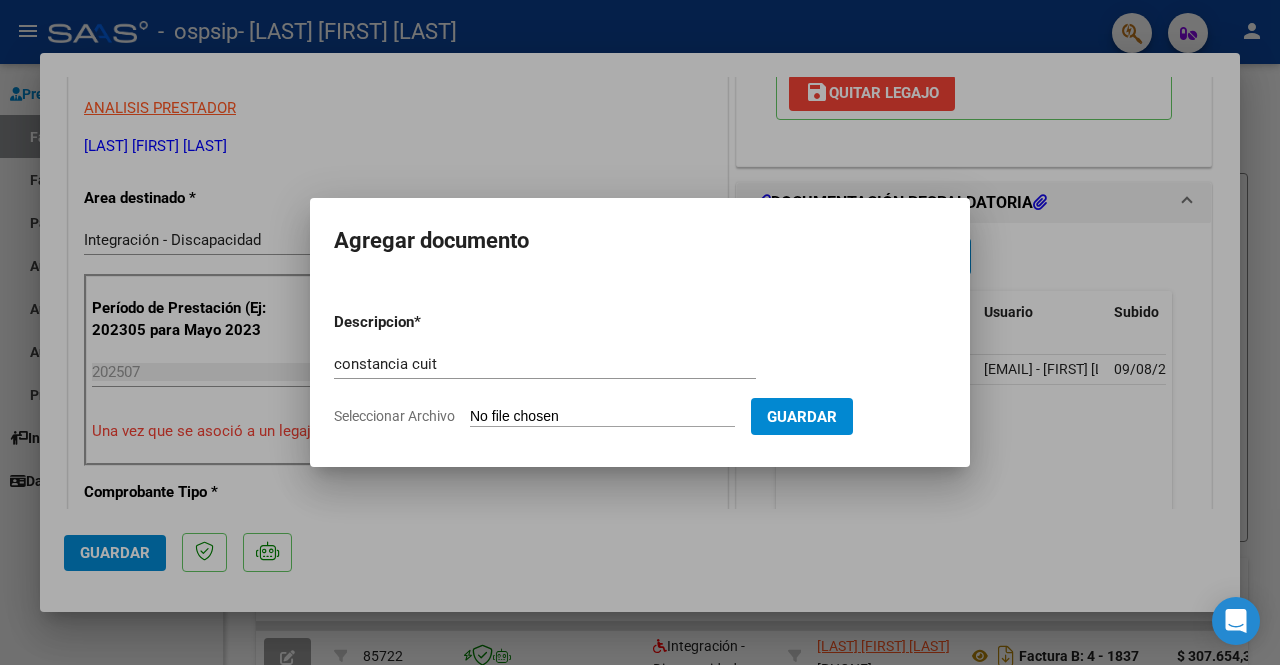 click on "Seleccionar Archivo" at bounding box center [602, 417] 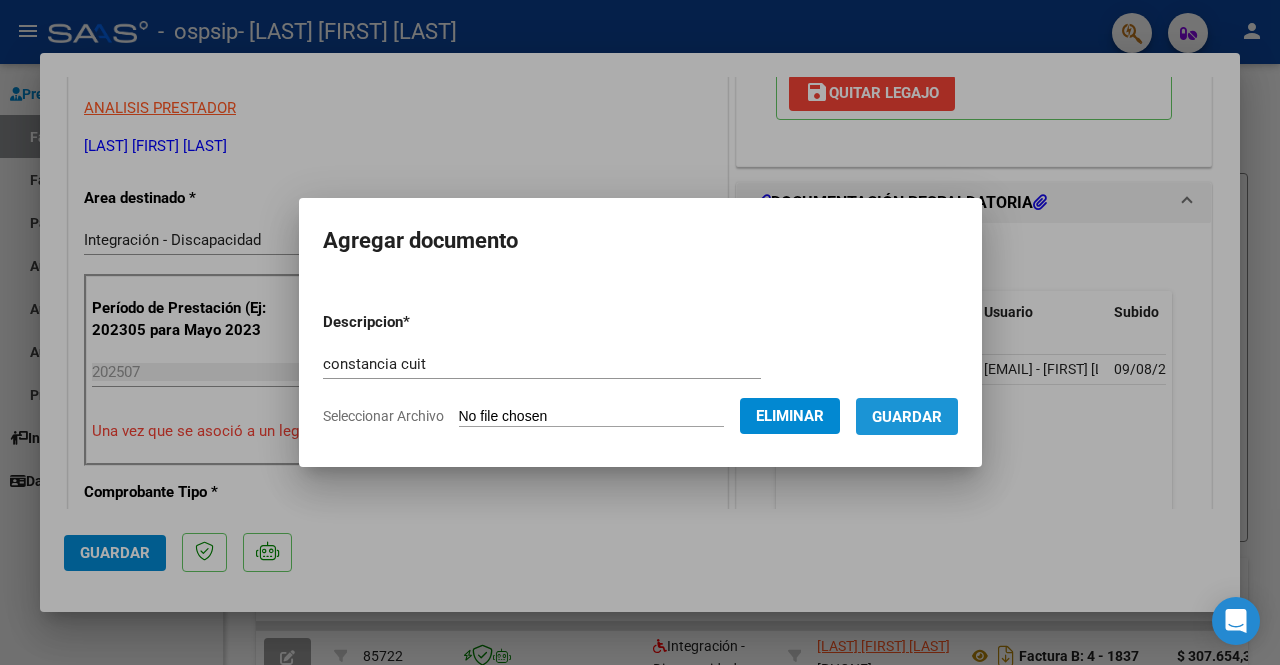 click on "Guardar" at bounding box center [907, 417] 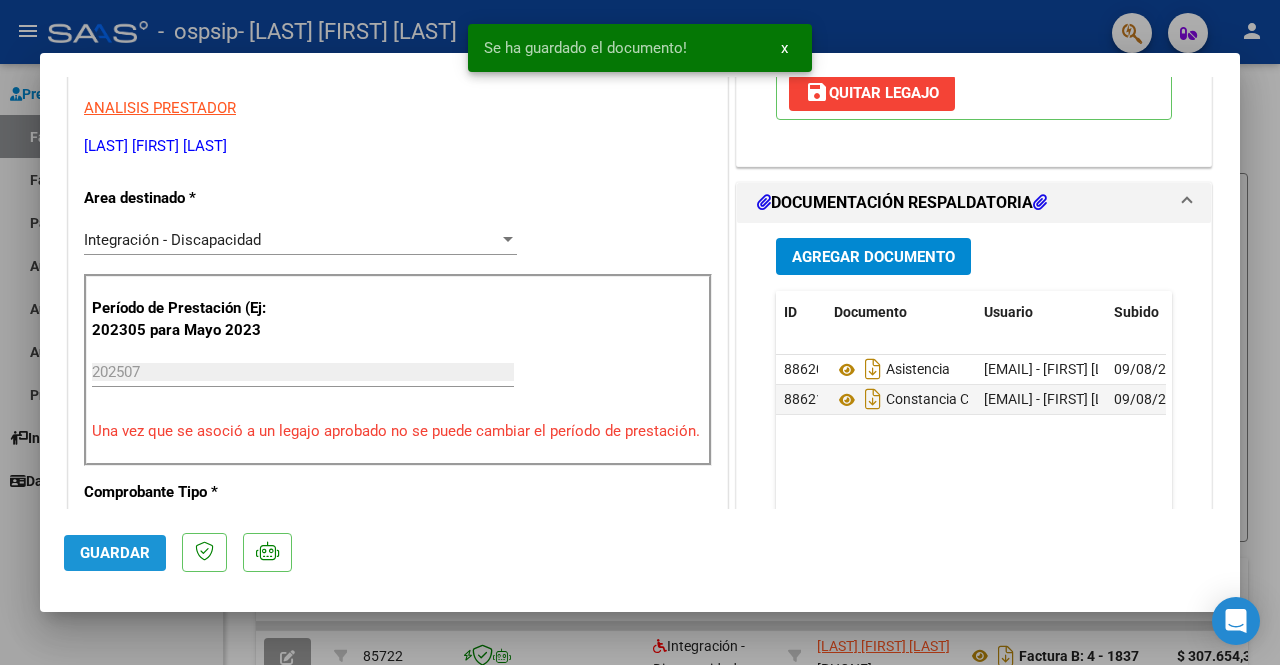 click on "Guardar" 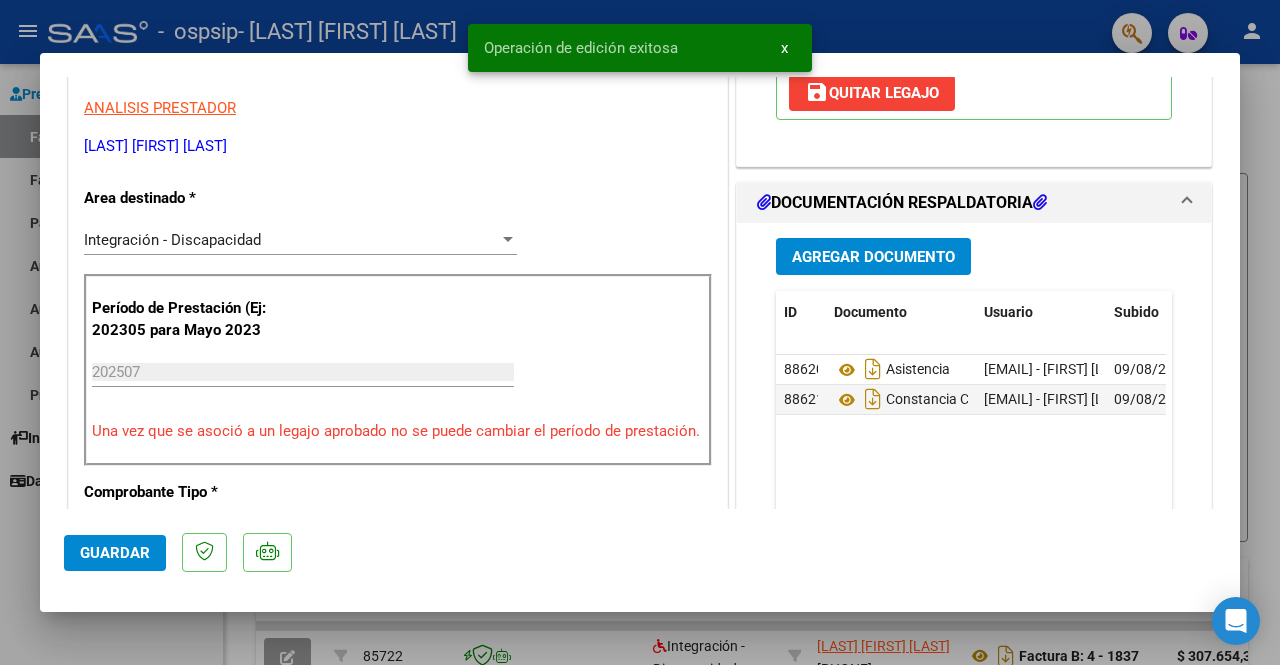 click at bounding box center [640, 332] 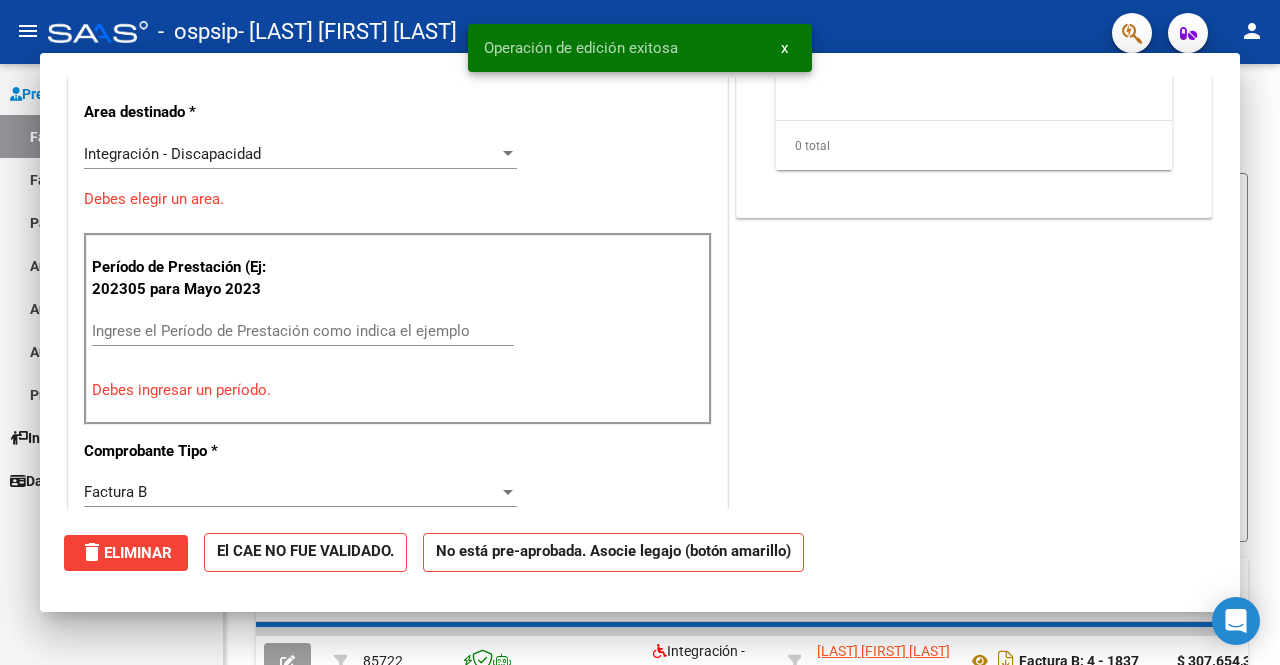 scroll, scrollTop: 340, scrollLeft: 0, axis: vertical 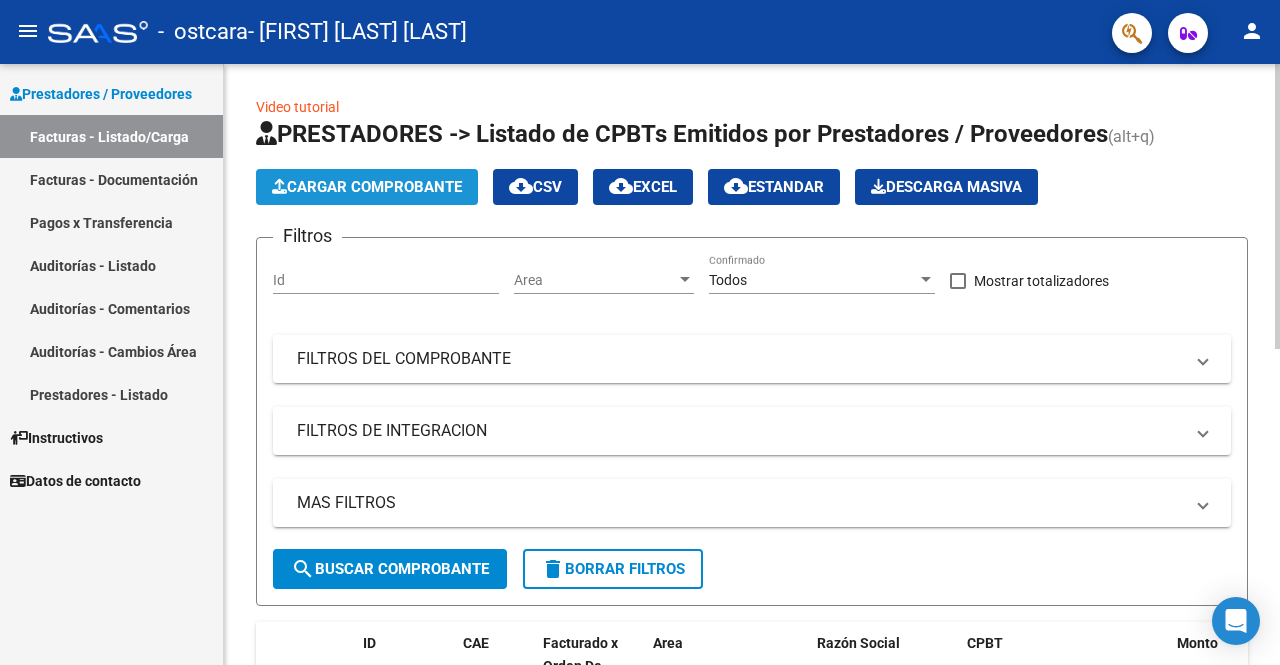 click on "Cargar Comprobante" 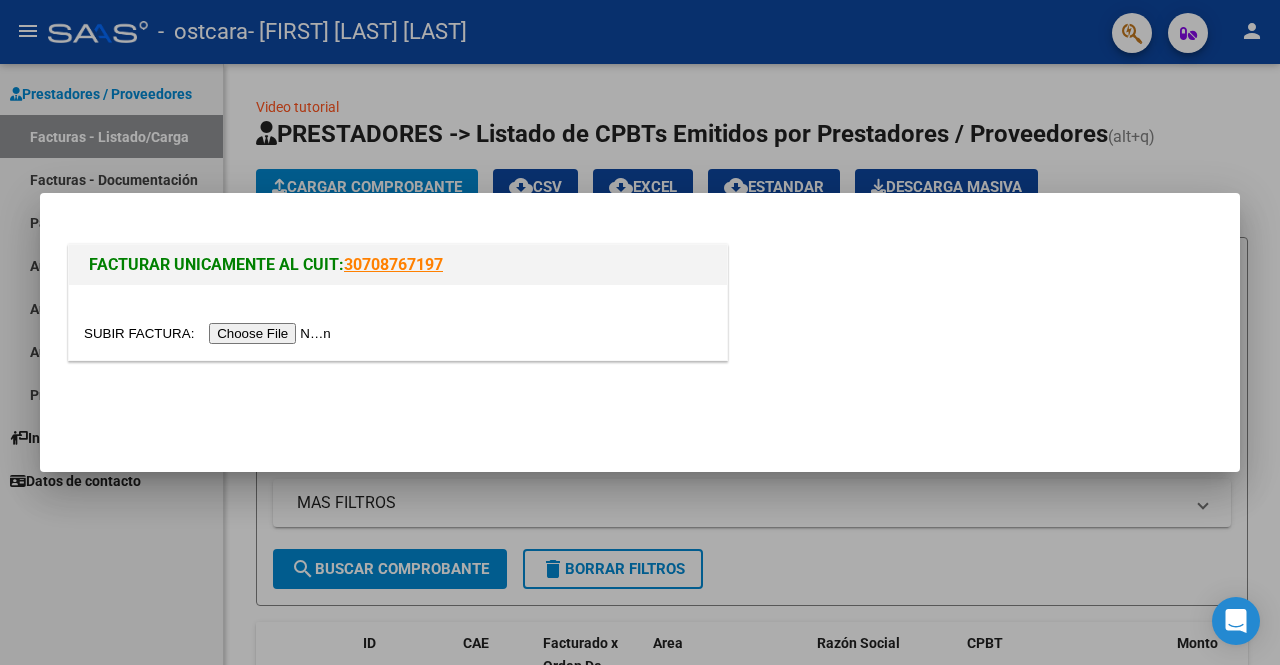 click at bounding box center (210, 333) 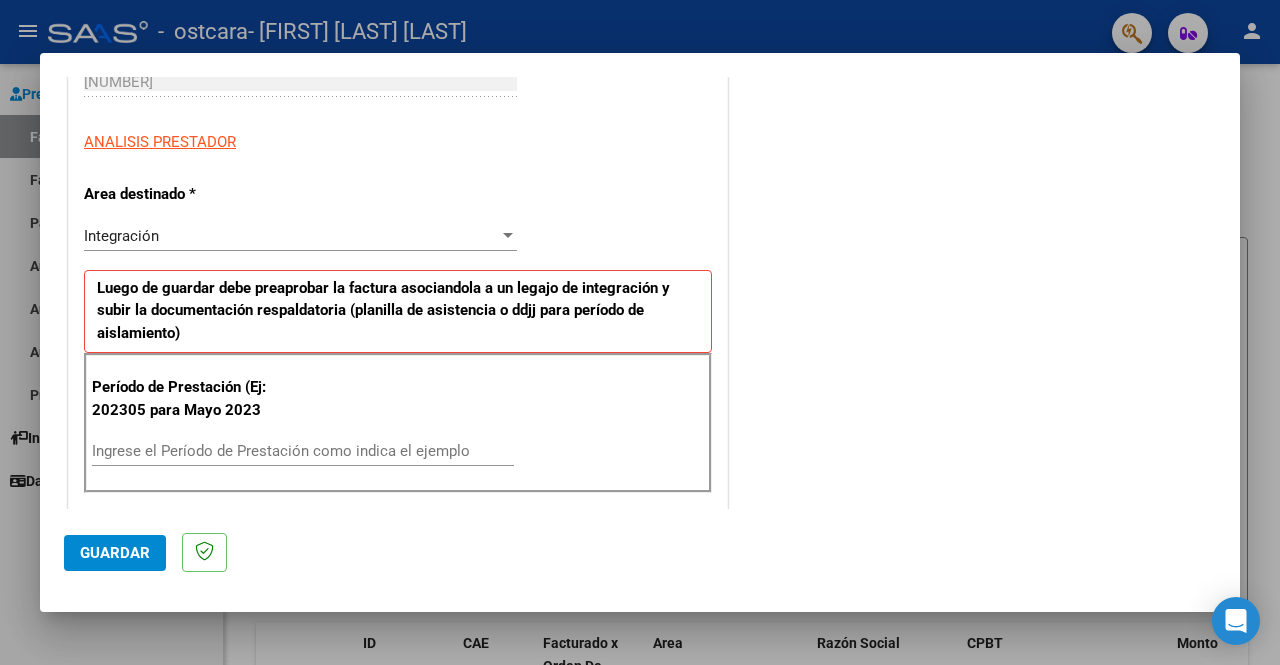 scroll, scrollTop: 400, scrollLeft: 0, axis: vertical 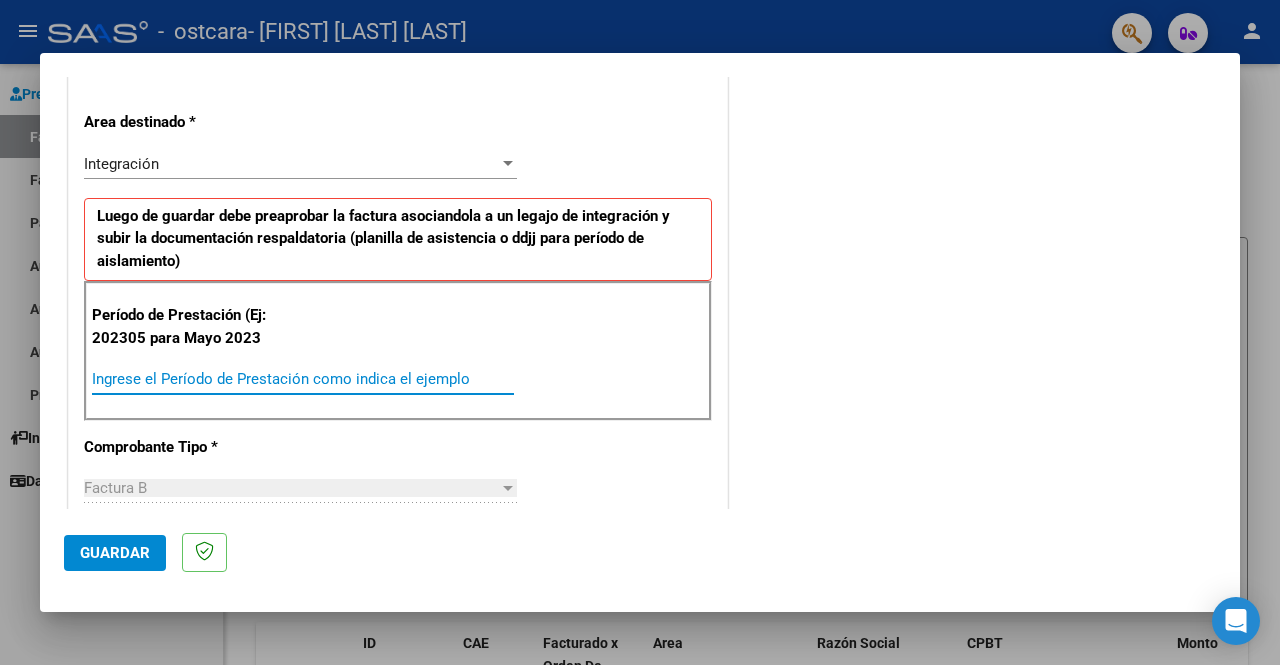click on "Ingrese el Período de Prestación como indica el ejemplo" at bounding box center [303, 379] 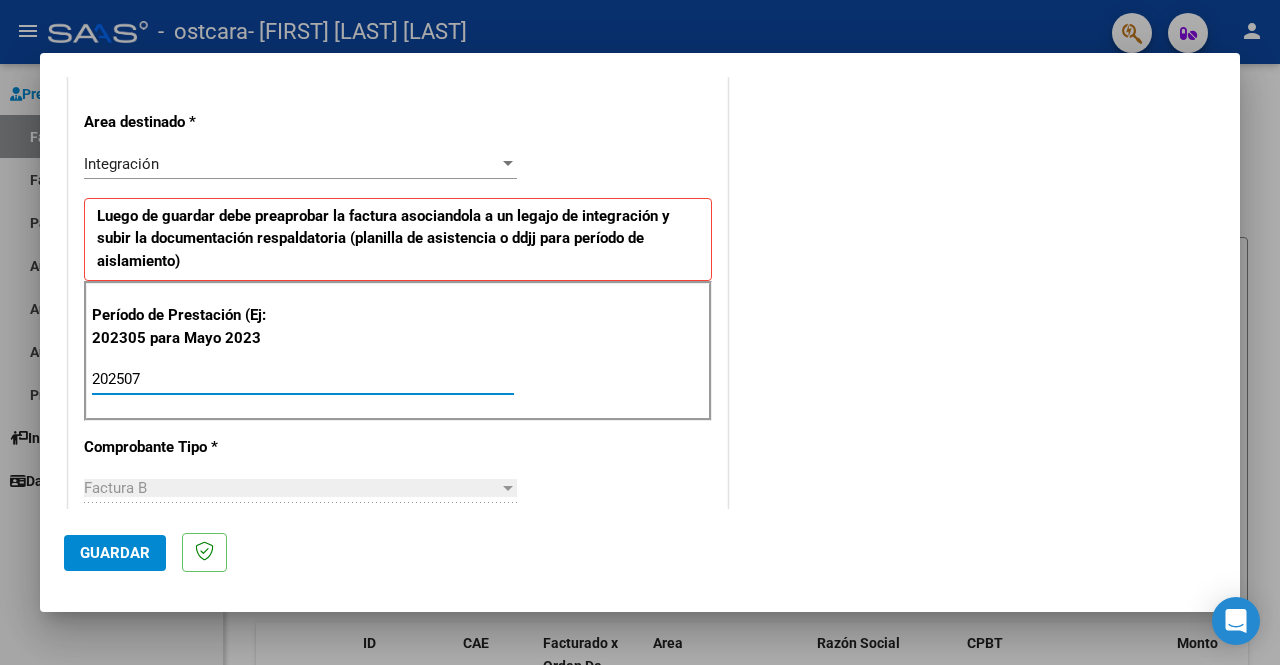 type on "202507" 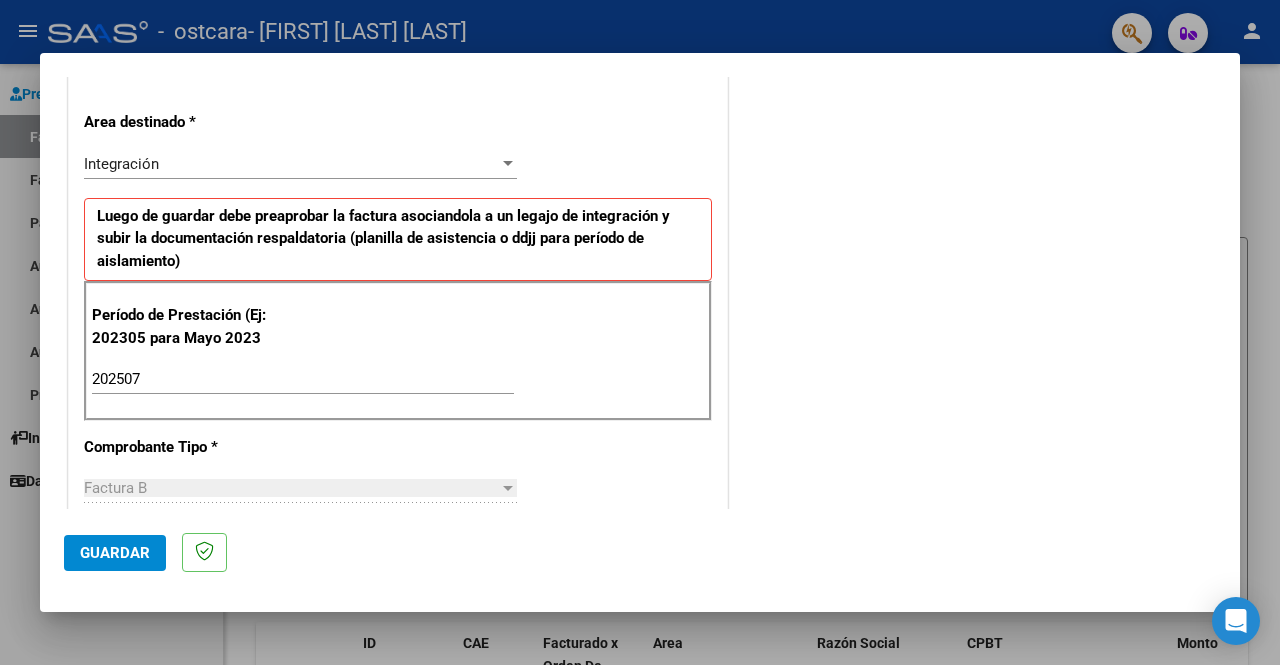 click on "Guardar" 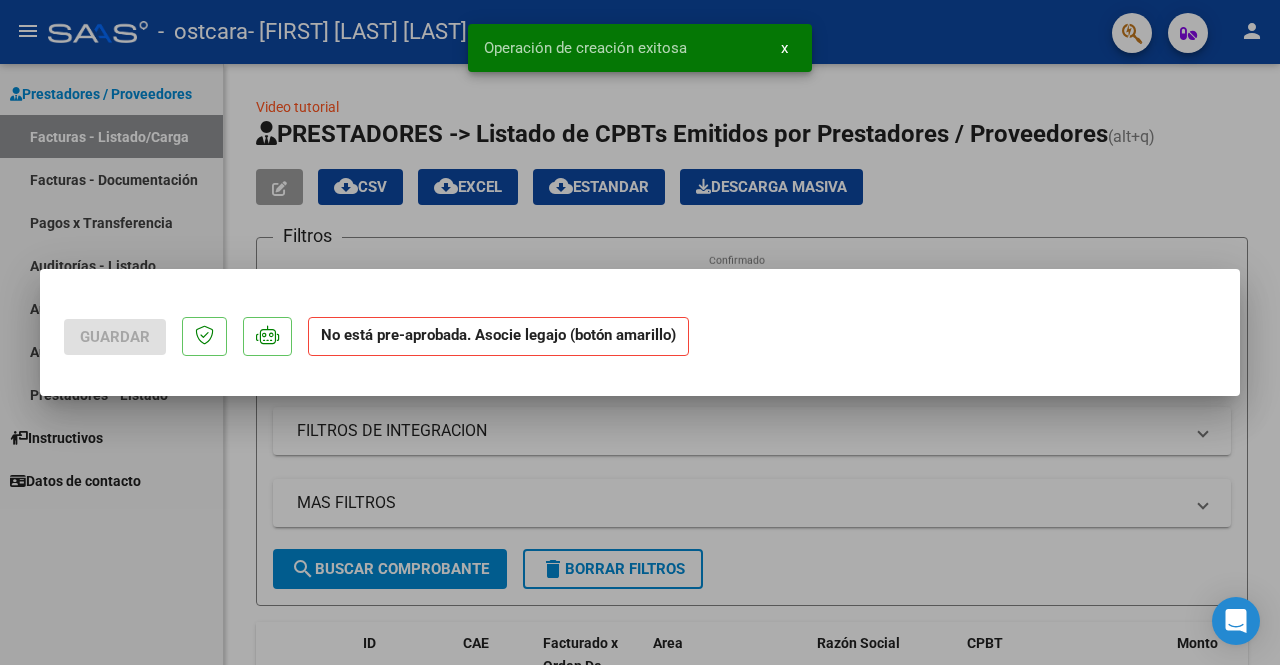 scroll, scrollTop: 0, scrollLeft: 0, axis: both 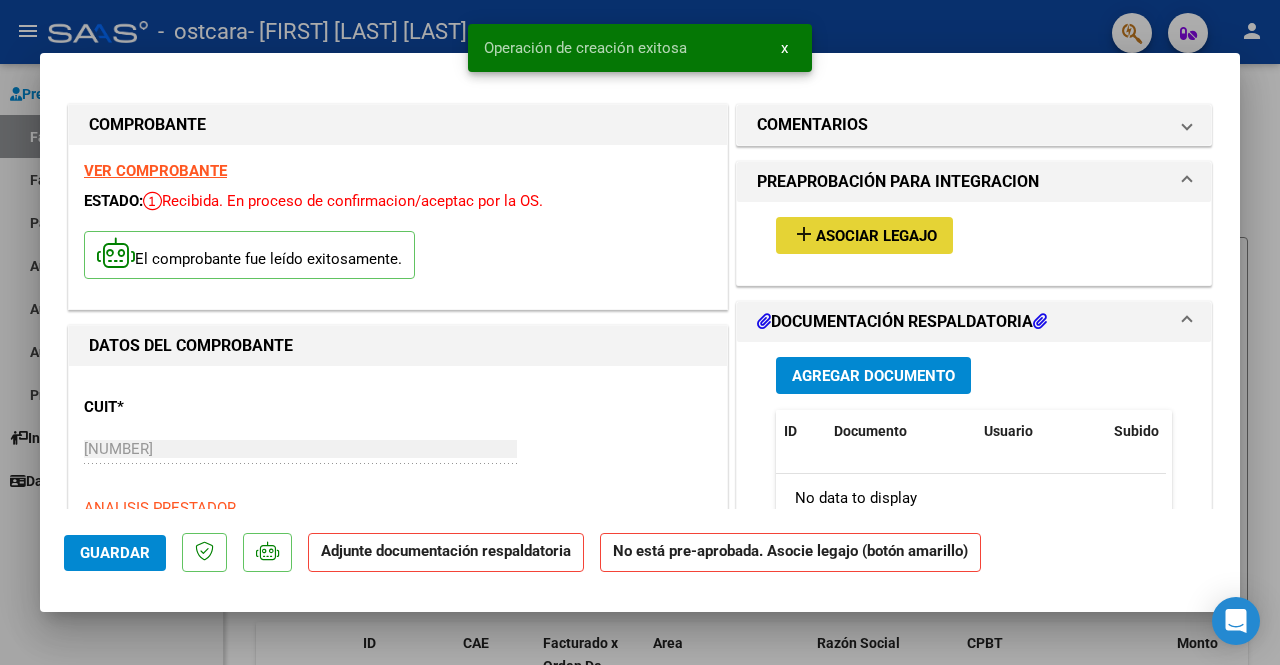 click on "add Asociar Legajo" at bounding box center (864, 235) 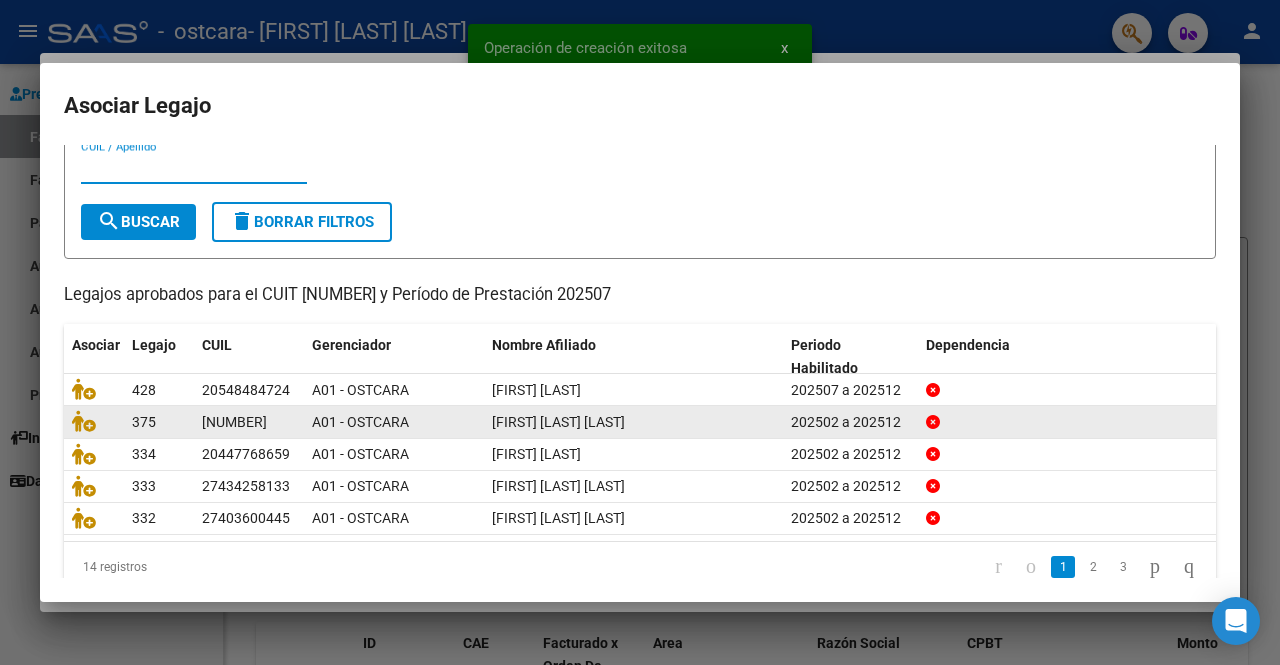 scroll, scrollTop: 84, scrollLeft: 0, axis: vertical 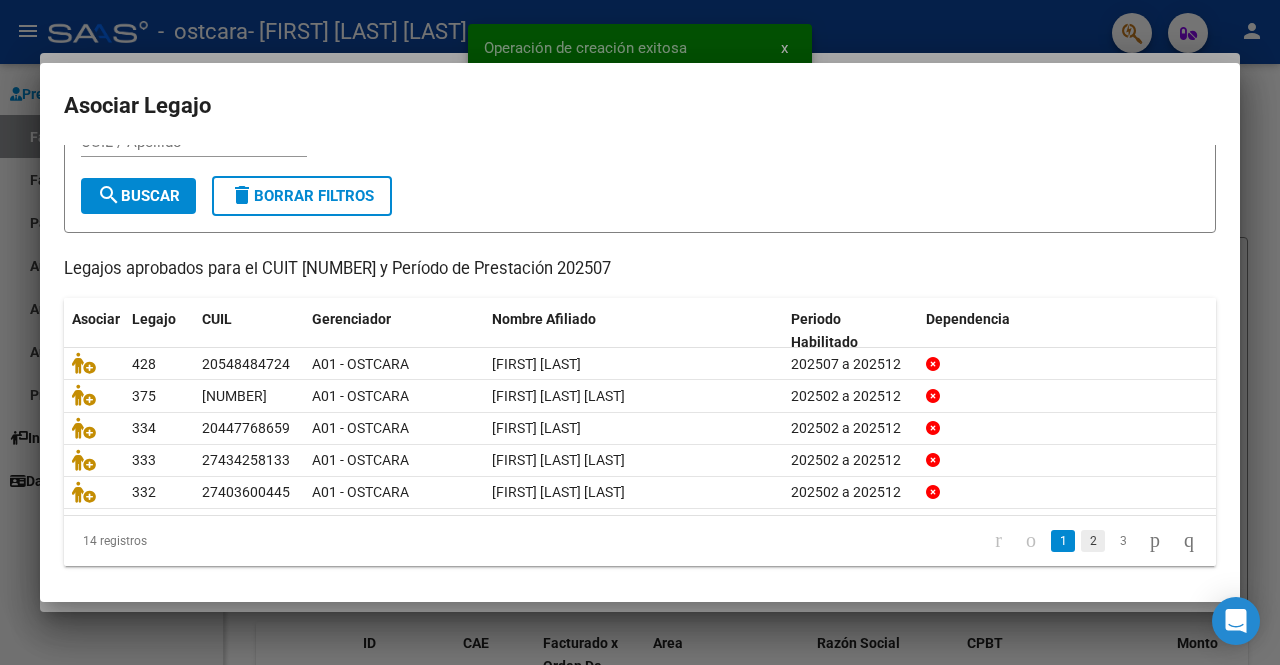 click on "2" 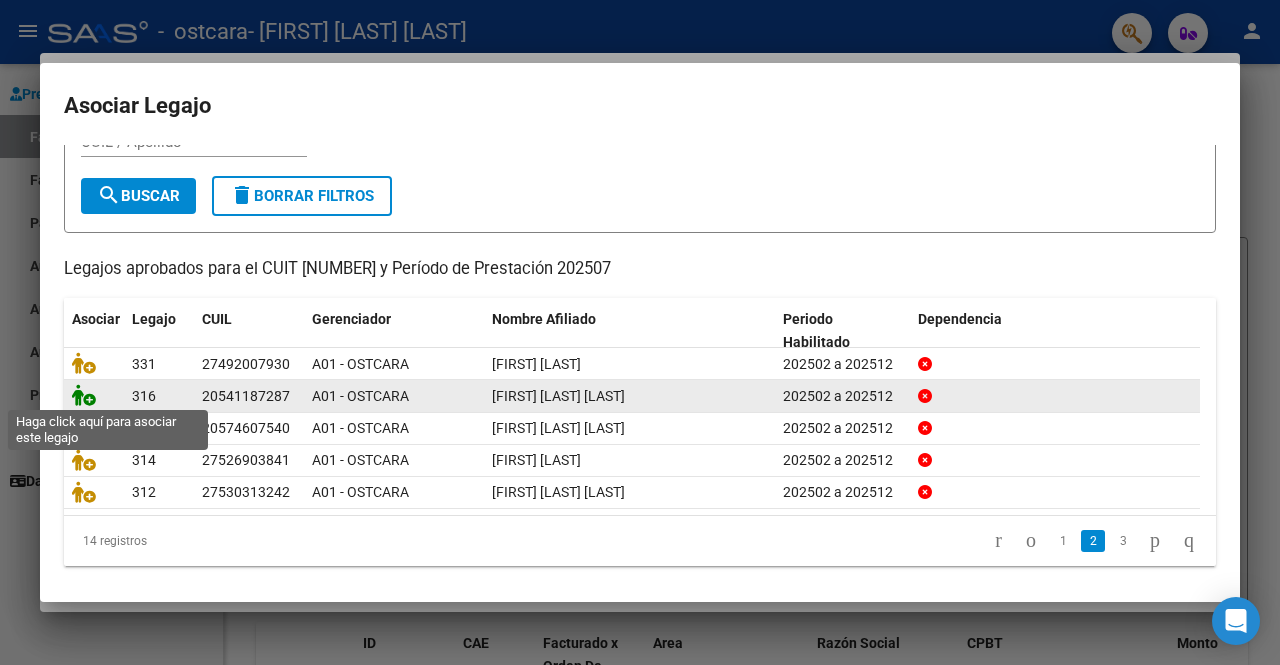 click 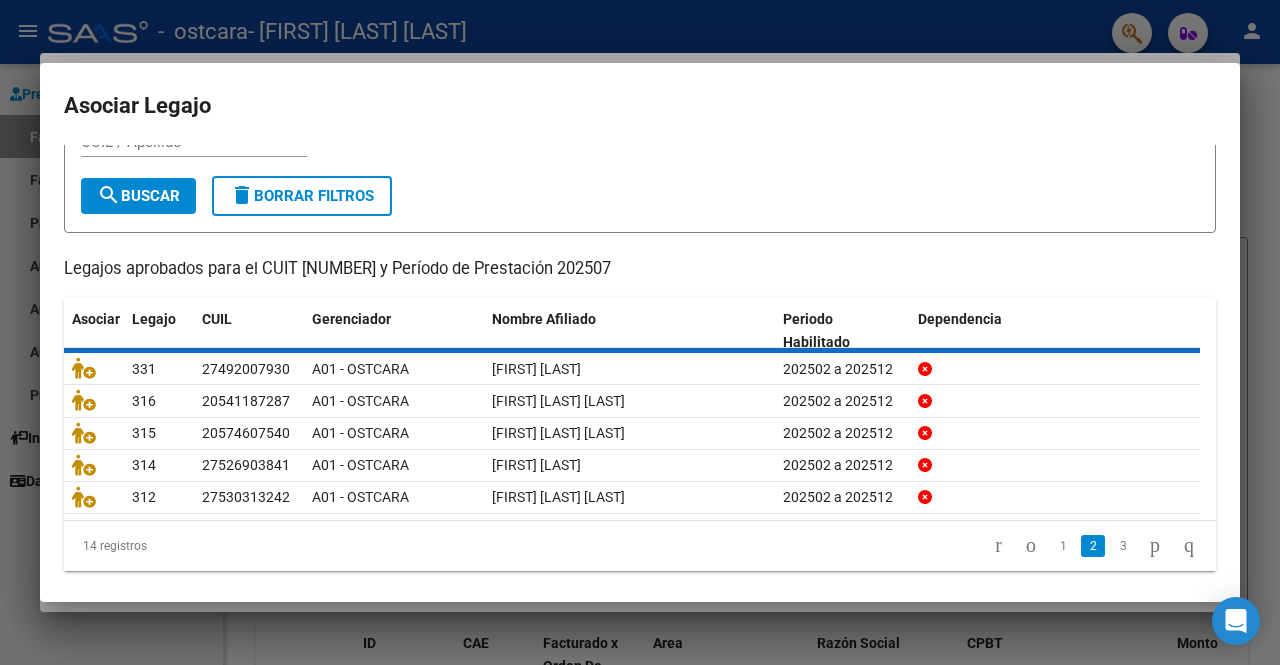 scroll, scrollTop: 0, scrollLeft: 0, axis: both 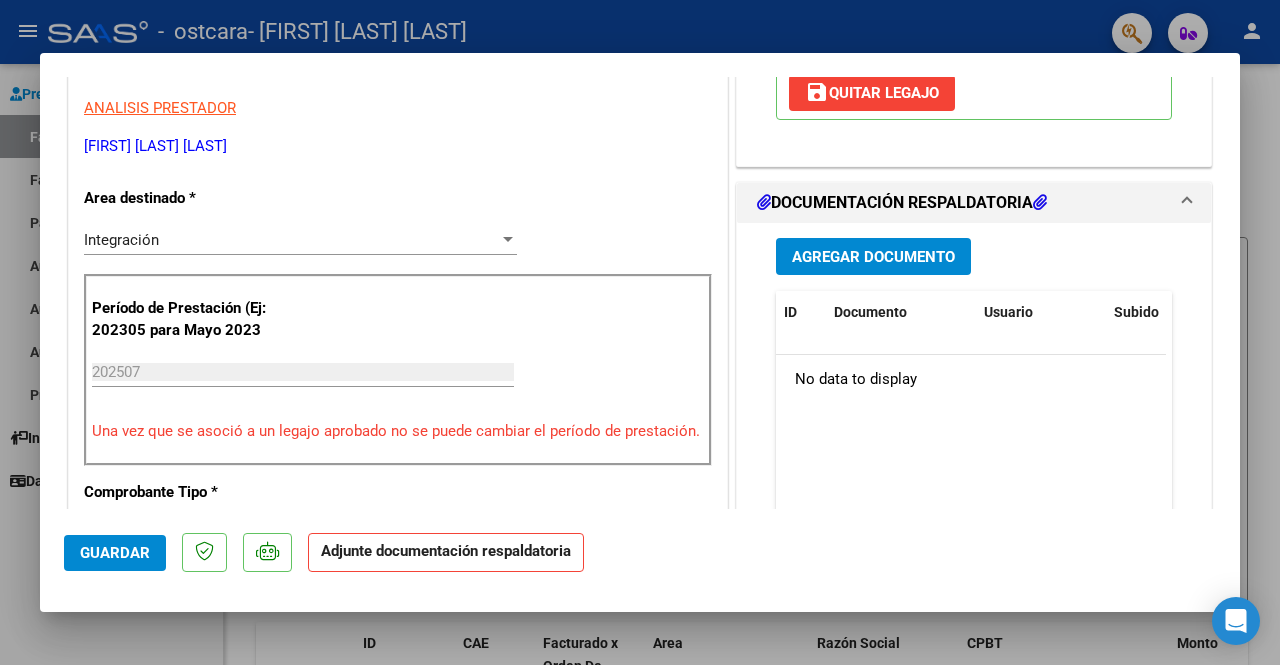 click on "Agregar Documento" at bounding box center (873, 257) 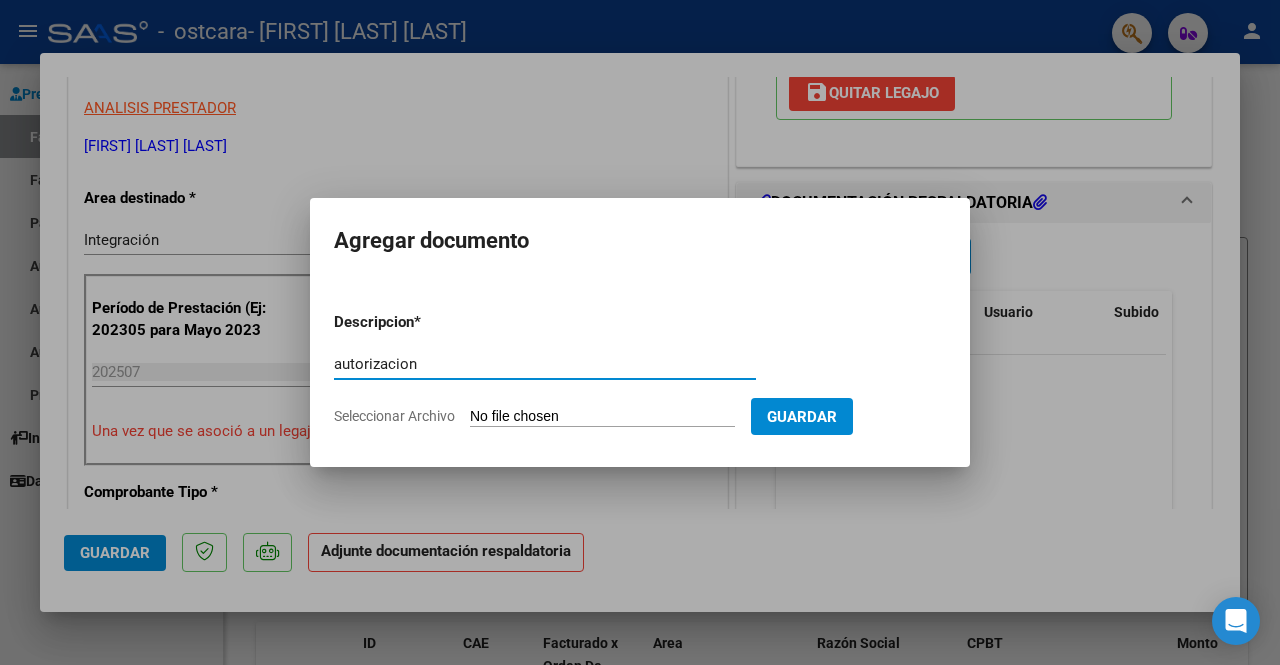 type on "autorizacion" 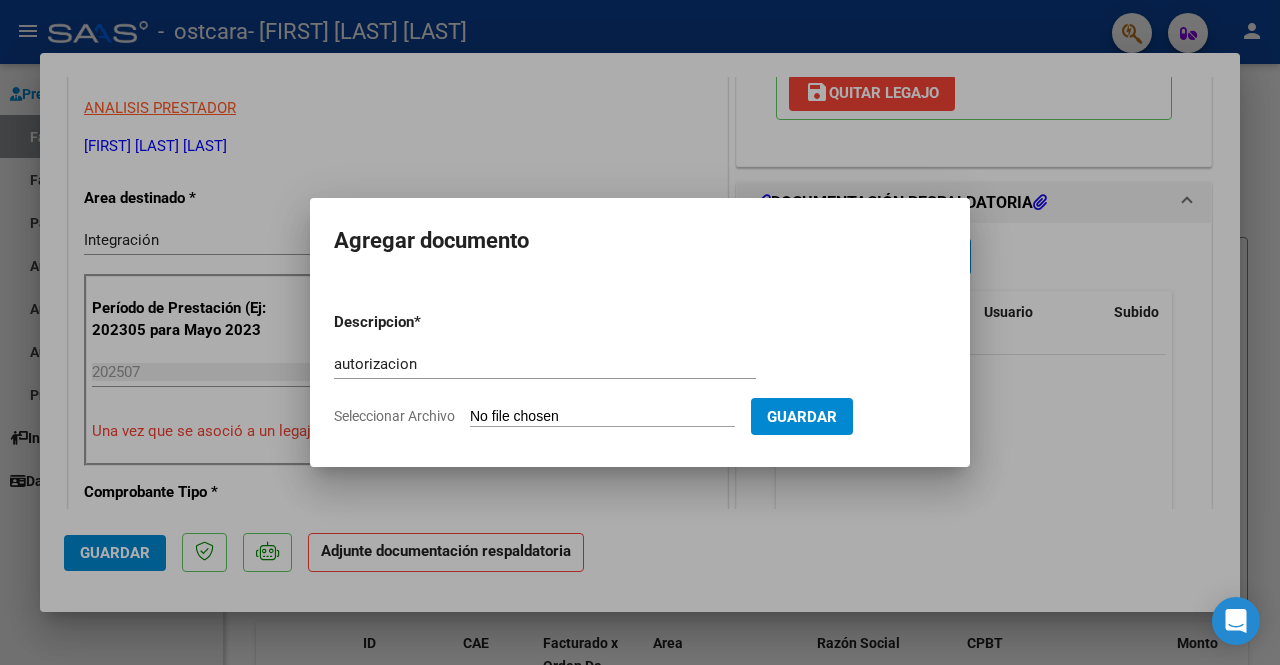 click on "Seleccionar Archivo" at bounding box center [602, 417] 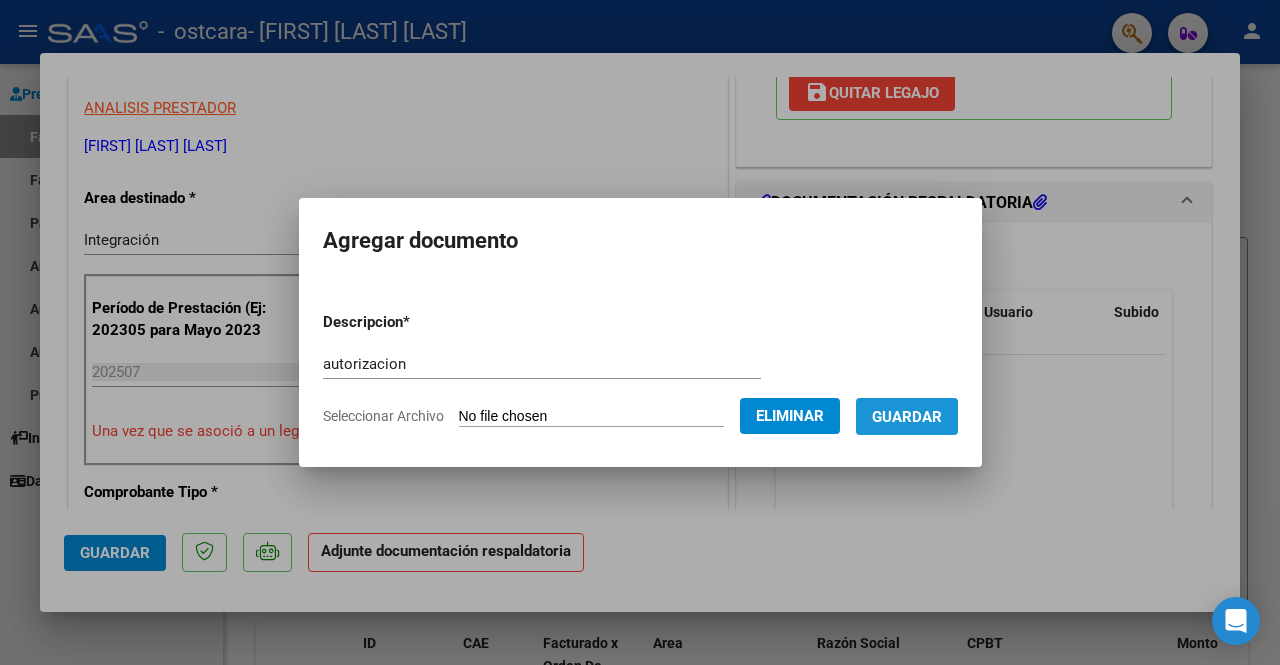 click on "Guardar" at bounding box center (907, 417) 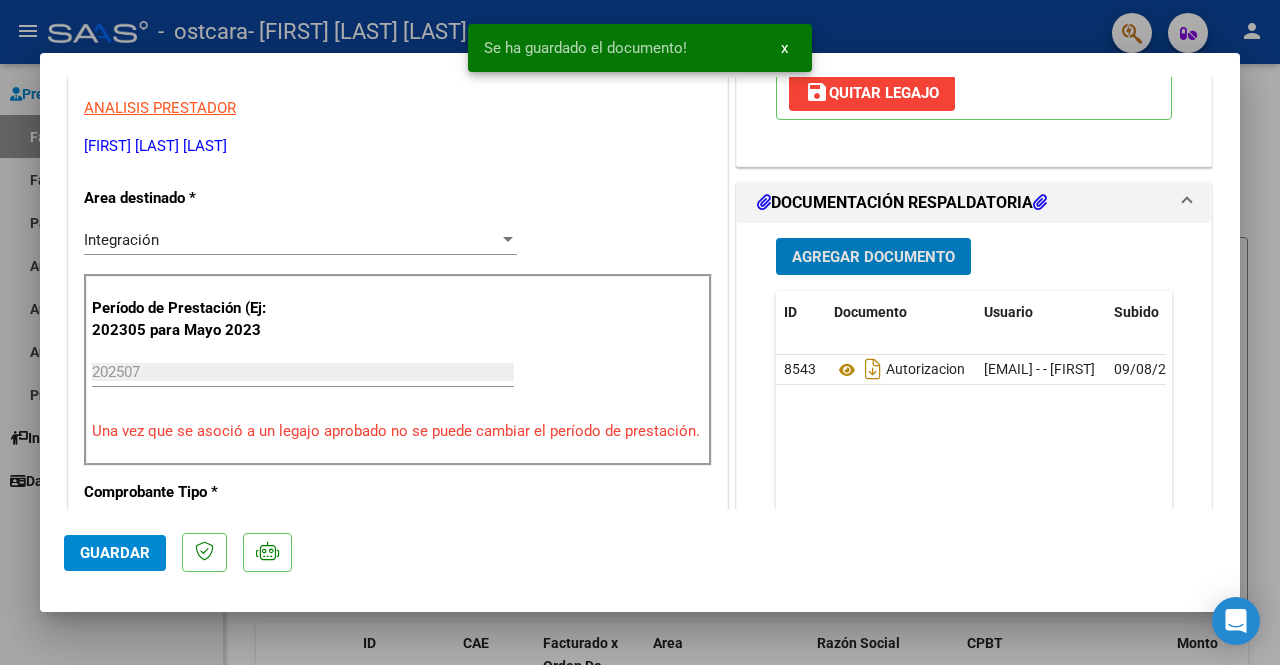 click on "Agregar Documento" at bounding box center [873, 257] 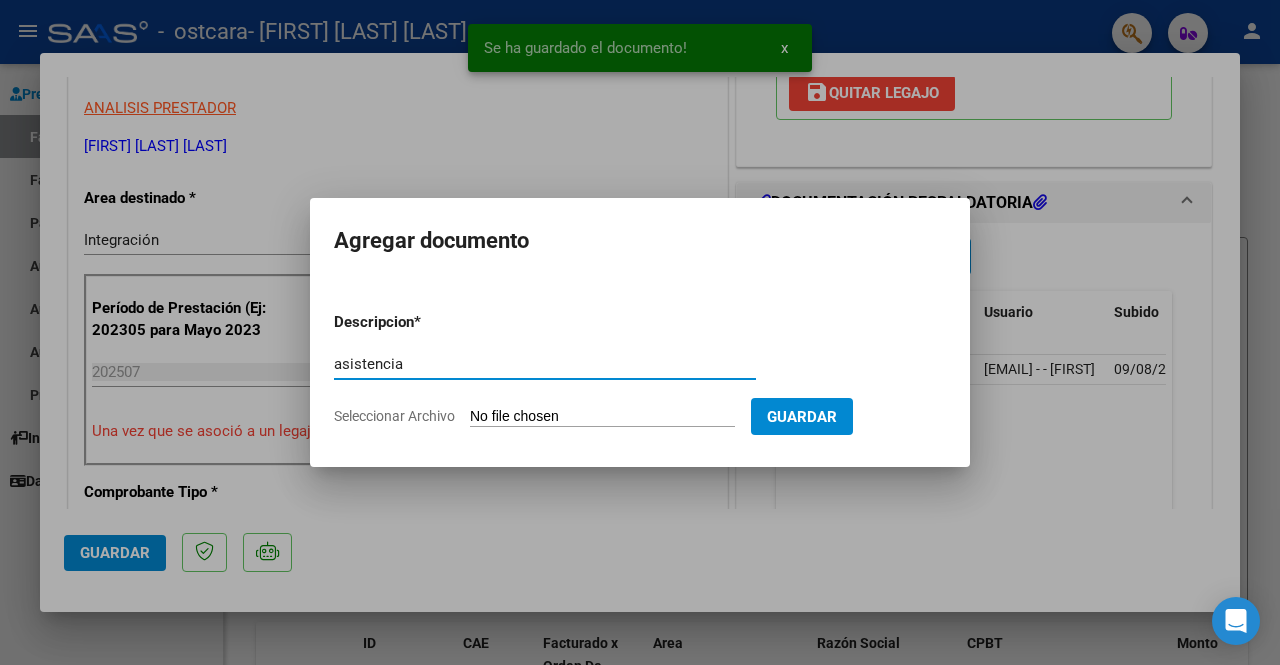 type on "asistencia" 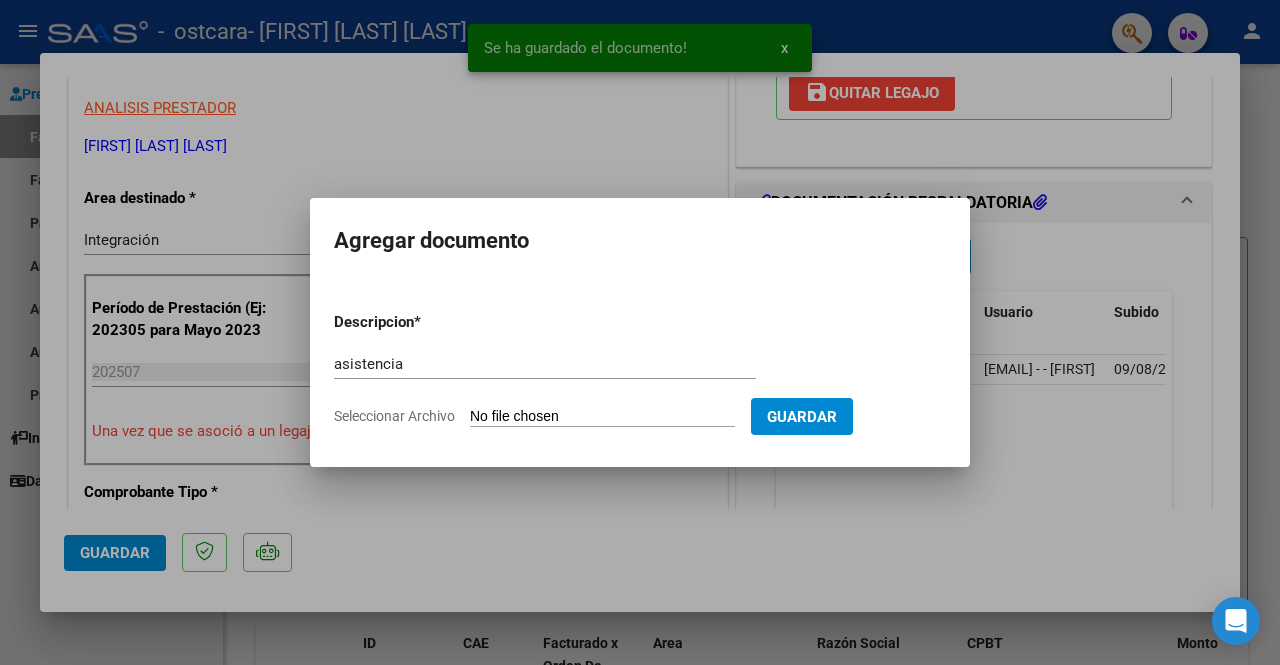 click on "Seleccionar Archivo" at bounding box center [602, 417] 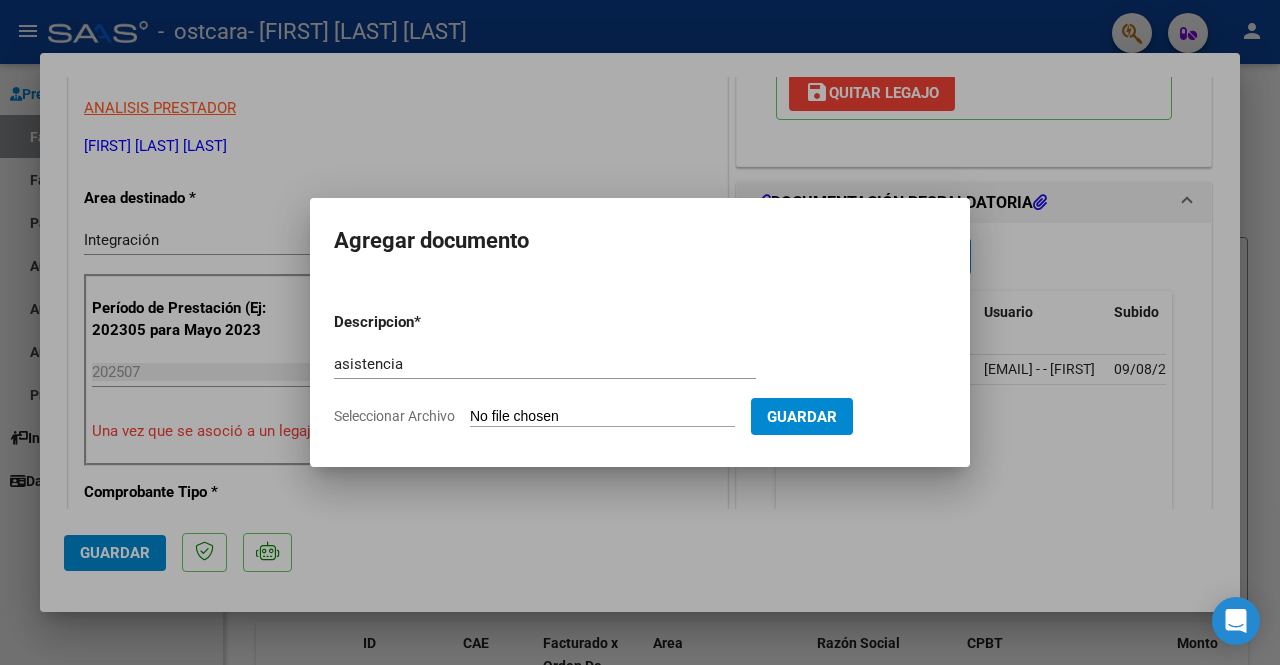 type on "C:\fakepath\asistencia [FIRST] [LAST] julio 2025.pdf" 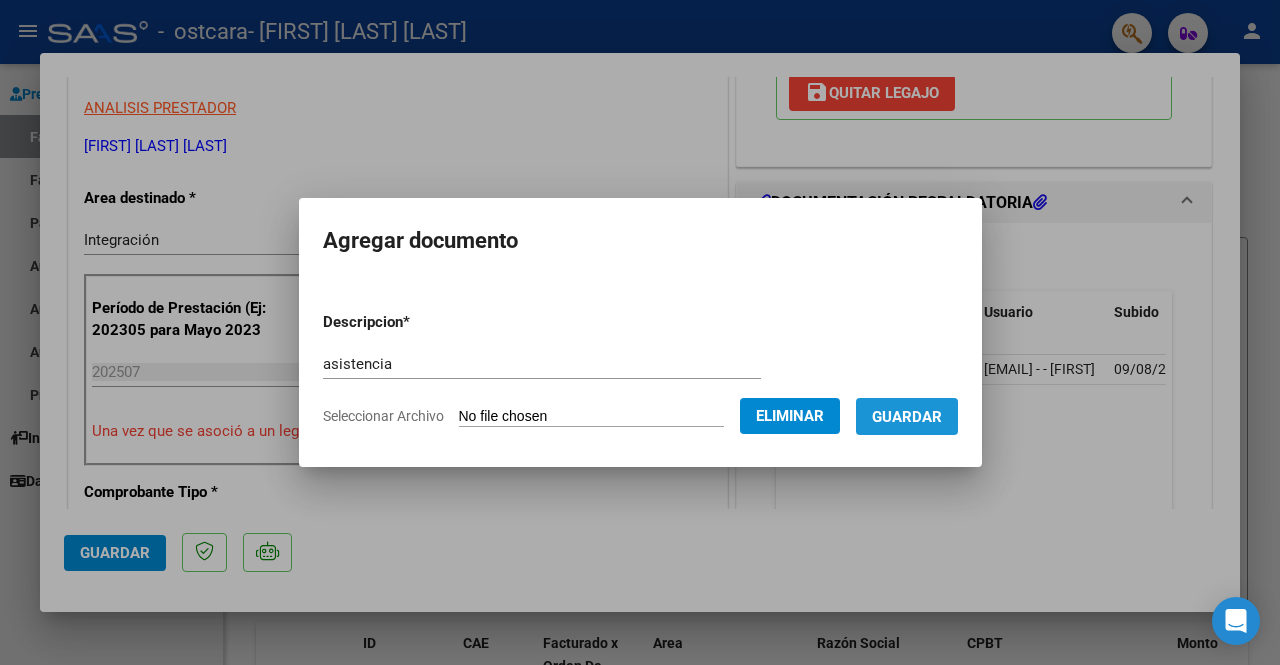 click on "Guardar" at bounding box center (907, 417) 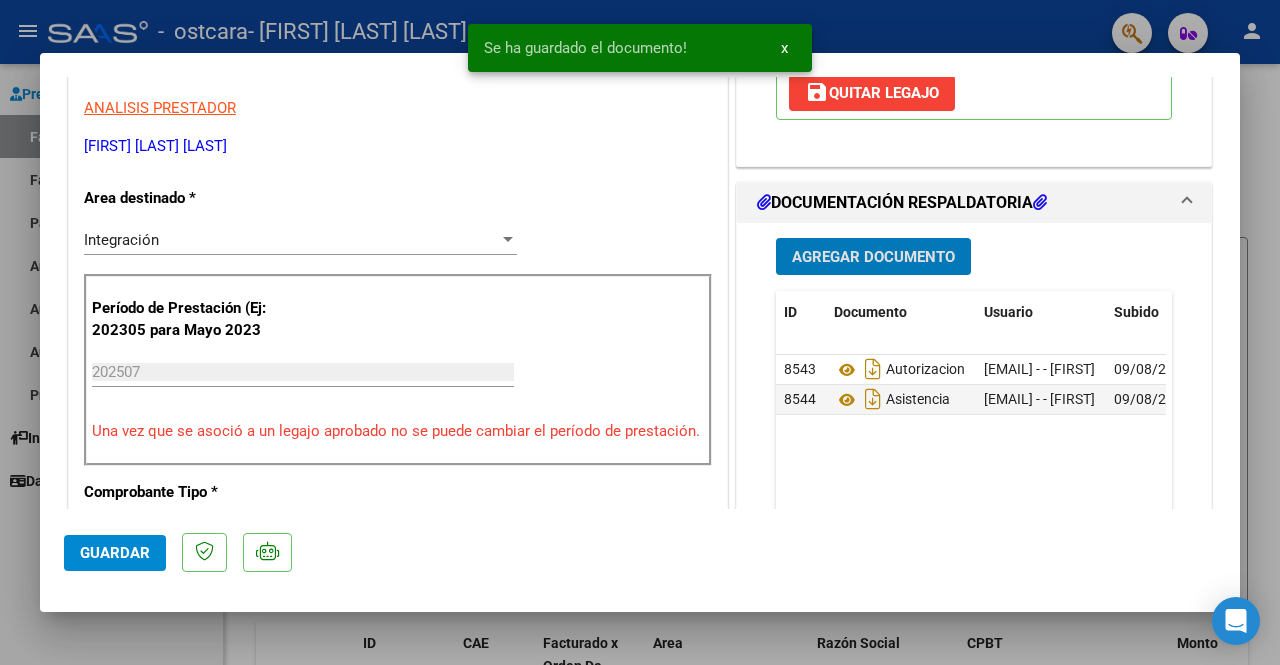 click on "Guardar" 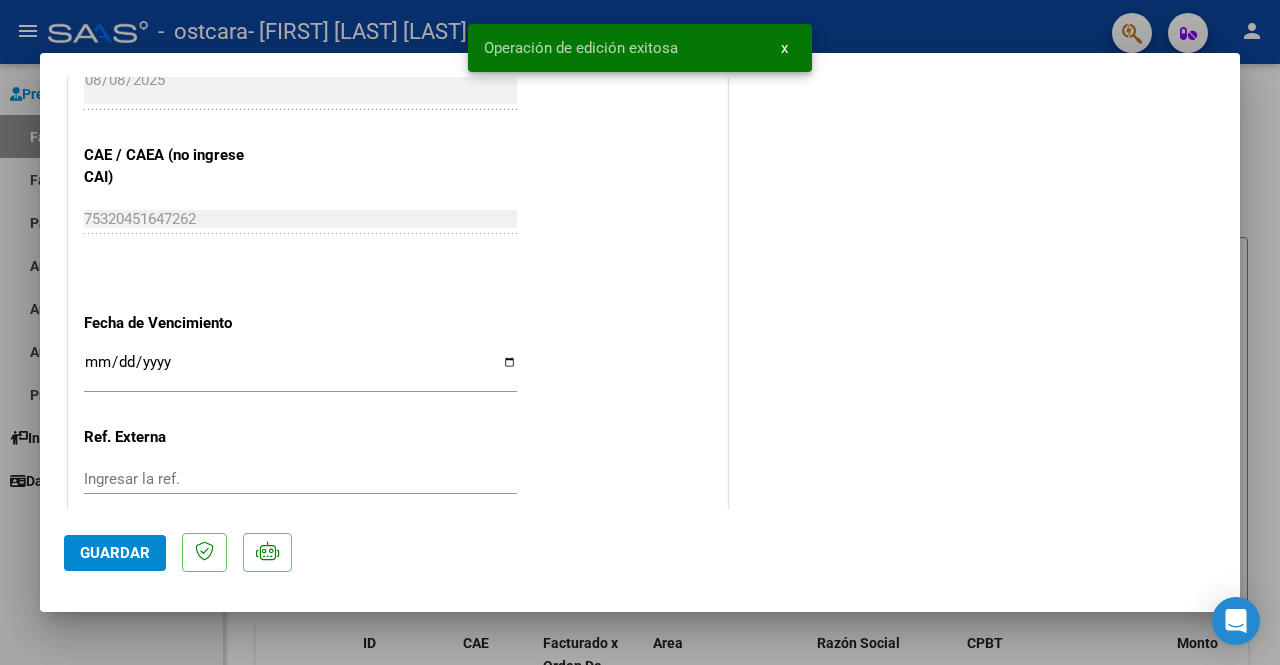 scroll, scrollTop: 1376, scrollLeft: 0, axis: vertical 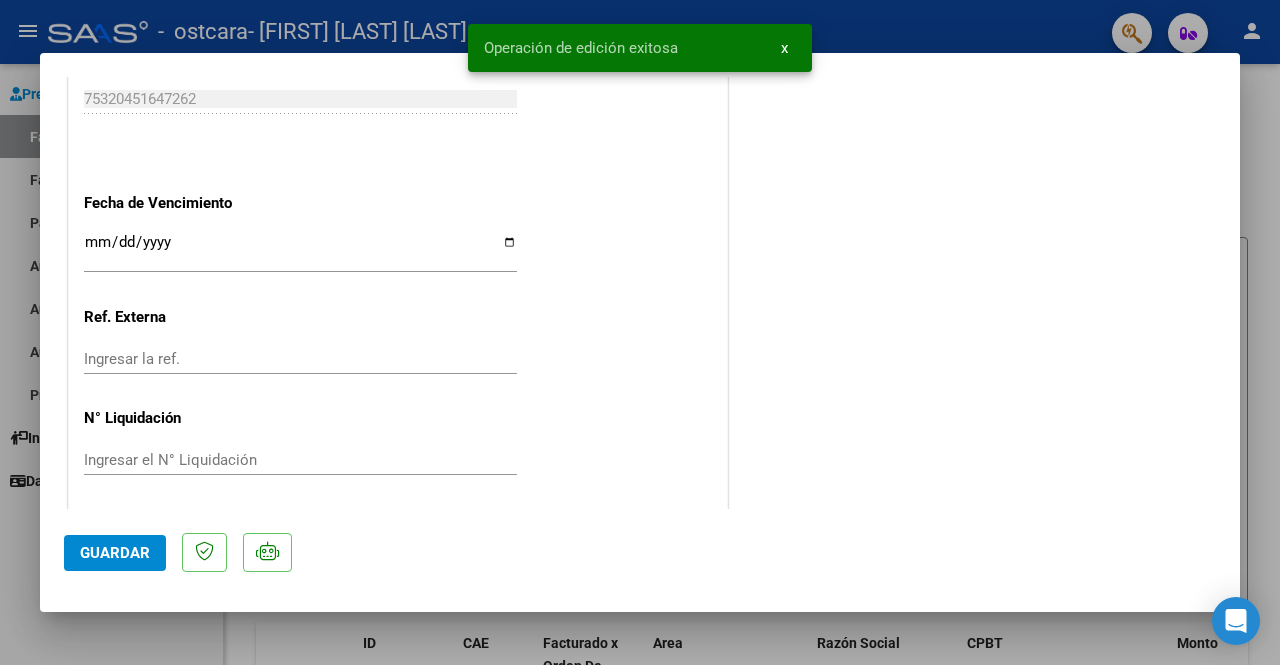 click at bounding box center [640, 332] 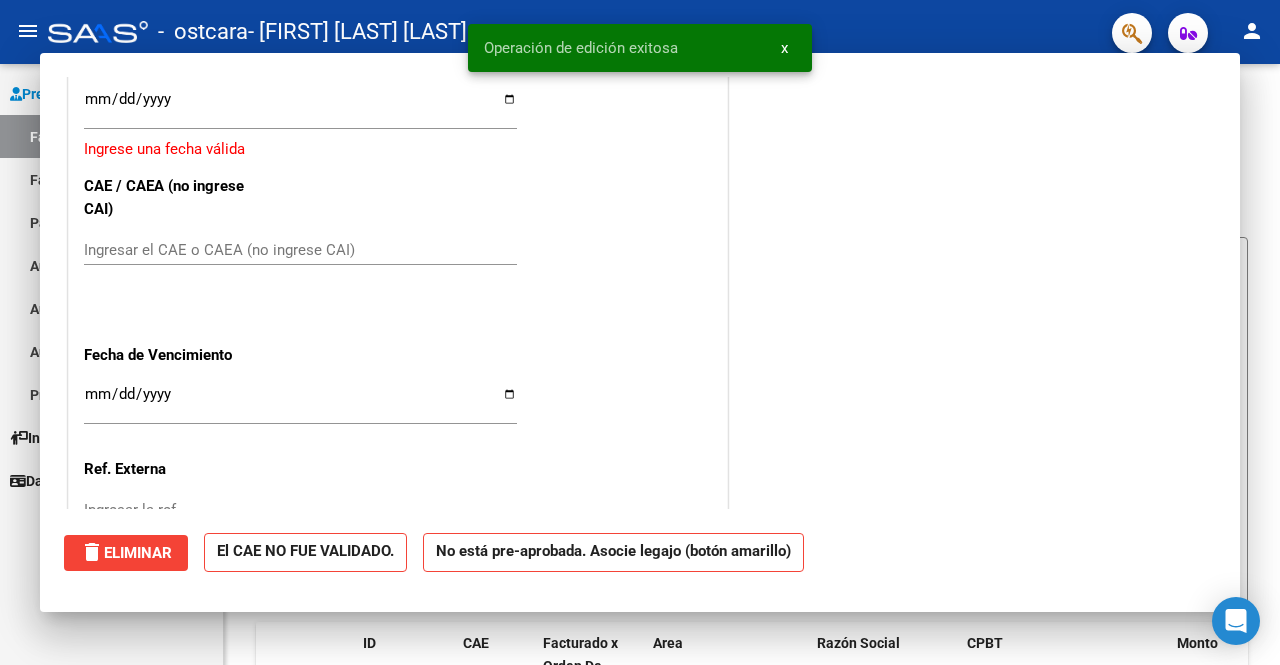 scroll, scrollTop: 1316, scrollLeft: 0, axis: vertical 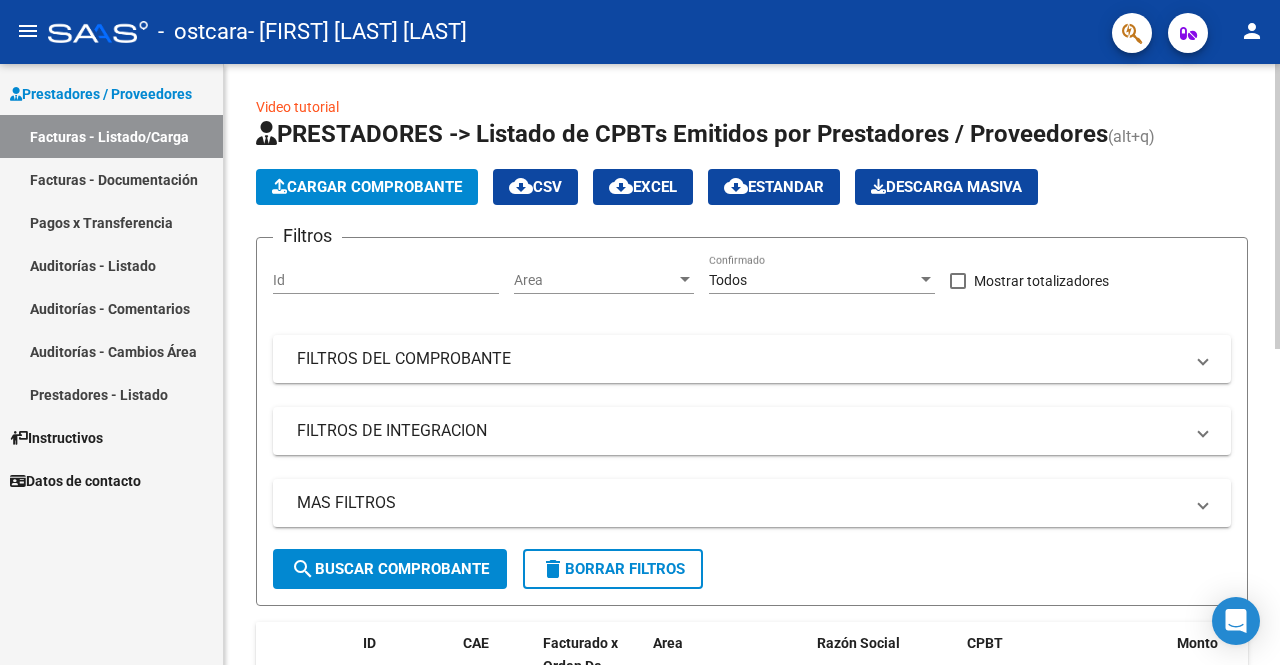 click on "Cargar Comprobante" 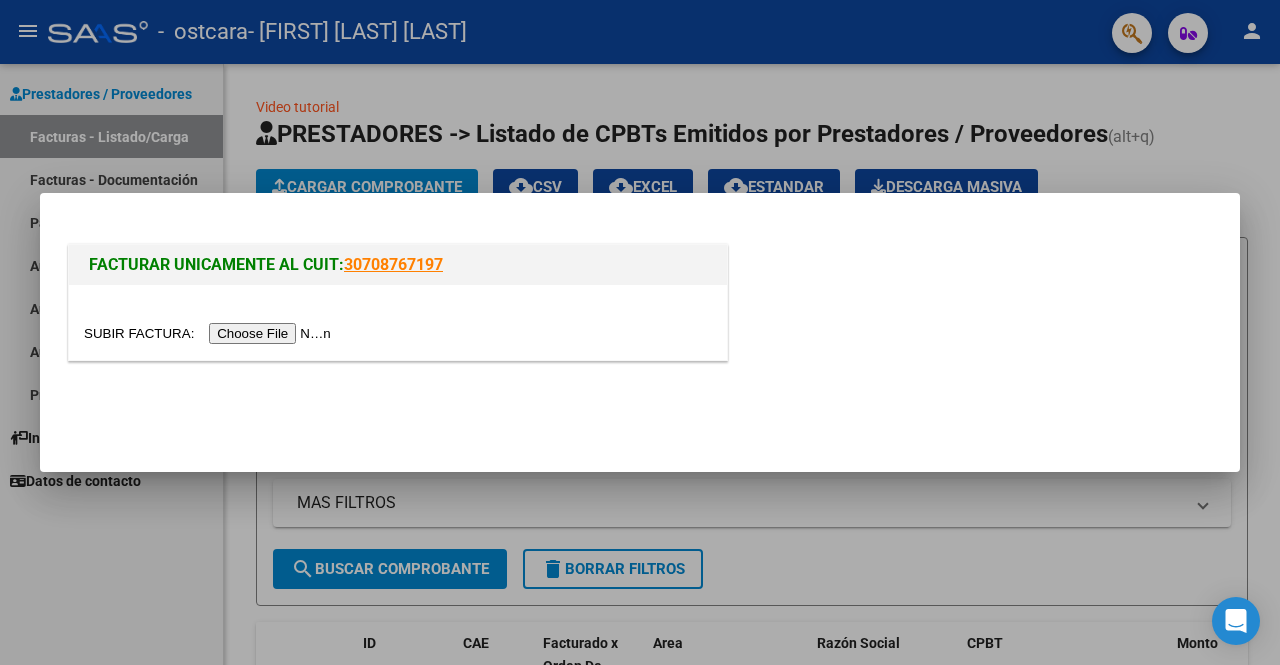 click at bounding box center (210, 333) 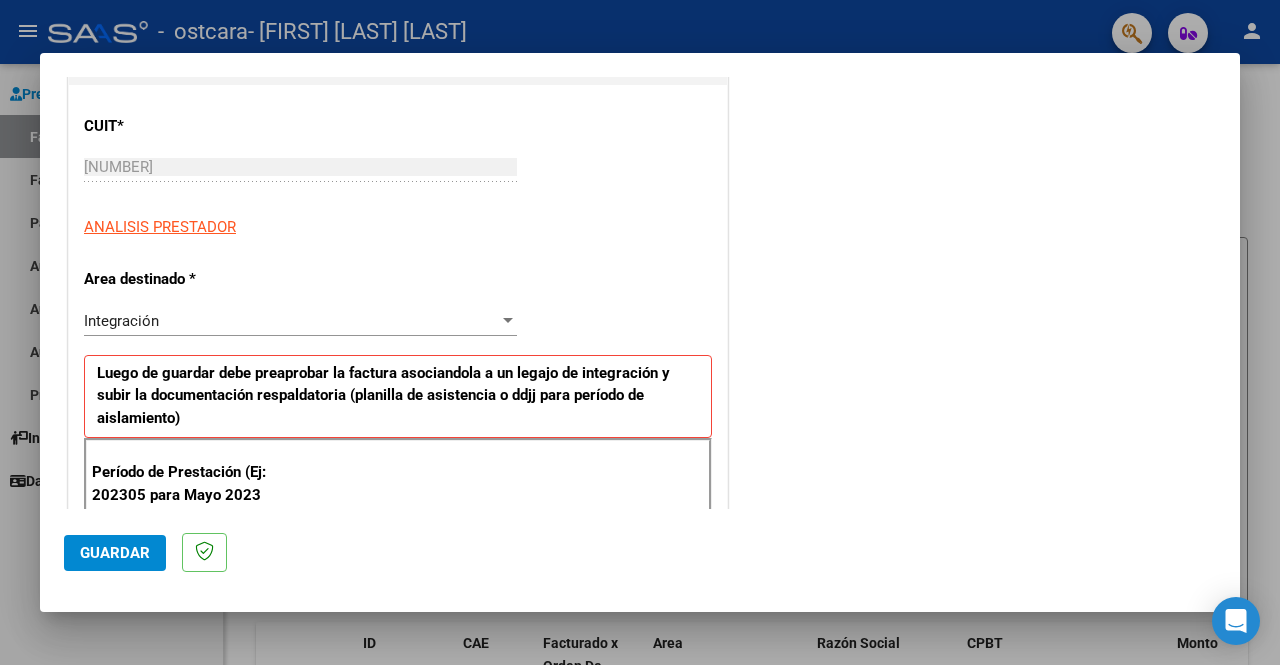 scroll, scrollTop: 400, scrollLeft: 0, axis: vertical 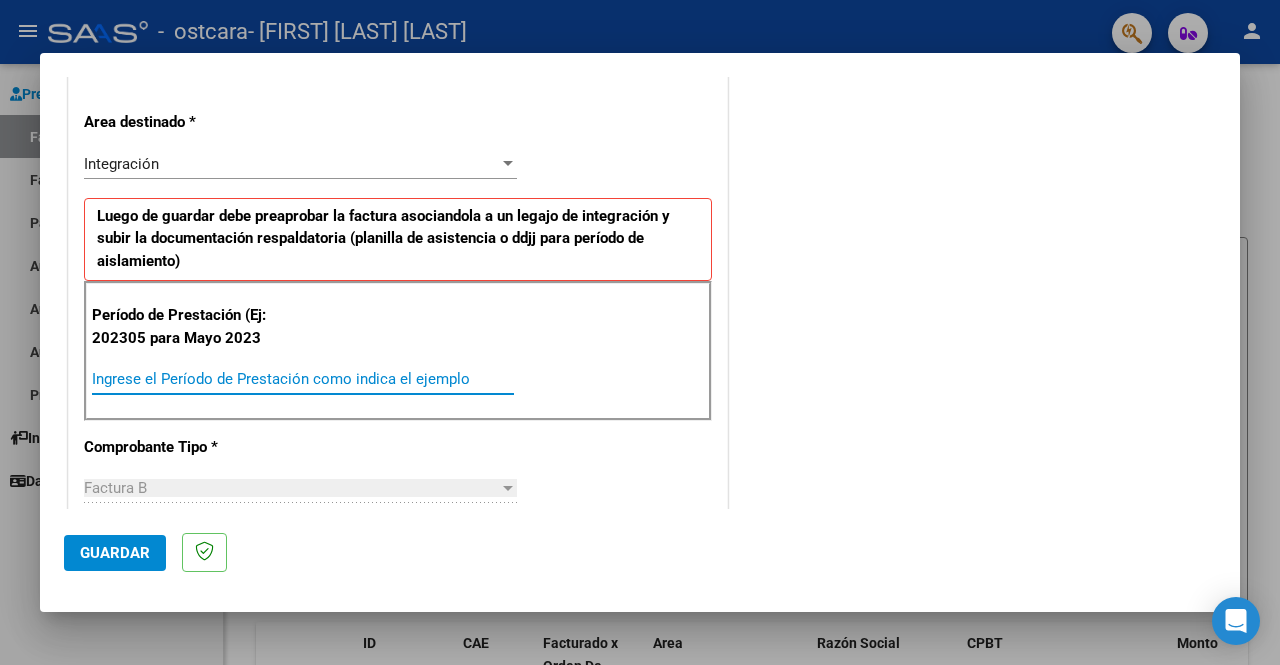 click on "Ingrese el Período de Prestación como indica el ejemplo" at bounding box center (303, 379) 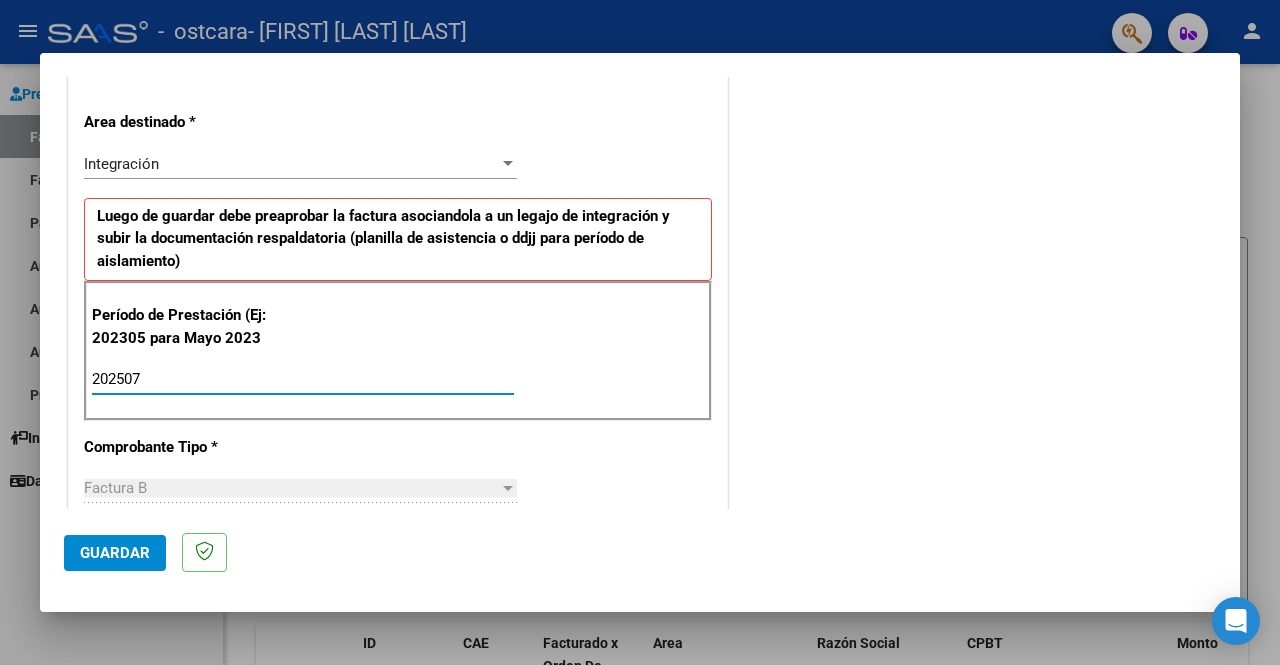 type on "202507" 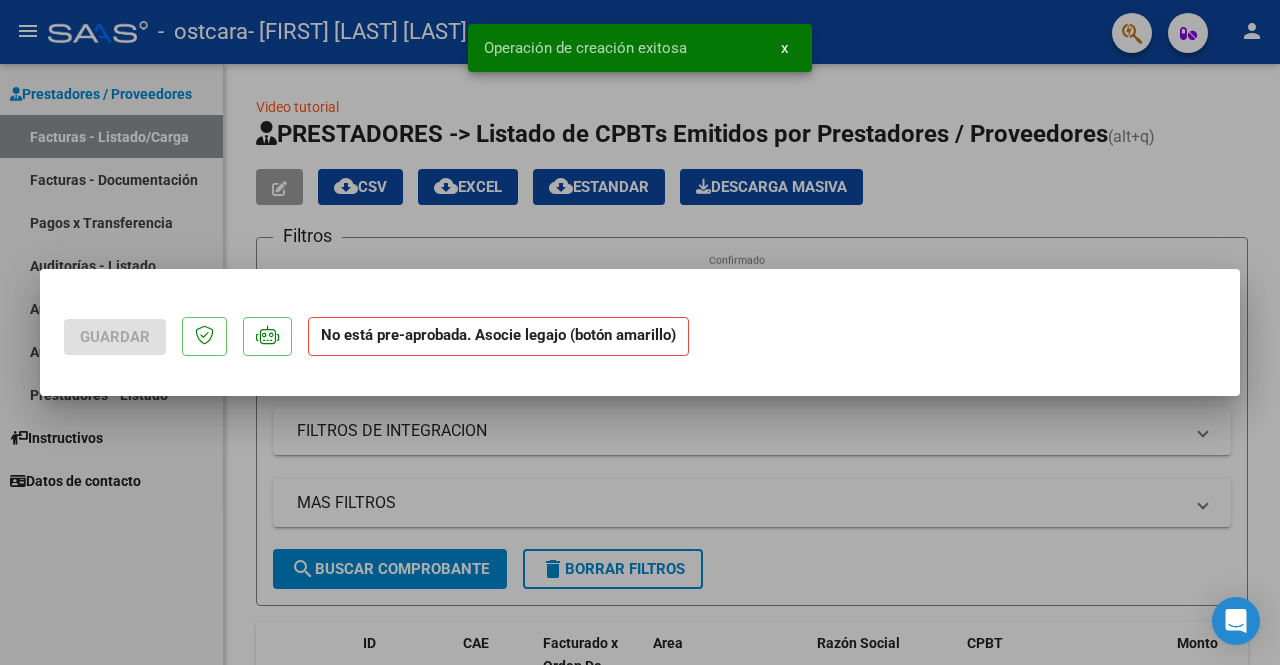 scroll, scrollTop: 0, scrollLeft: 0, axis: both 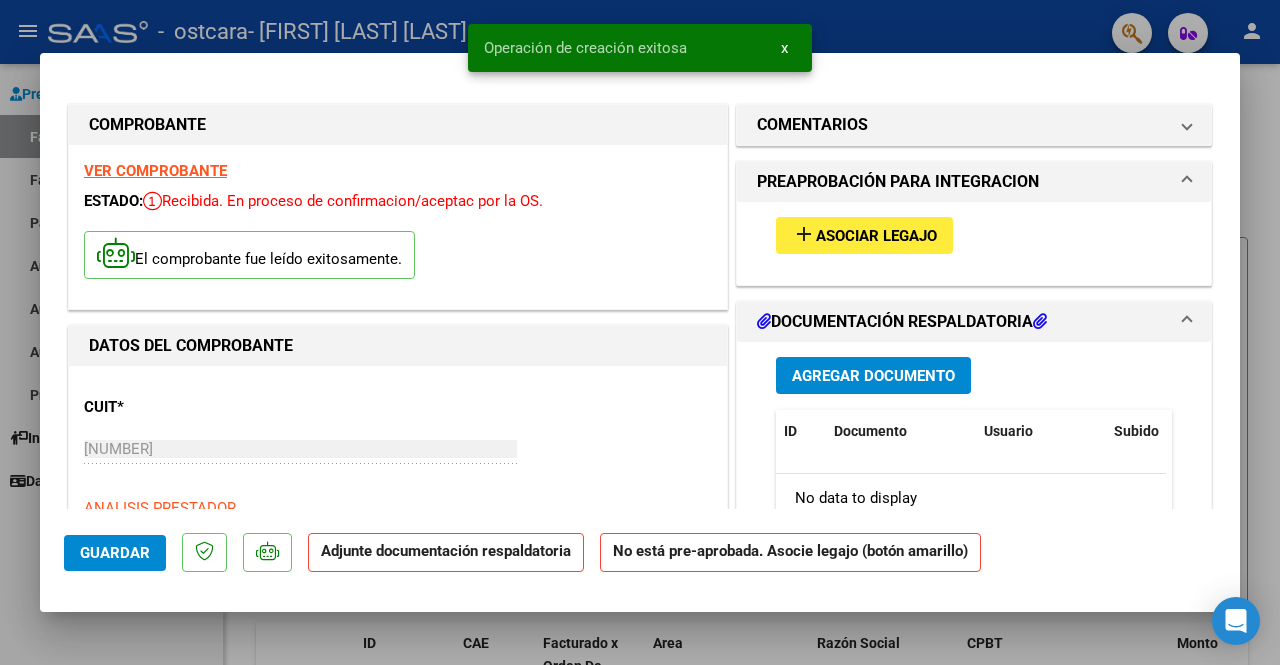 click on "add" at bounding box center (804, 234) 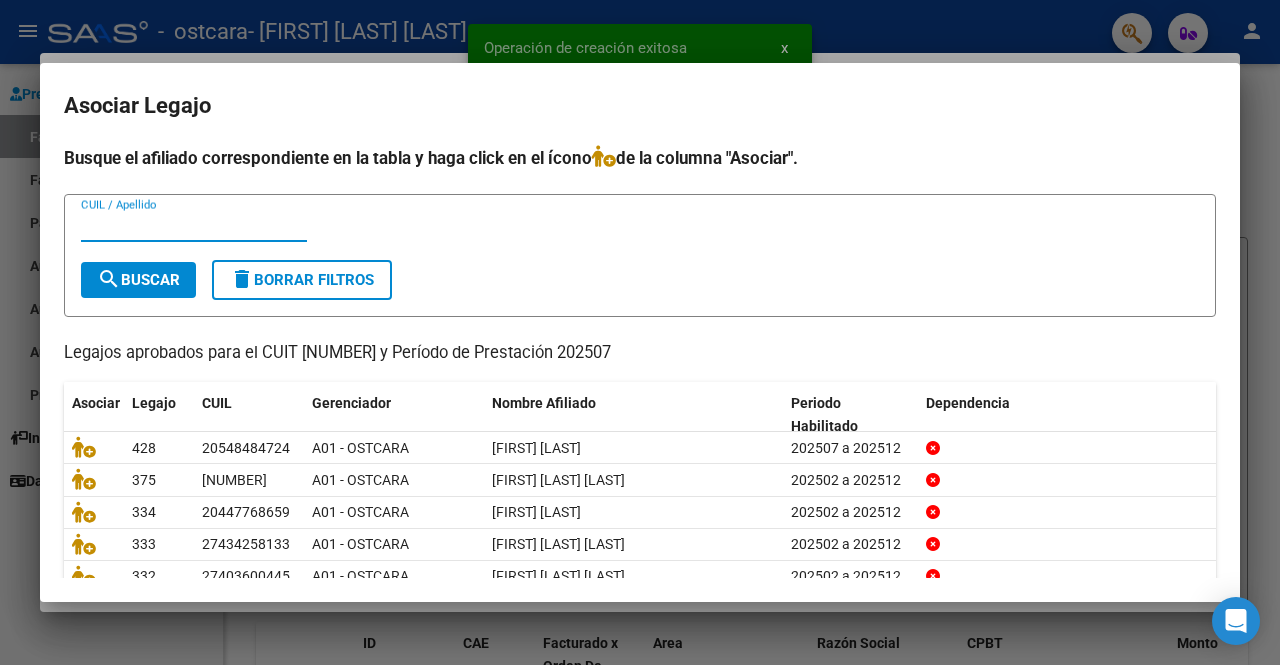scroll, scrollTop: 84, scrollLeft: 0, axis: vertical 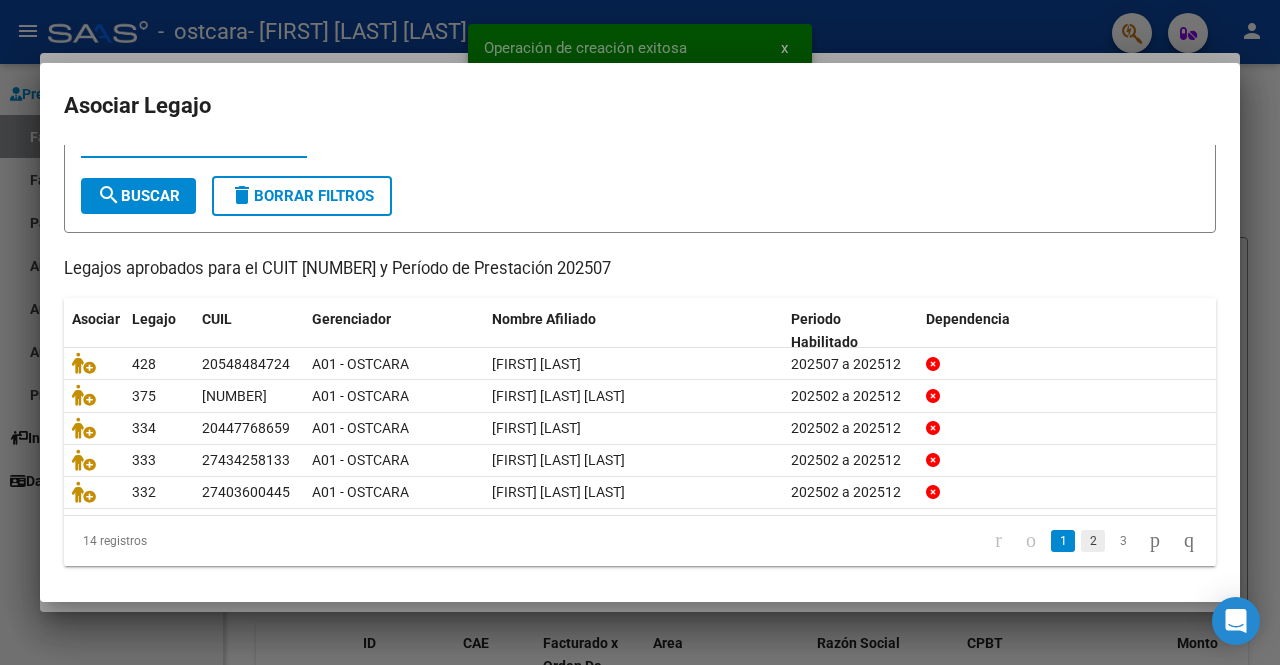 click on "2" 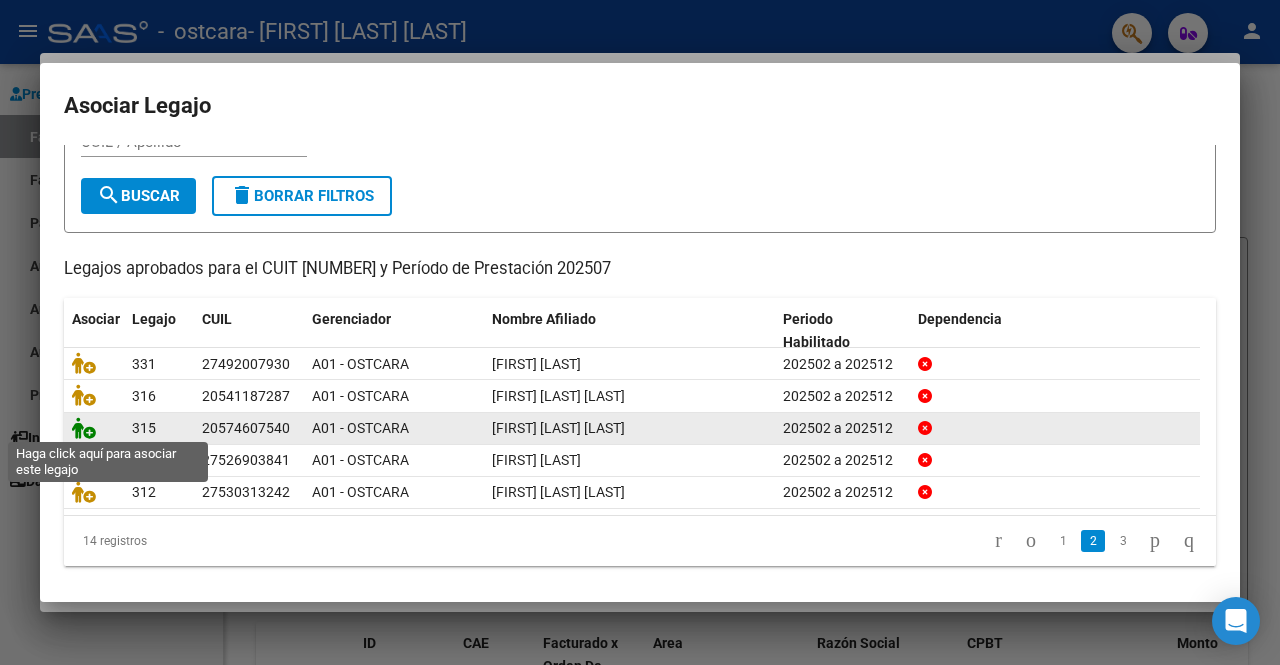 click 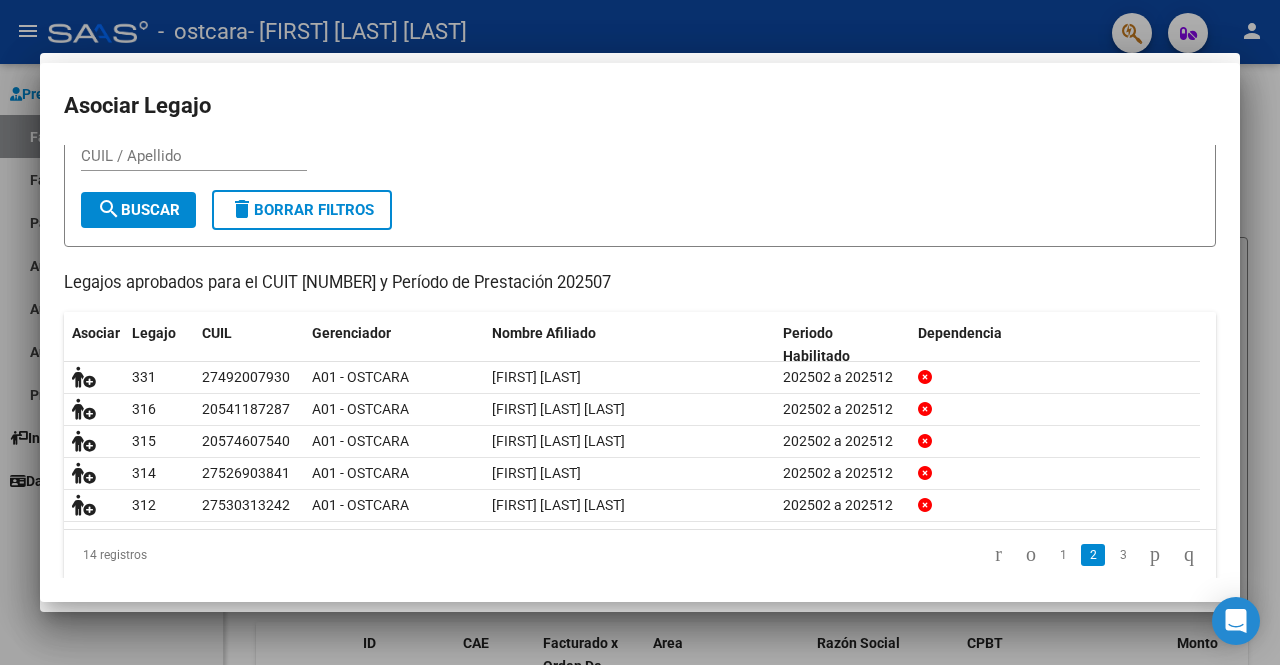 scroll, scrollTop: 97, scrollLeft: 0, axis: vertical 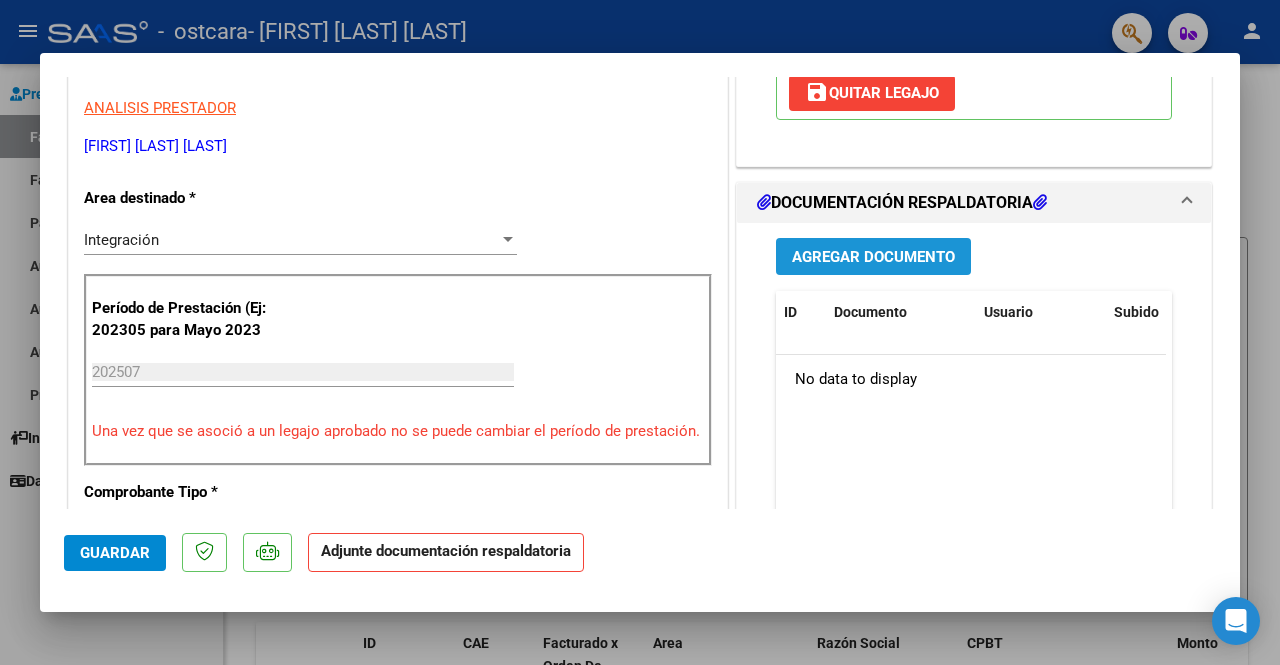 click on "Agregar Documento" at bounding box center [873, 257] 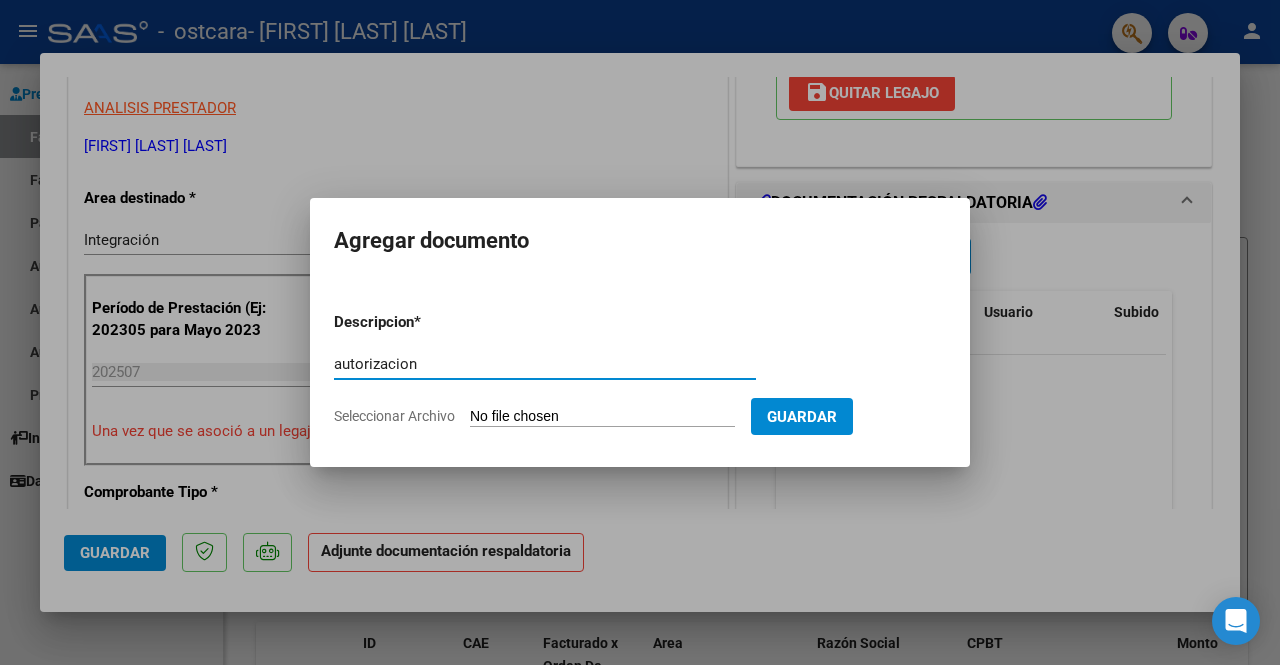 type on "autorizacion" 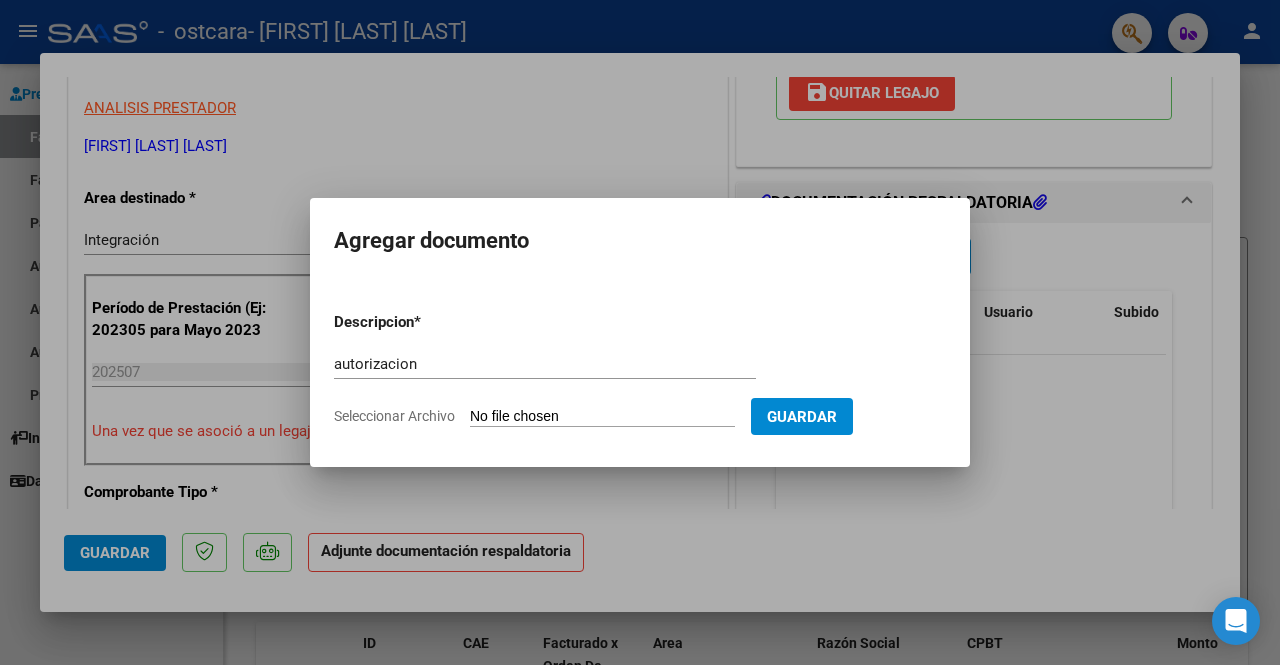 click on "Seleccionar Archivo" at bounding box center (602, 417) 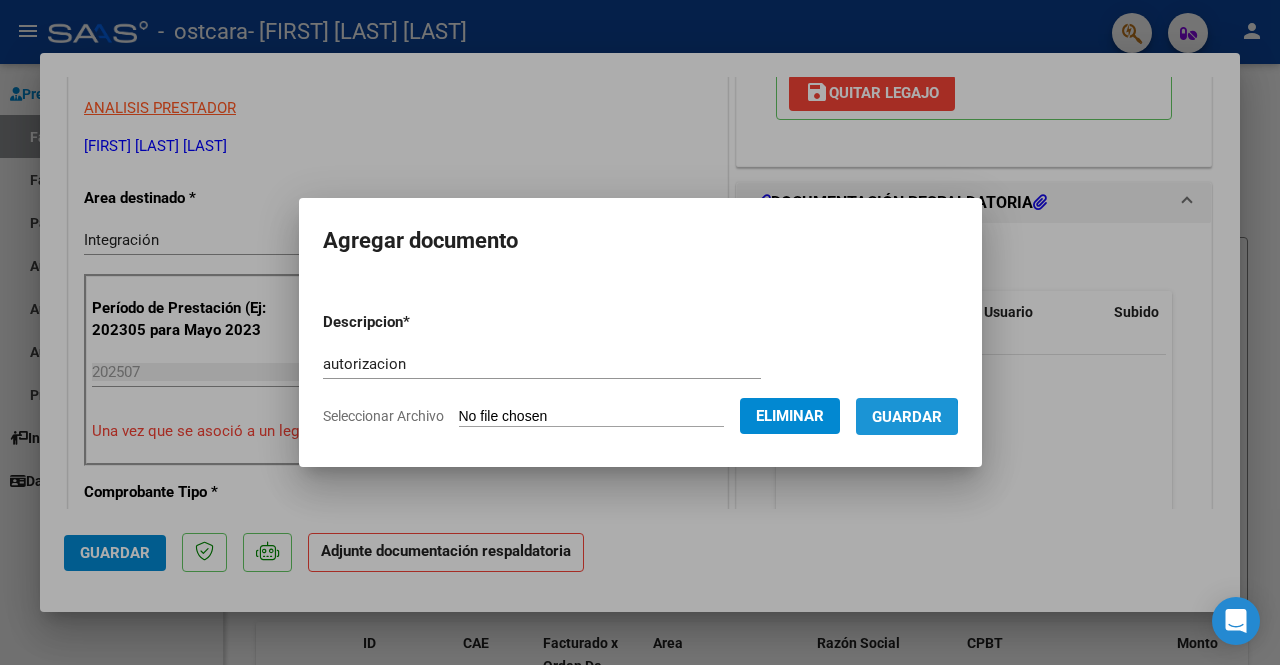 click on "Guardar" at bounding box center (907, 417) 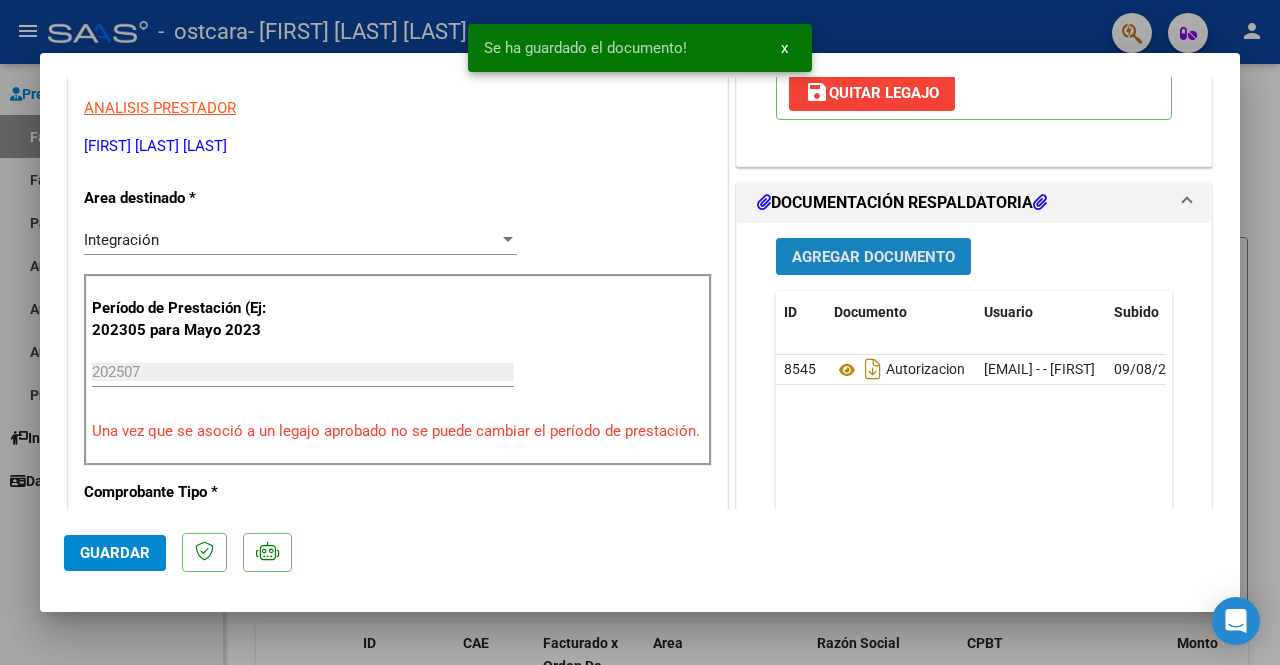 click on "Agregar Documento" at bounding box center (873, 257) 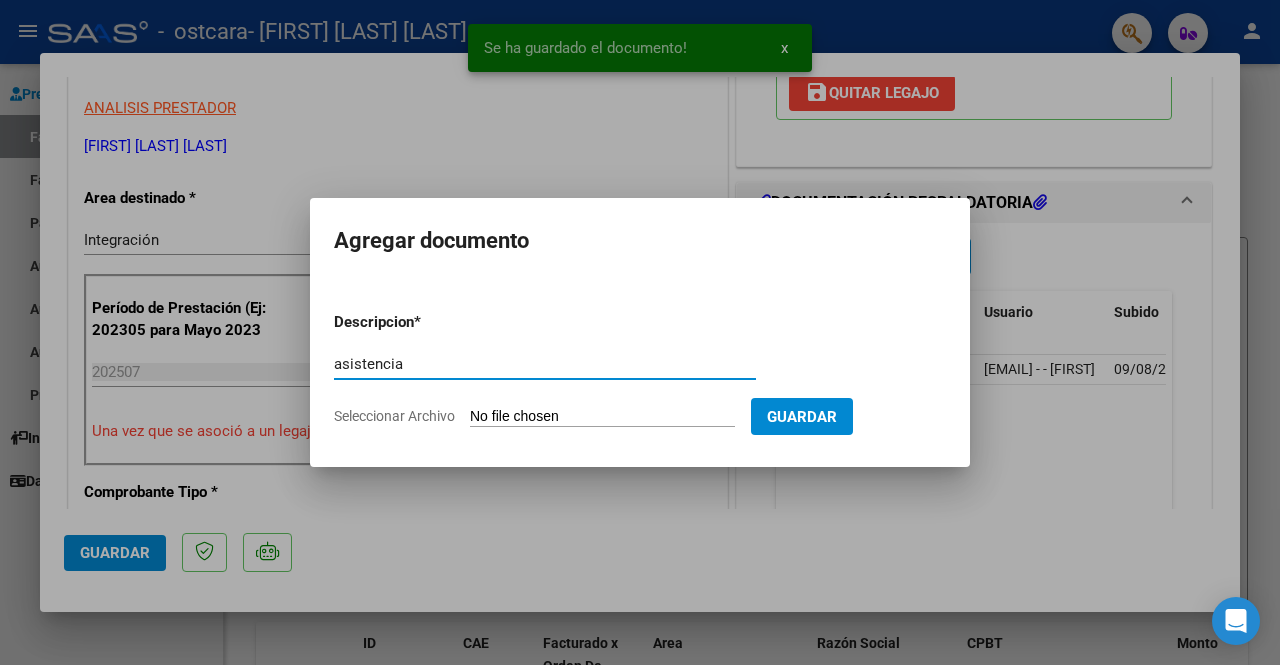 type on "asistencia" 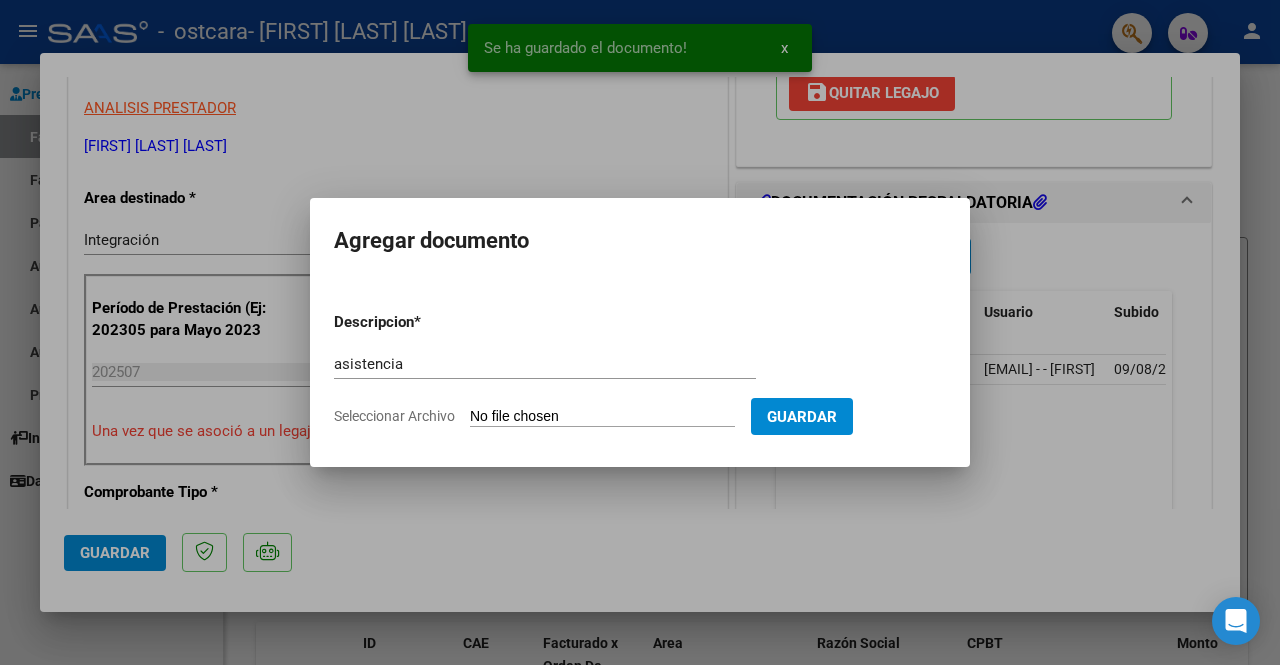 click on "Seleccionar Archivo" at bounding box center (602, 417) 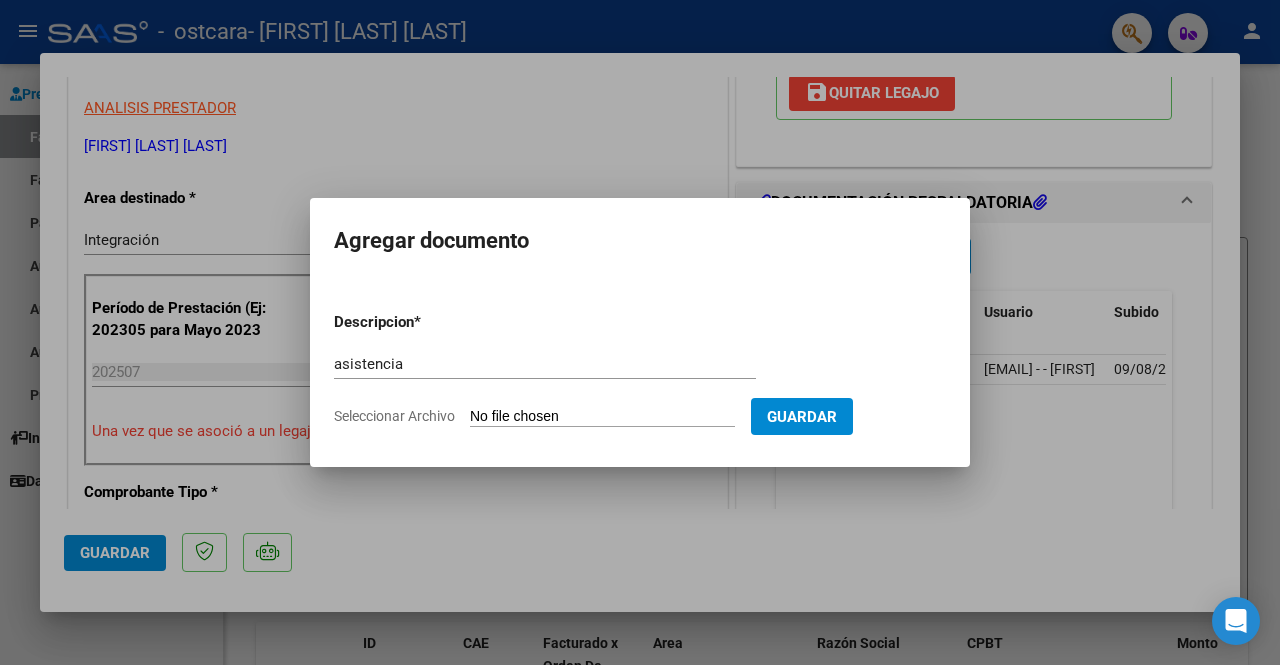 type on "C:\fakepath\asistencia [FIRST] [LAST] julio 2025.pdf" 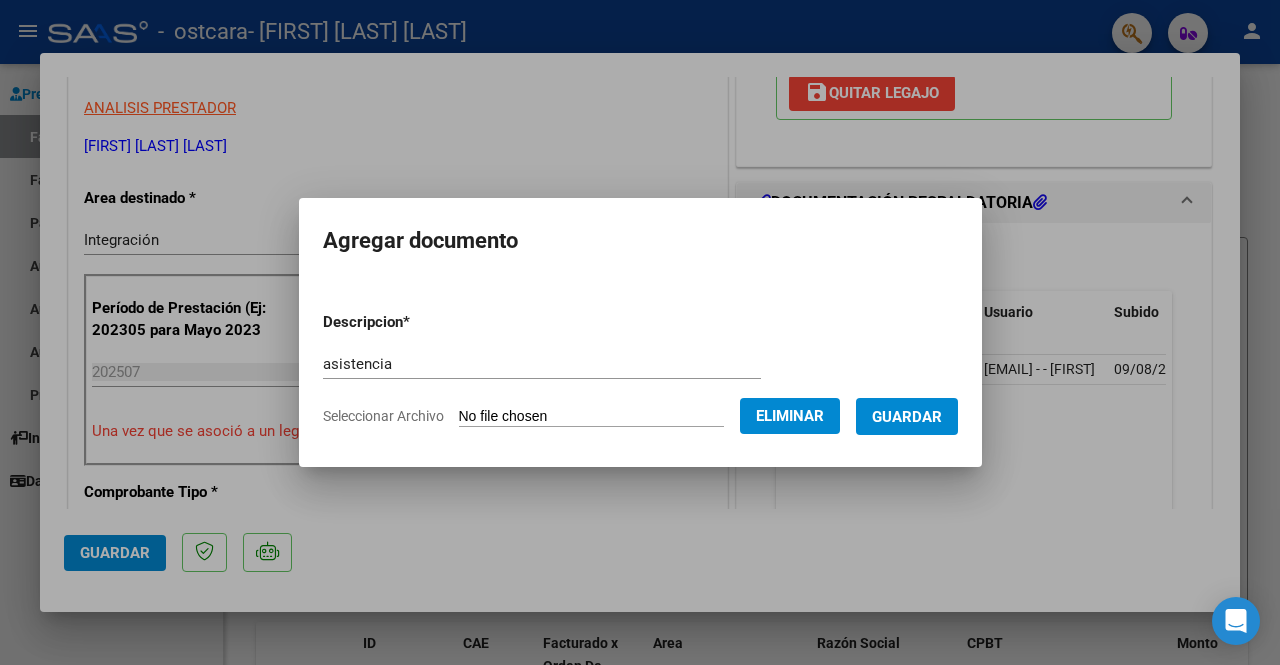 click on "Guardar" at bounding box center [907, 417] 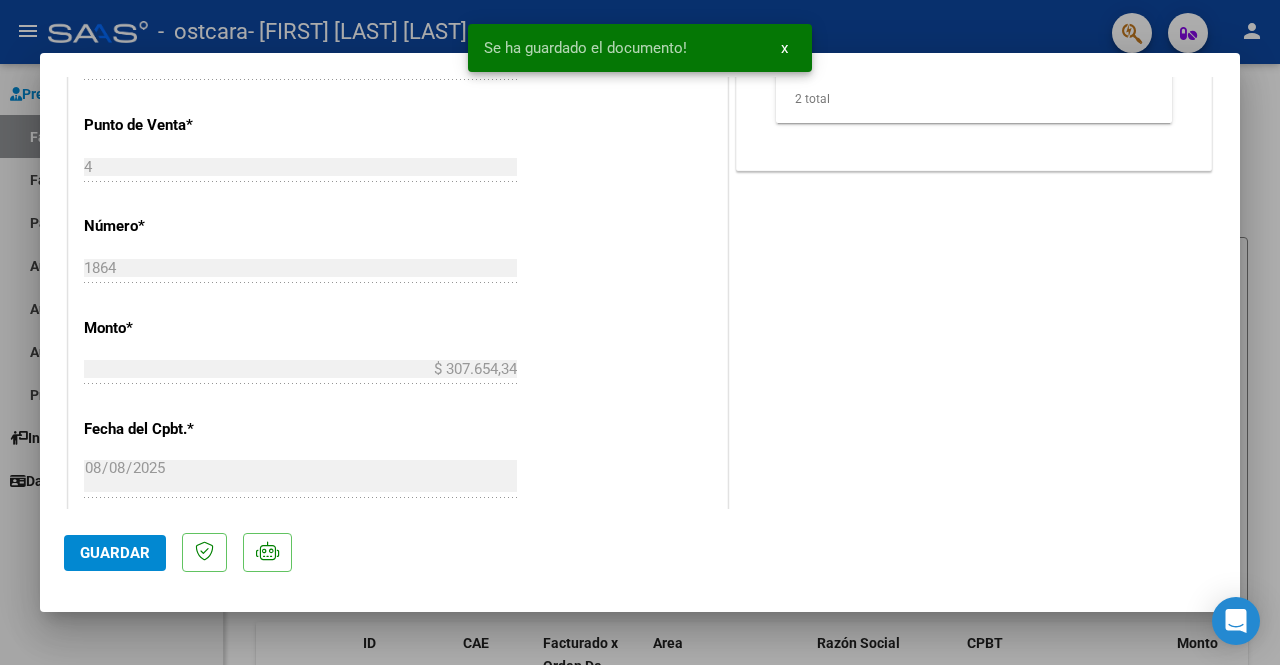 scroll, scrollTop: 1000, scrollLeft: 0, axis: vertical 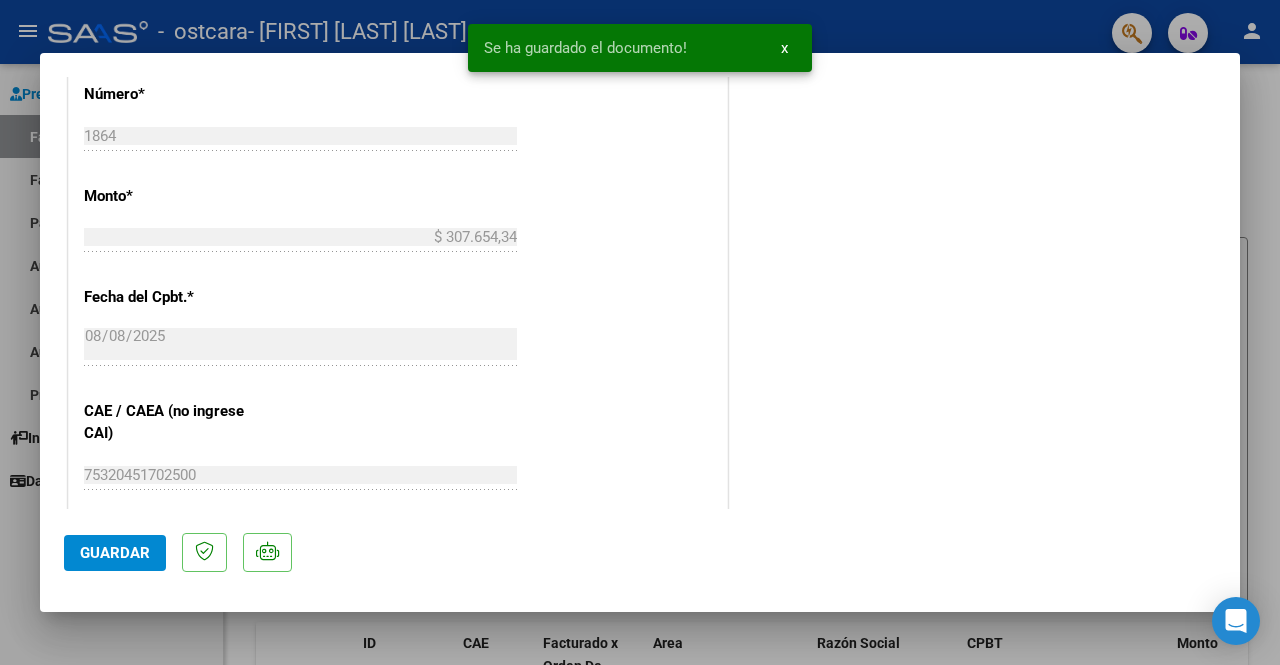 click on "Guardar" 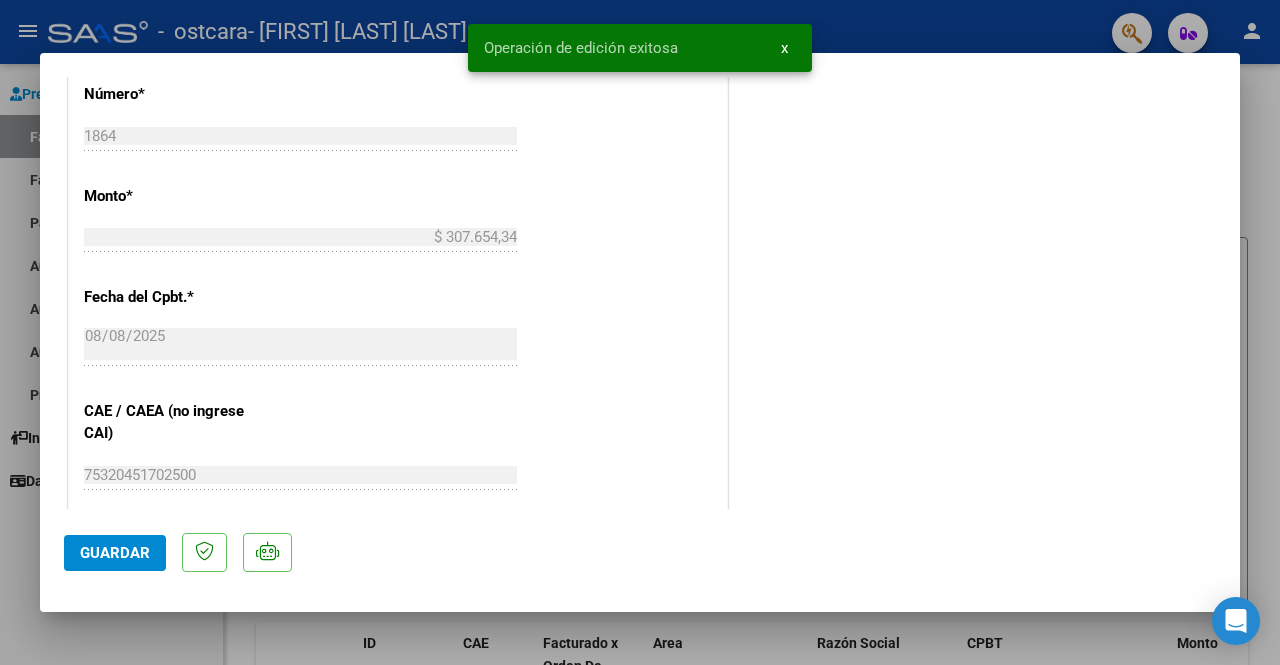 click at bounding box center [640, 332] 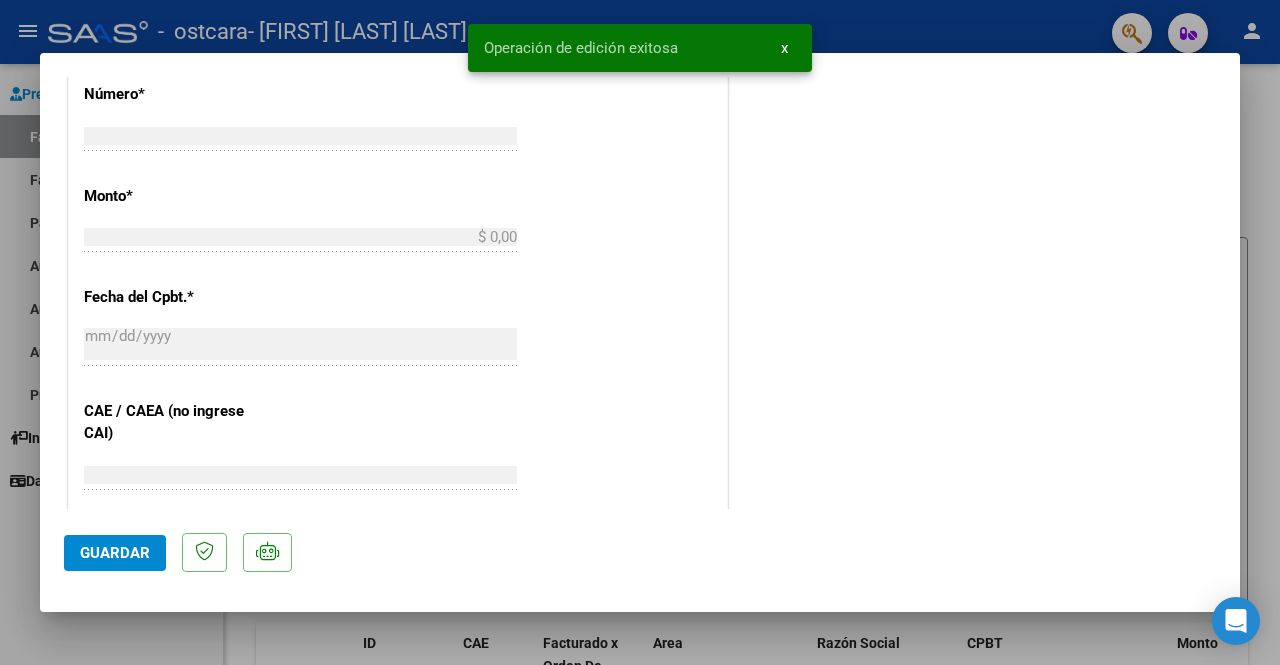 scroll, scrollTop: 1069, scrollLeft: 0, axis: vertical 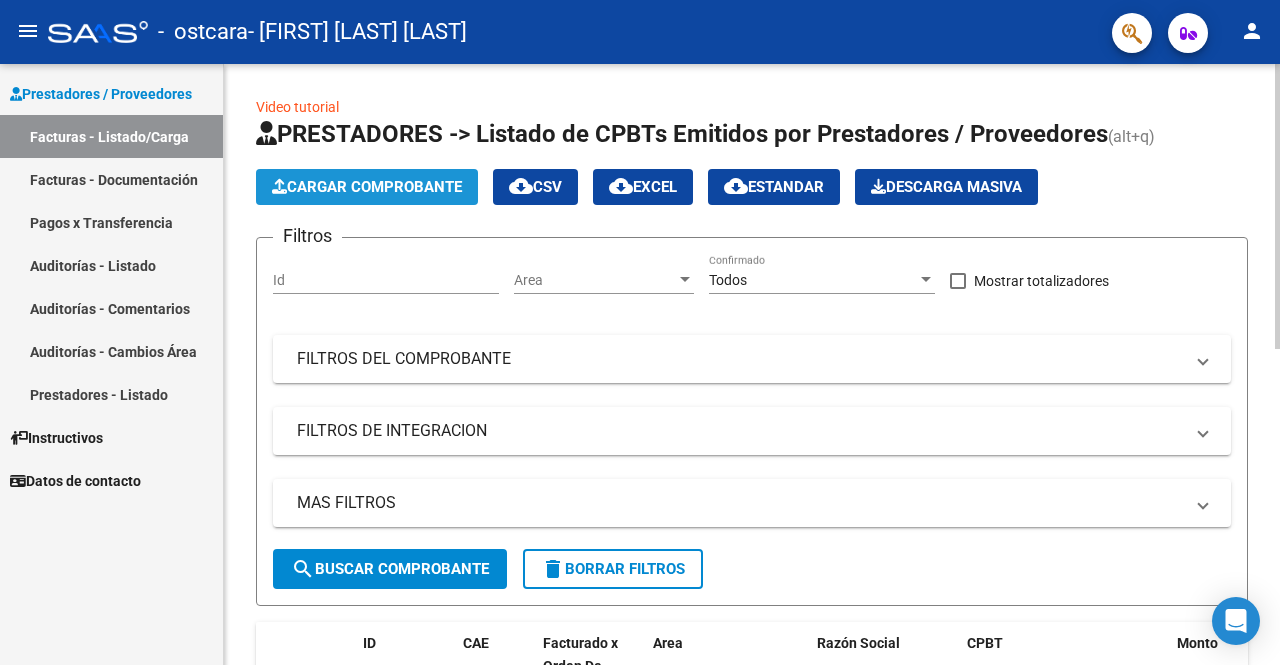 click on "Cargar Comprobante" 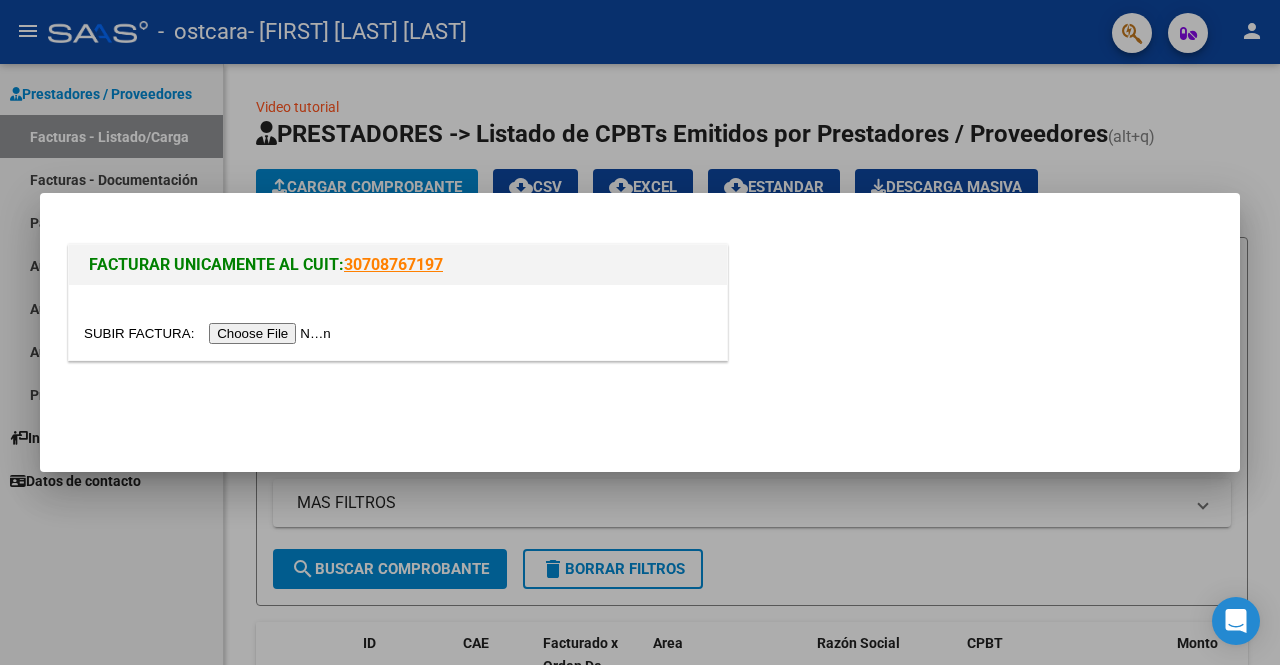 click at bounding box center (210, 333) 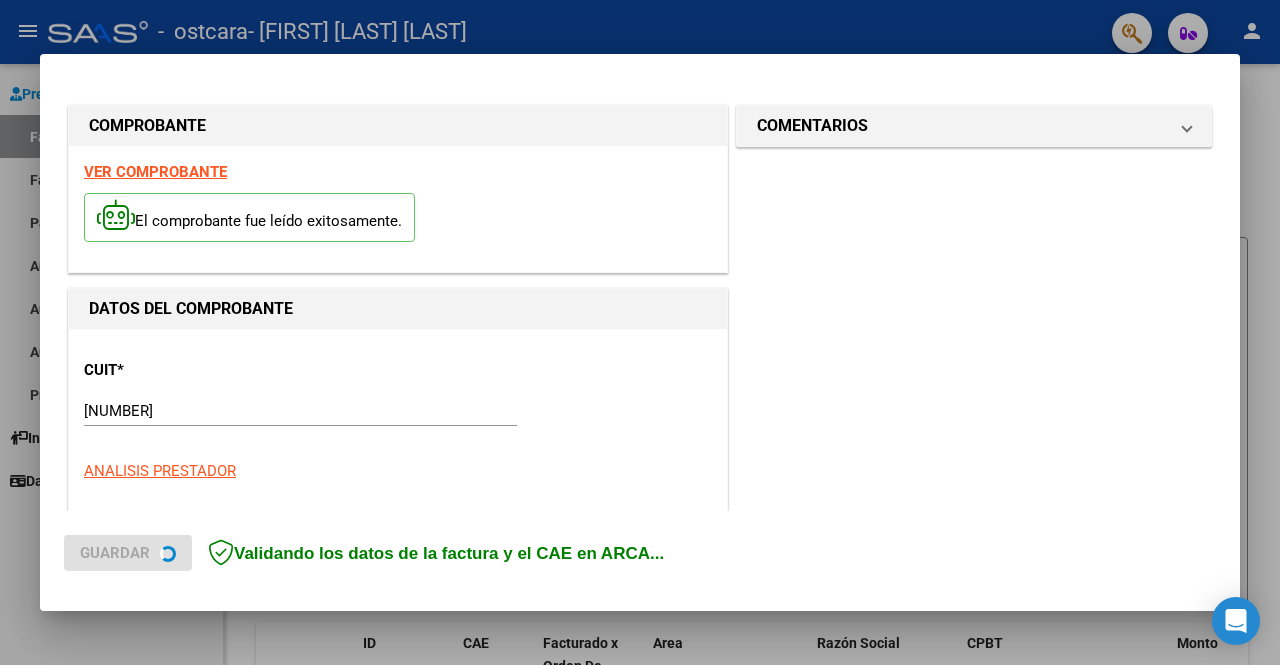 scroll, scrollTop: 500, scrollLeft: 0, axis: vertical 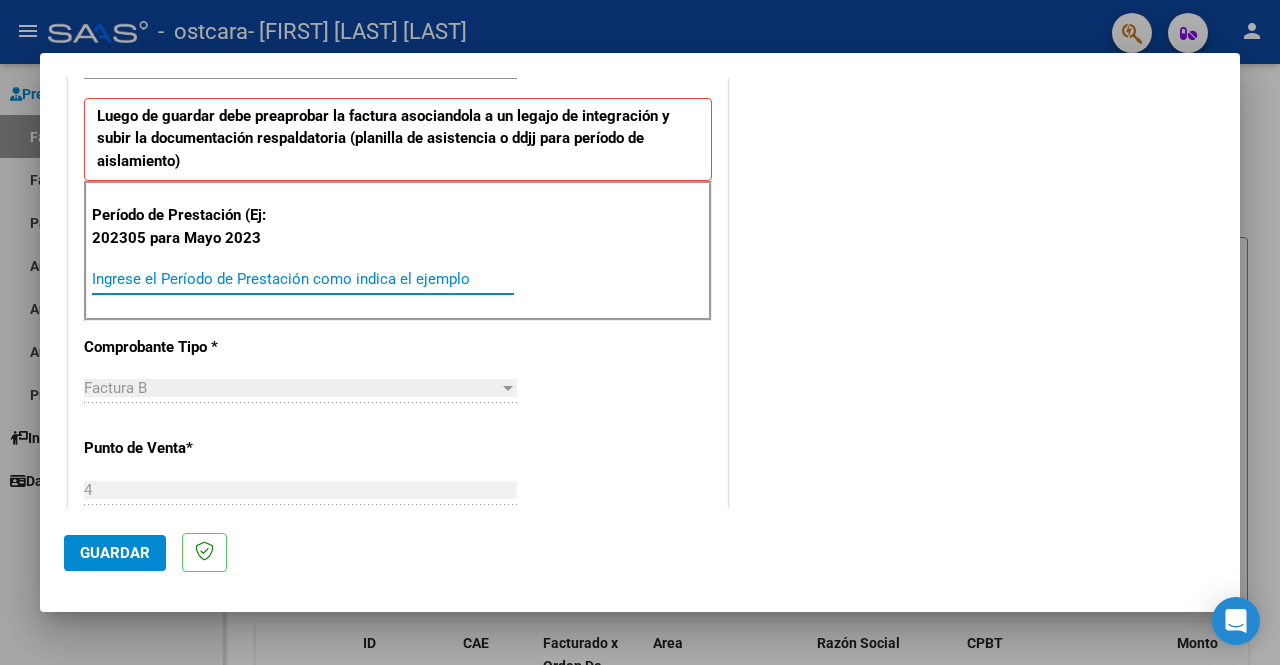 click on "Ingrese el Período de Prestación como indica el ejemplo" at bounding box center (303, 279) 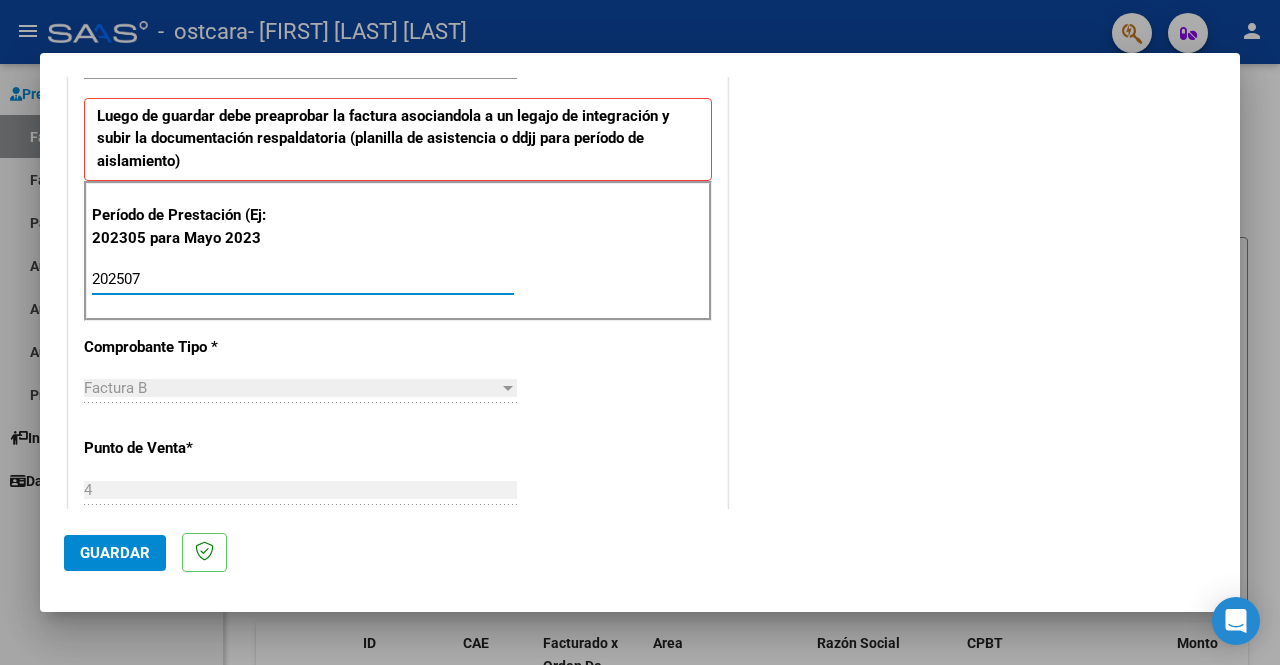 type on "202507" 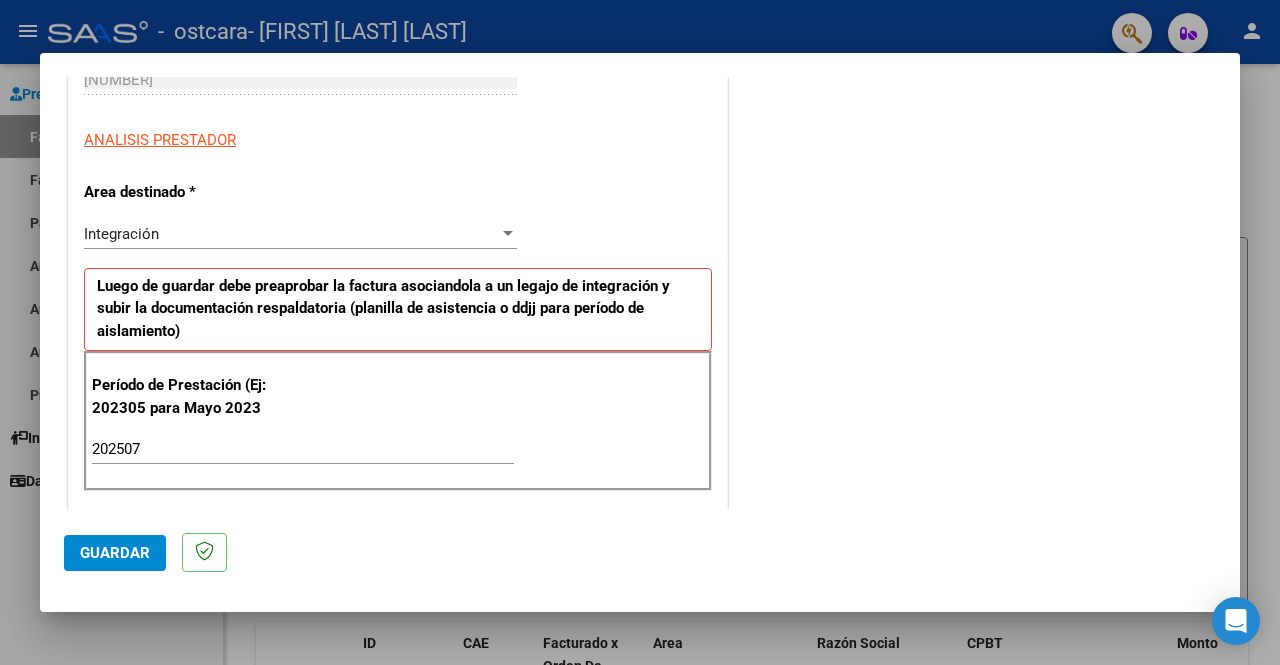 scroll, scrollTop: 0, scrollLeft: 0, axis: both 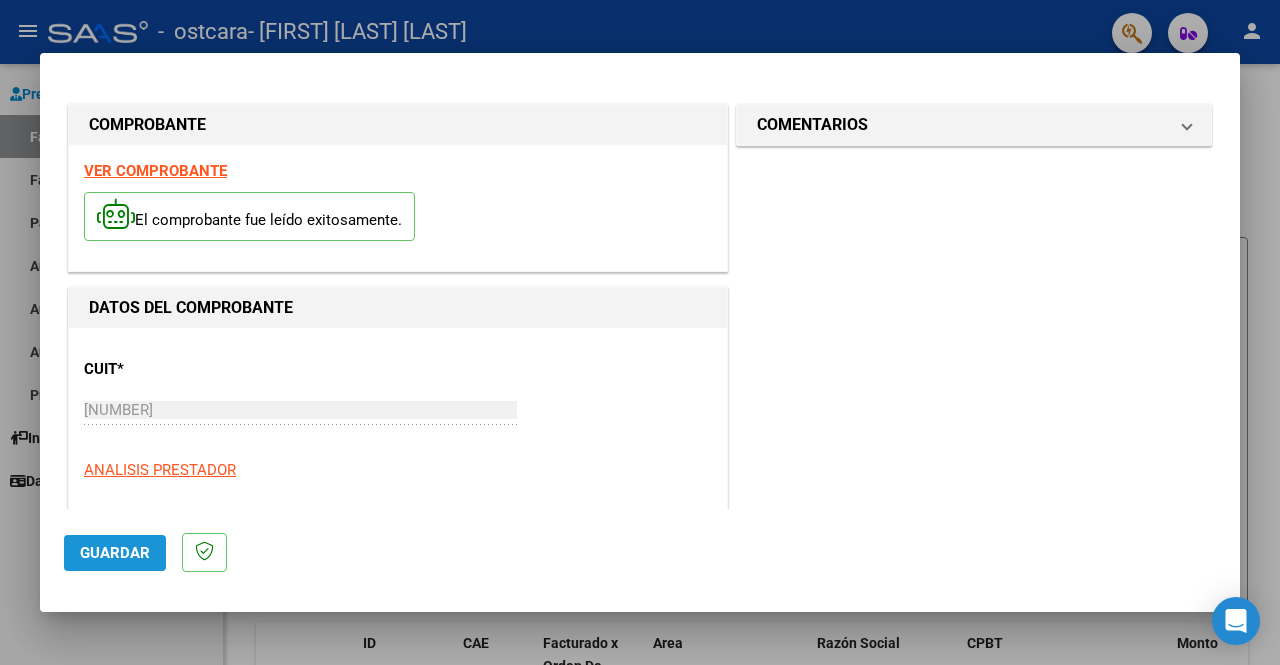 click on "Guardar" 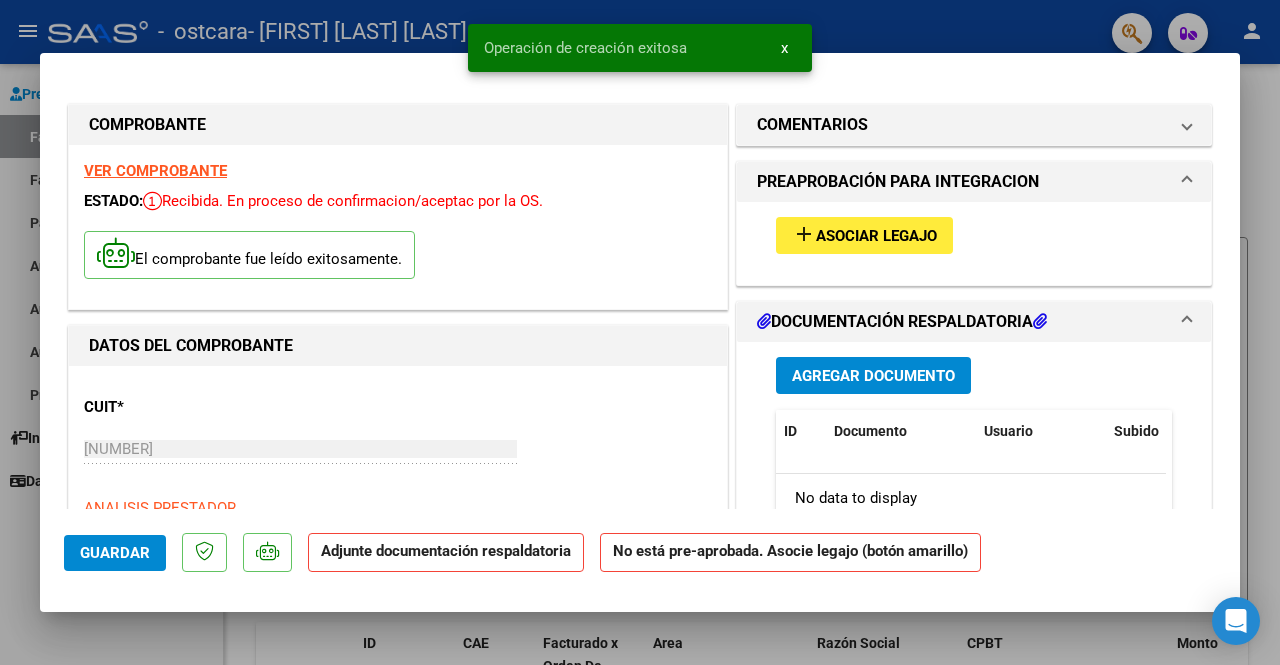 click on "Asociar Legajo" at bounding box center (876, 236) 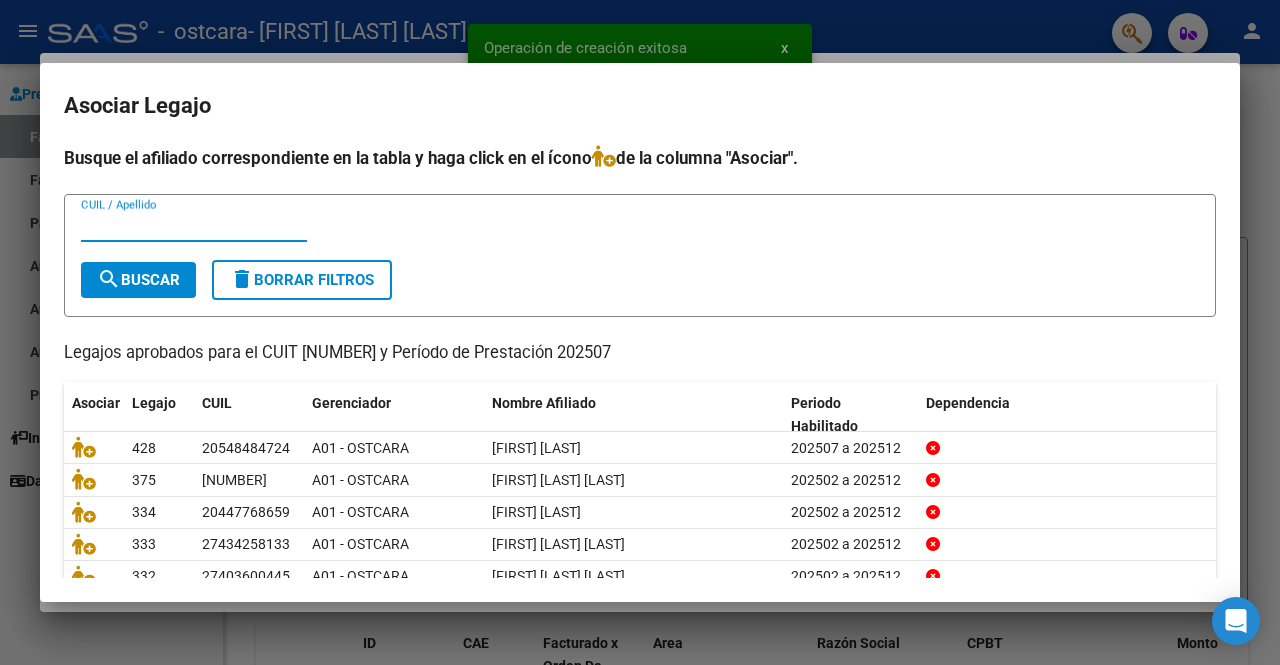 scroll, scrollTop: 84, scrollLeft: 0, axis: vertical 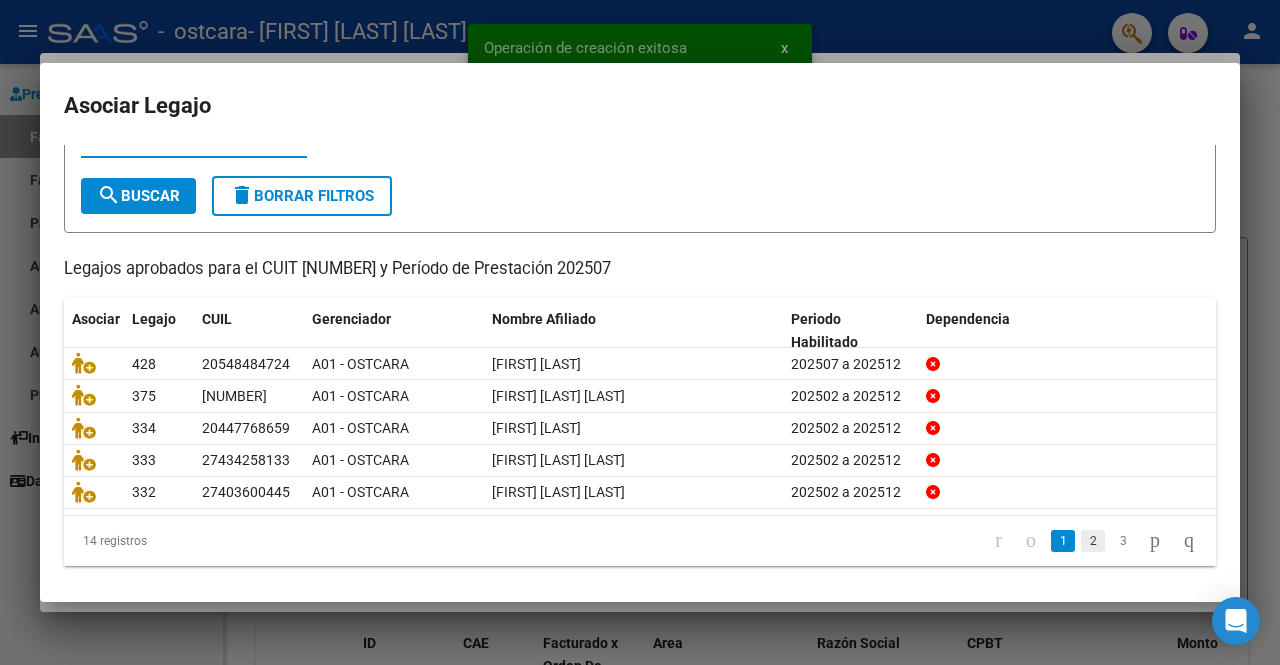 click on "2" 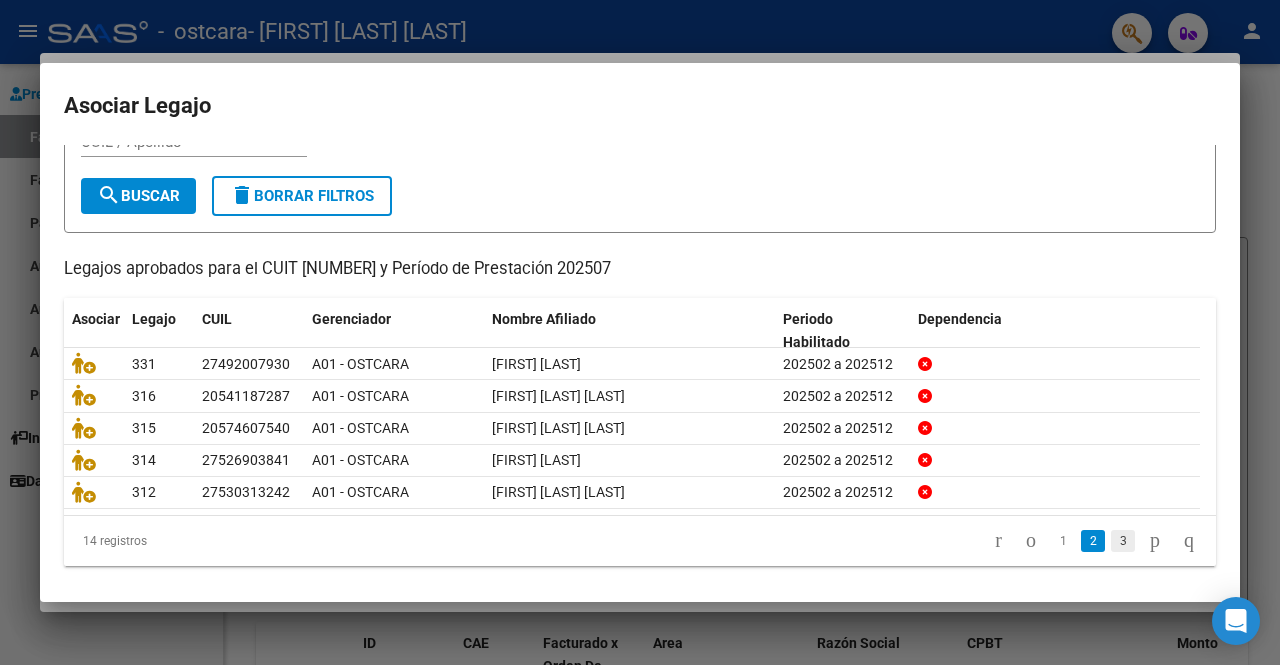 click on "3" 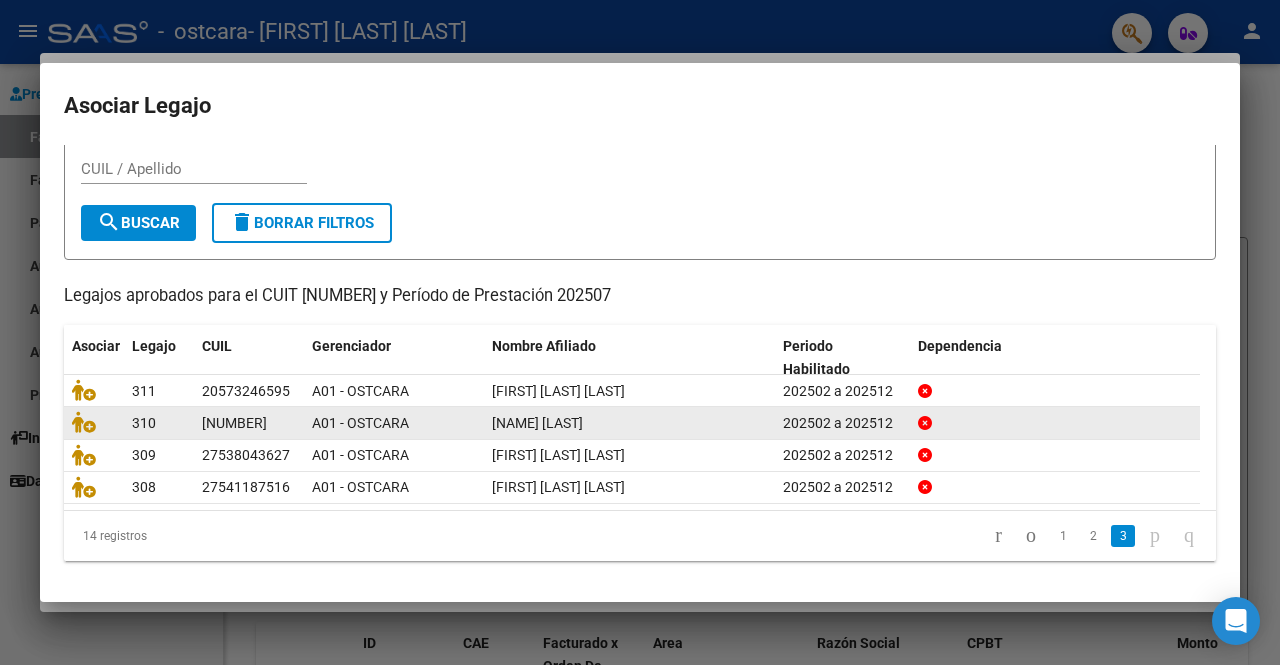 scroll, scrollTop: 52, scrollLeft: 0, axis: vertical 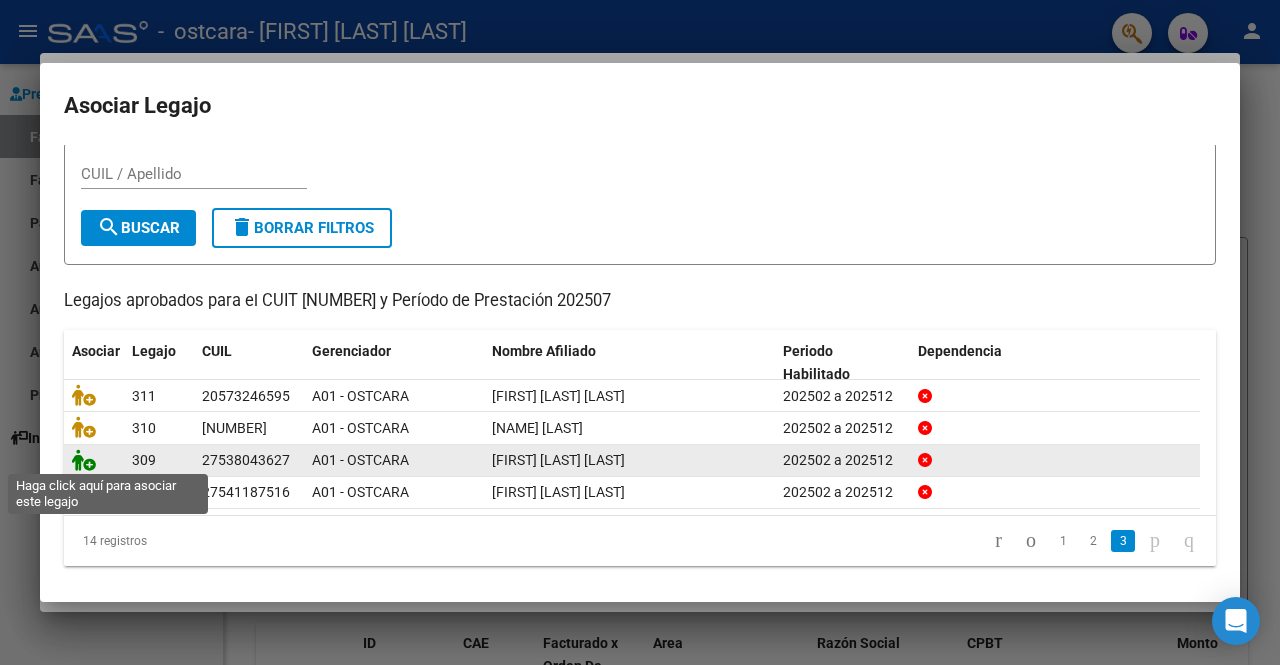 click 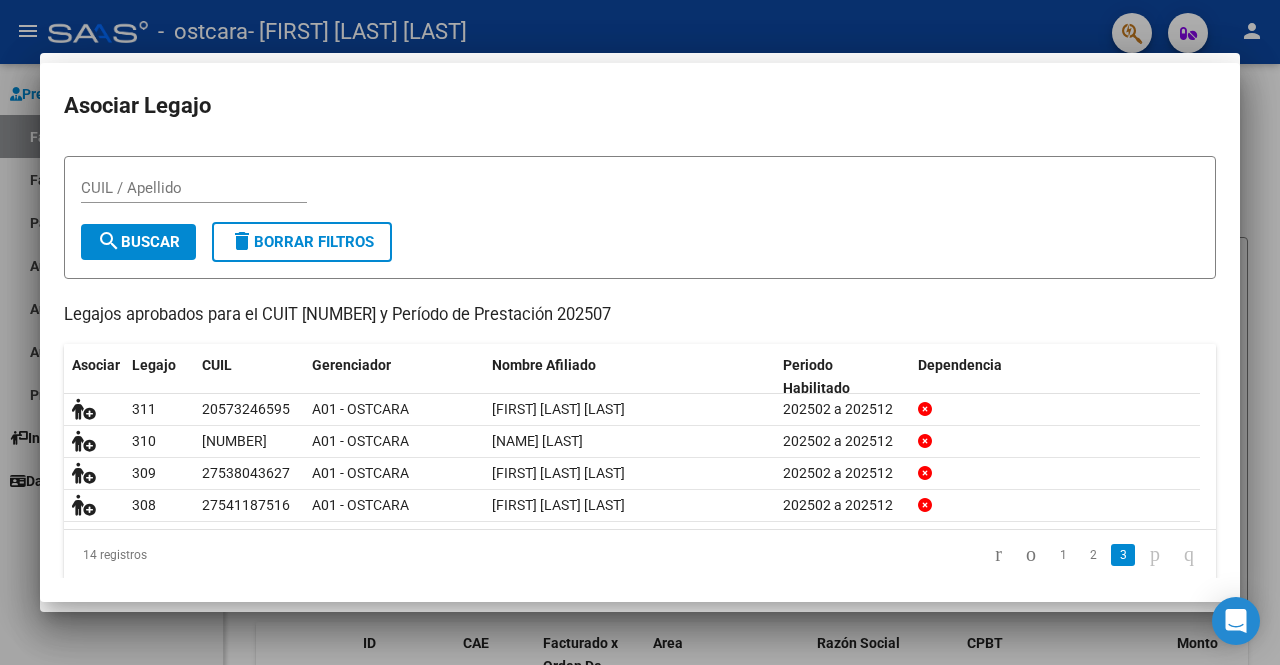 scroll, scrollTop: 66, scrollLeft: 0, axis: vertical 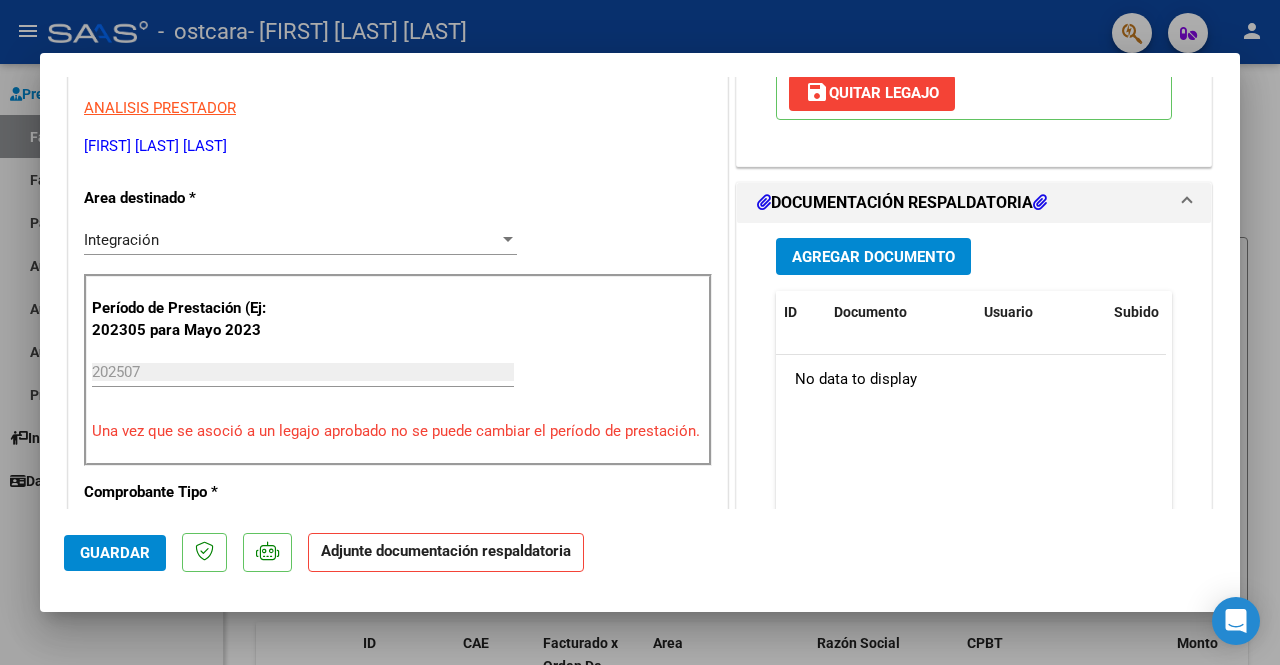 click on "Agregar Documento" at bounding box center (873, 257) 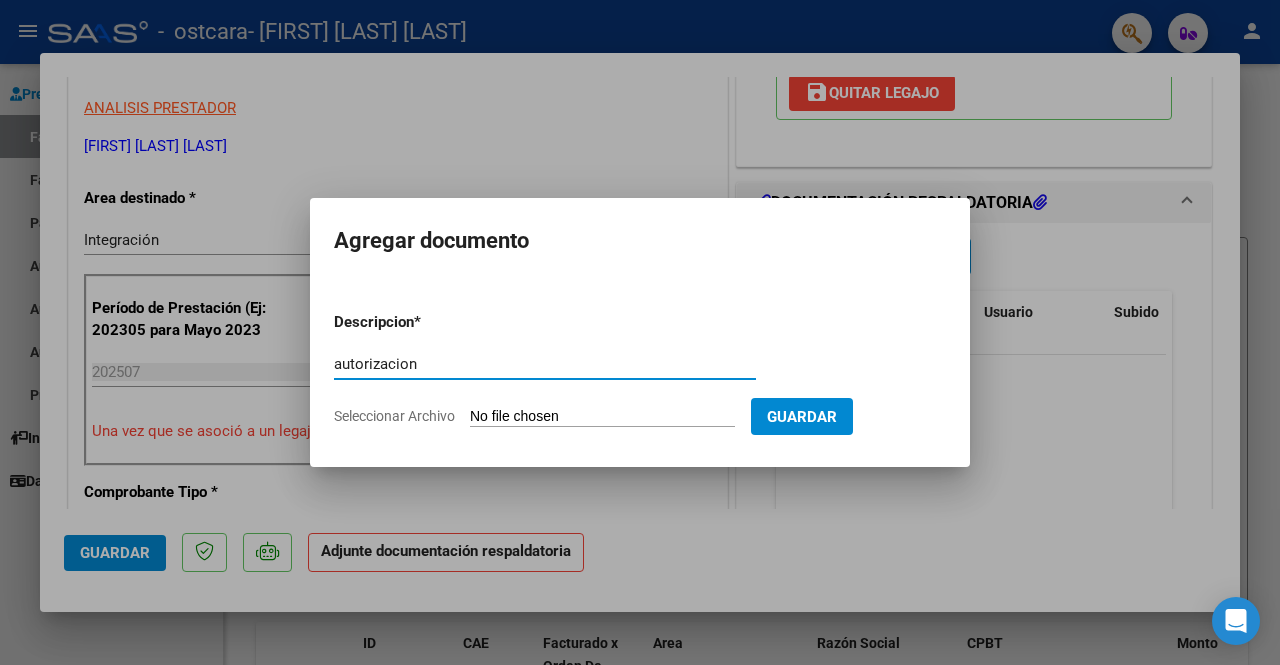 type on "autorizacion" 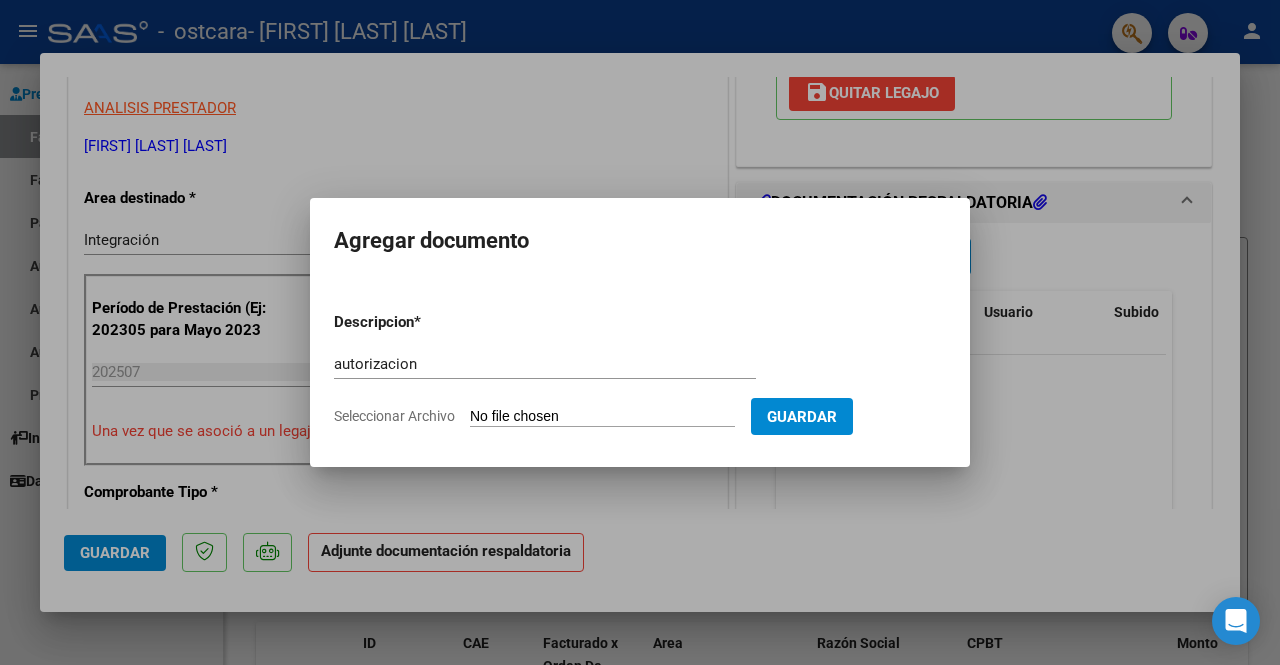 type on "C:\fakepath\[NAME] [LAST] AUT MAE 2025.pdf" 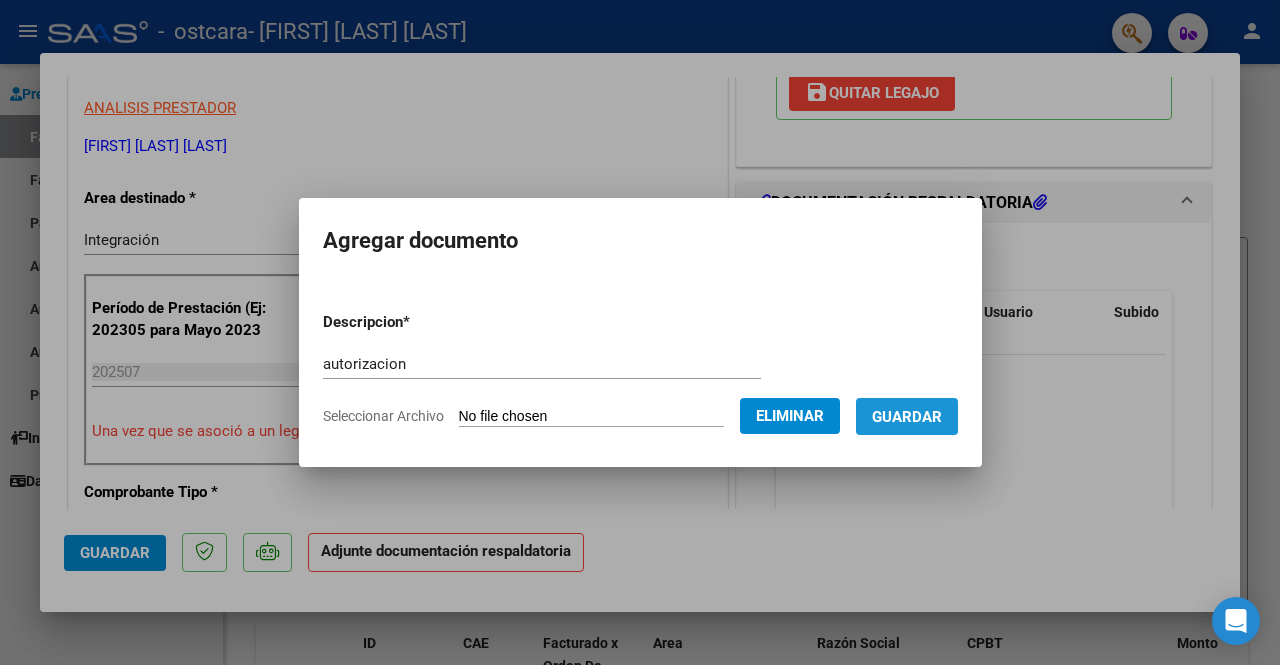 click on "Guardar" at bounding box center [907, 417] 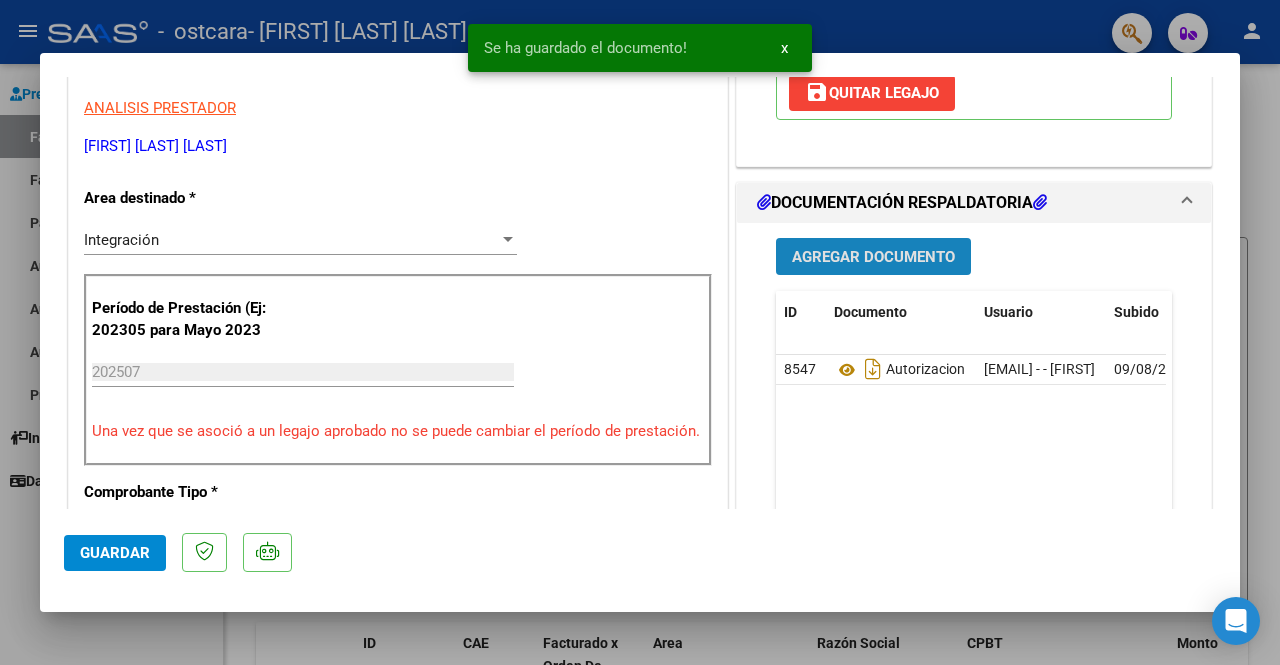 click on "Agregar Documento" at bounding box center (873, 257) 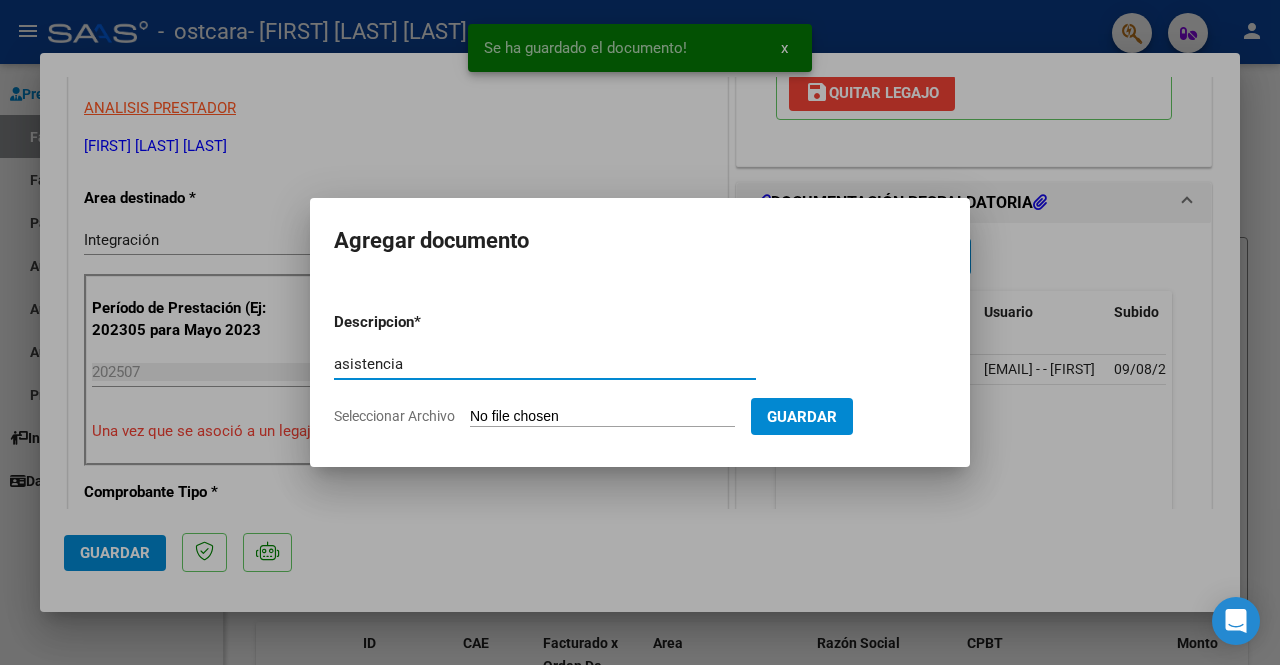 type on "asistencia" 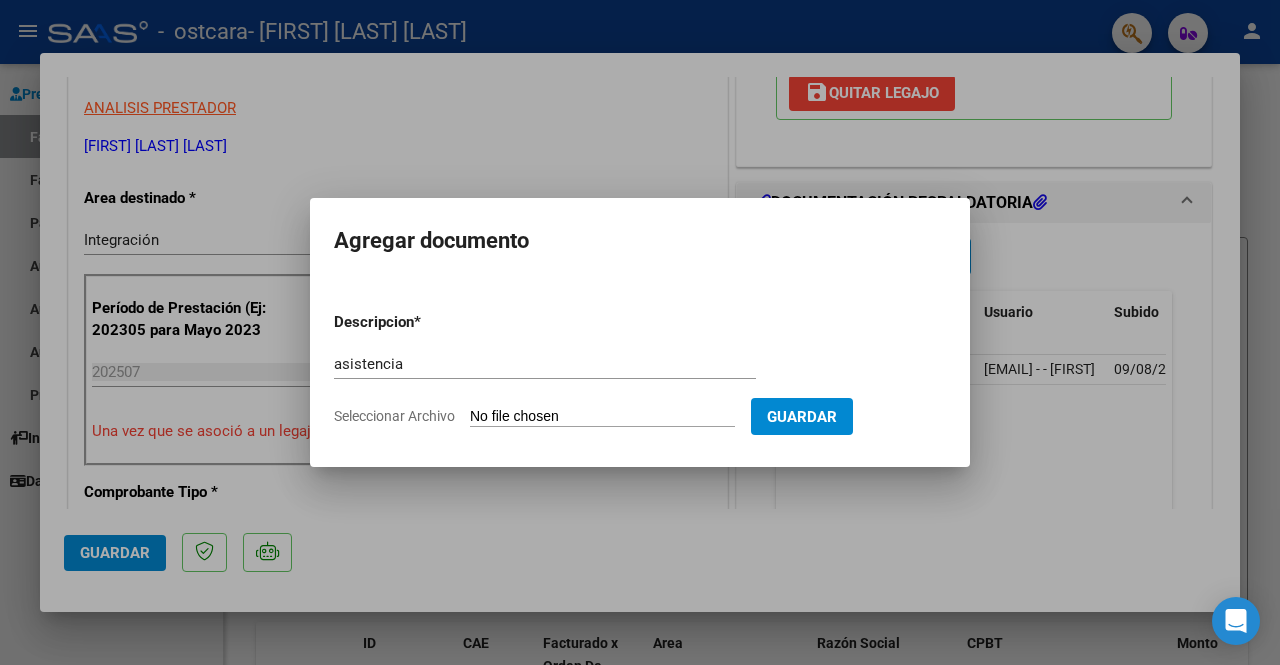 type on "C:\fakepath\asistencia [NAME] [LAST] julio 2025.pdf" 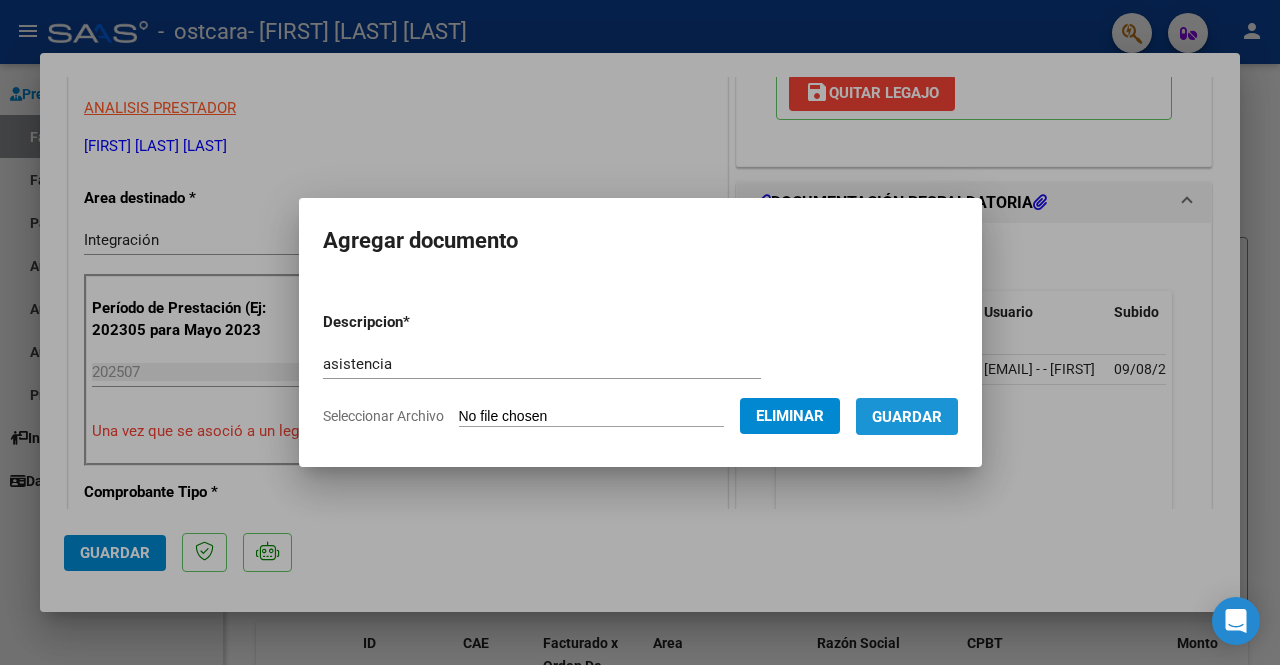click on "Guardar" at bounding box center (907, 416) 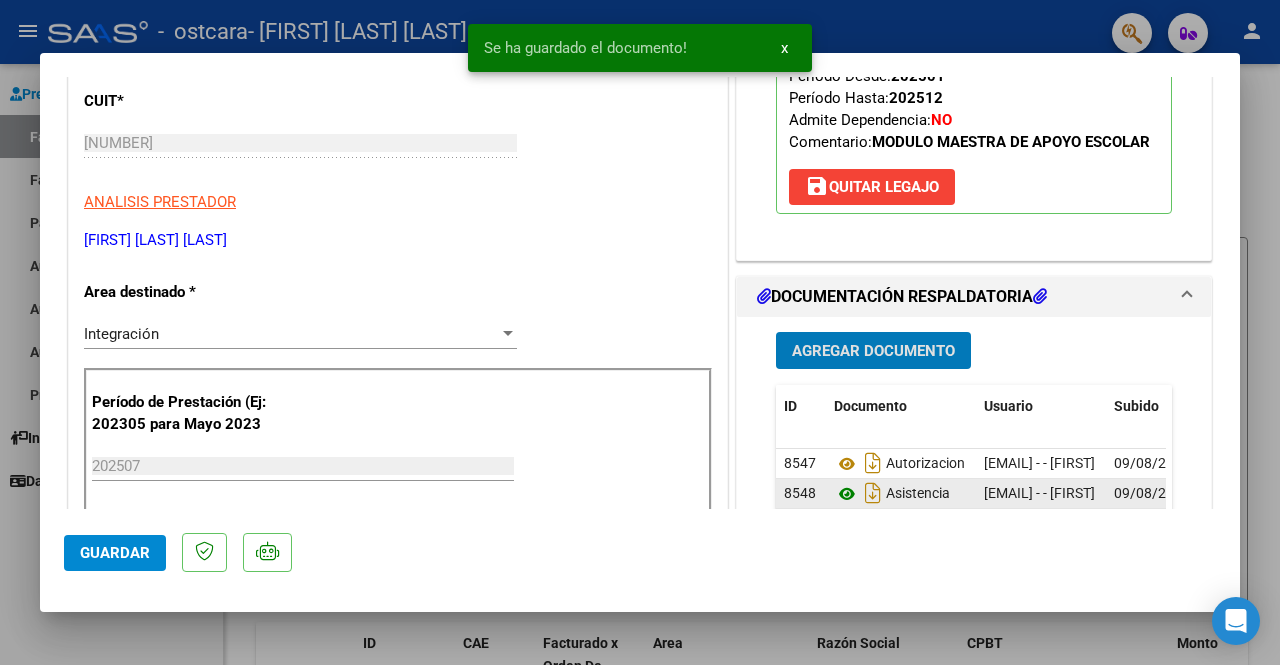 scroll, scrollTop: 100, scrollLeft: 0, axis: vertical 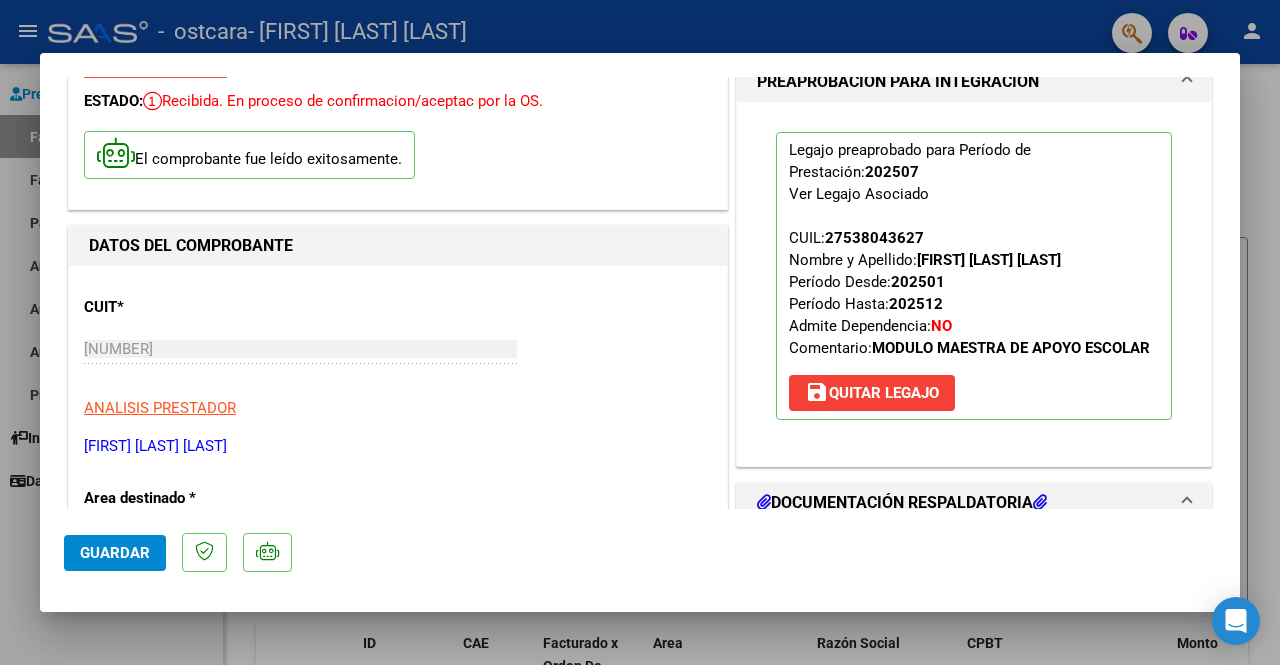 click on "Guardar" 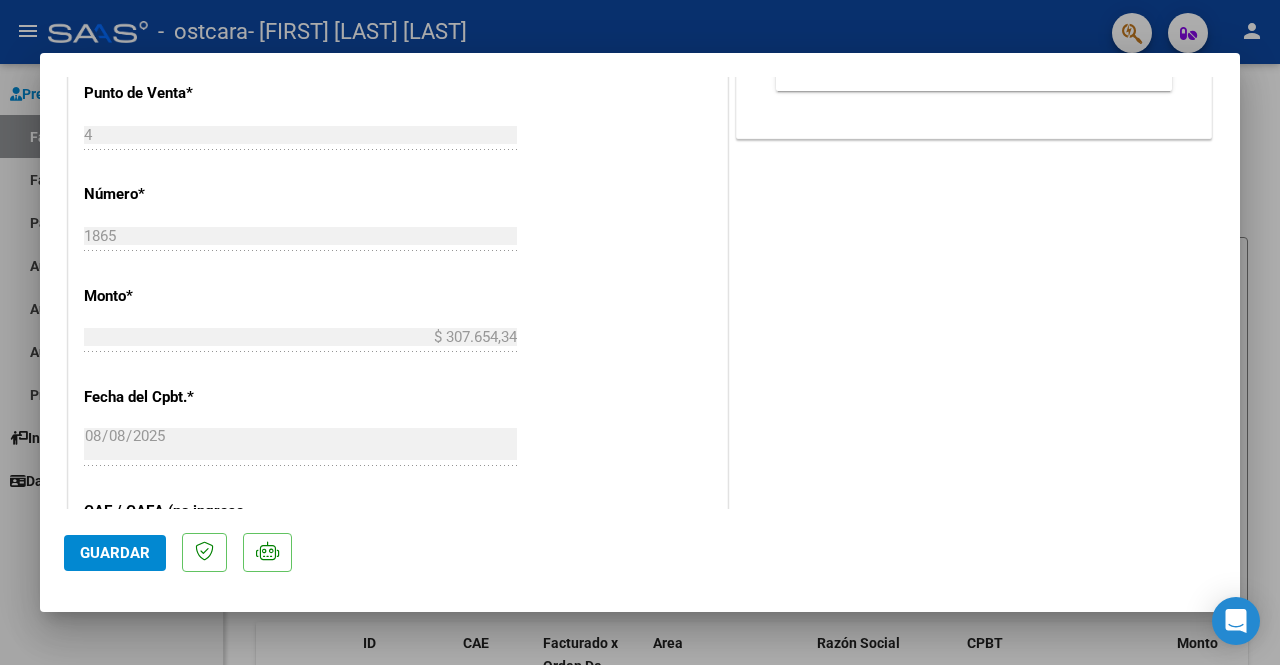 click at bounding box center (640, 332) 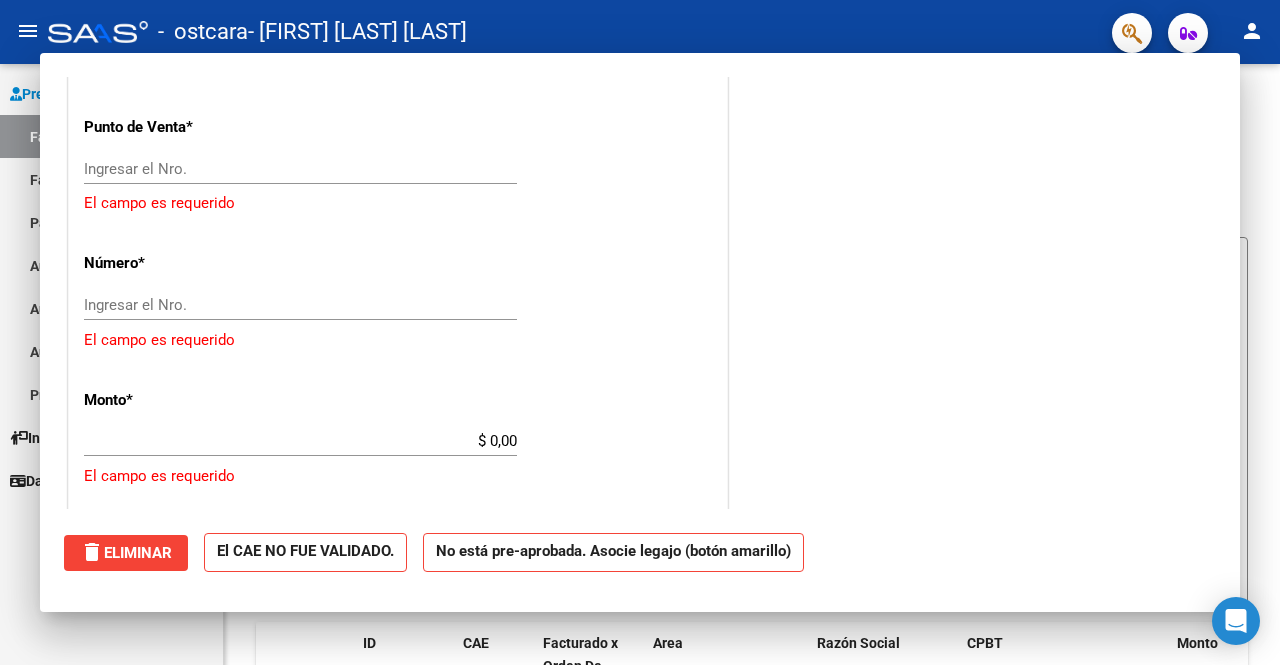 scroll, scrollTop: 840, scrollLeft: 0, axis: vertical 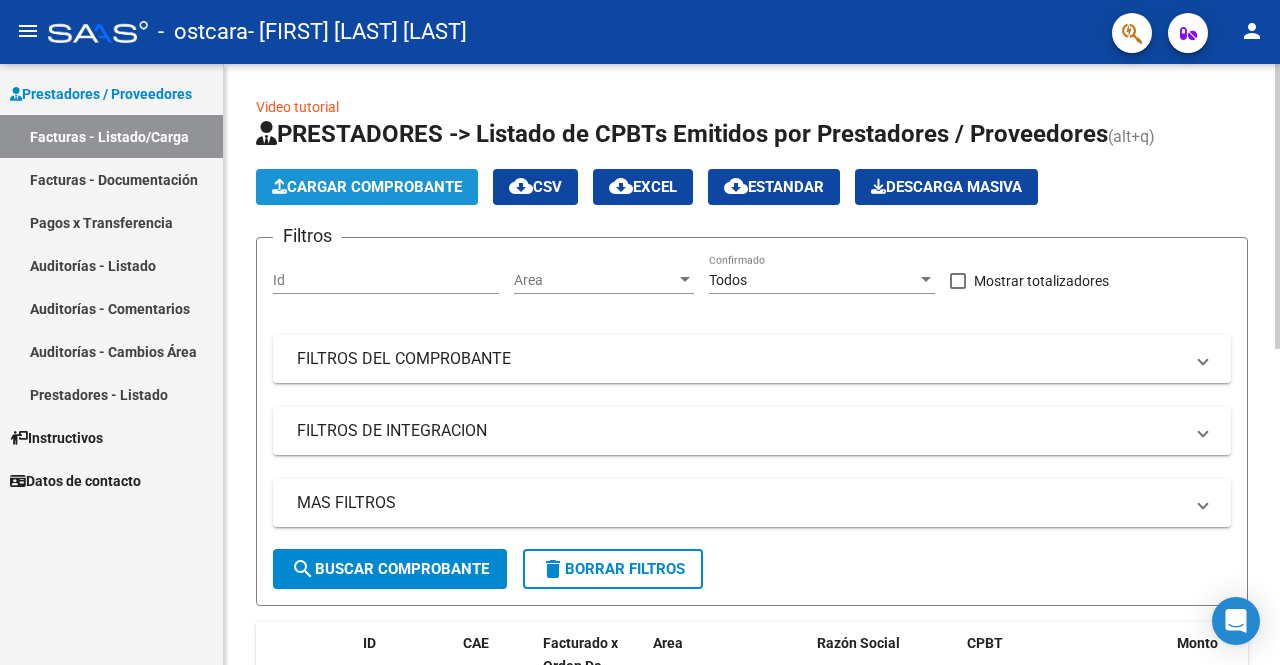 click on "Cargar Comprobante" 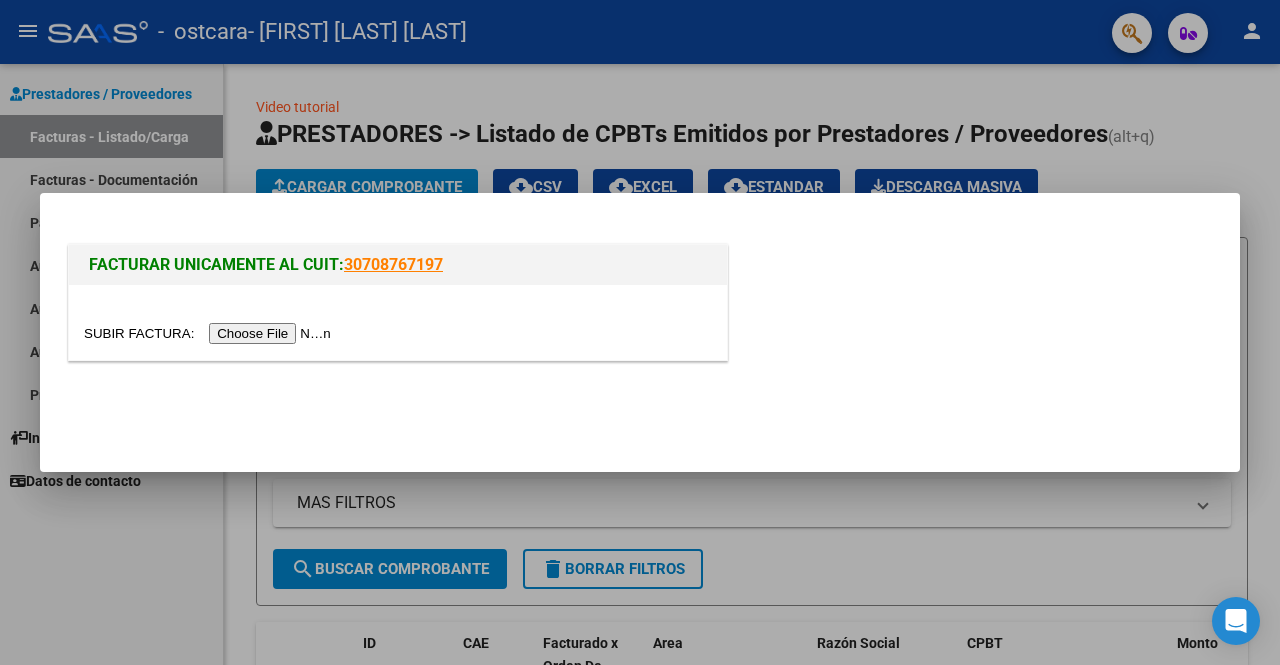 click at bounding box center [210, 333] 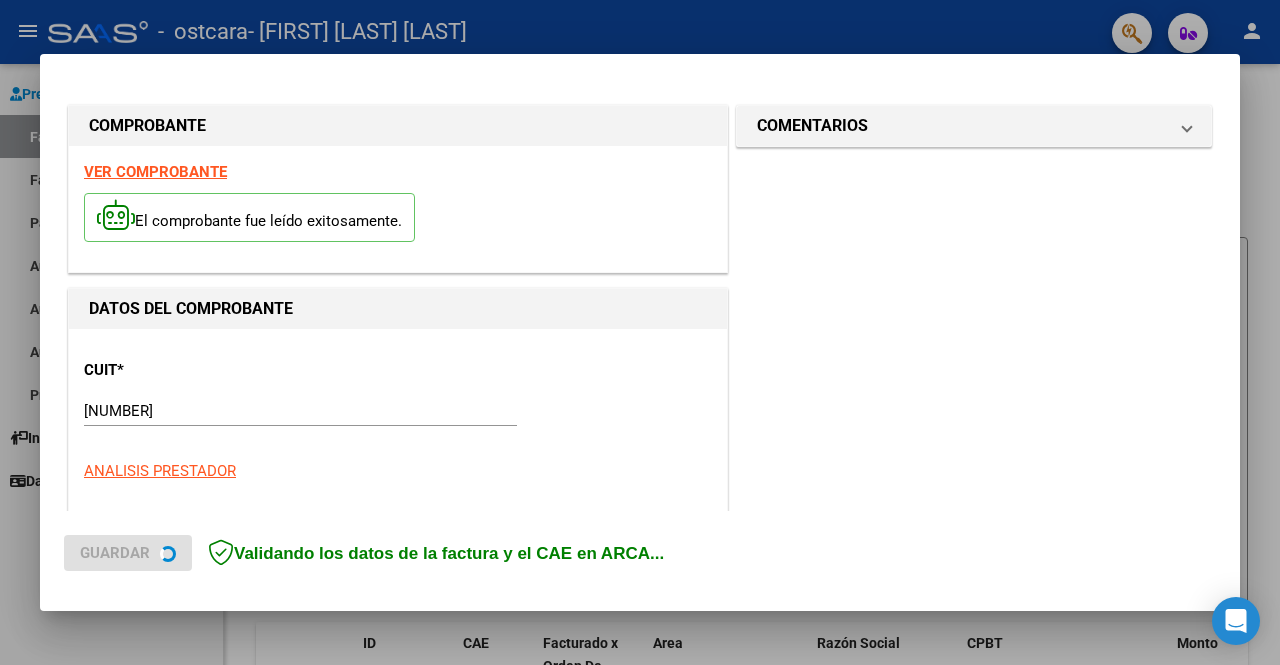scroll, scrollTop: 300, scrollLeft: 0, axis: vertical 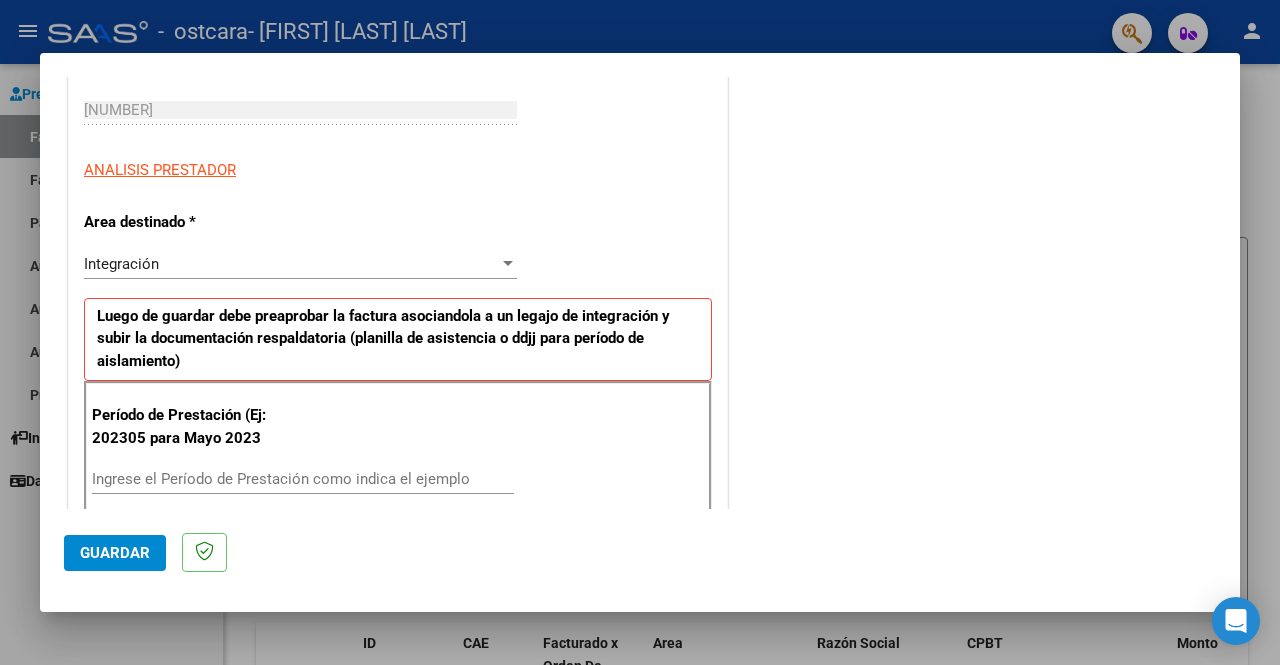 click on "Ingrese el Período de Prestación como indica el ejemplo" at bounding box center [303, 479] 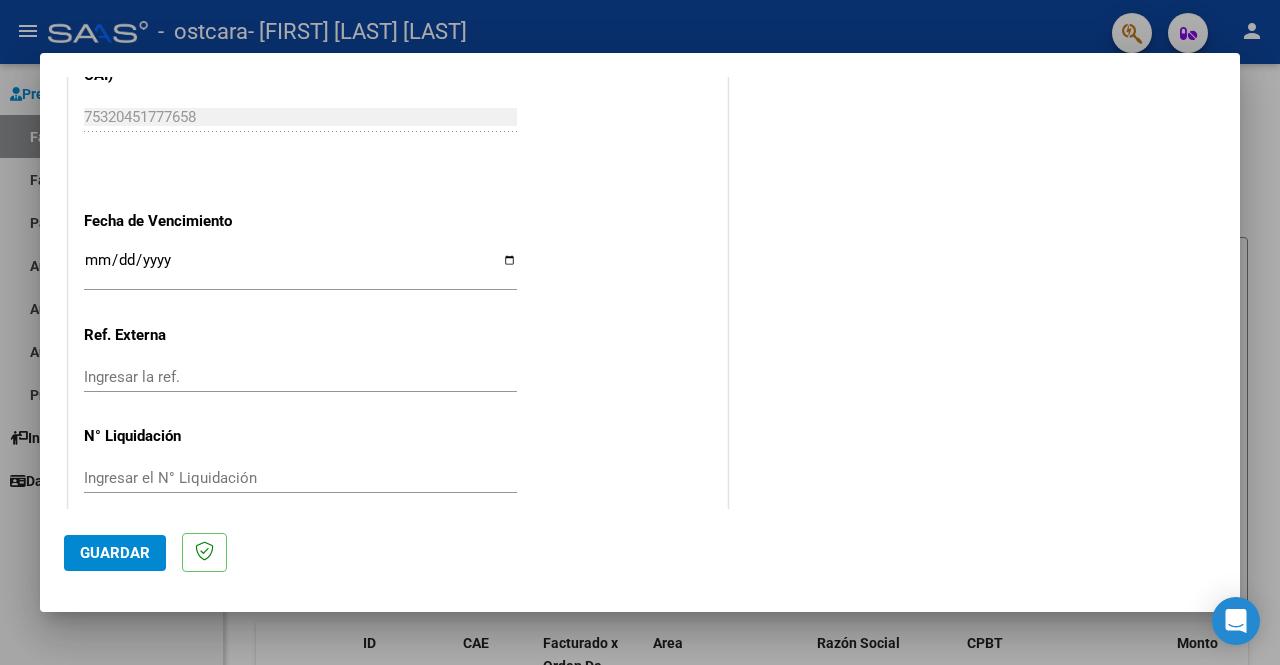 scroll, scrollTop: 1330, scrollLeft: 0, axis: vertical 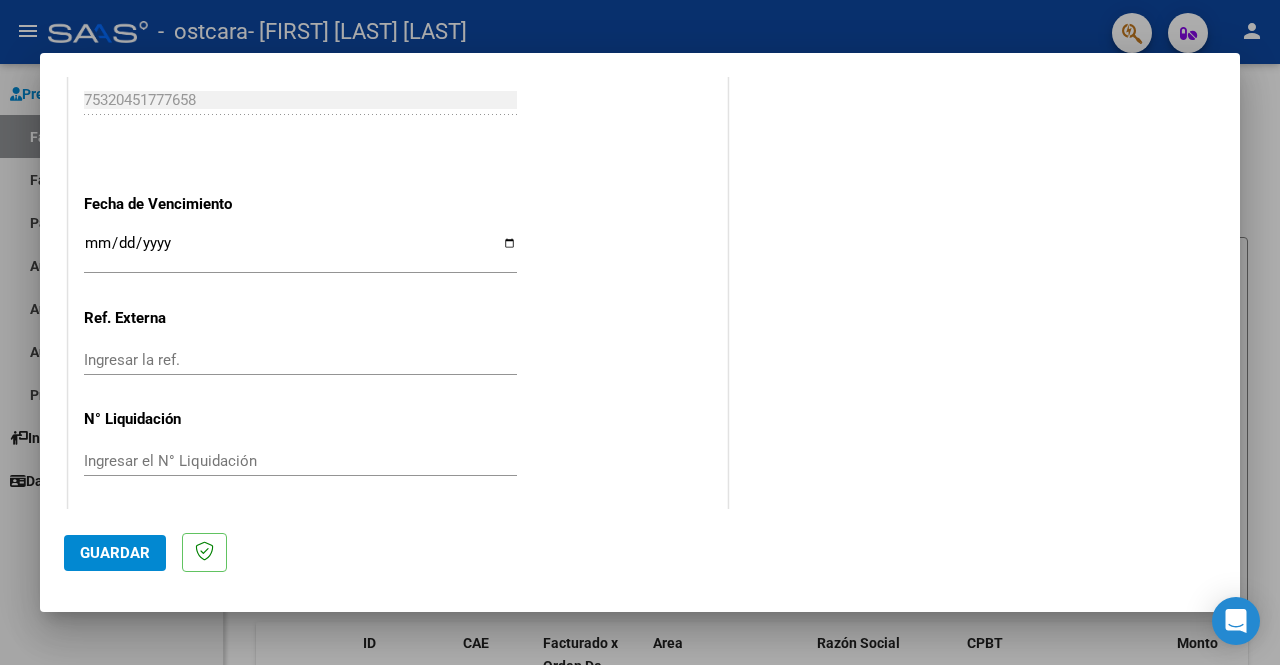 type on "202507" 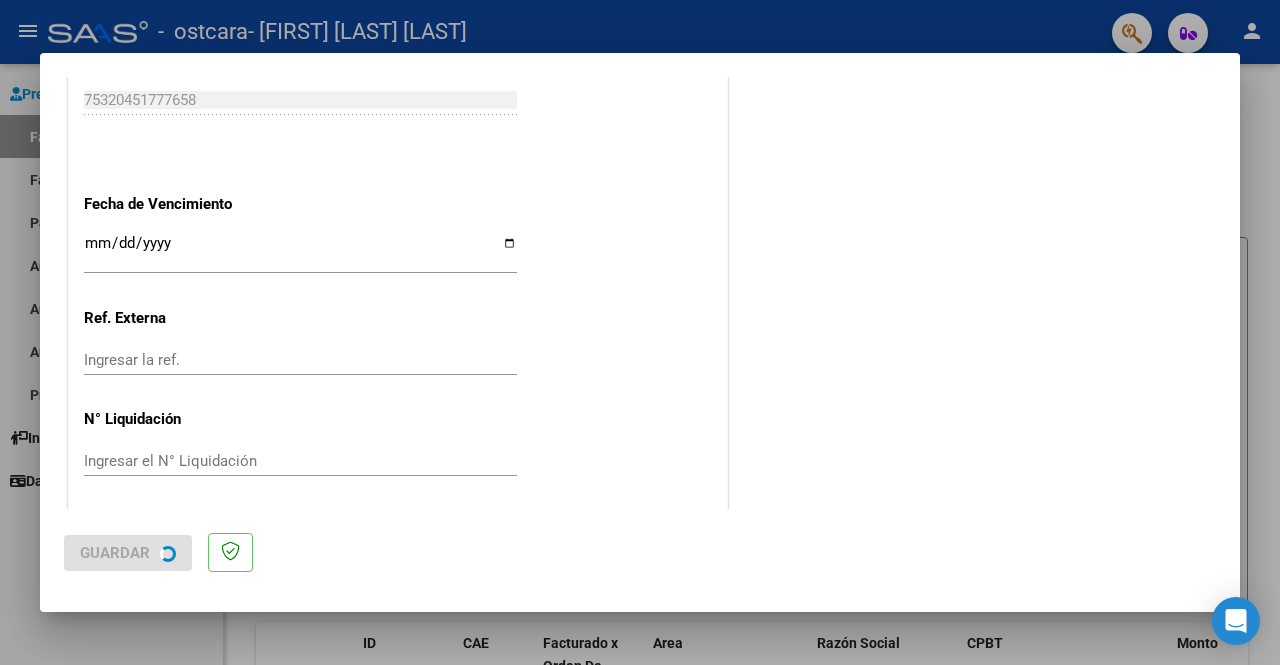 scroll, scrollTop: 0, scrollLeft: 0, axis: both 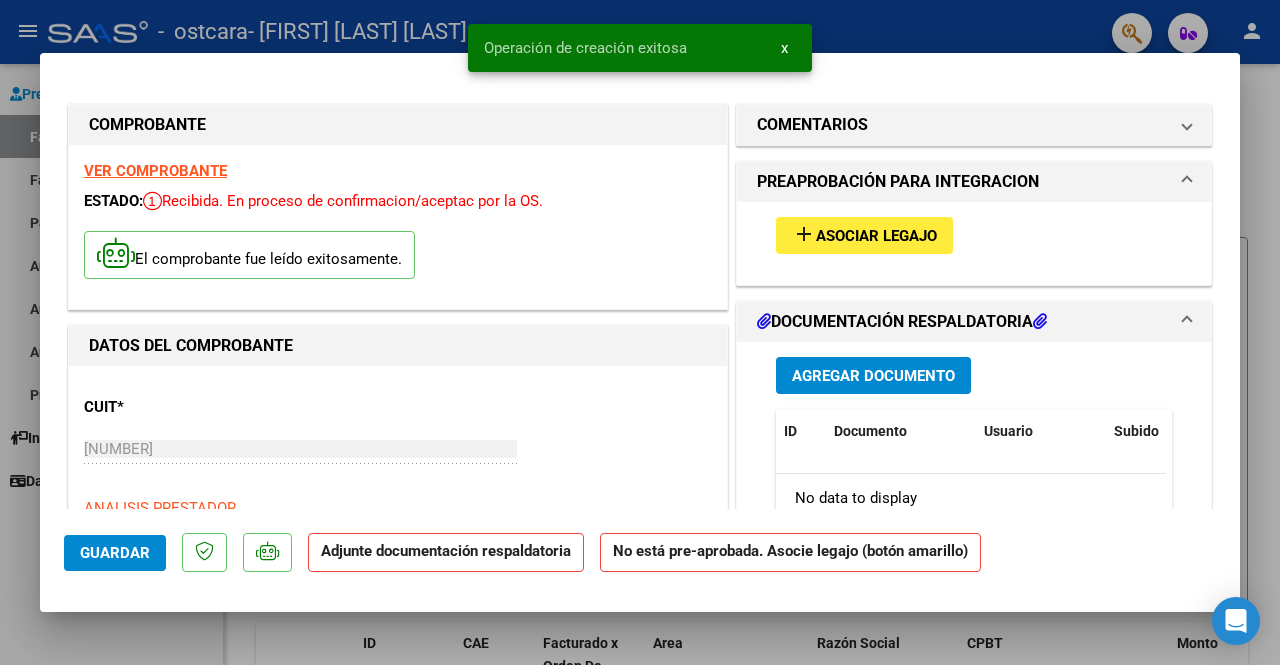 click on "Asociar Legajo" at bounding box center (876, 236) 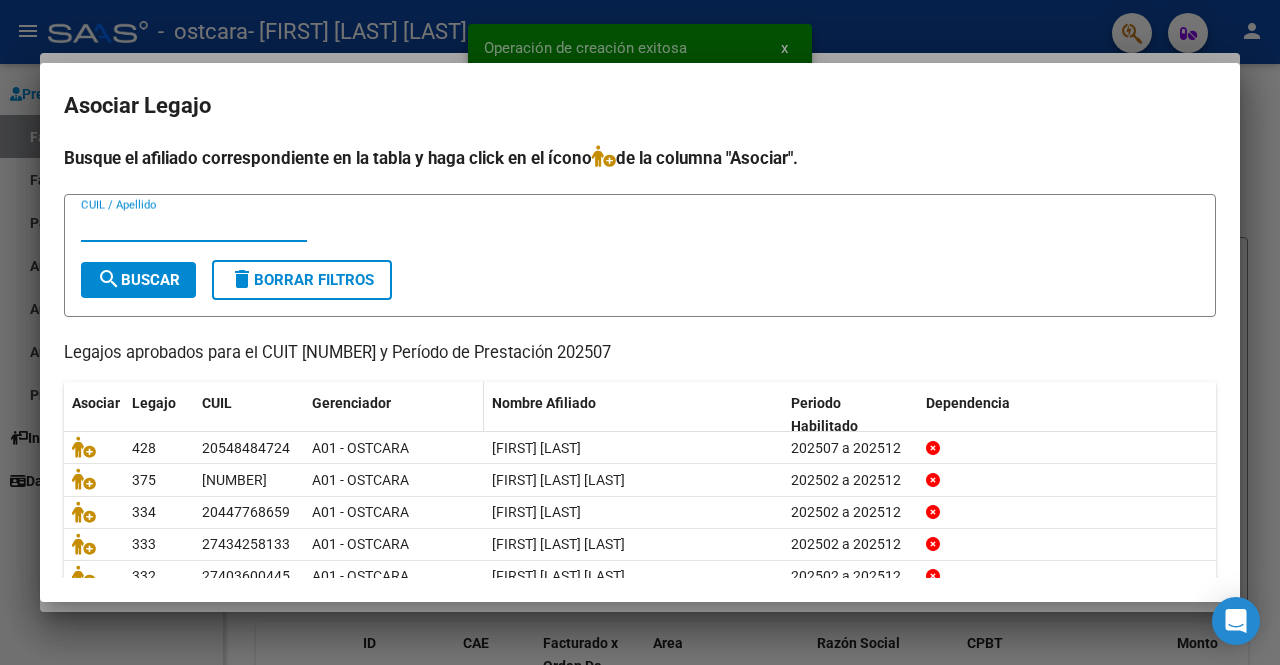 scroll, scrollTop: 84, scrollLeft: 0, axis: vertical 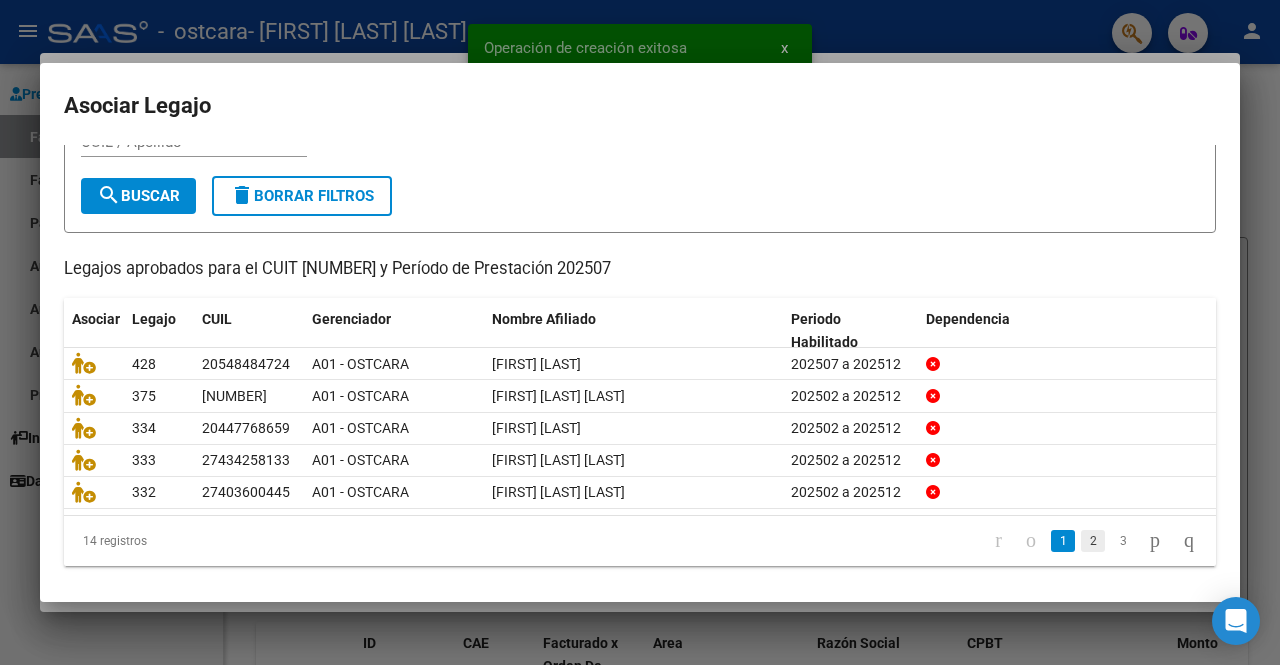 click on "2" 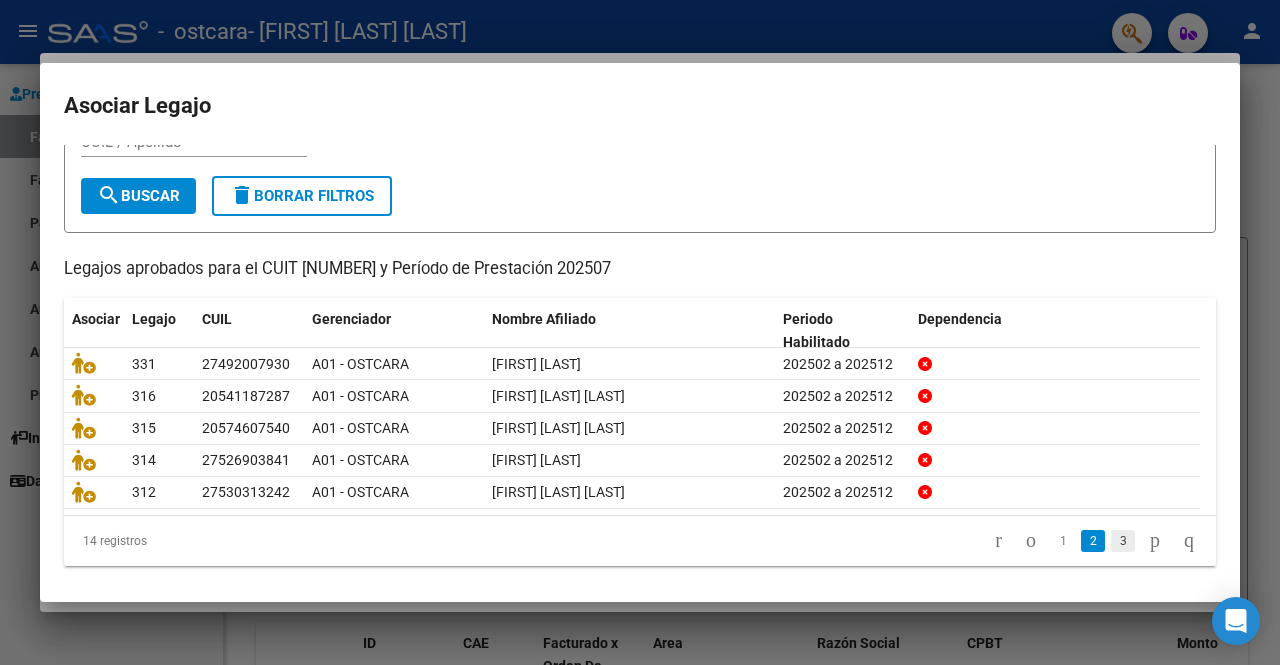 click on "3" 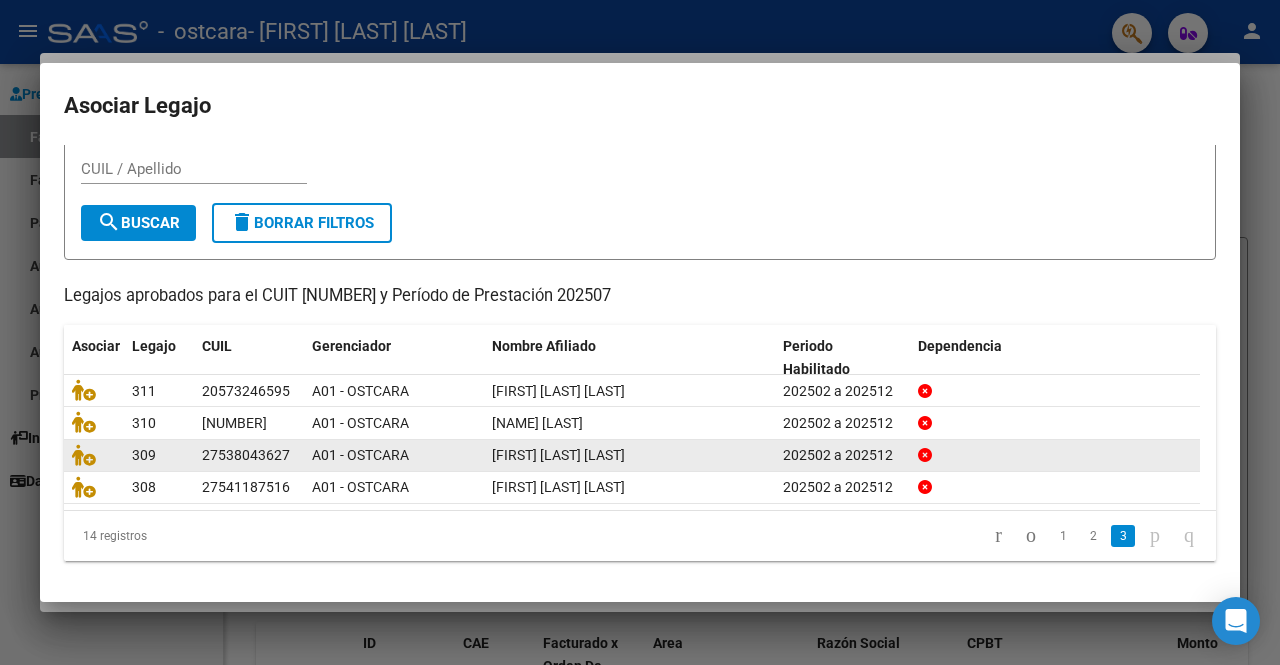 scroll, scrollTop: 52, scrollLeft: 0, axis: vertical 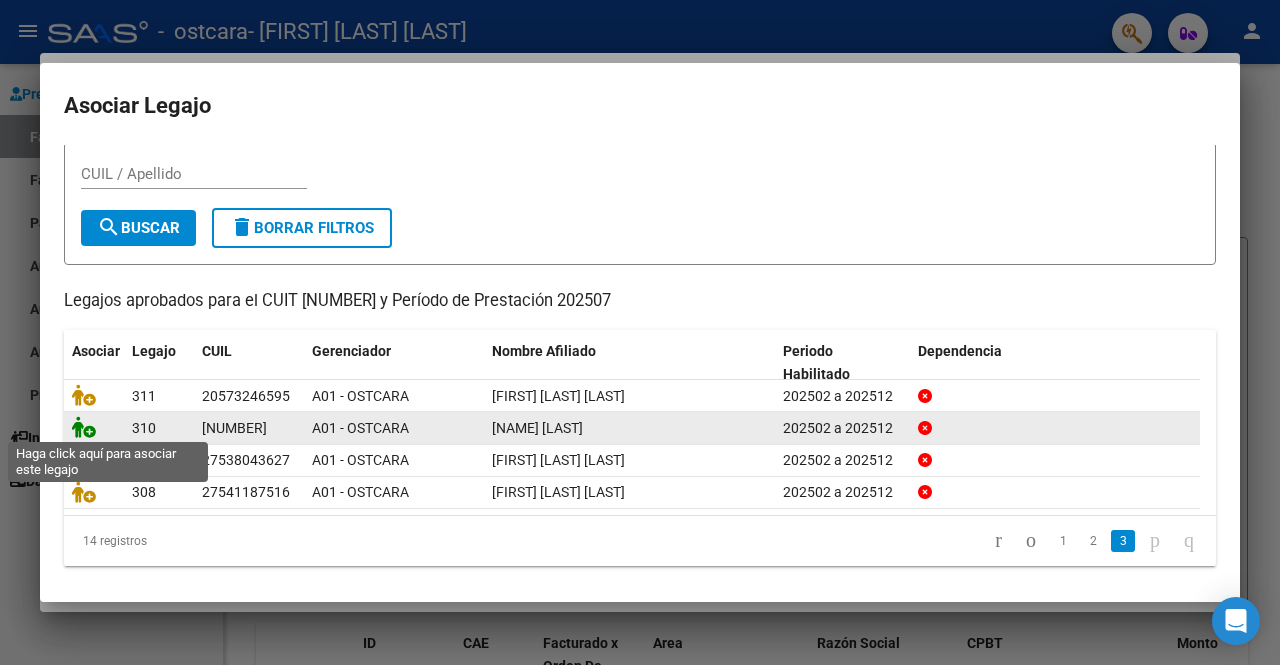 click 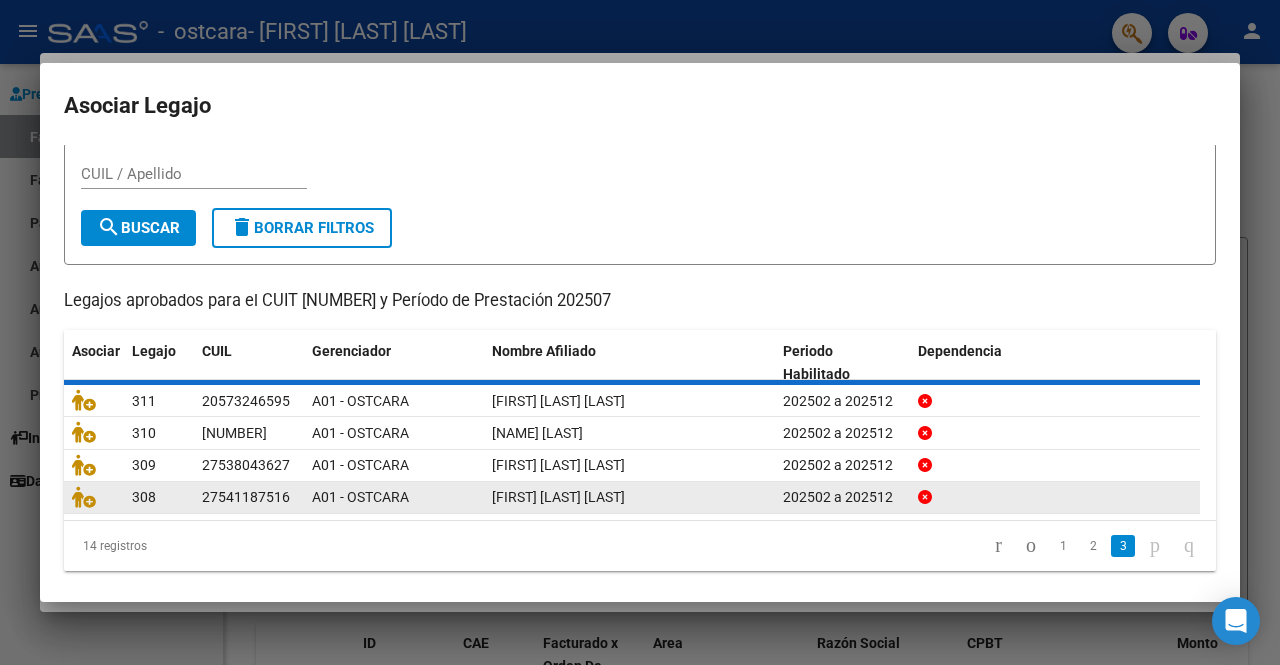 scroll, scrollTop: 0, scrollLeft: 0, axis: both 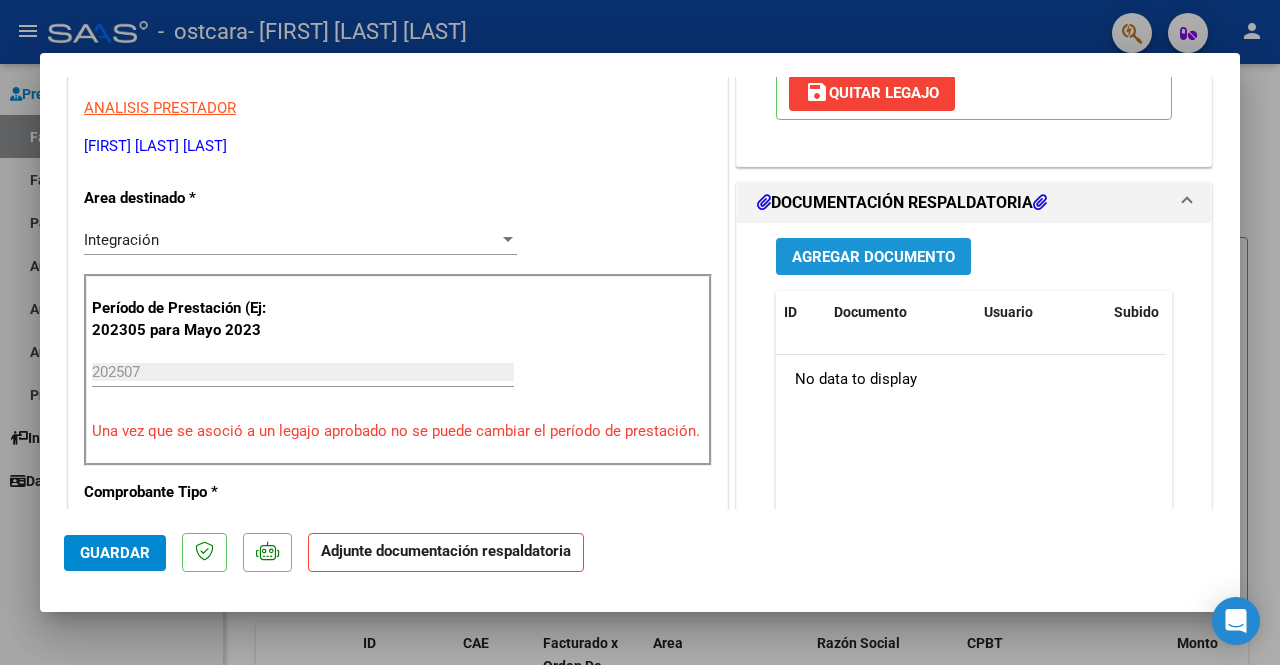 click on "Agregar Documento" at bounding box center [873, 257] 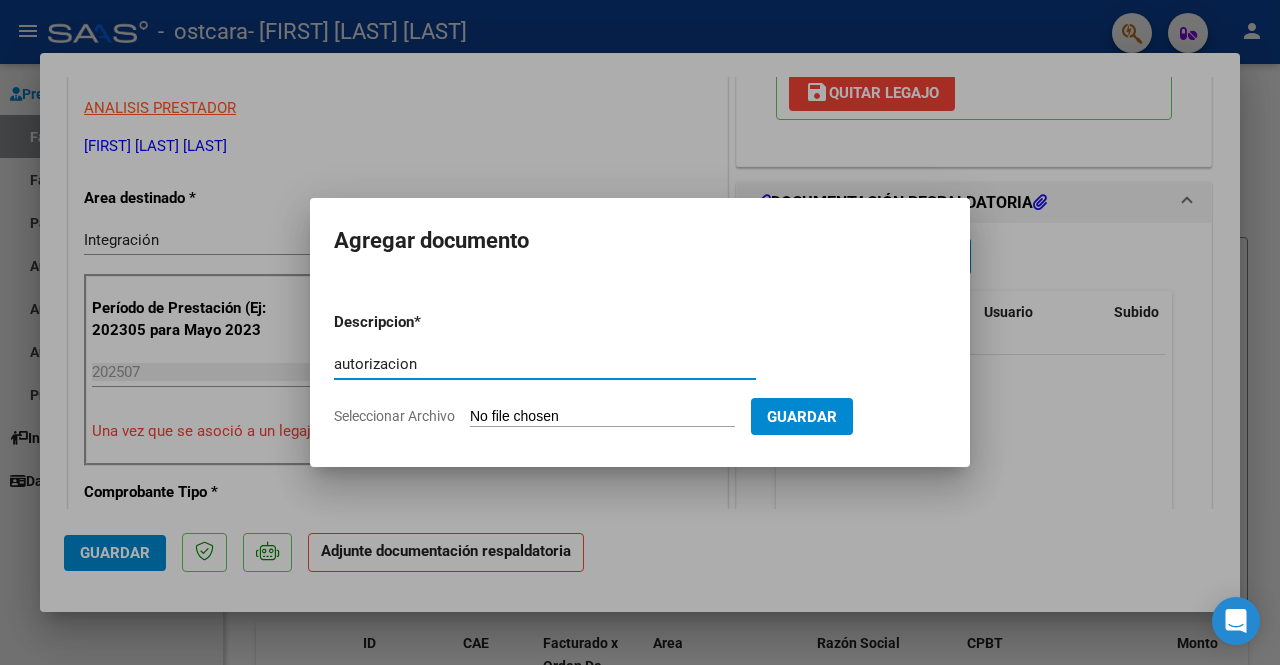 type on "autorizacion" 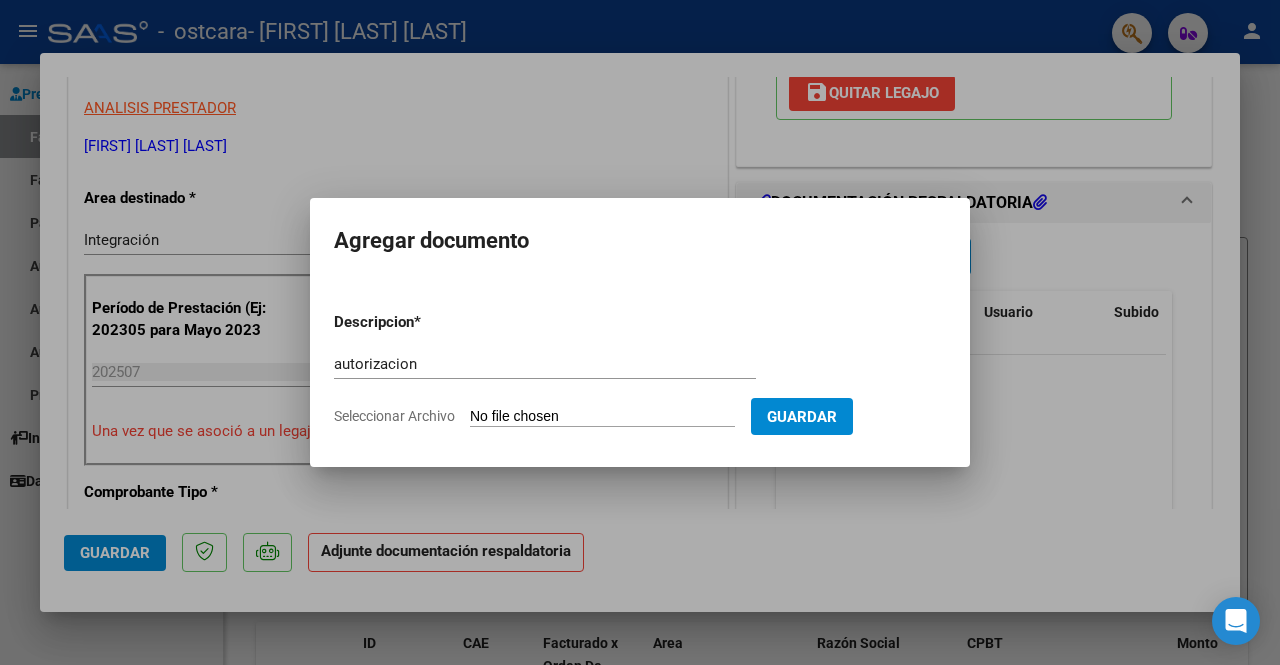 click on "Seleccionar Archivo" at bounding box center (602, 417) 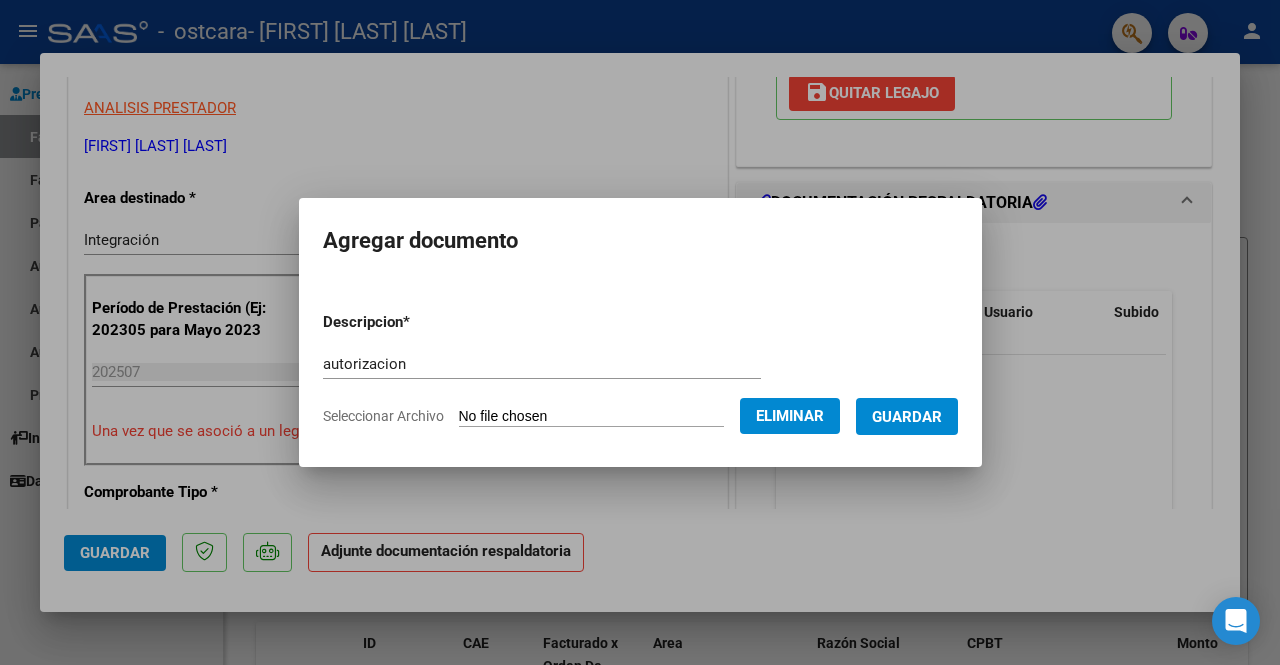 click on "Guardar" at bounding box center [907, 417] 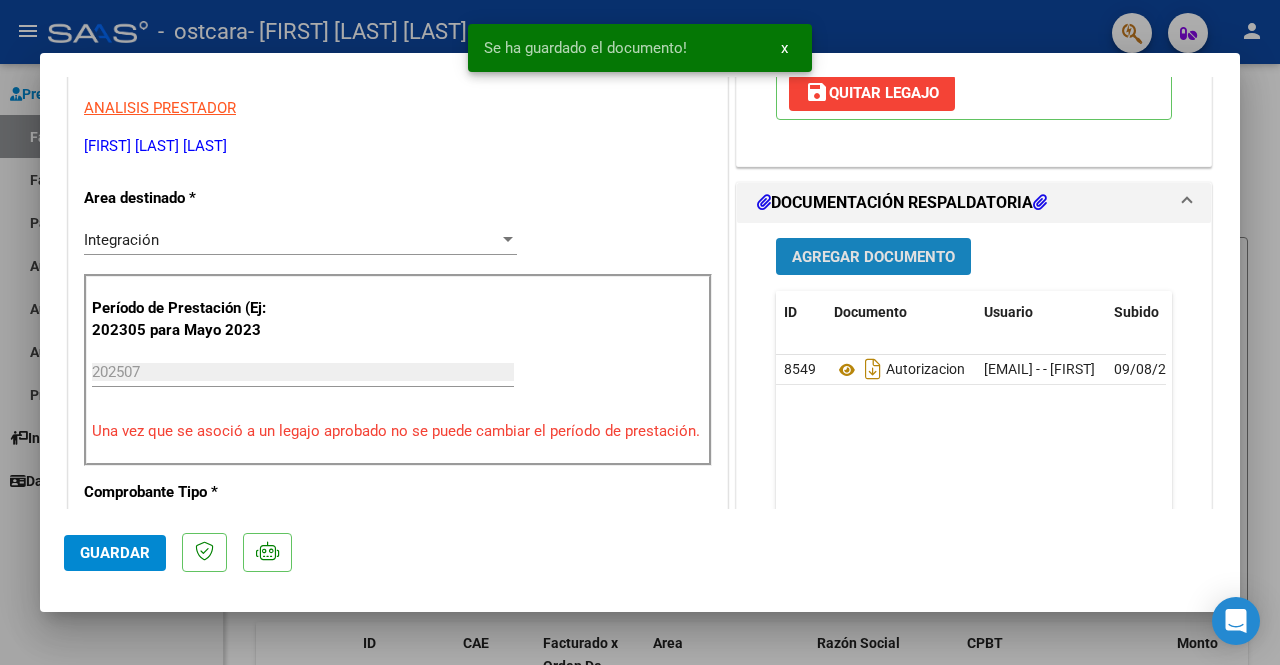 click on "Agregar Documento" at bounding box center (873, 256) 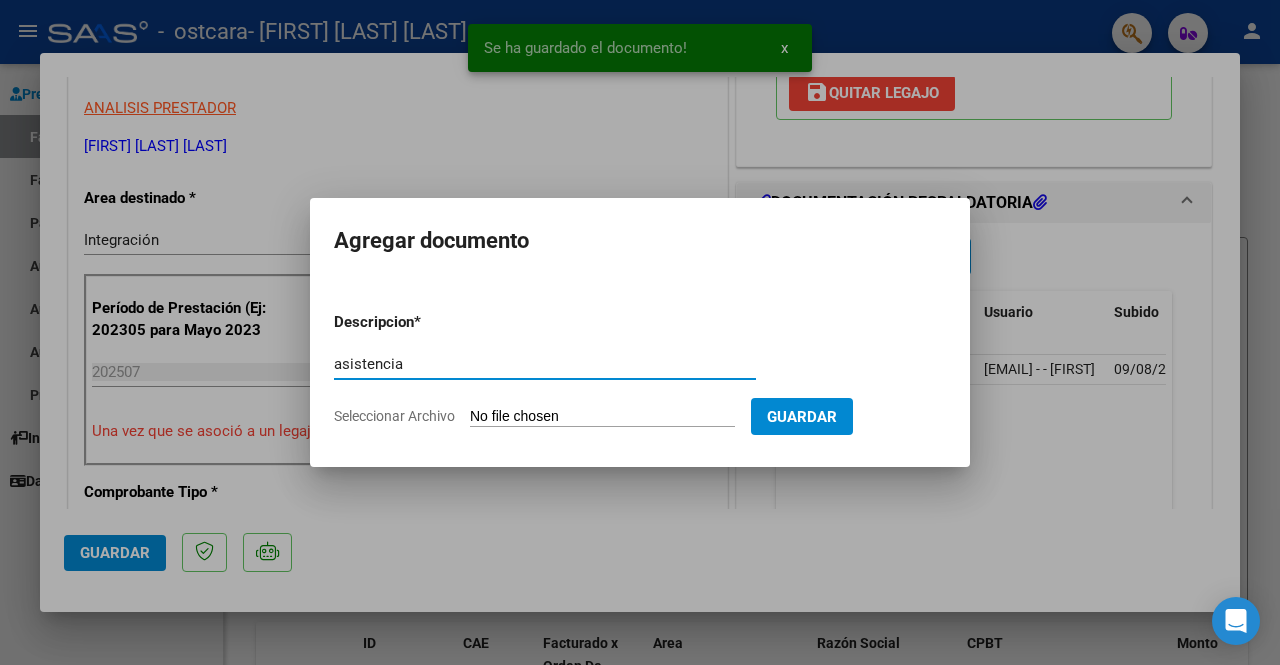 type on "asistencia" 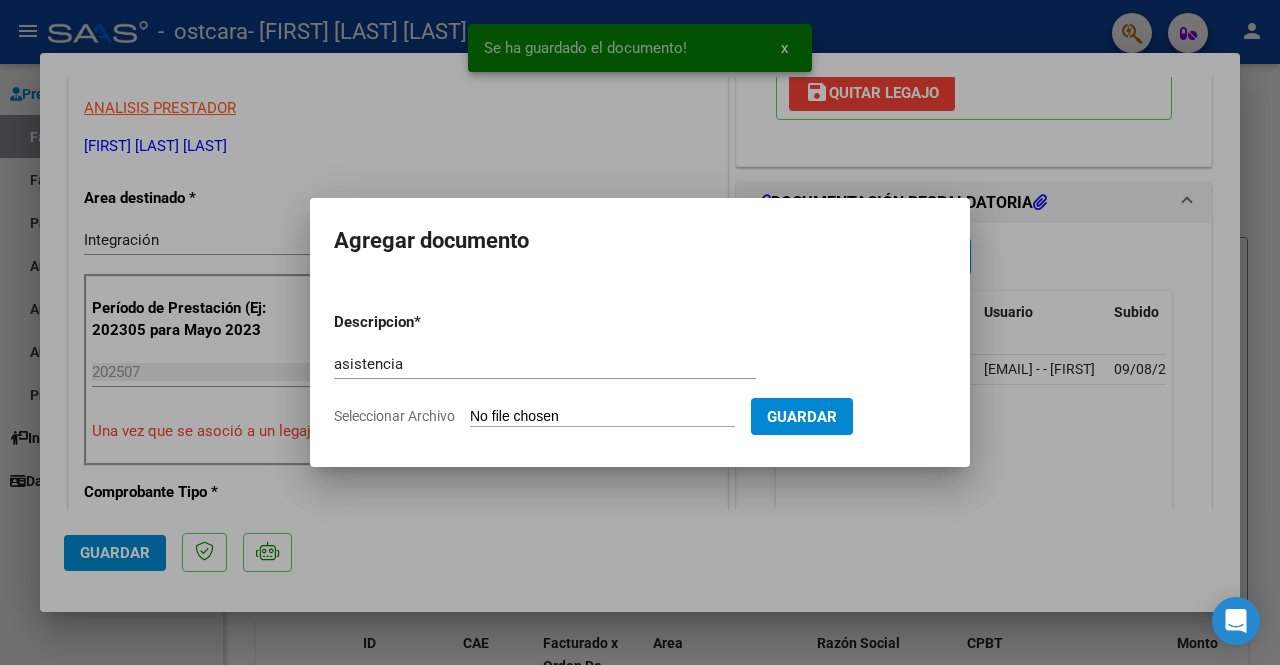 click on "Seleccionar Archivo" at bounding box center (602, 417) 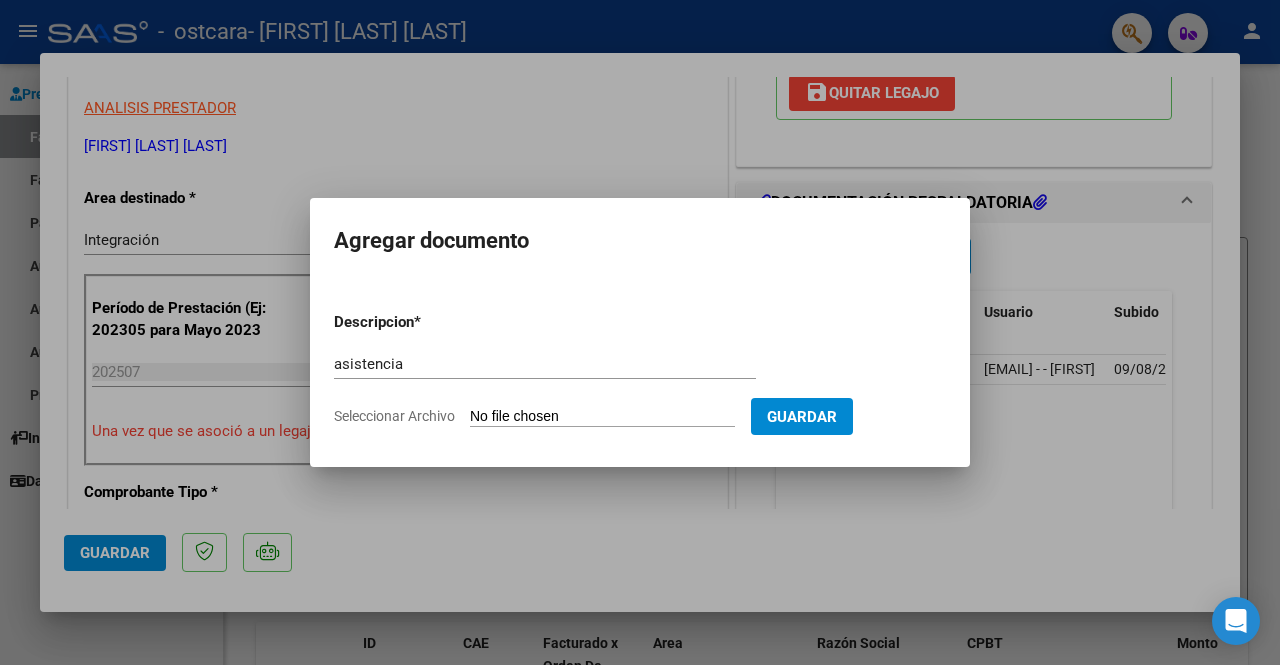 type on "C:\fakepath\asistencia [NAME] [LAST] julio 2025.pdf" 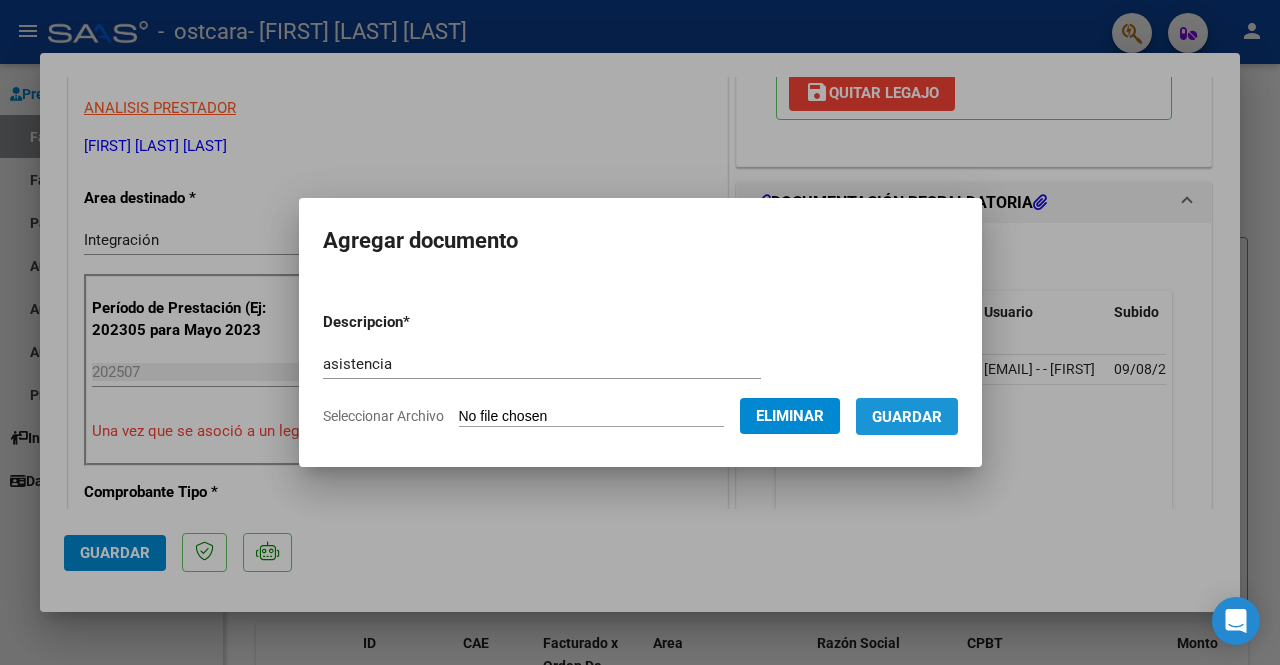 click on "Guardar" at bounding box center (907, 417) 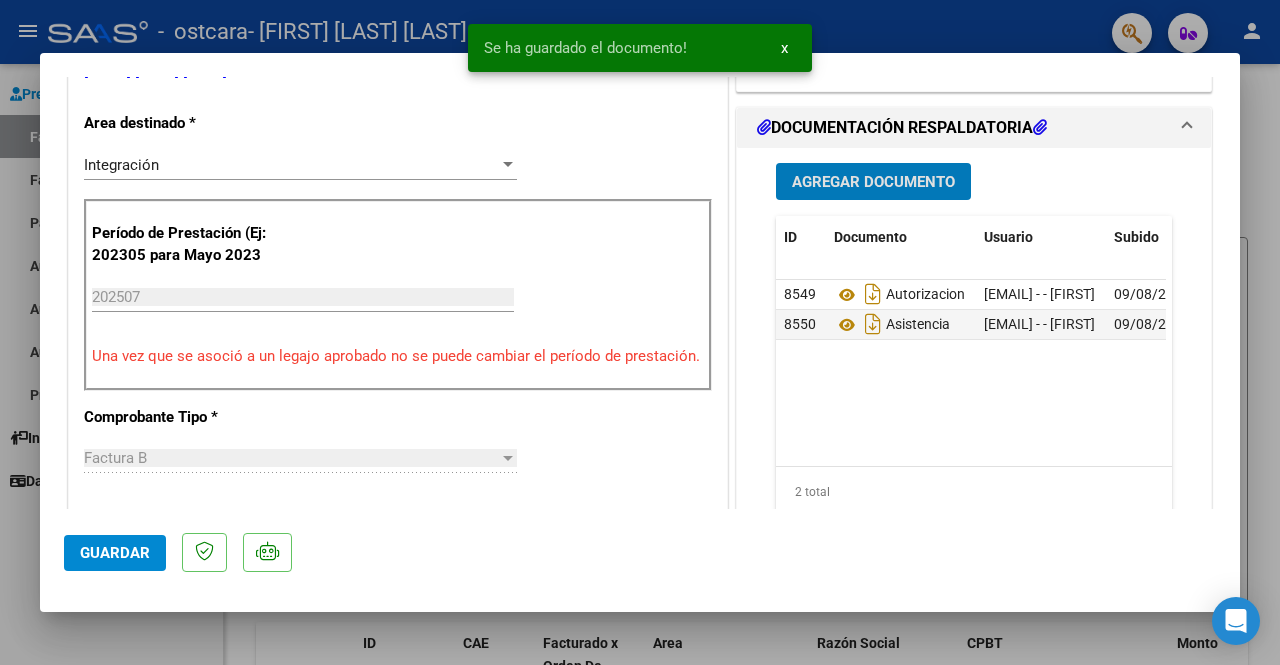 scroll, scrollTop: 600, scrollLeft: 0, axis: vertical 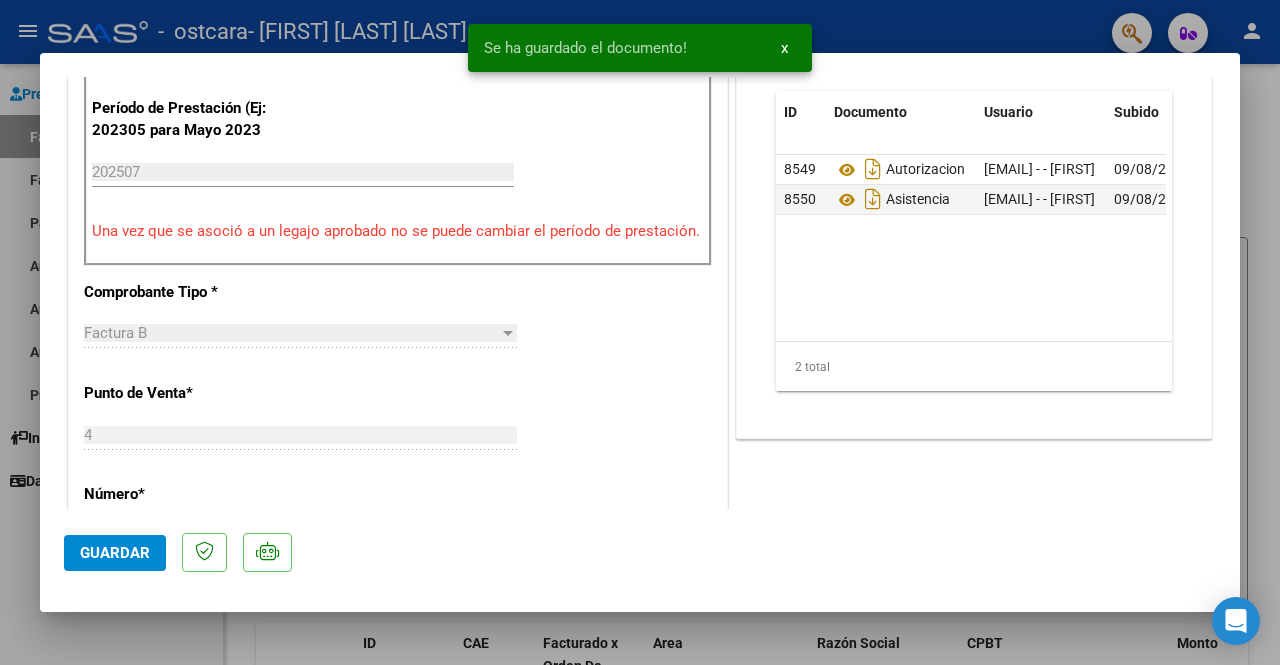 click on "Guardar" 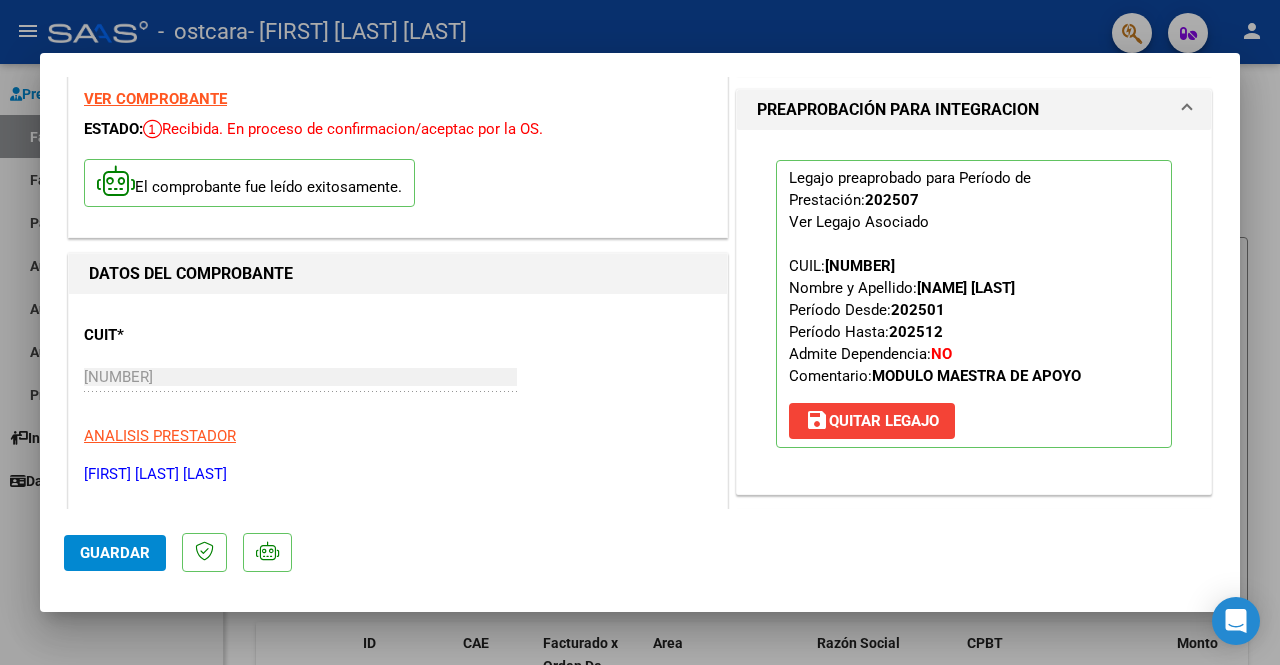 scroll, scrollTop: 0, scrollLeft: 0, axis: both 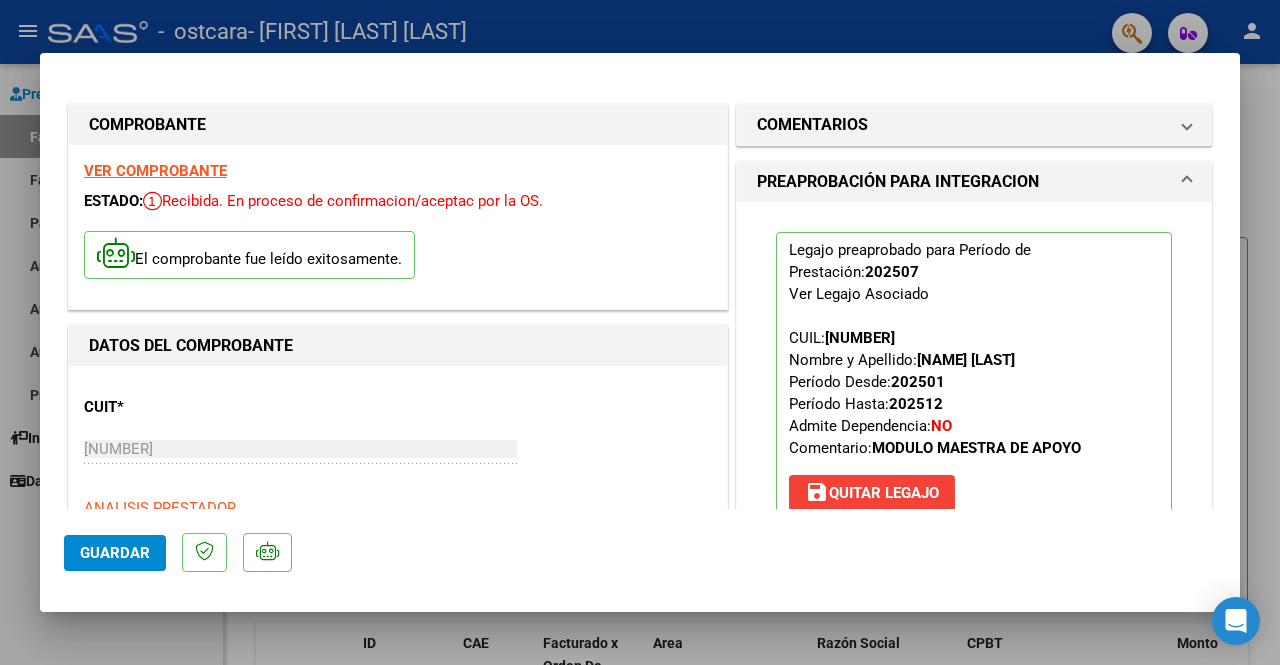 click on "Guardar" 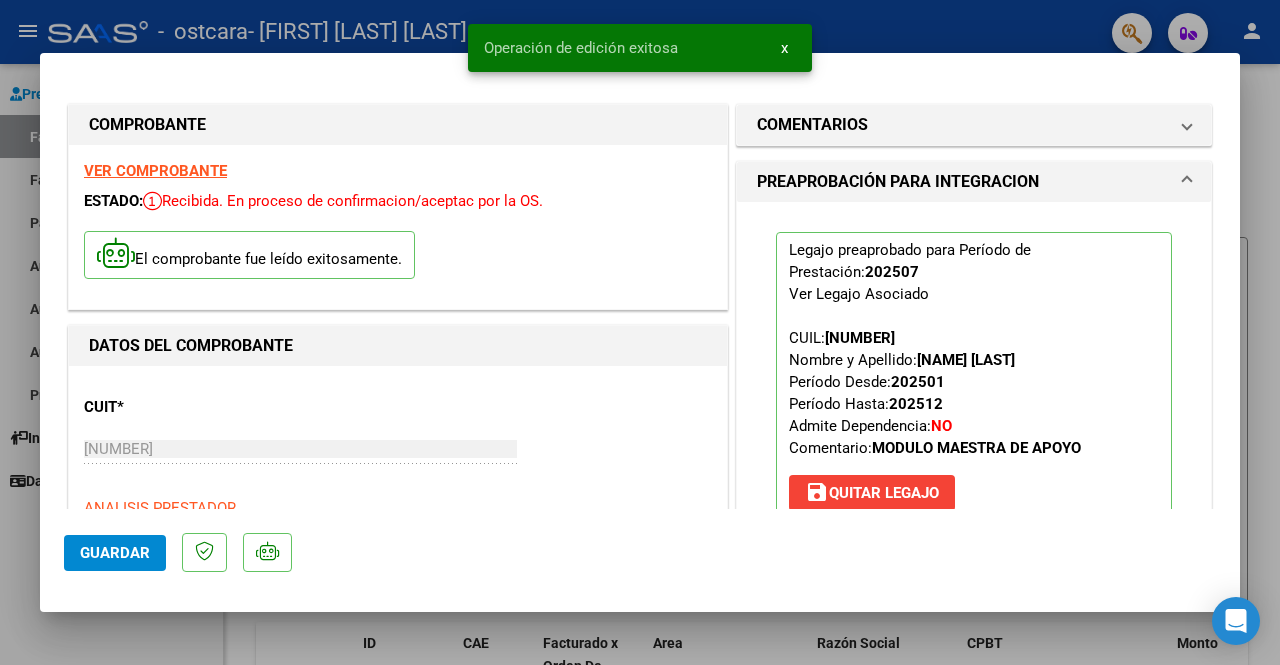 click at bounding box center (640, 332) 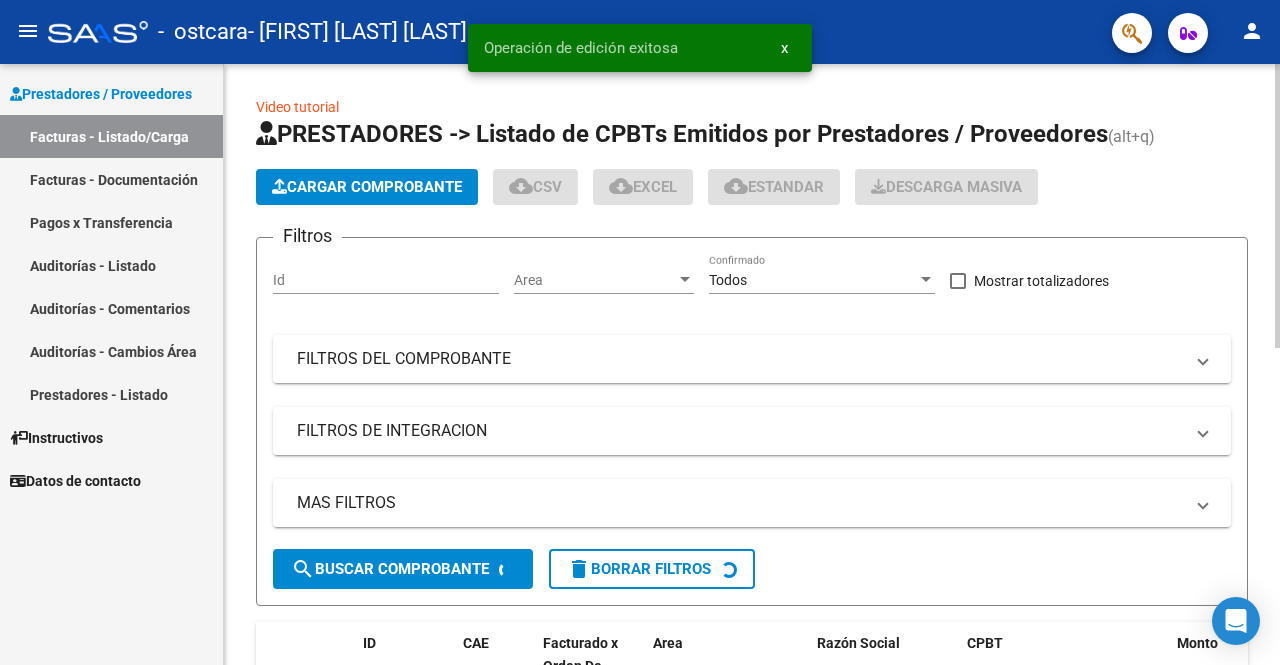 click on "Cargar Comprobante" 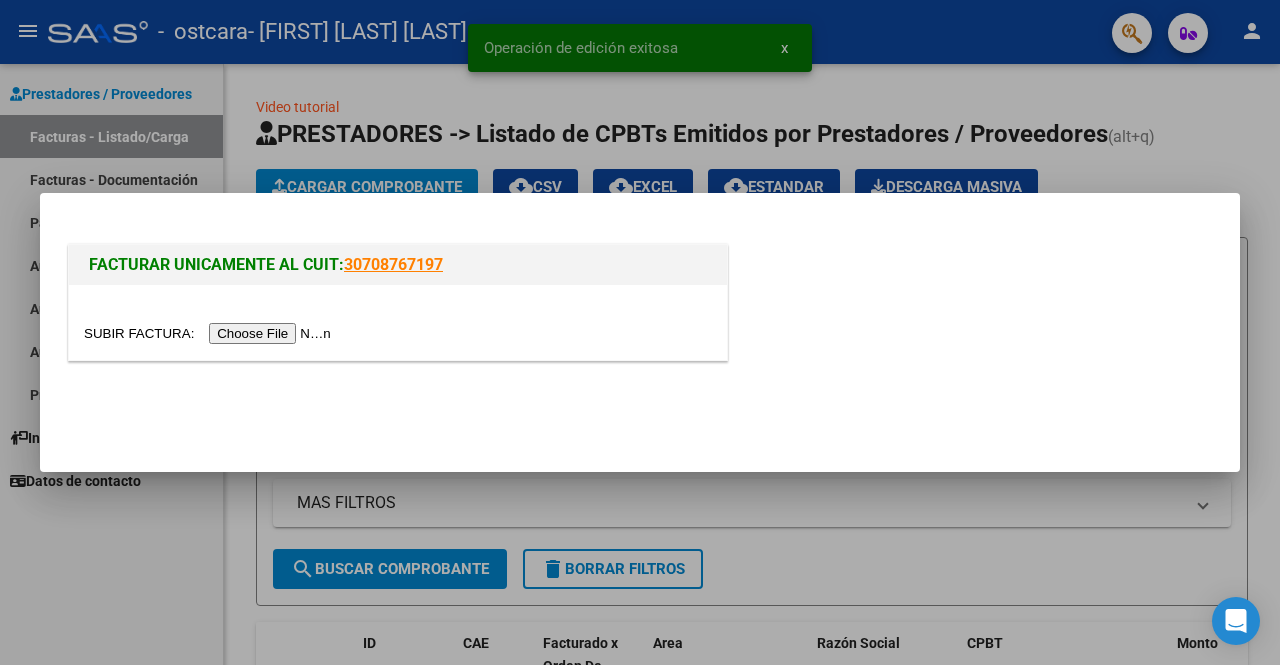 click at bounding box center [210, 333] 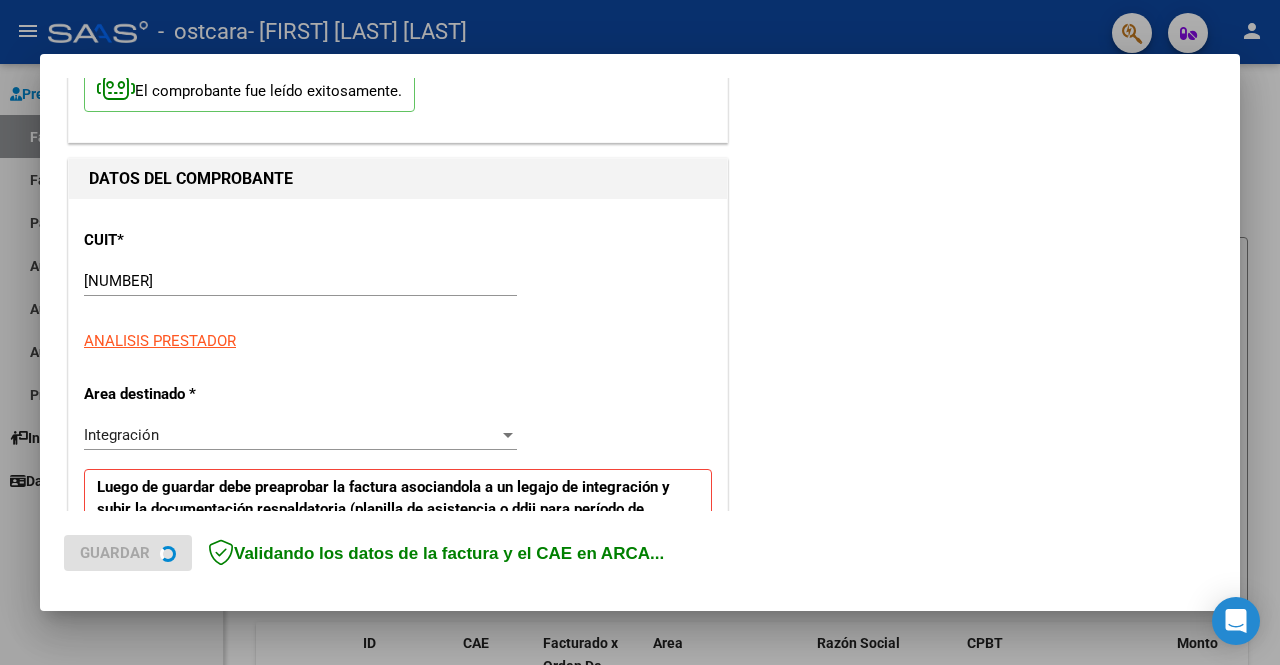 scroll, scrollTop: 400, scrollLeft: 0, axis: vertical 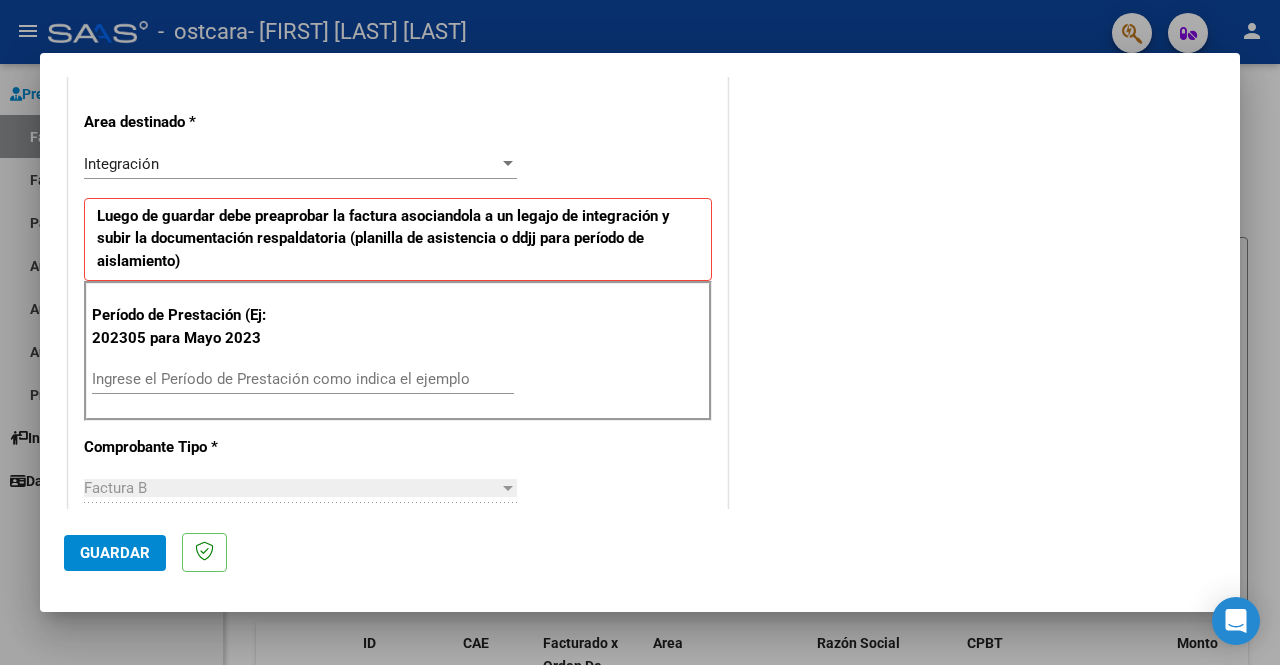 click on "Ingrese el Período de Prestación como indica el ejemplo" at bounding box center (303, 379) 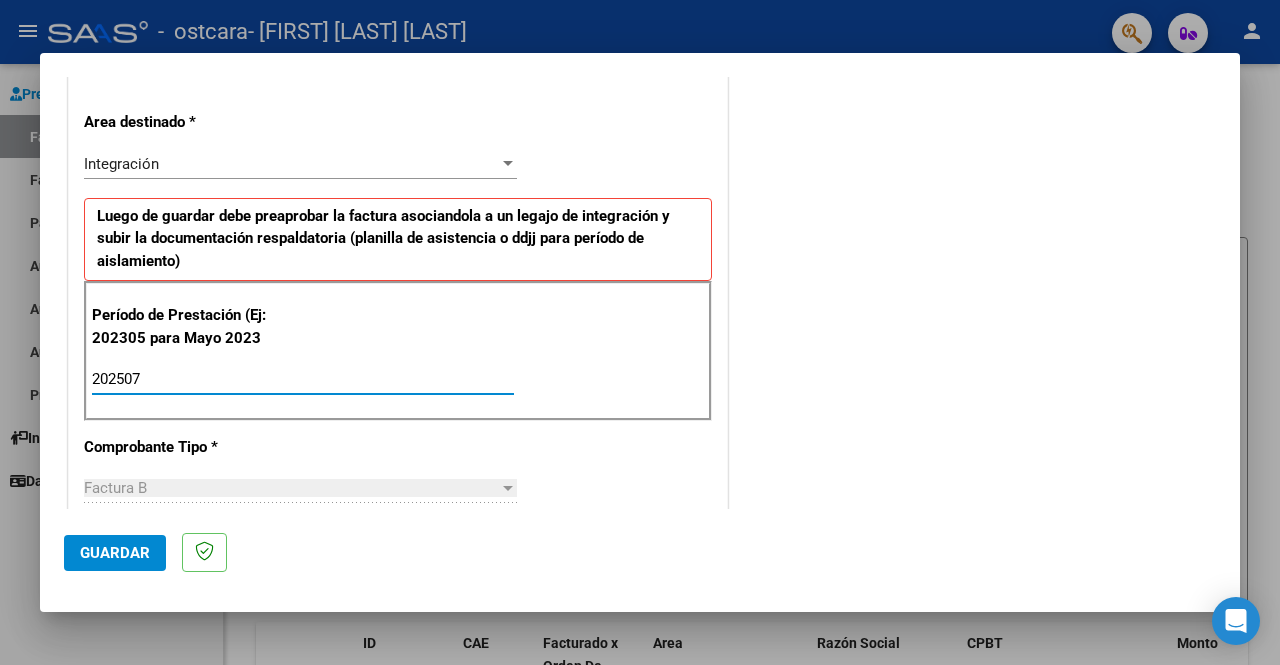 type on "202507" 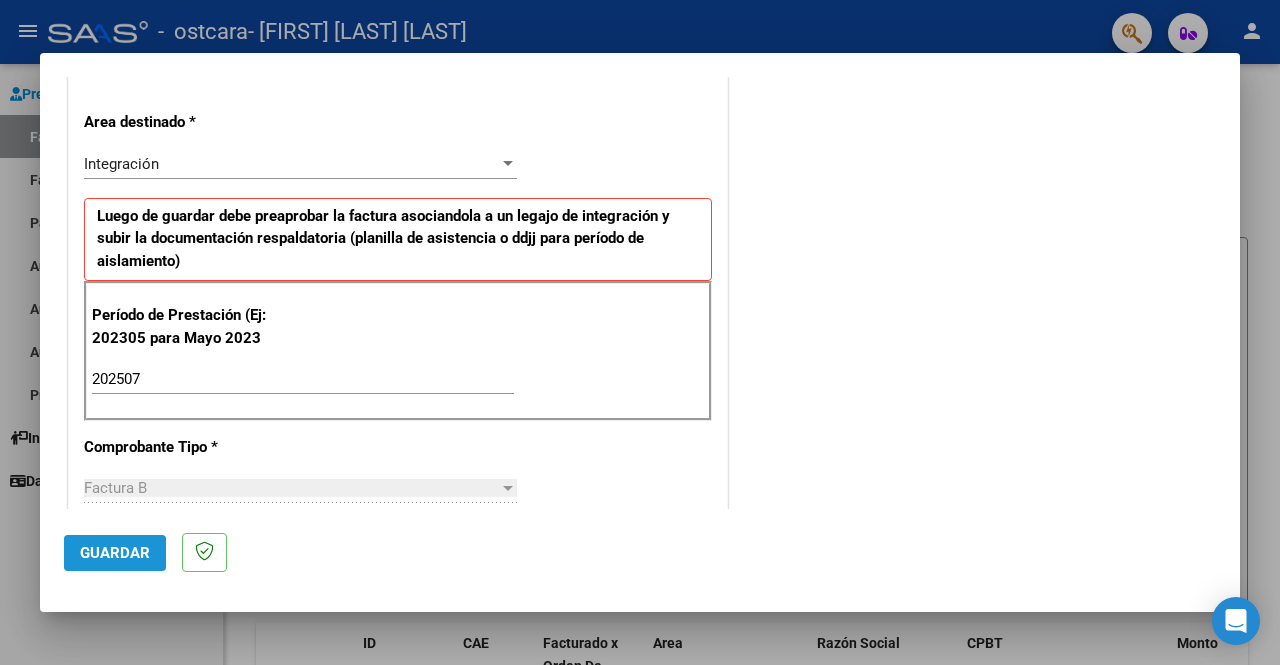 click on "Guardar" 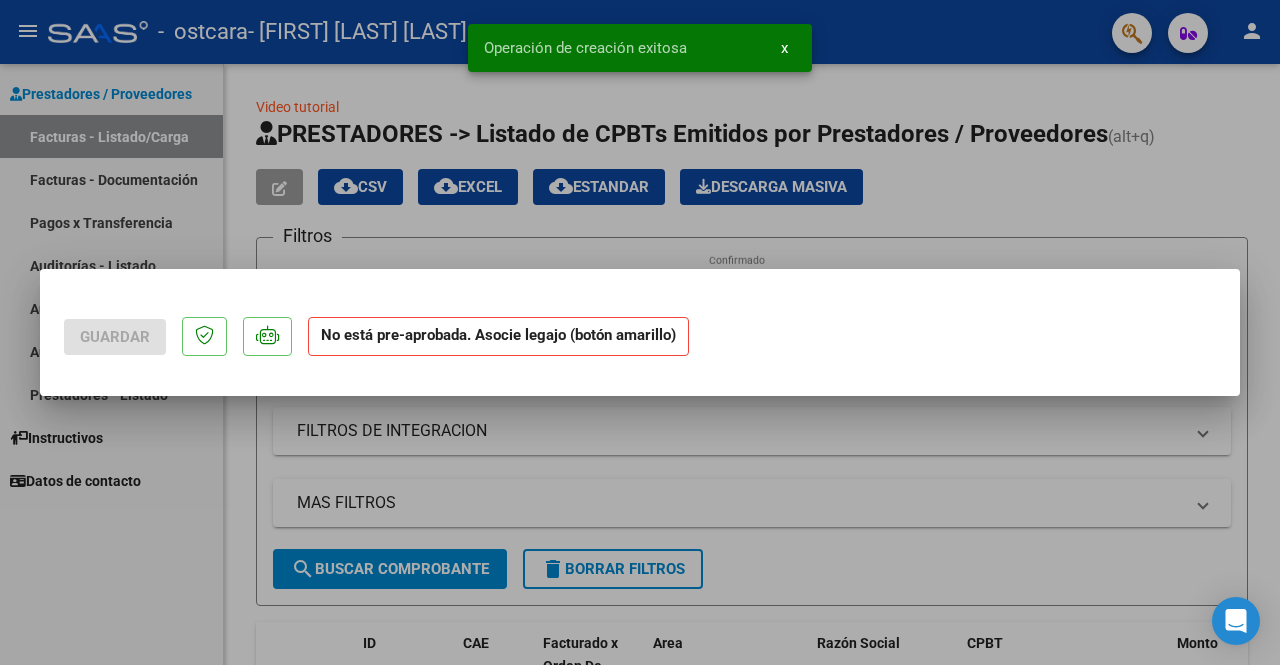 scroll, scrollTop: 0, scrollLeft: 0, axis: both 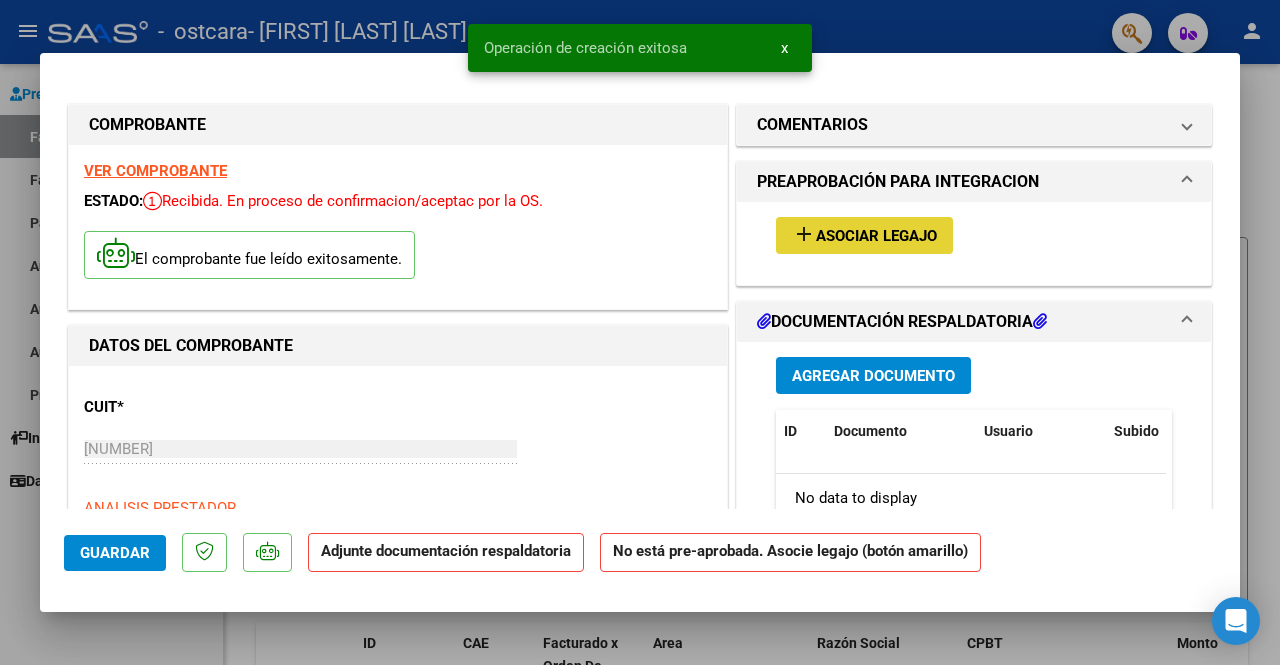 click on "Asociar Legajo" at bounding box center (876, 236) 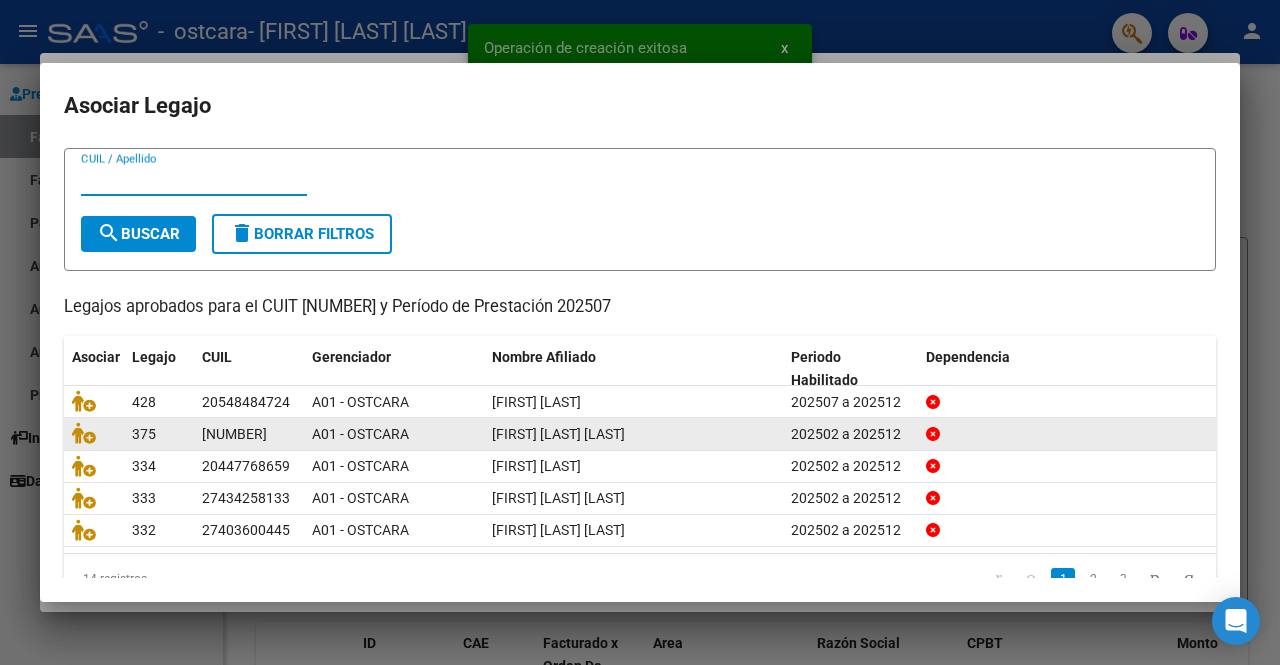 scroll, scrollTop: 84, scrollLeft: 0, axis: vertical 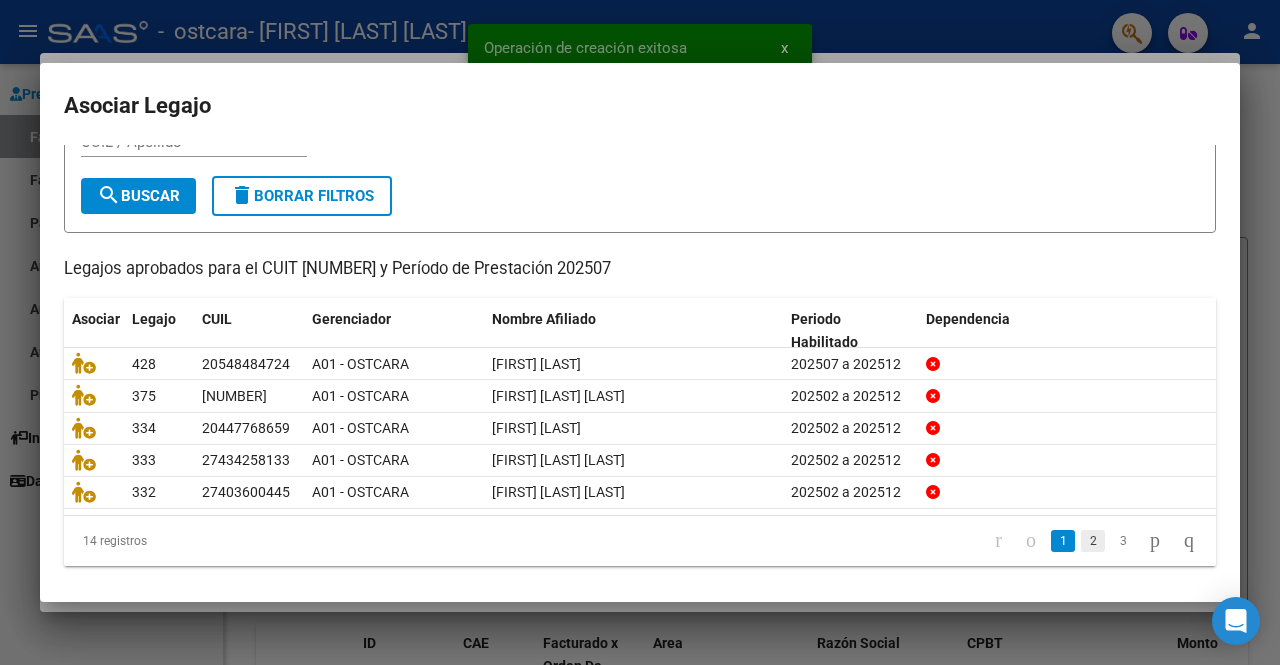 click on "2" 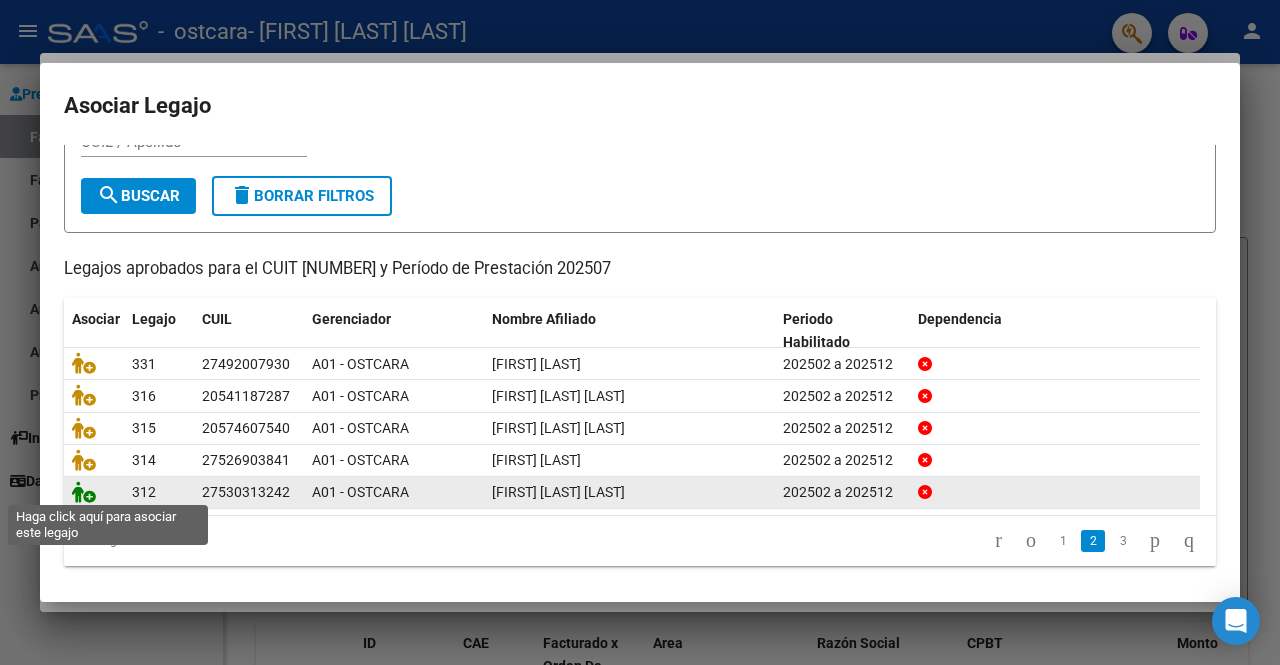 click 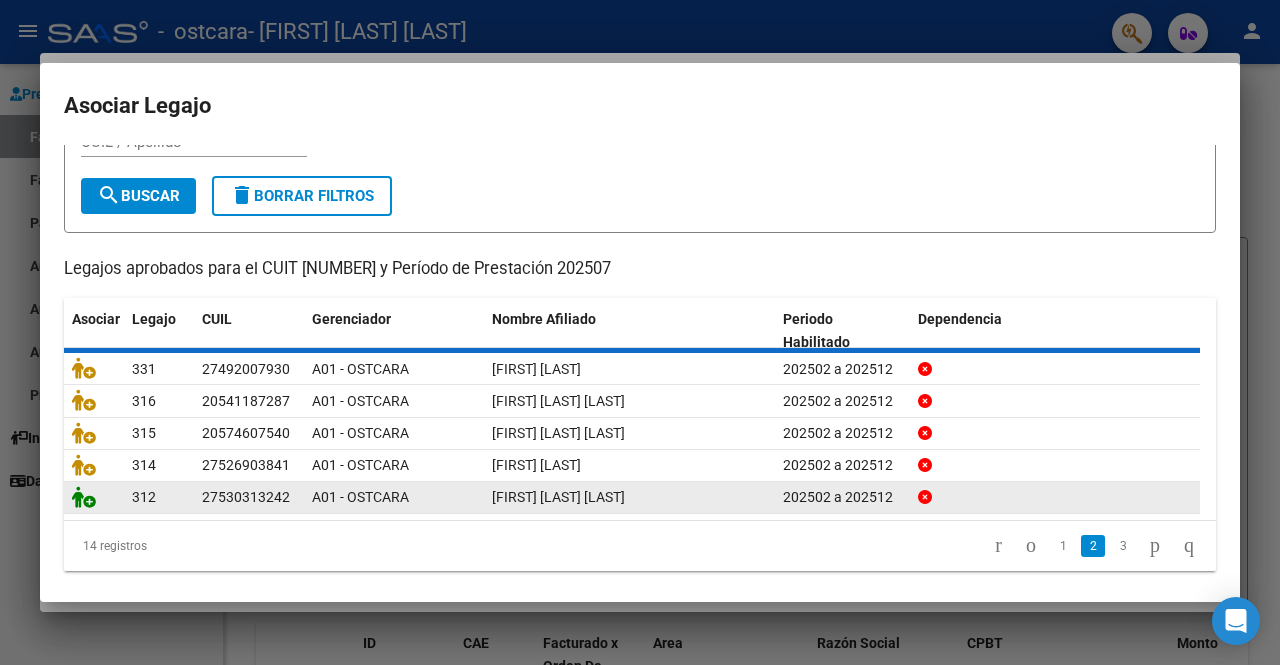 scroll, scrollTop: 0, scrollLeft: 0, axis: both 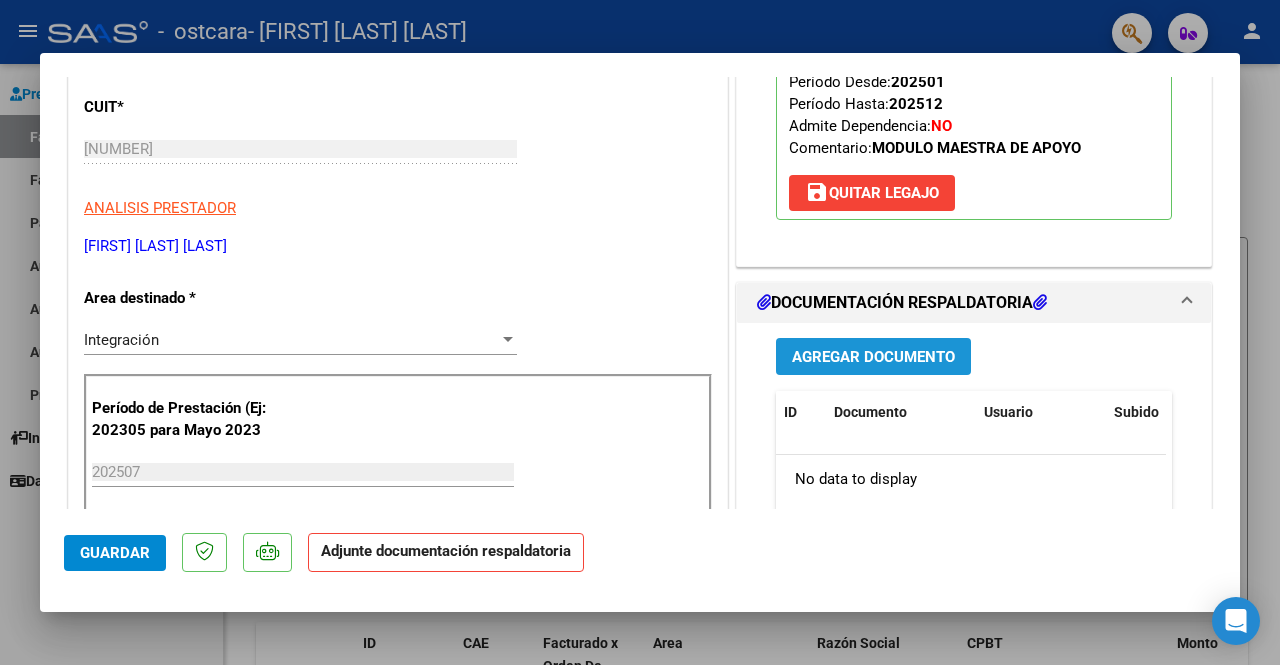 click on "Agregar Documento" at bounding box center (873, 357) 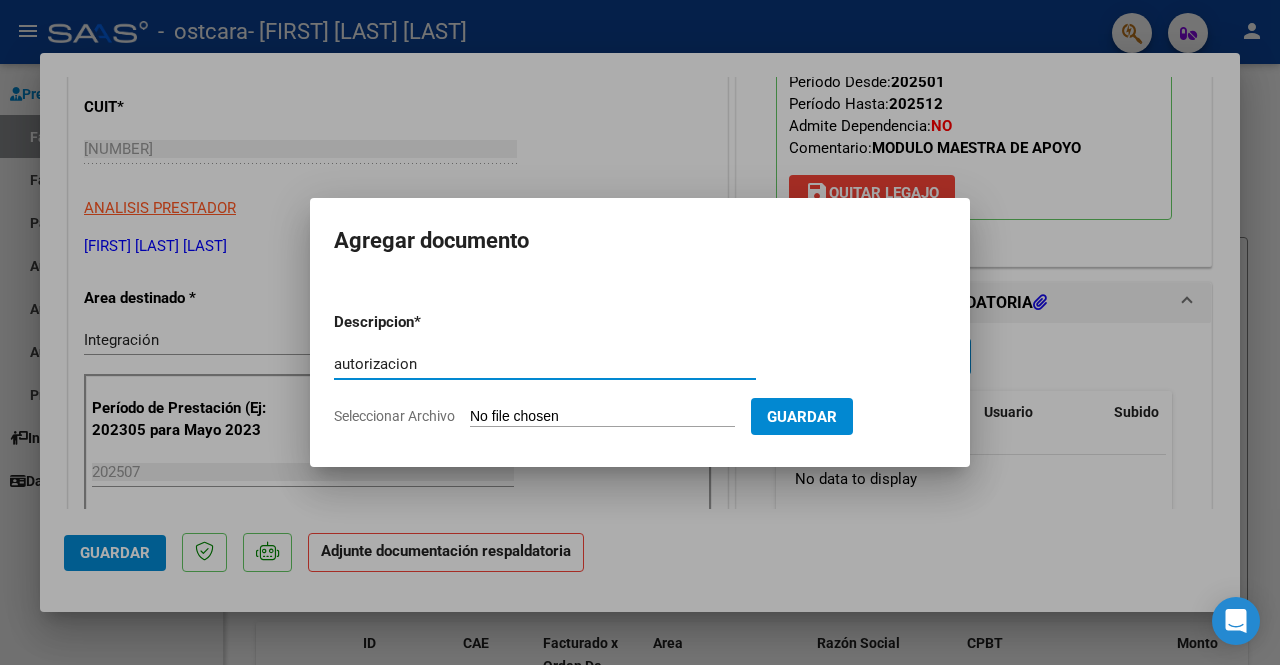 type on "autorizacion" 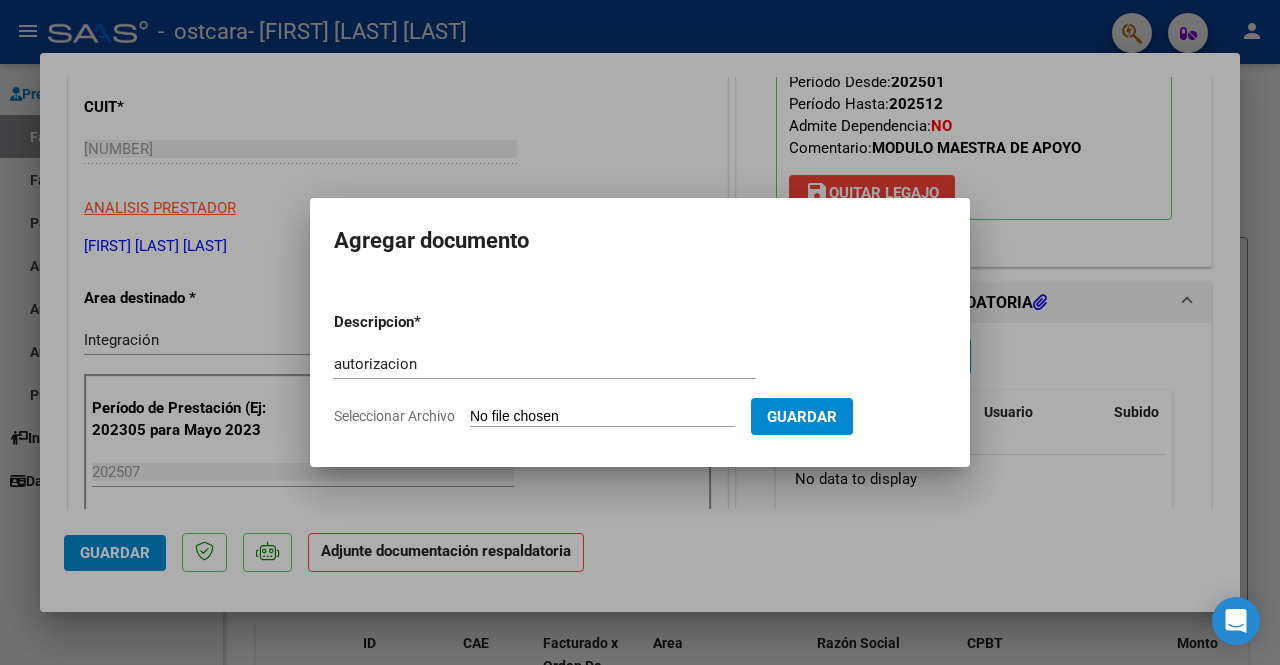 click on "Seleccionar Archivo" at bounding box center (602, 417) 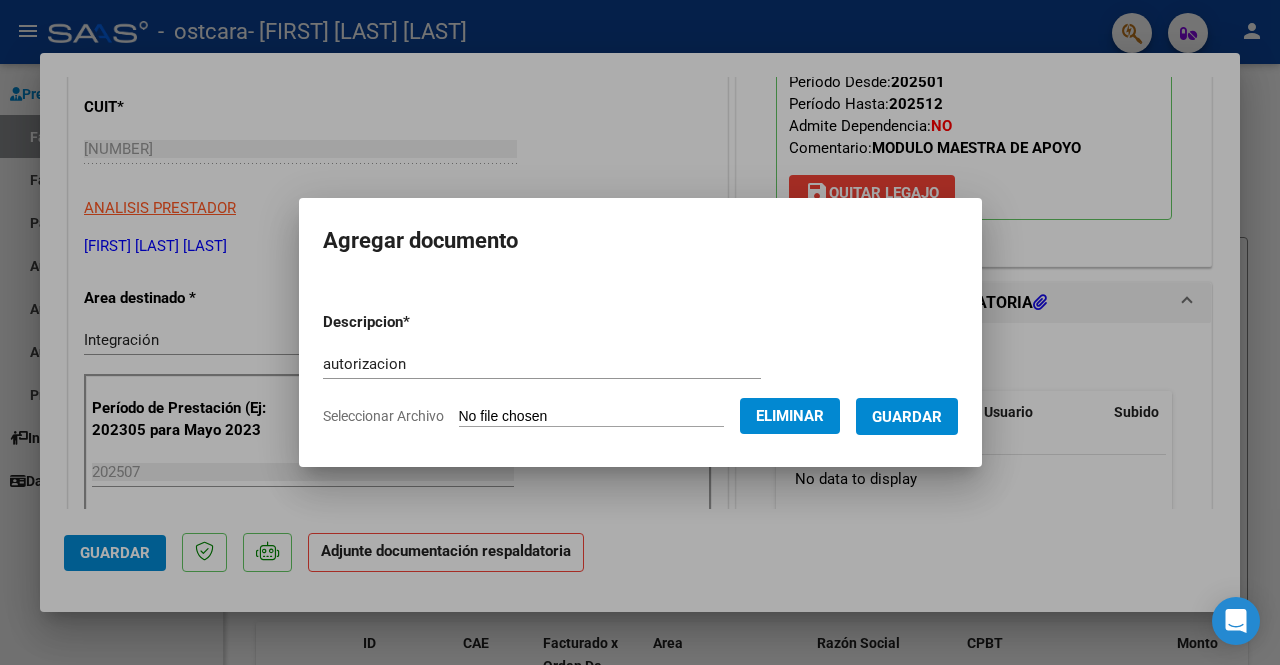 click on "Guardar" at bounding box center (907, 416) 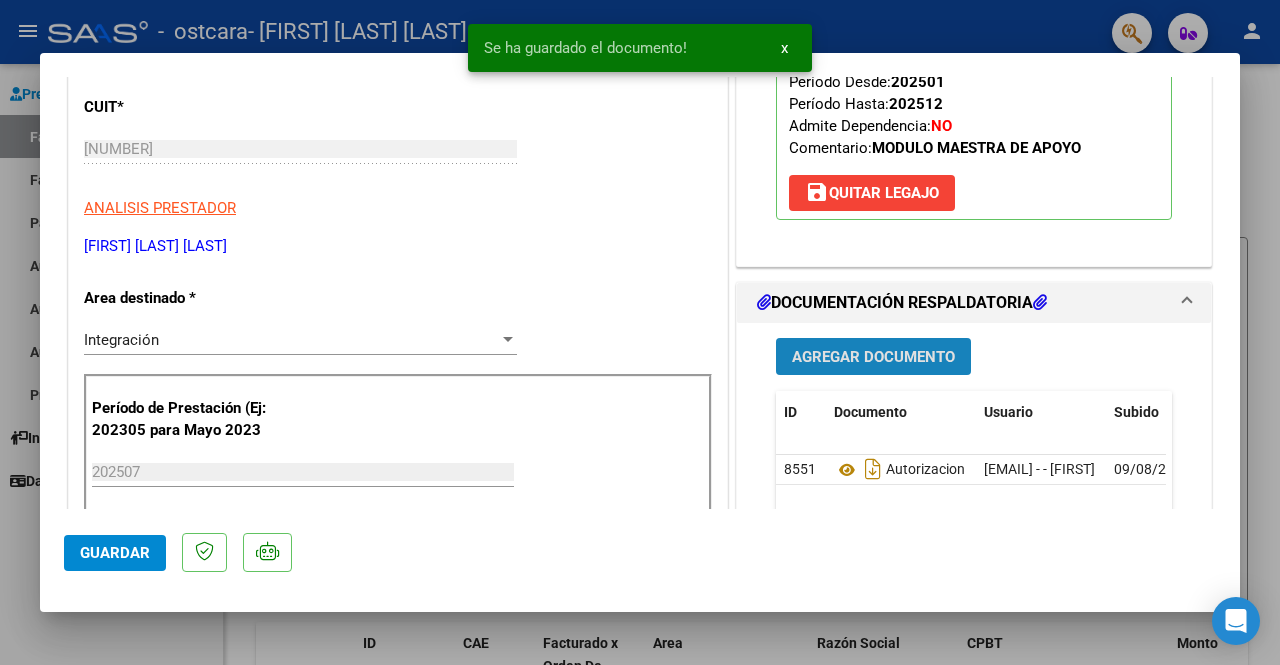 click on "Agregar Documento" at bounding box center (873, 357) 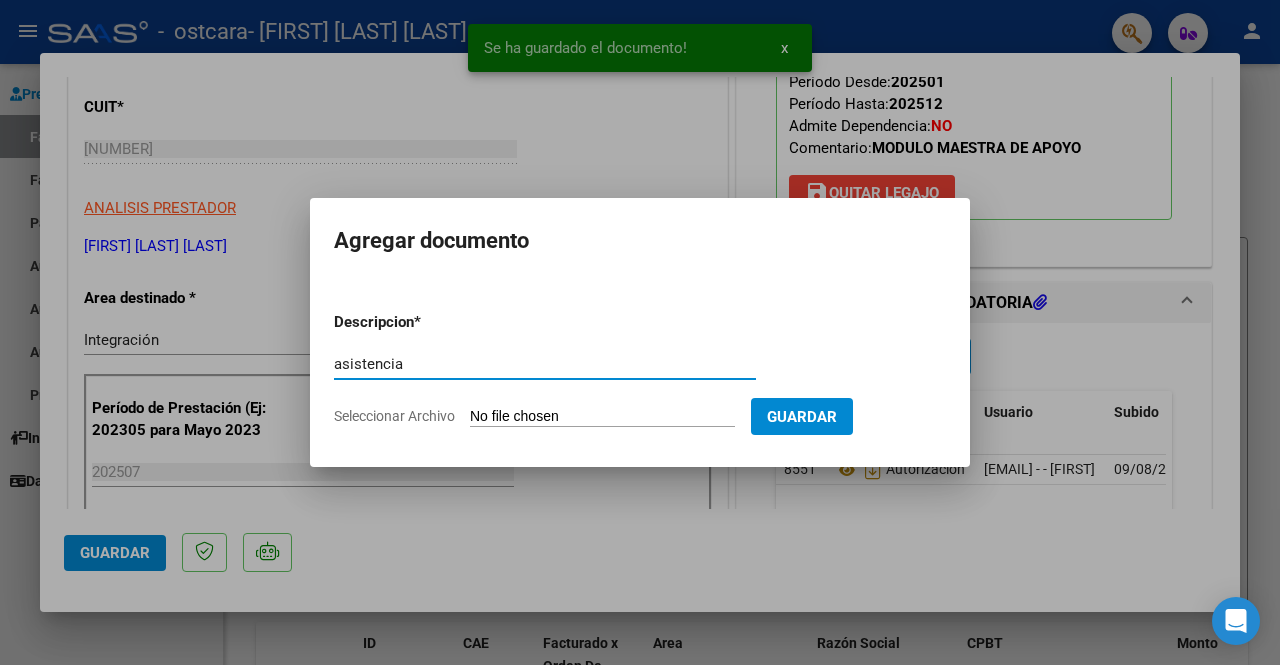 type on "asistencia" 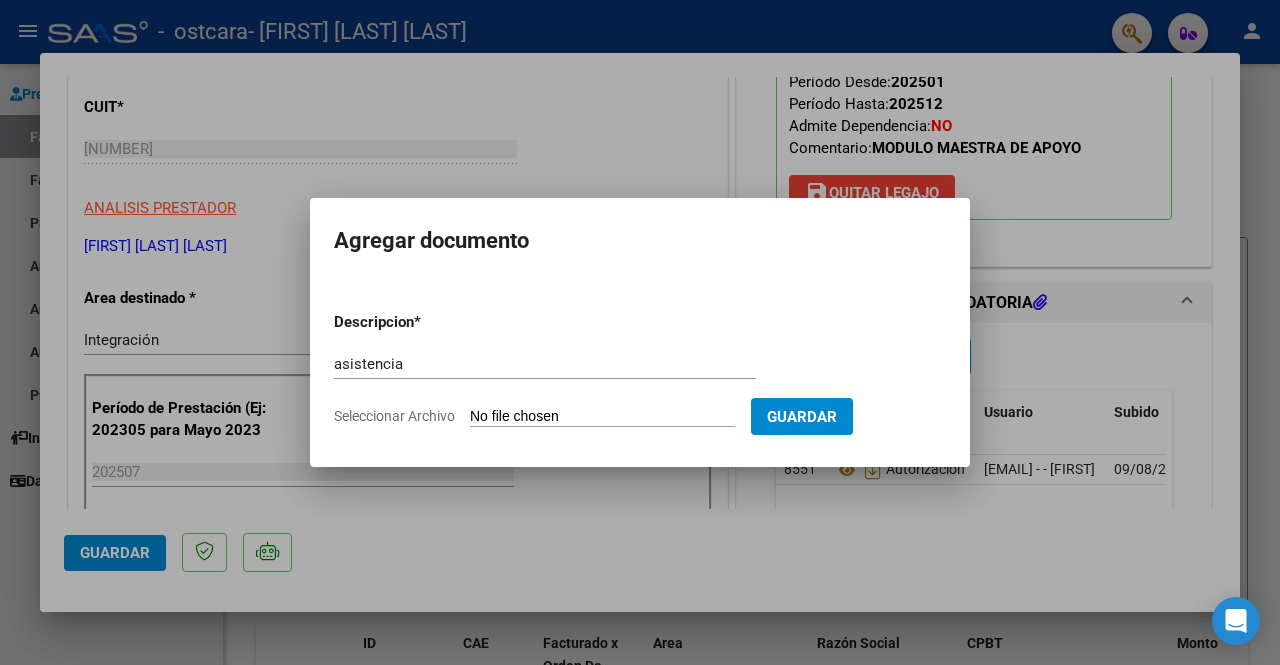 type on "C:\fakepath\asistencia [NAME] [LAST] julio 2025.pdf" 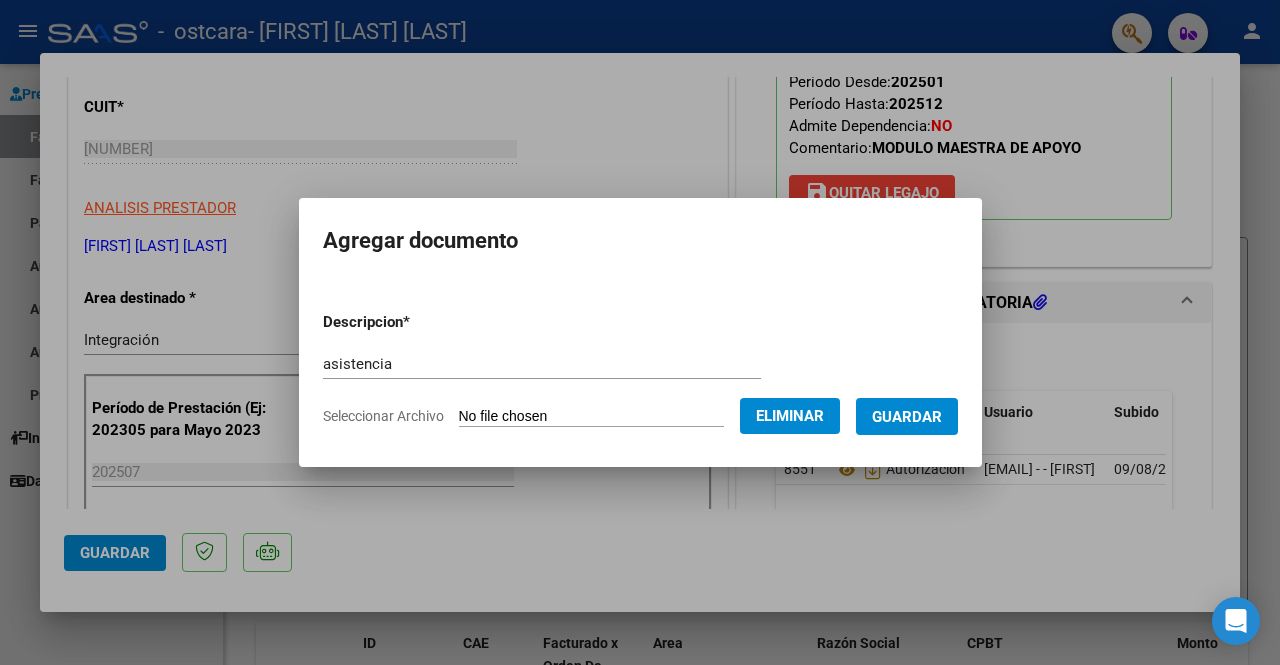 click on "Guardar" at bounding box center [907, 417] 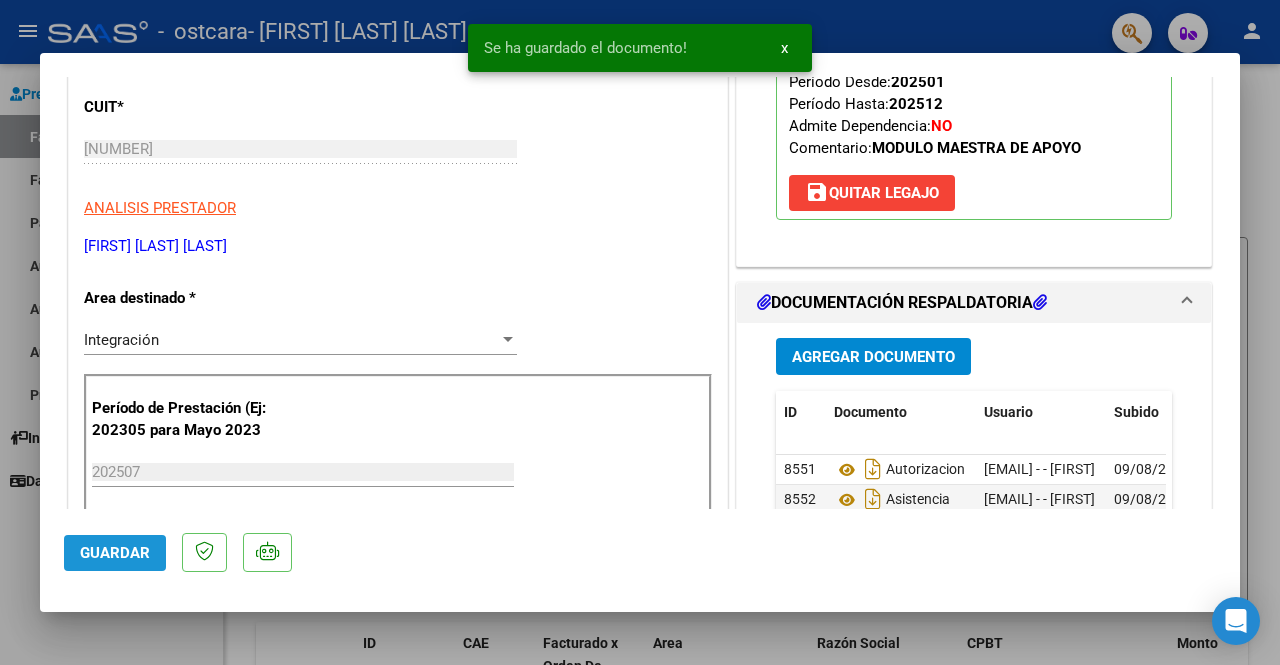 click on "Guardar" 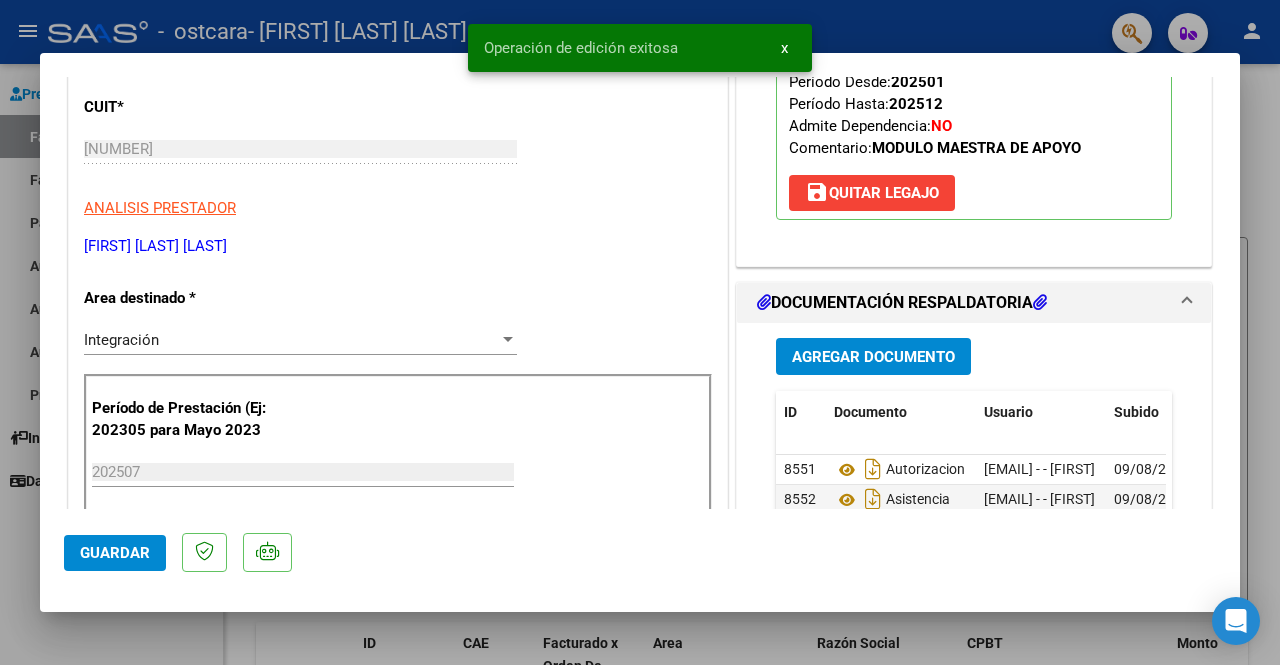 click at bounding box center (640, 332) 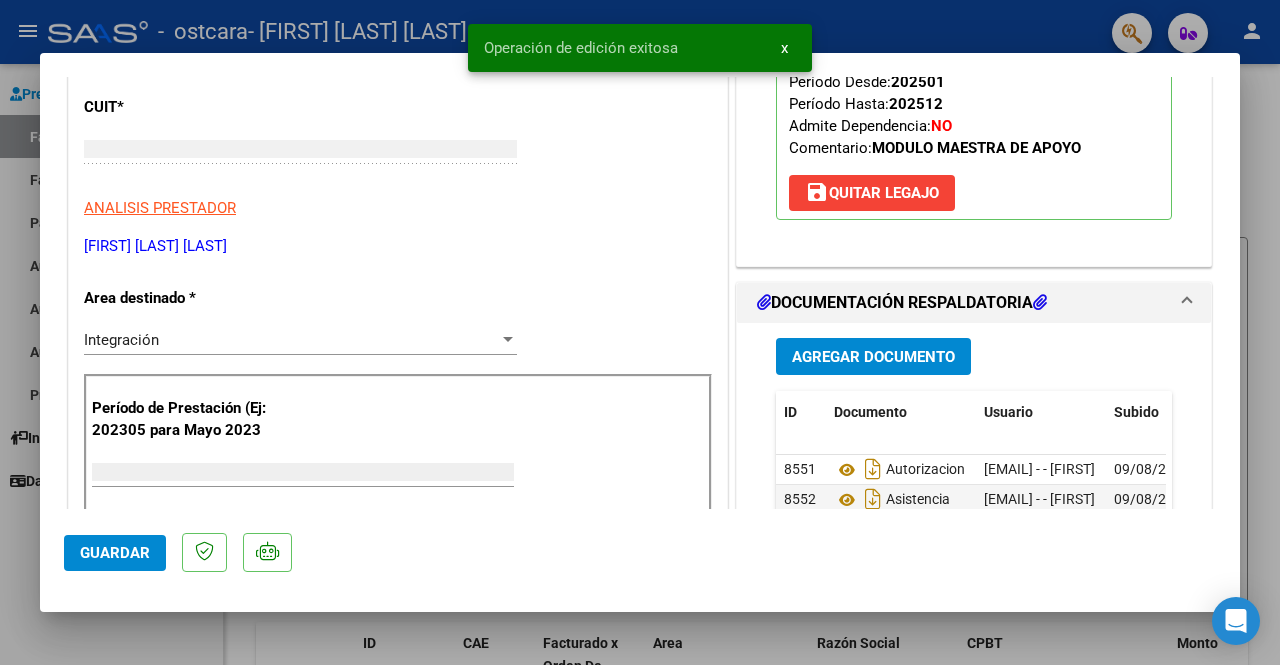 scroll, scrollTop: 239, scrollLeft: 0, axis: vertical 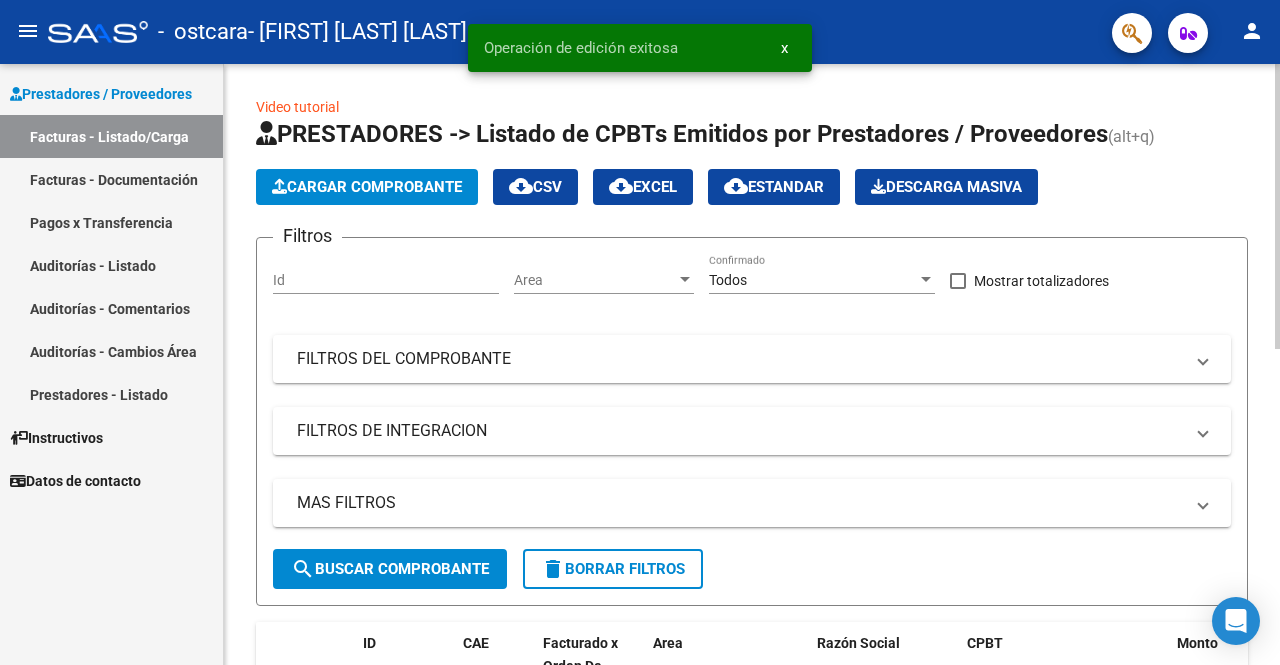 click on "Cargar Comprobante" 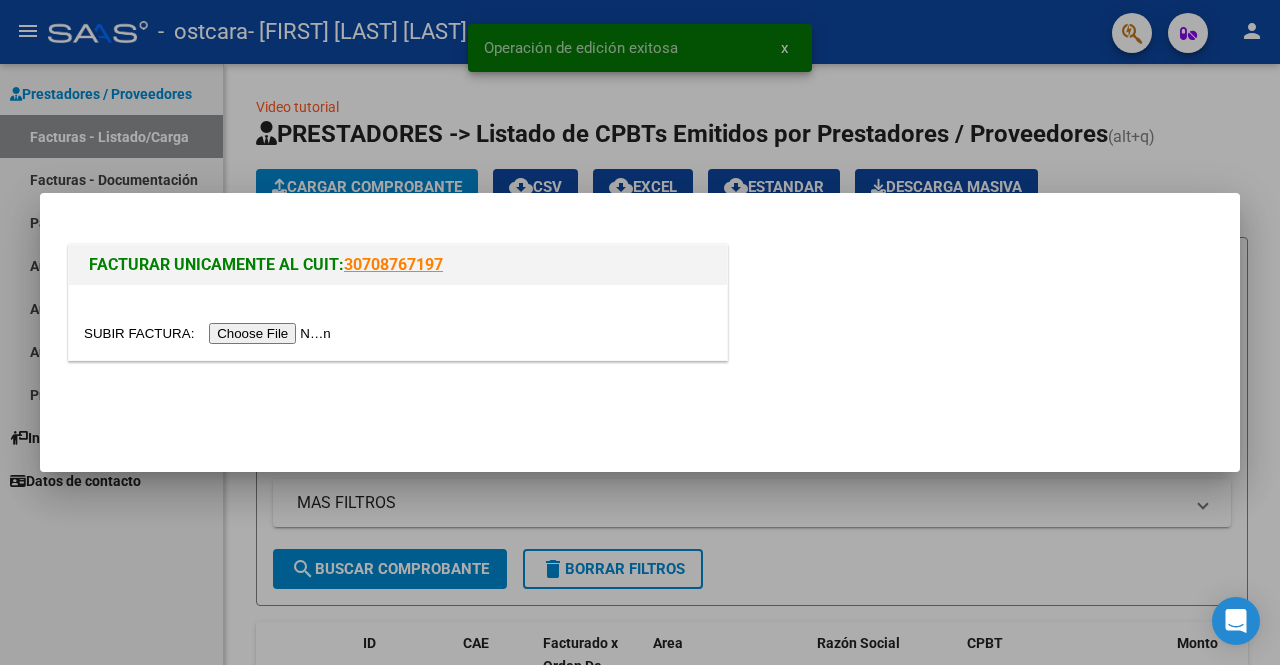 click at bounding box center (210, 333) 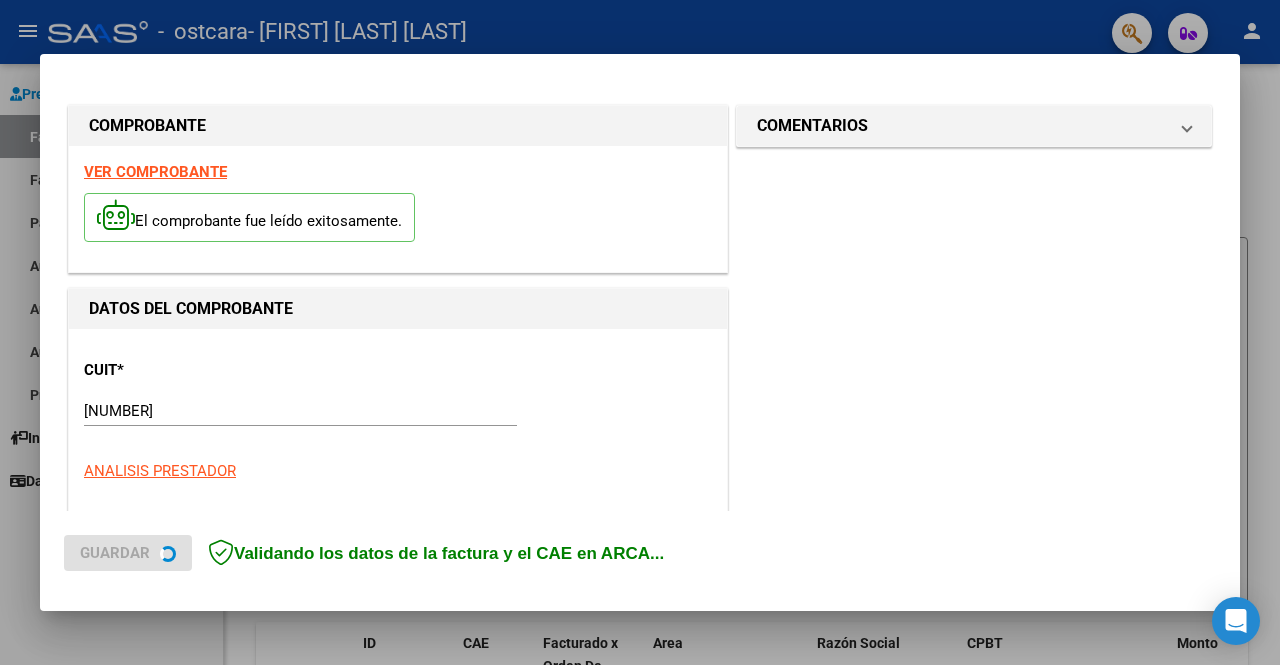 scroll, scrollTop: 300, scrollLeft: 0, axis: vertical 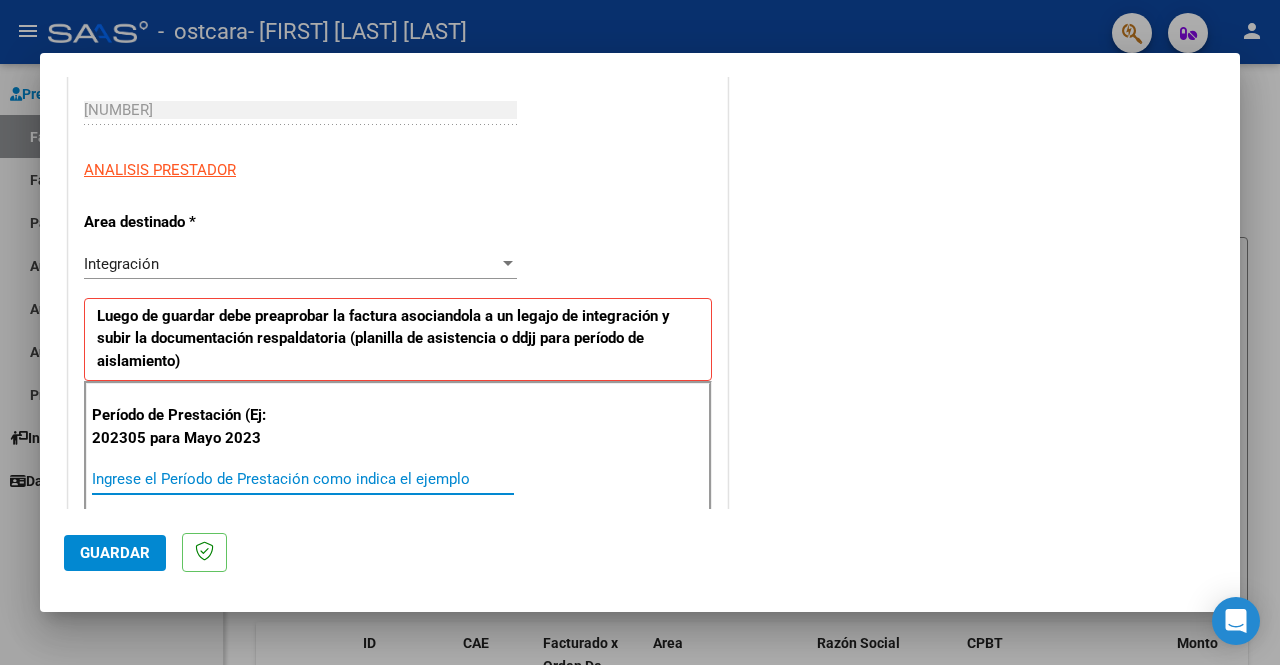 click on "Ingrese el Período de Prestación como indica el ejemplo" at bounding box center (303, 479) 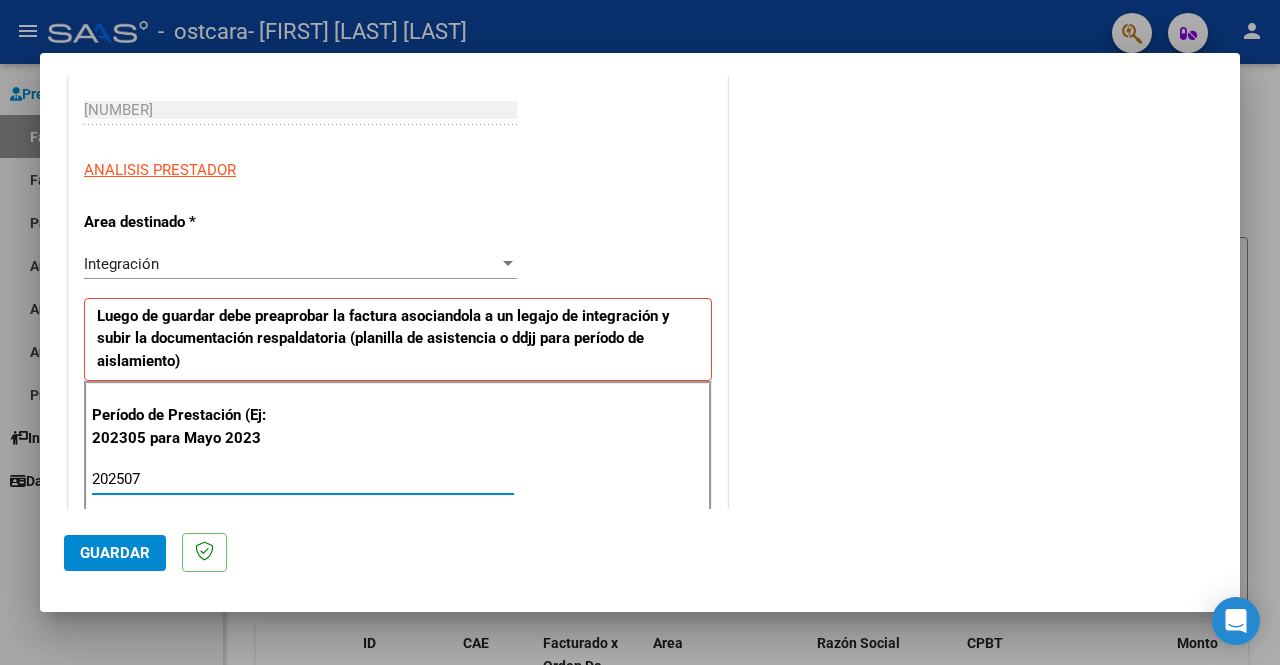 type on "202507" 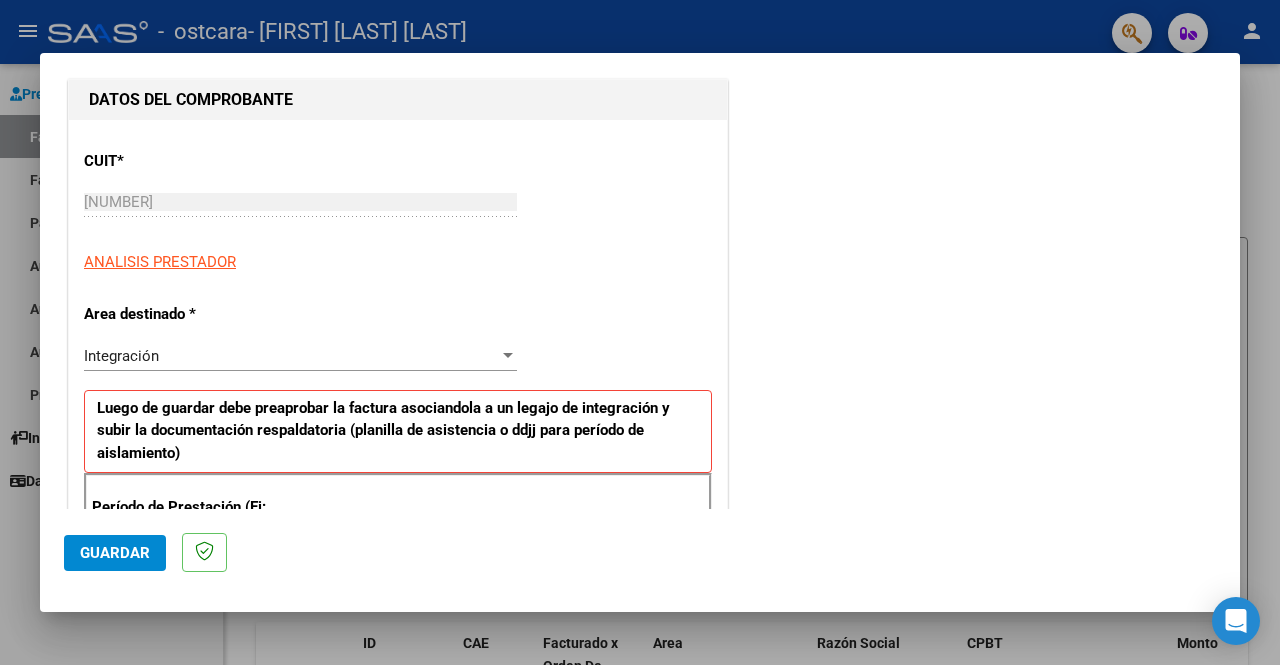 scroll, scrollTop: 200, scrollLeft: 0, axis: vertical 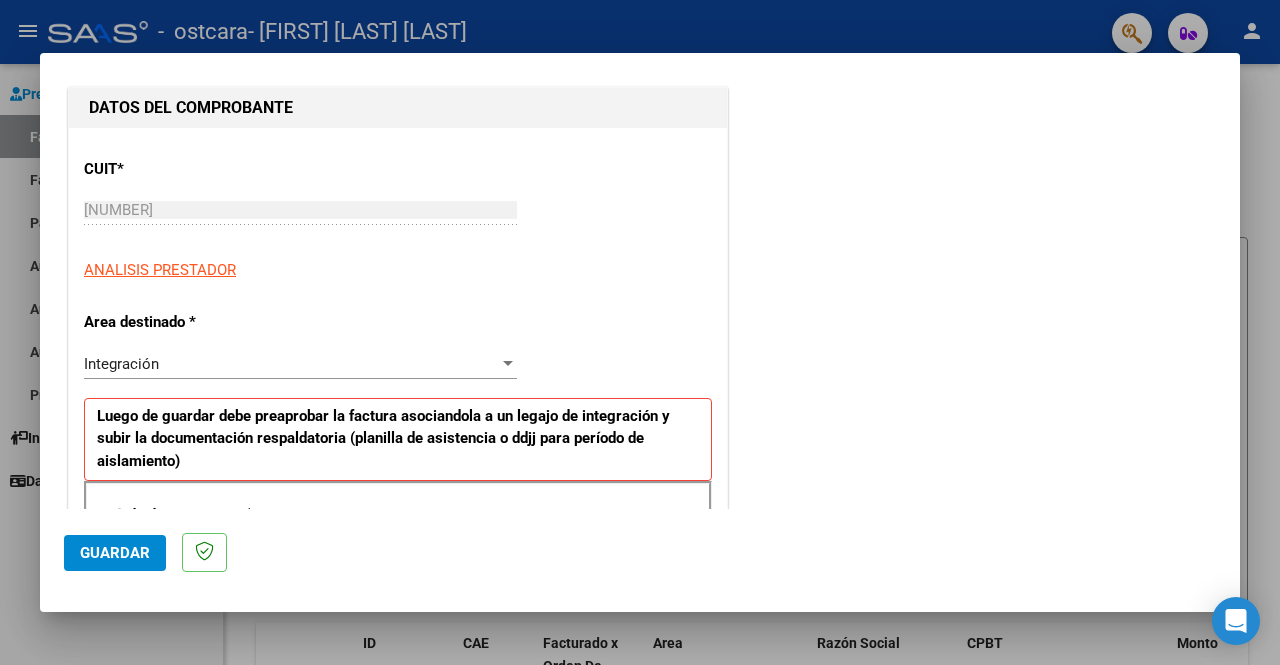 click on "Guardar" 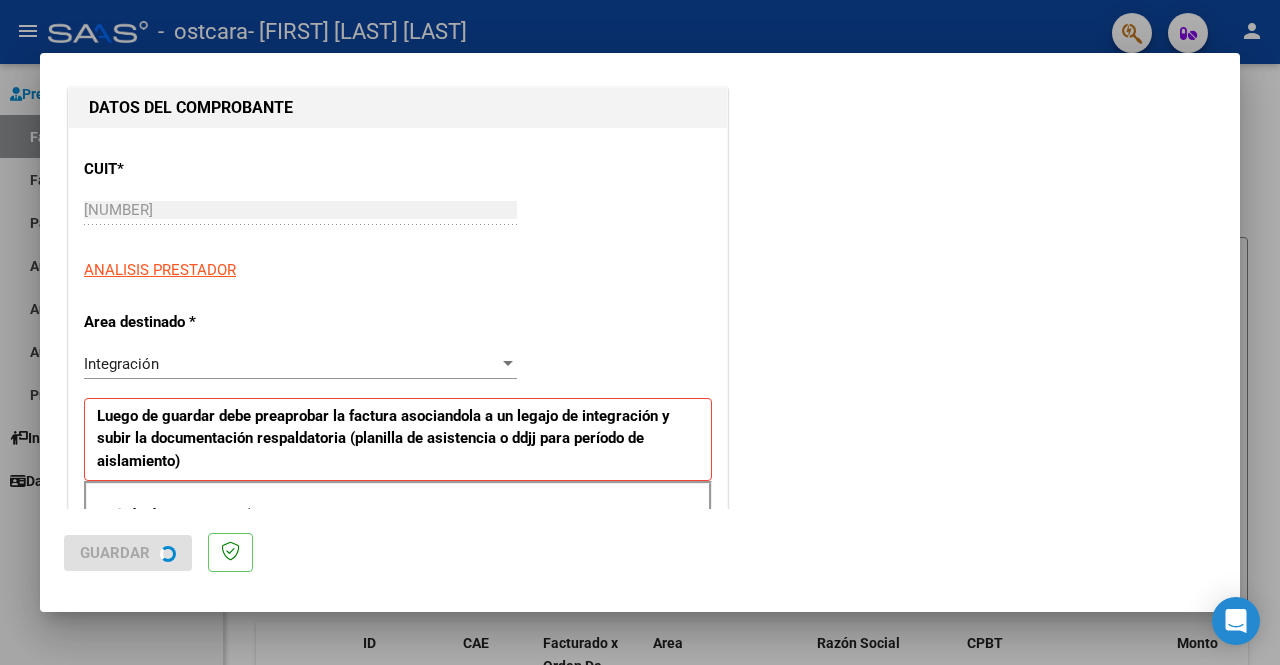 scroll, scrollTop: 0, scrollLeft: 0, axis: both 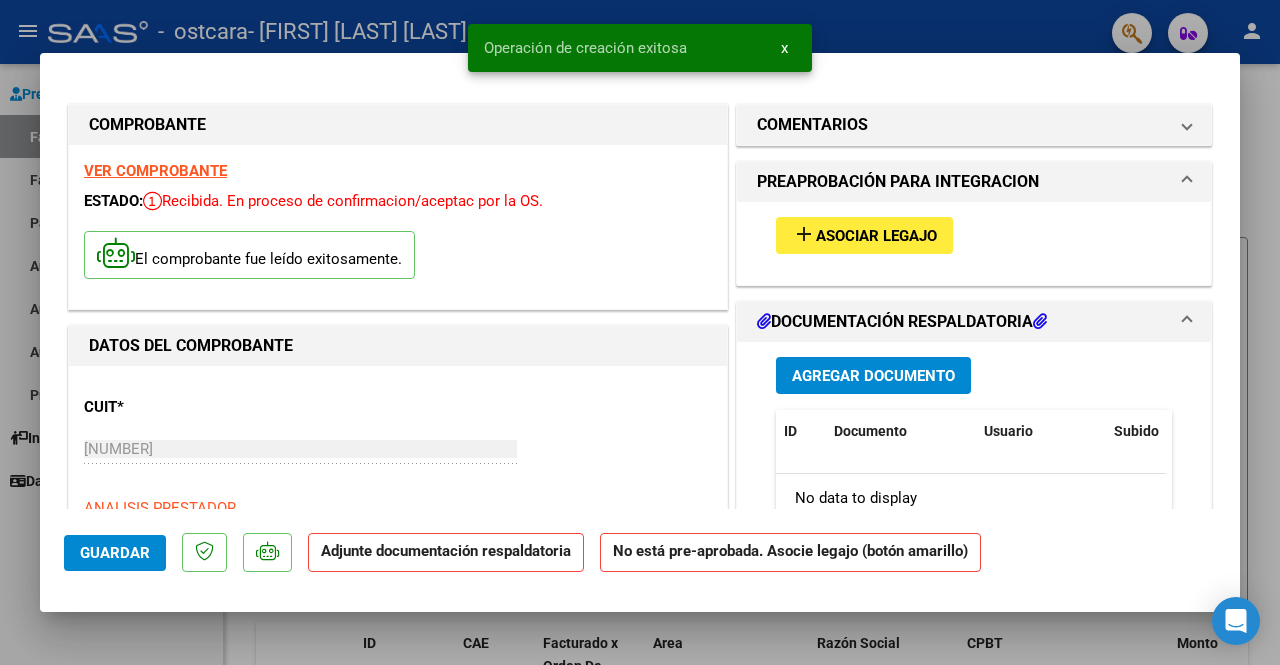 click on "add Asociar Legajo" at bounding box center (864, 235) 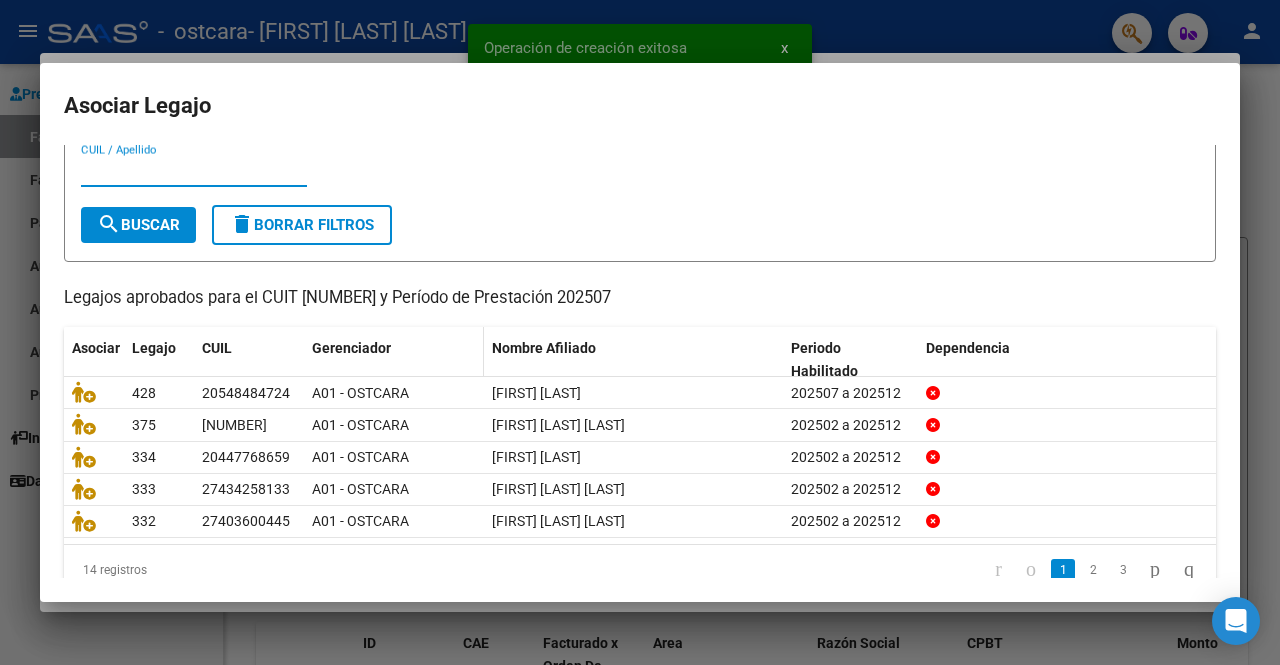 scroll, scrollTop: 84, scrollLeft: 0, axis: vertical 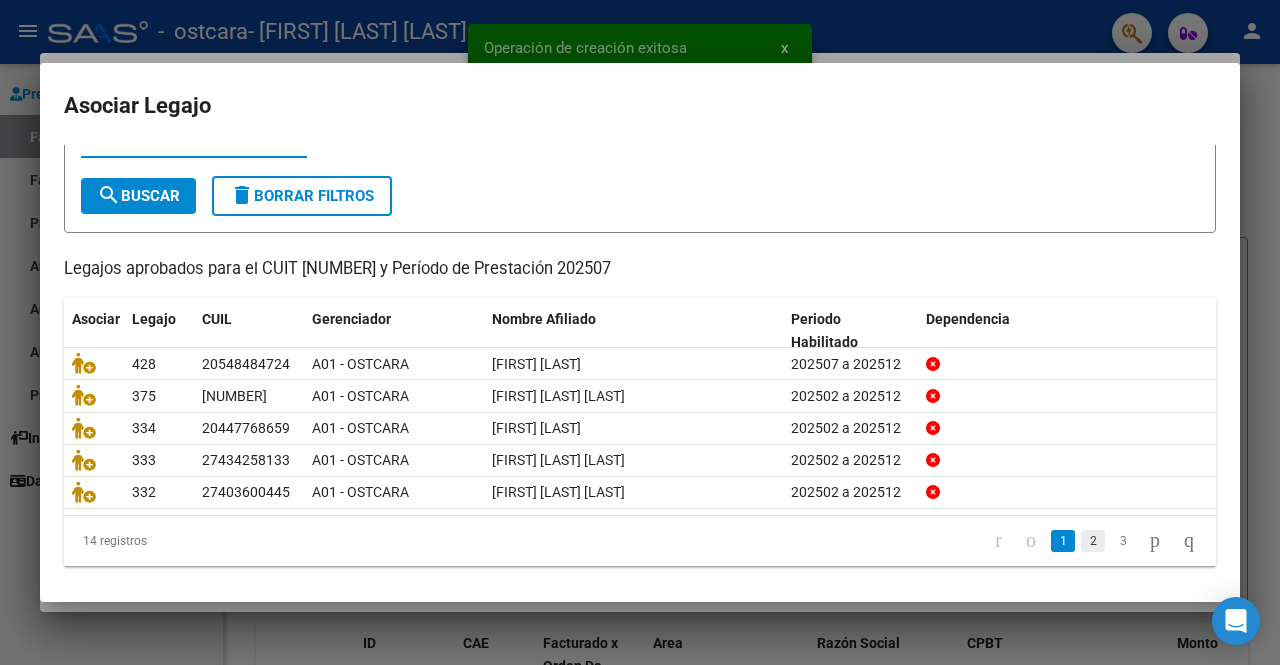 click on "2" 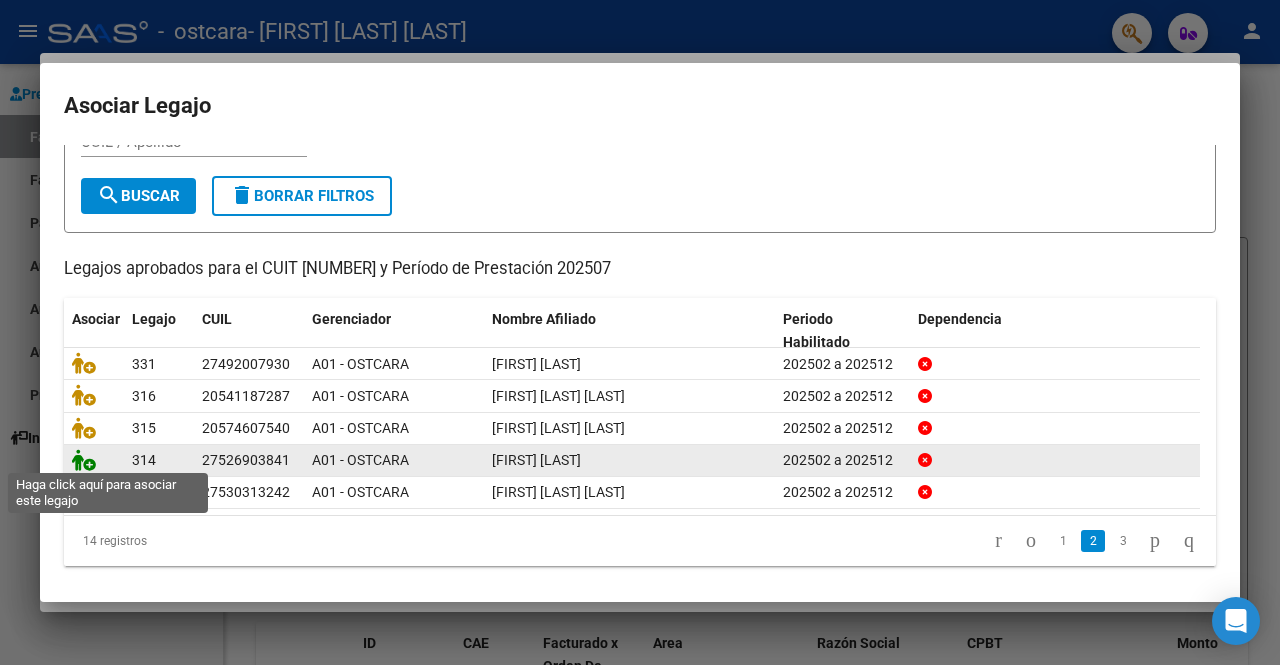 click 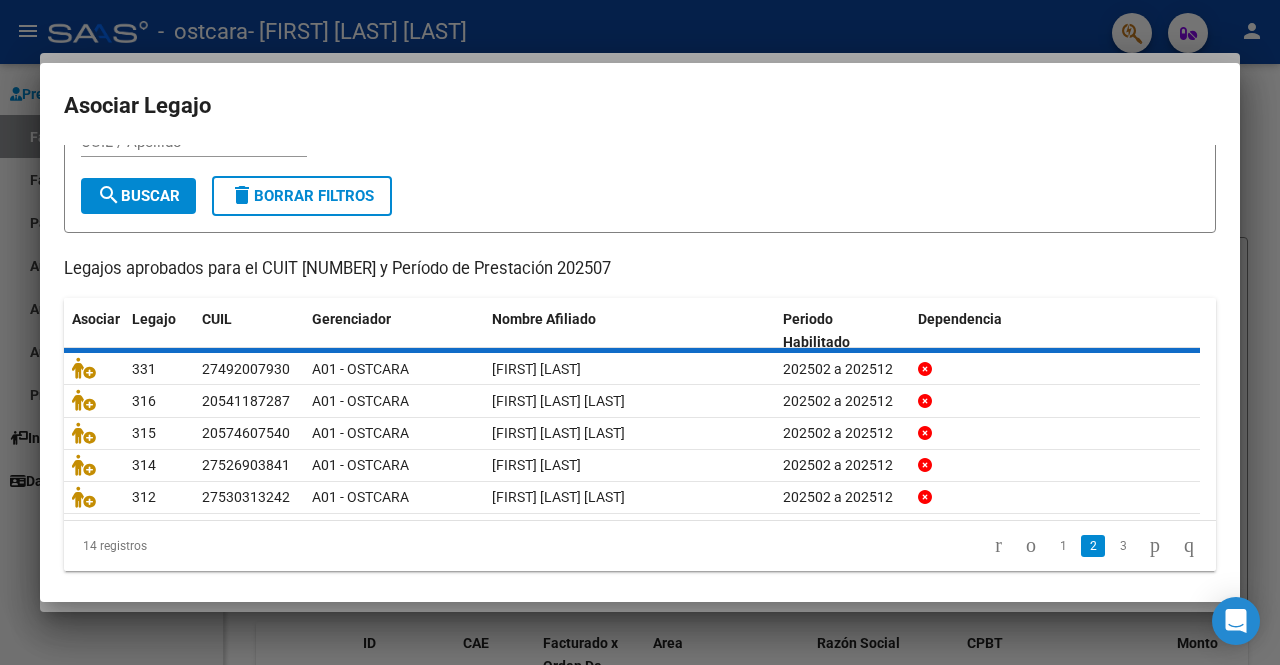 scroll, scrollTop: 0, scrollLeft: 0, axis: both 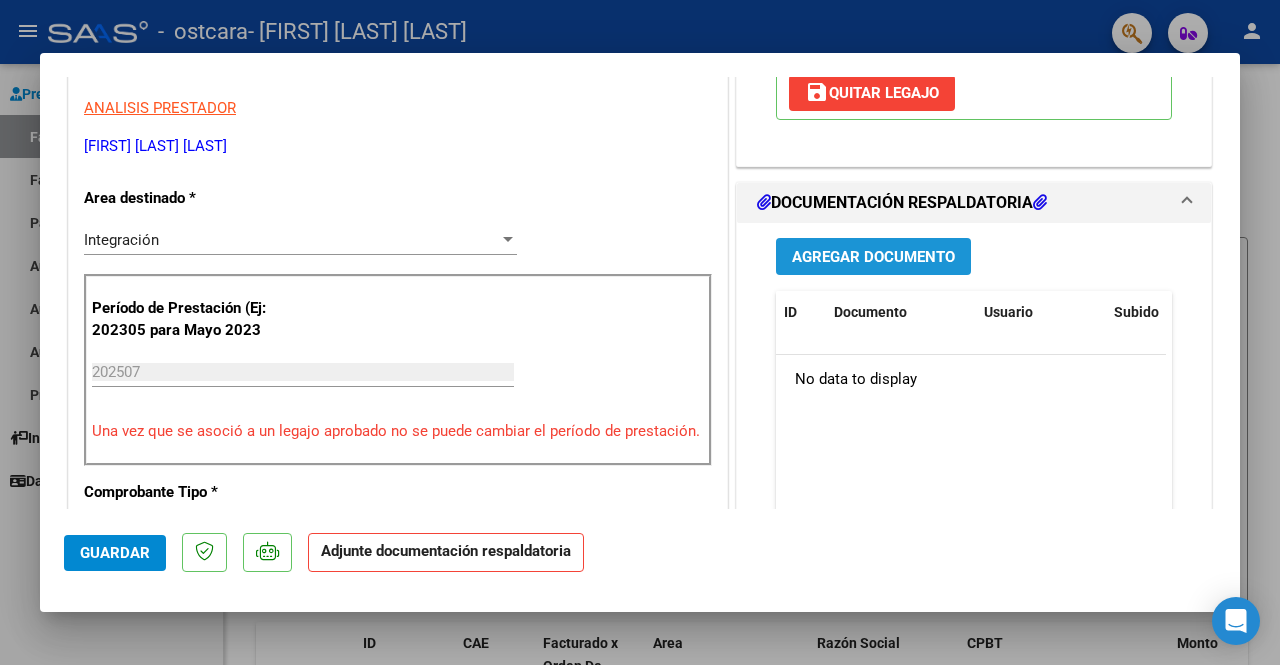 click on "Agregar Documento" at bounding box center (873, 257) 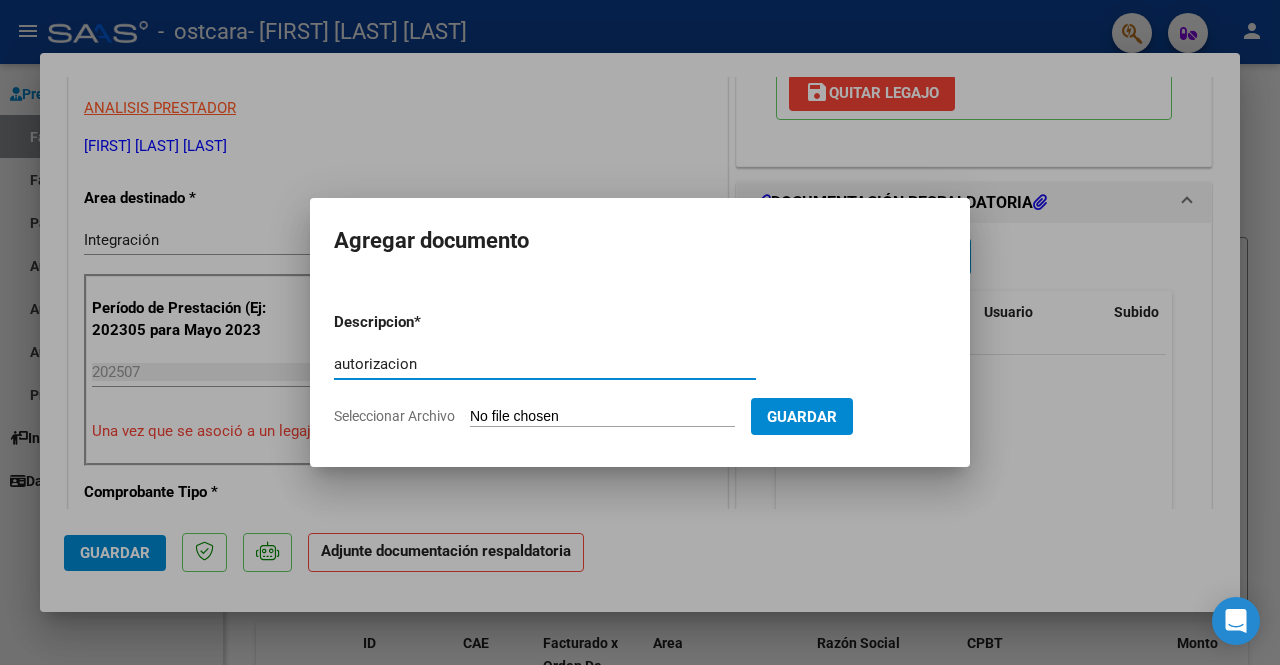 type on "autorizacion" 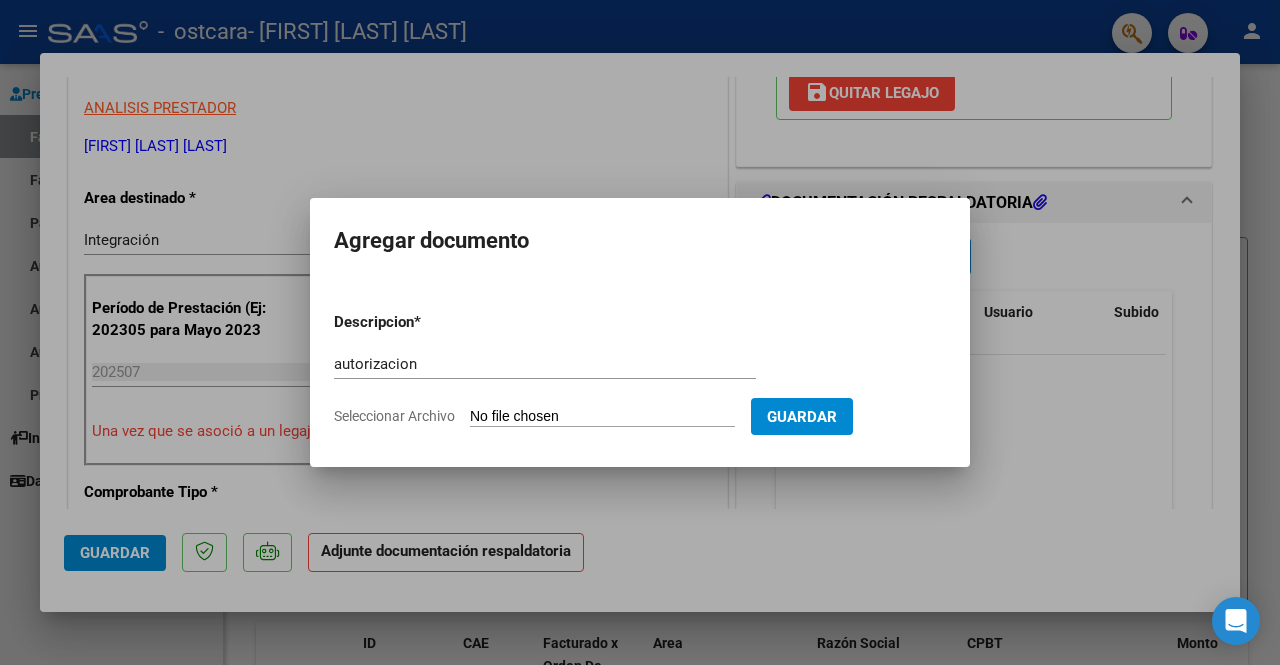 click on "Seleccionar Archivo" at bounding box center (602, 417) 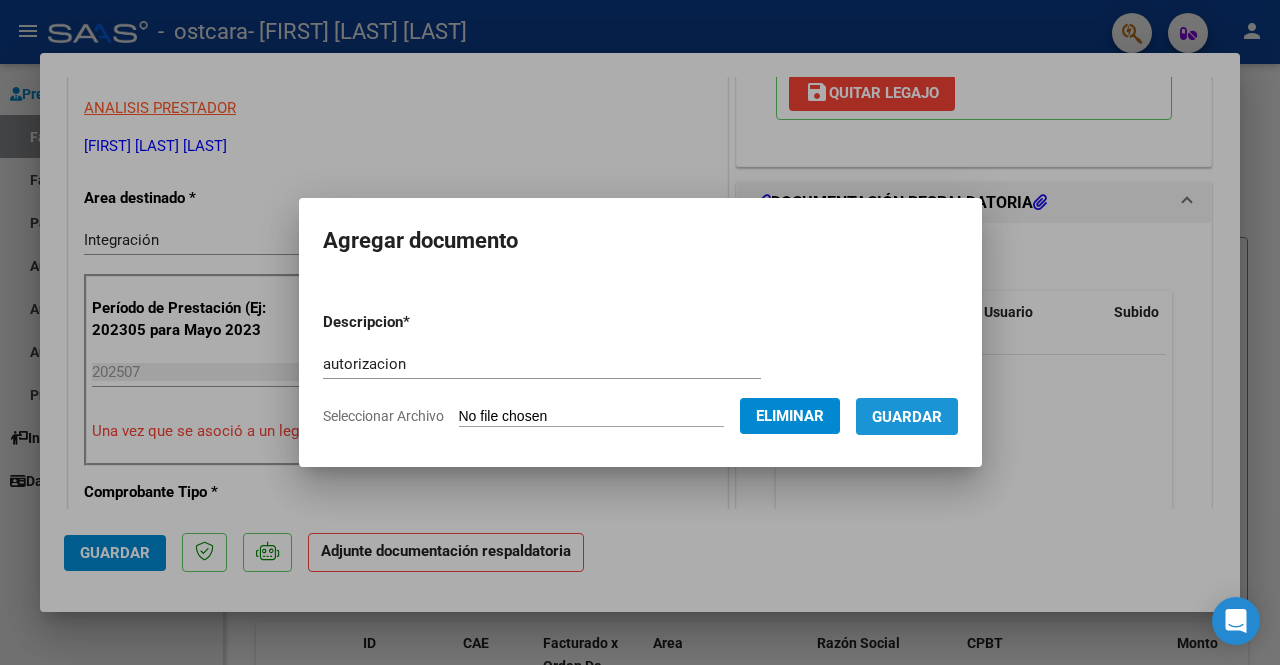 click on "Guardar" at bounding box center (907, 417) 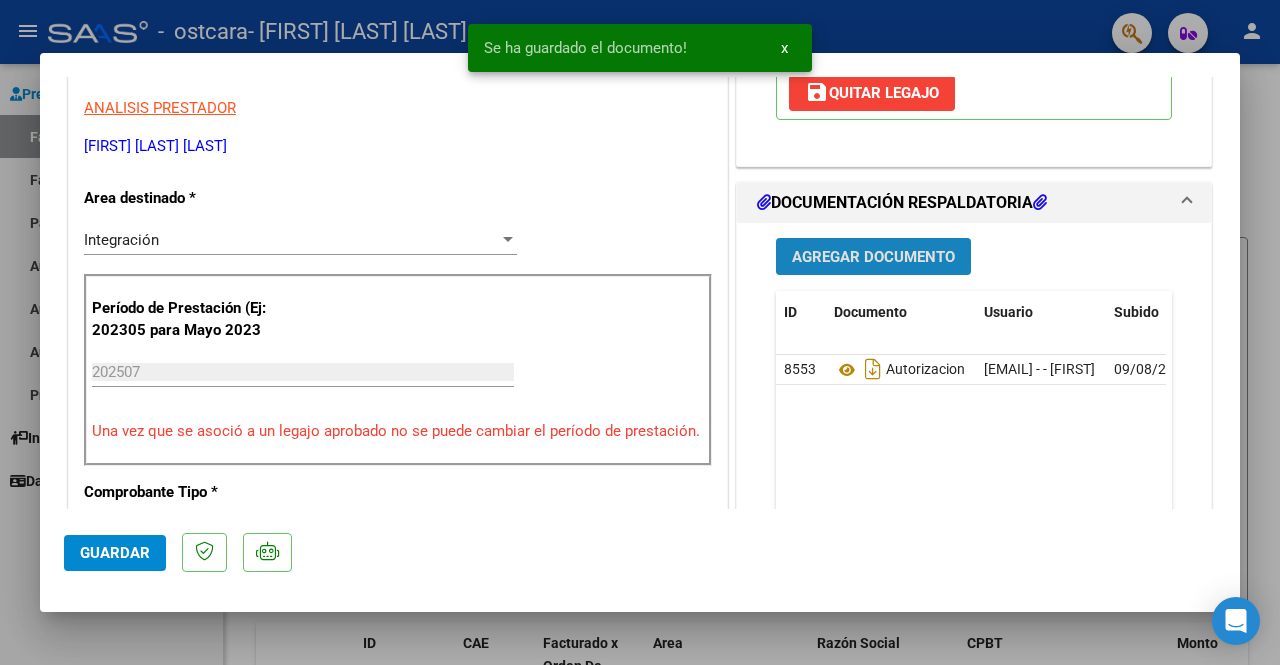 click on "Agregar Documento" at bounding box center [873, 257] 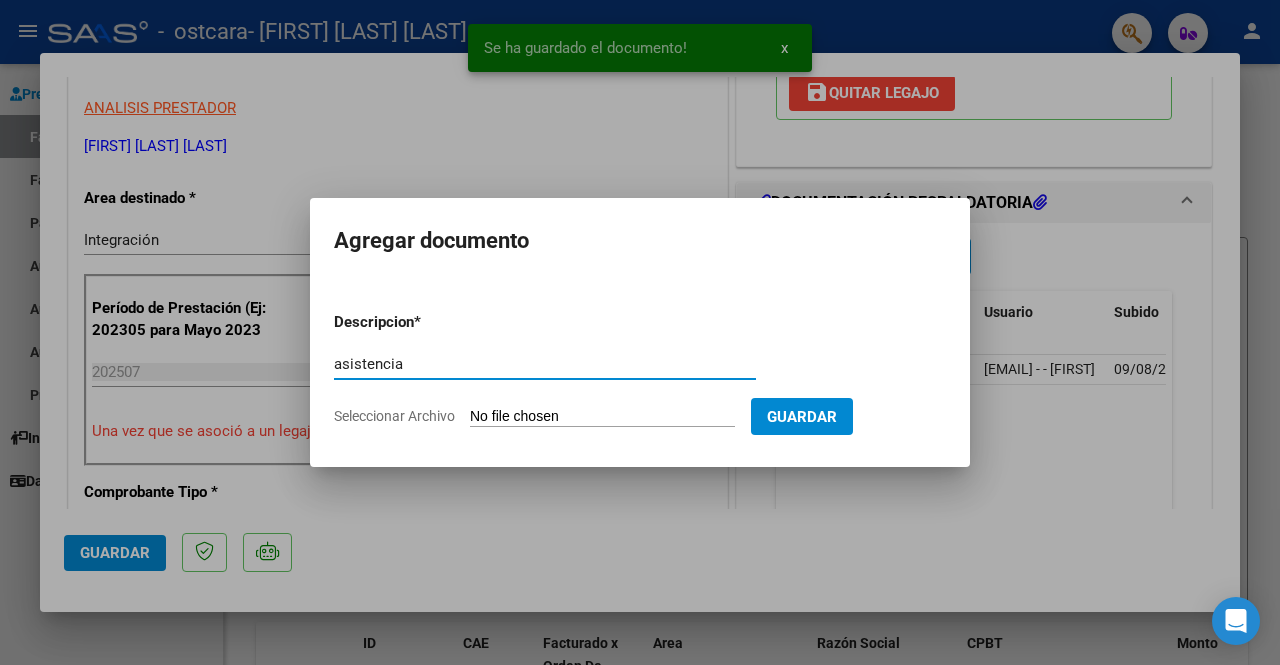 type on "asistencia" 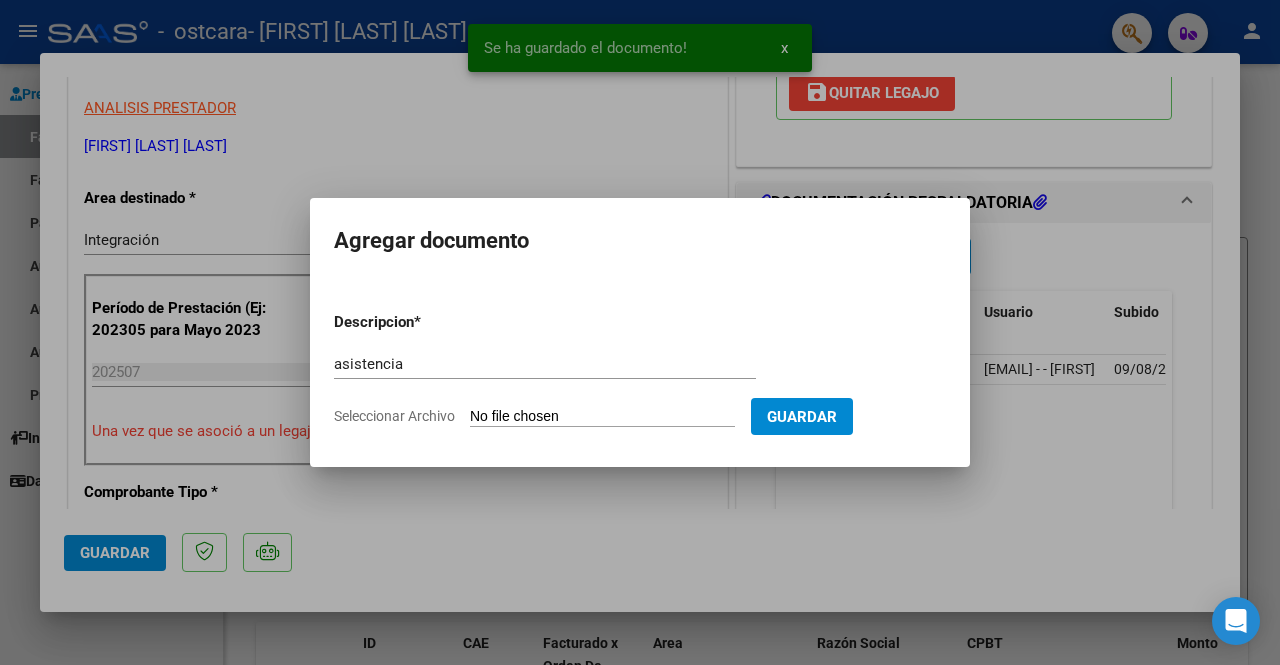 click on "Seleccionar Archivo" at bounding box center (602, 417) 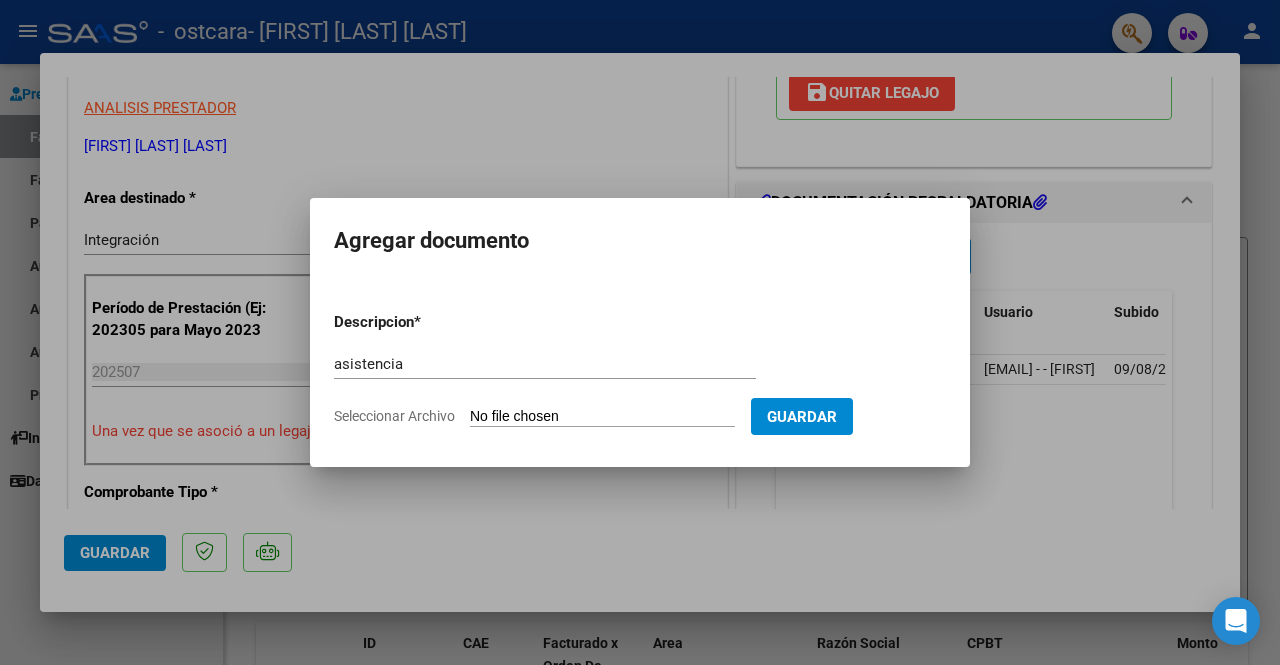 type on "C:\fakepath\asistencia [NAME] [LAST] julio 2025.pdf" 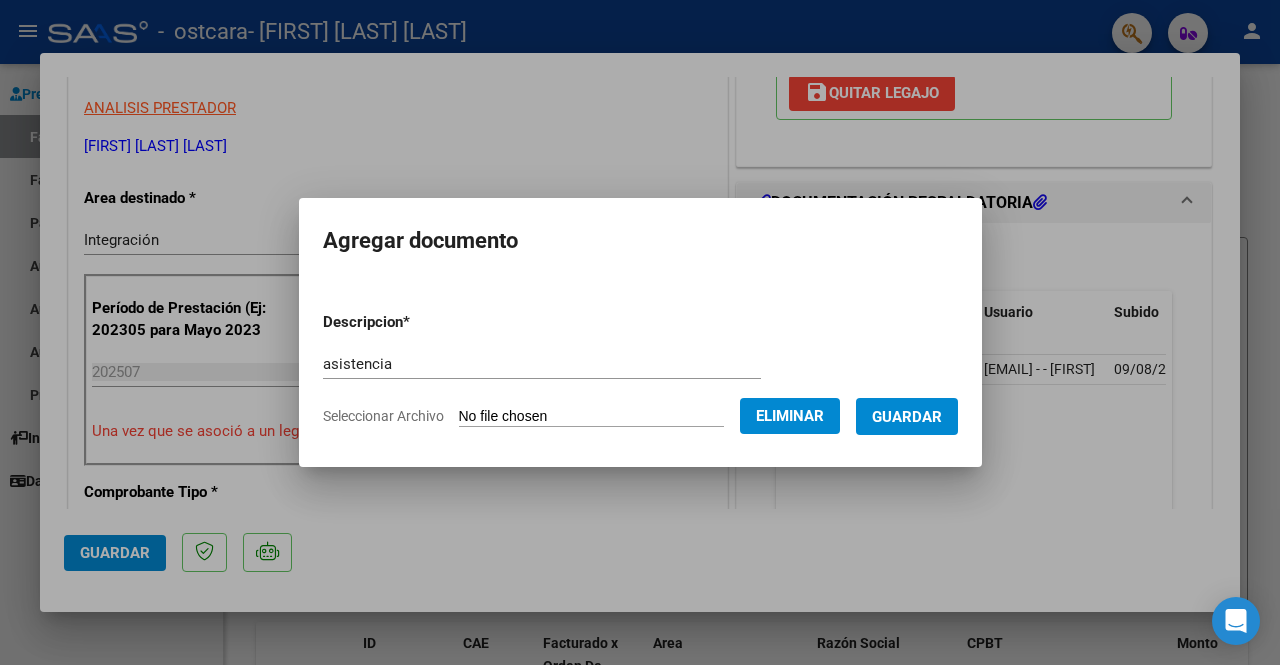 click on "Guardar" at bounding box center [907, 417] 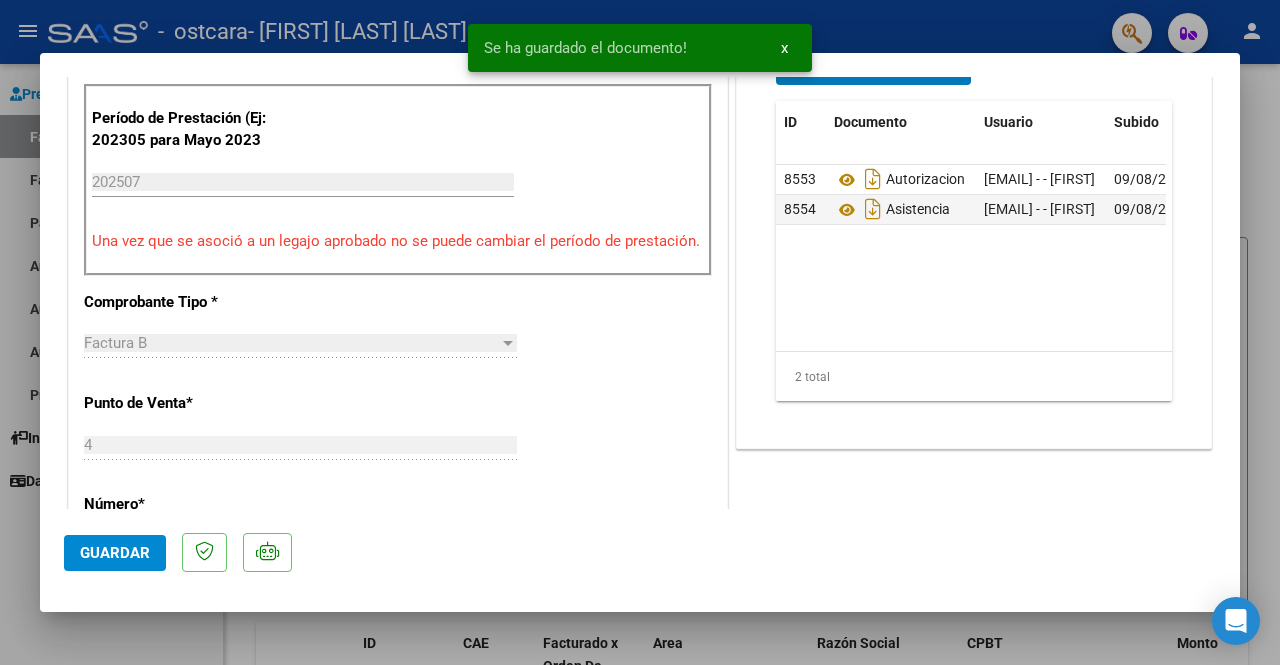 scroll, scrollTop: 700, scrollLeft: 0, axis: vertical 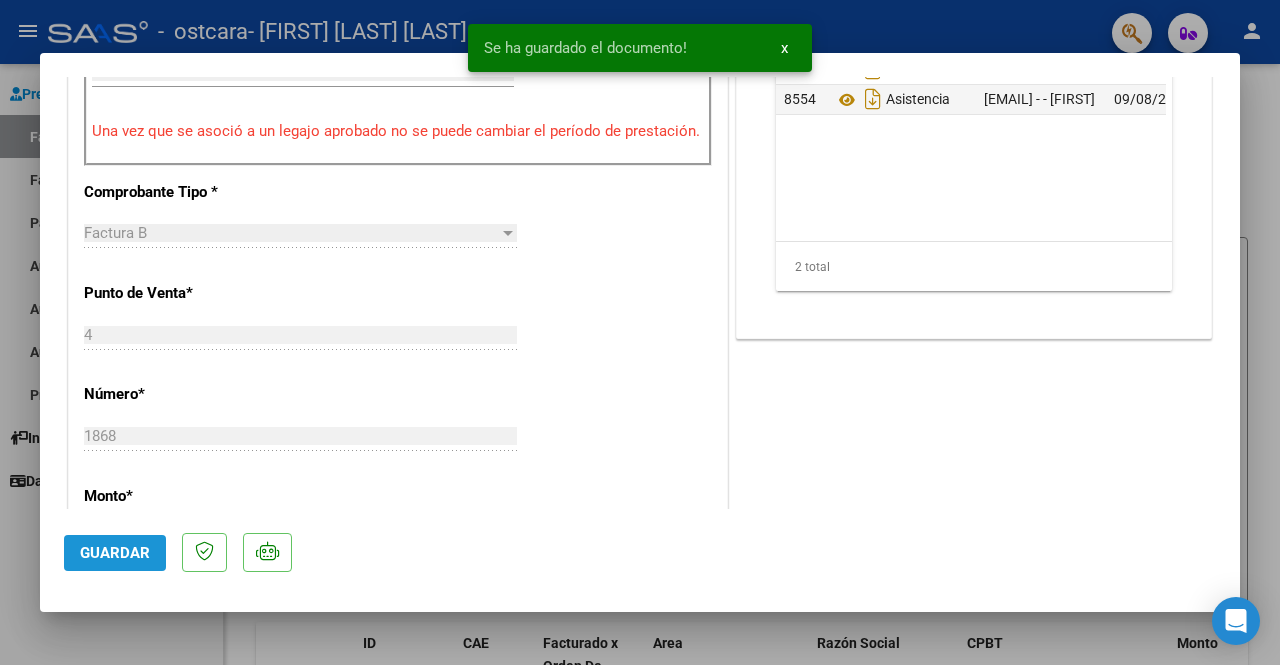 click on "Guardar" 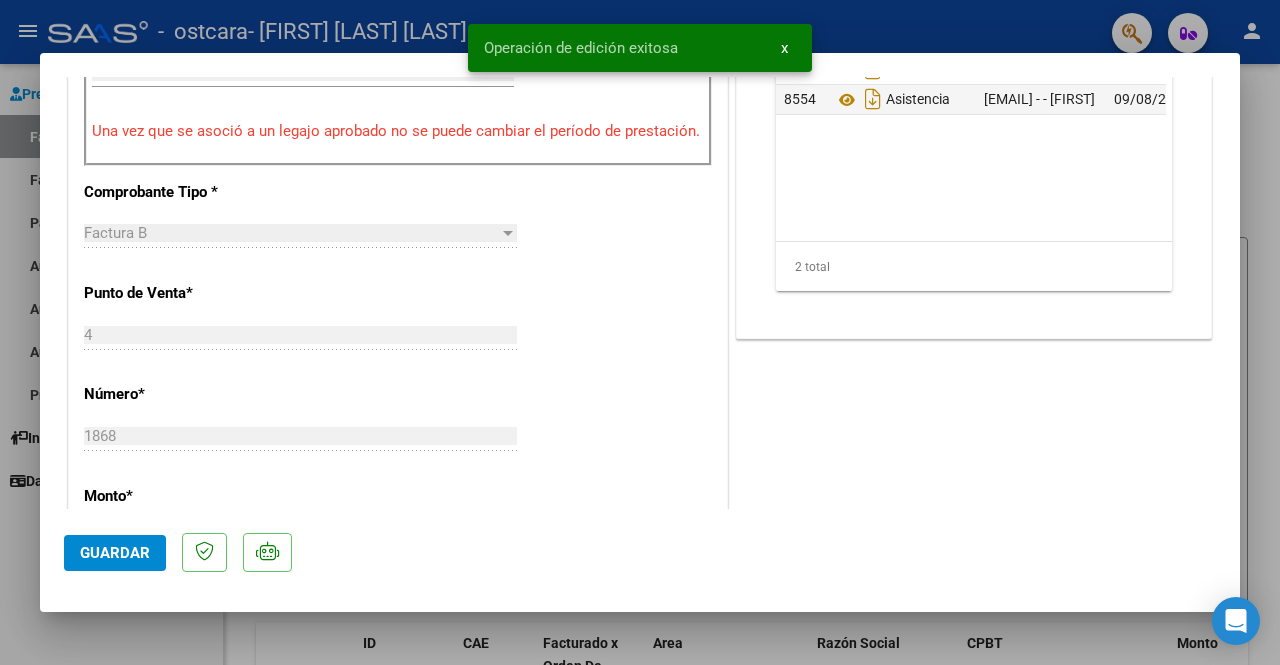 click at bounding box center (640, 332) 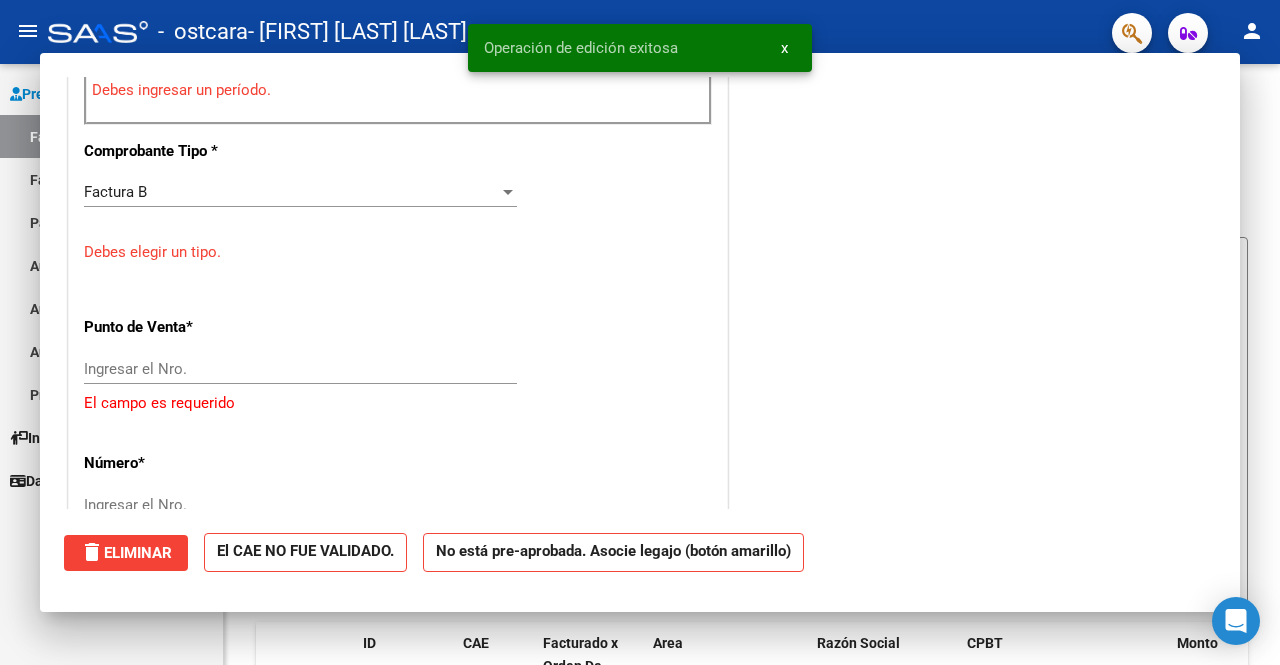 scroll, scrollTop: 660, scrollLeft: 0, axis: vertical 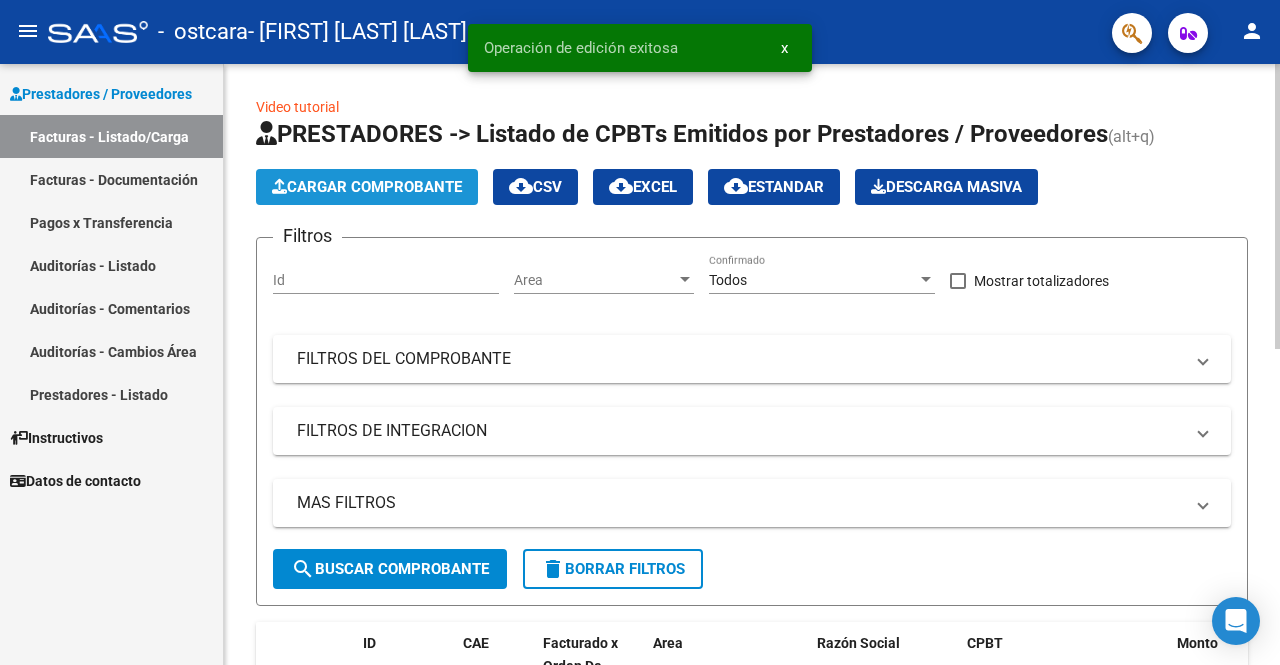click on "Cargar Comprobante" 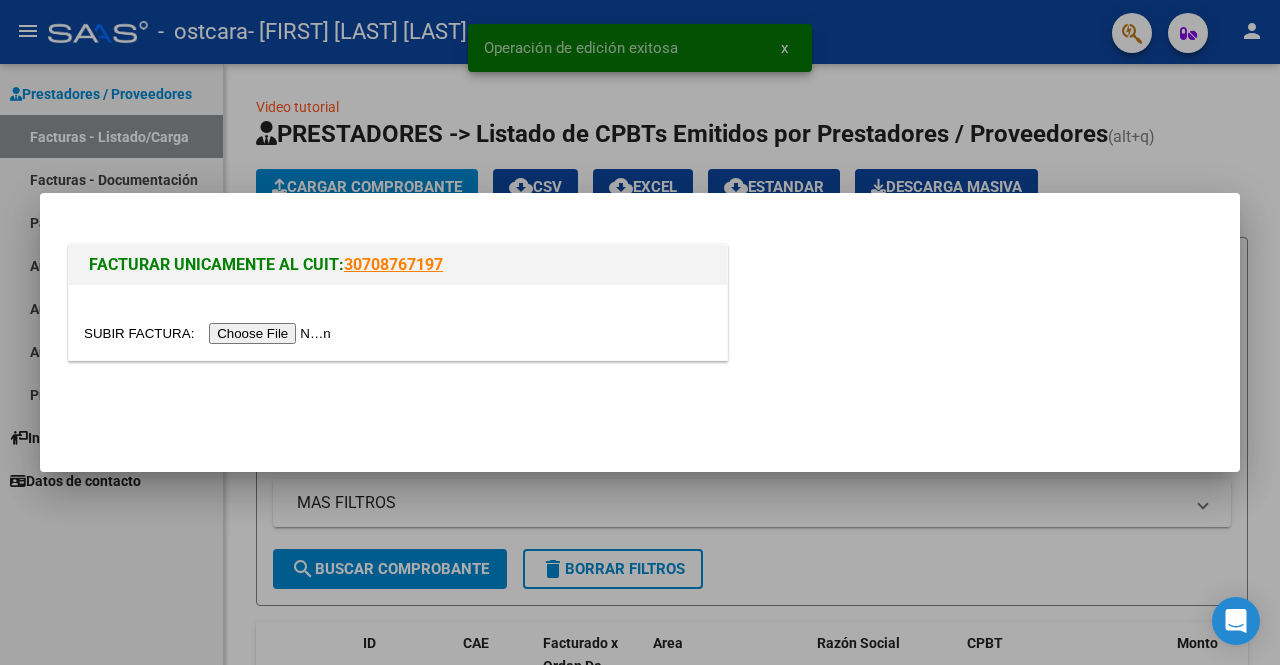 click at bounding box center (210, 333) 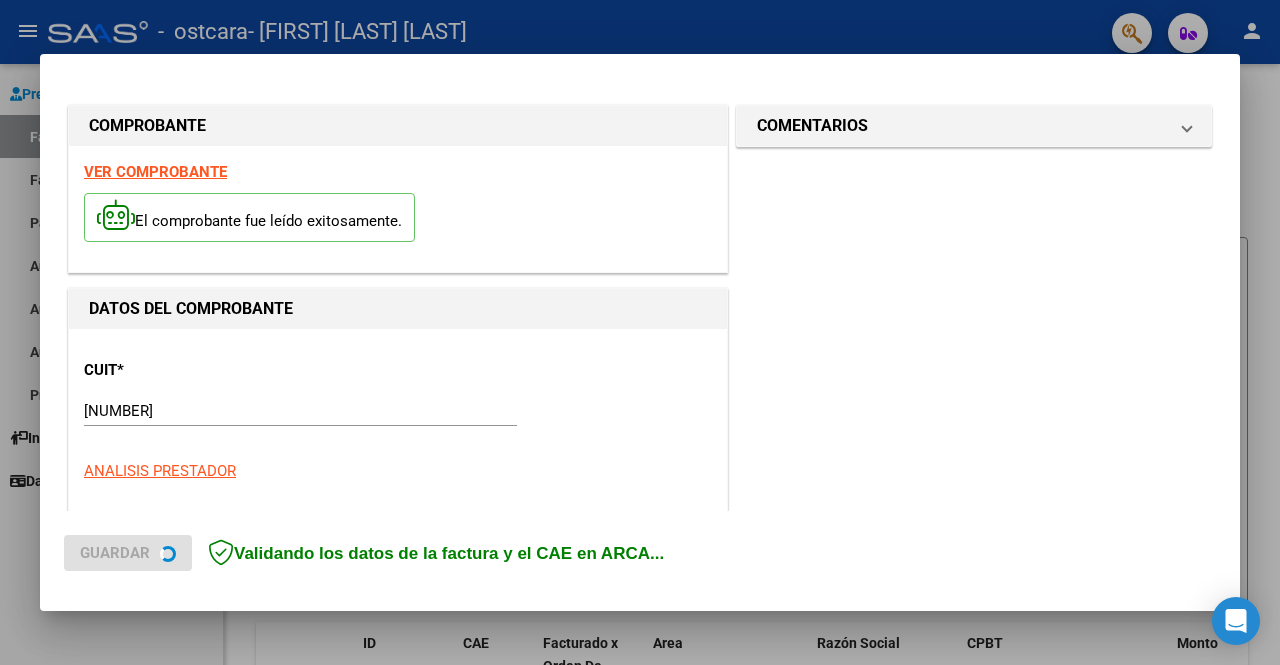 scroll, scrollTop: 300, scrollLeft: 0, axis: vertical 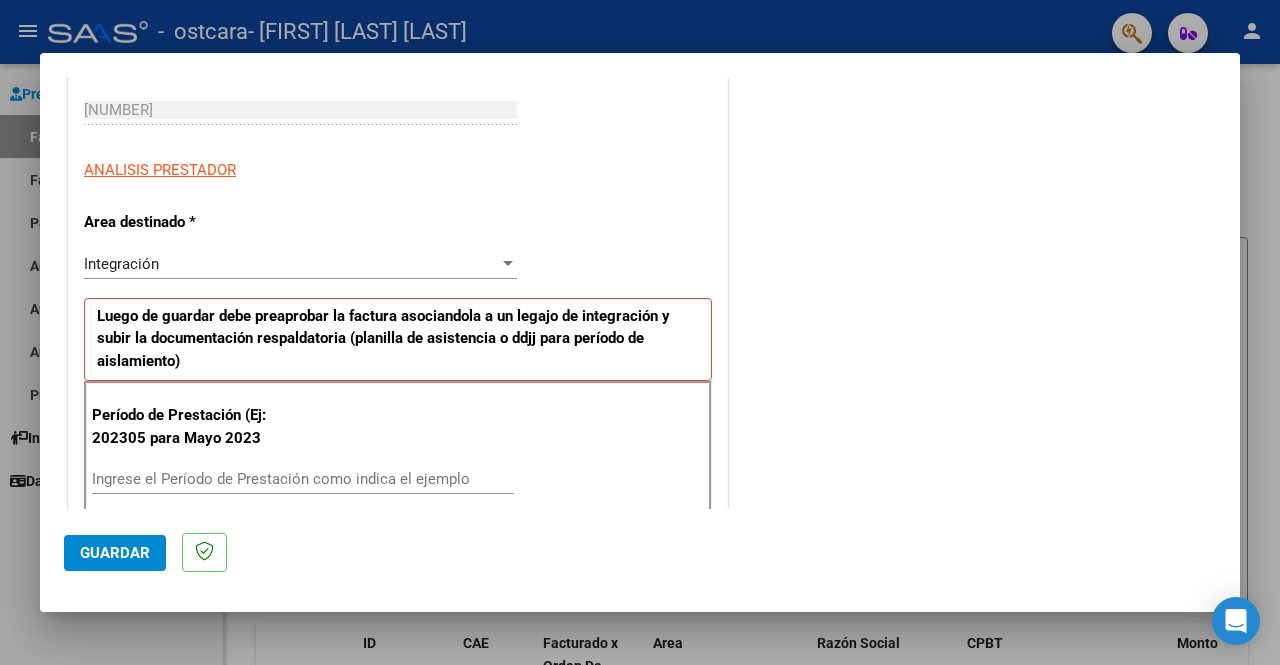 click on "Ingrese el Período de Prestación como indica el ejemplo" at bounding box center [303, 479] 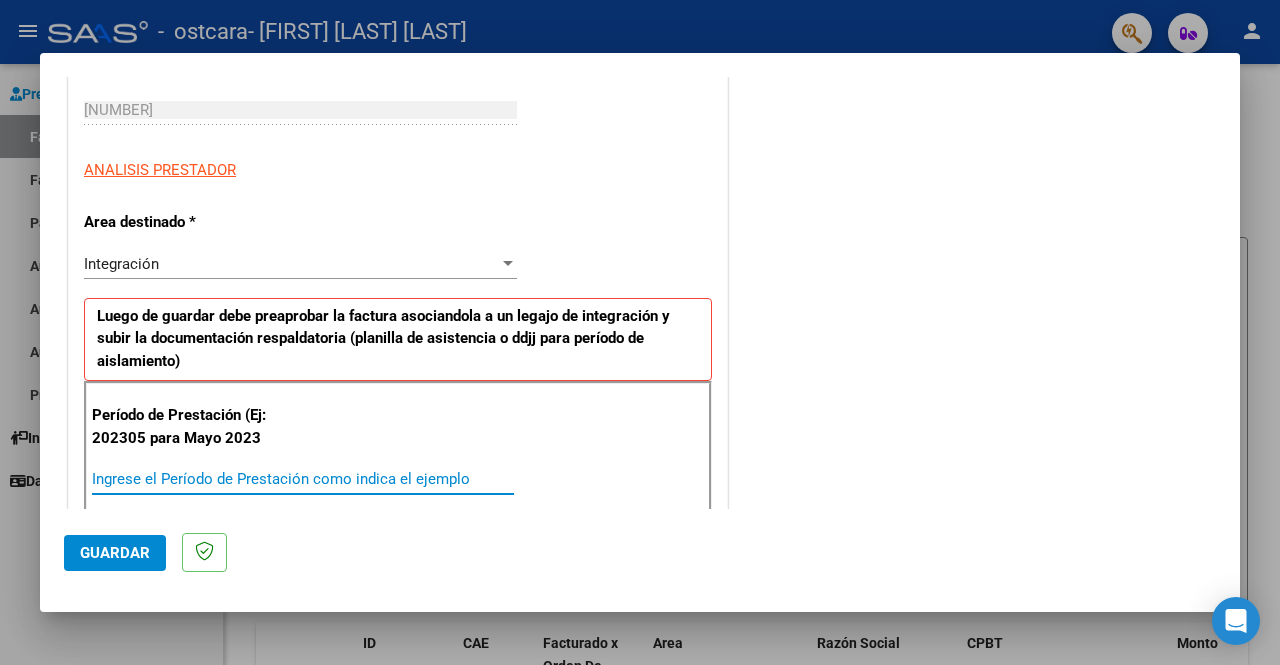 click on "Ingrese el Período de Prestación como indica el ejemplo" at bounding box center (303, 479) 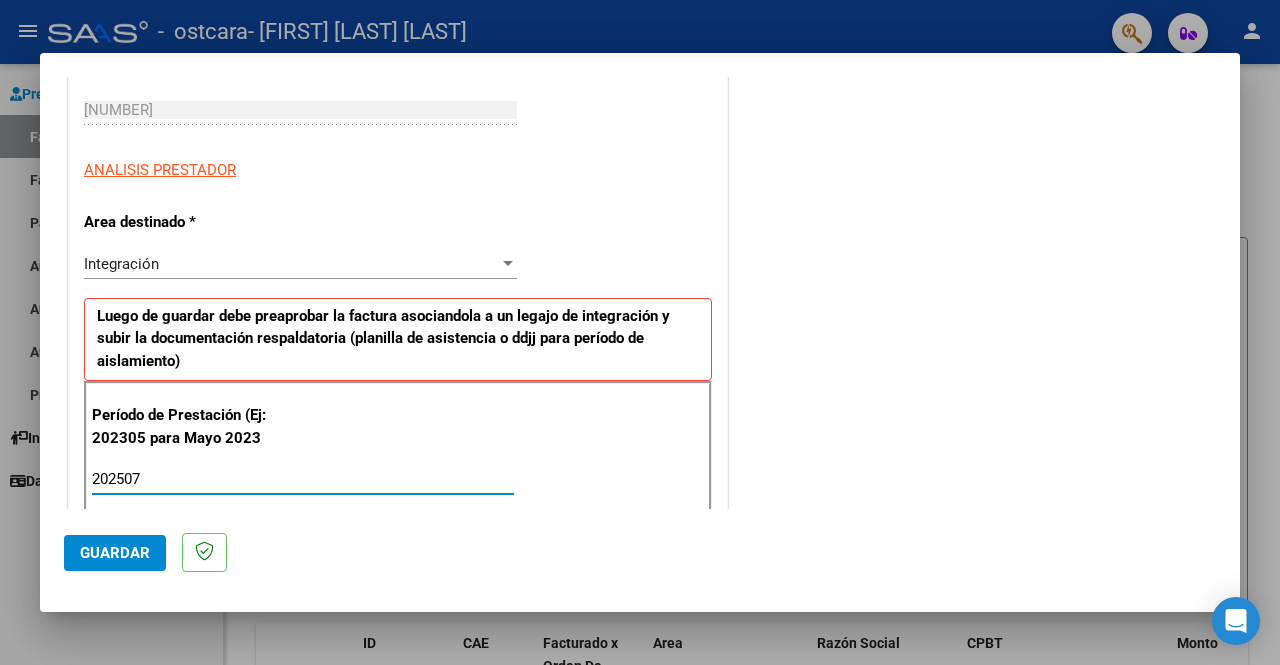 type on "202507" 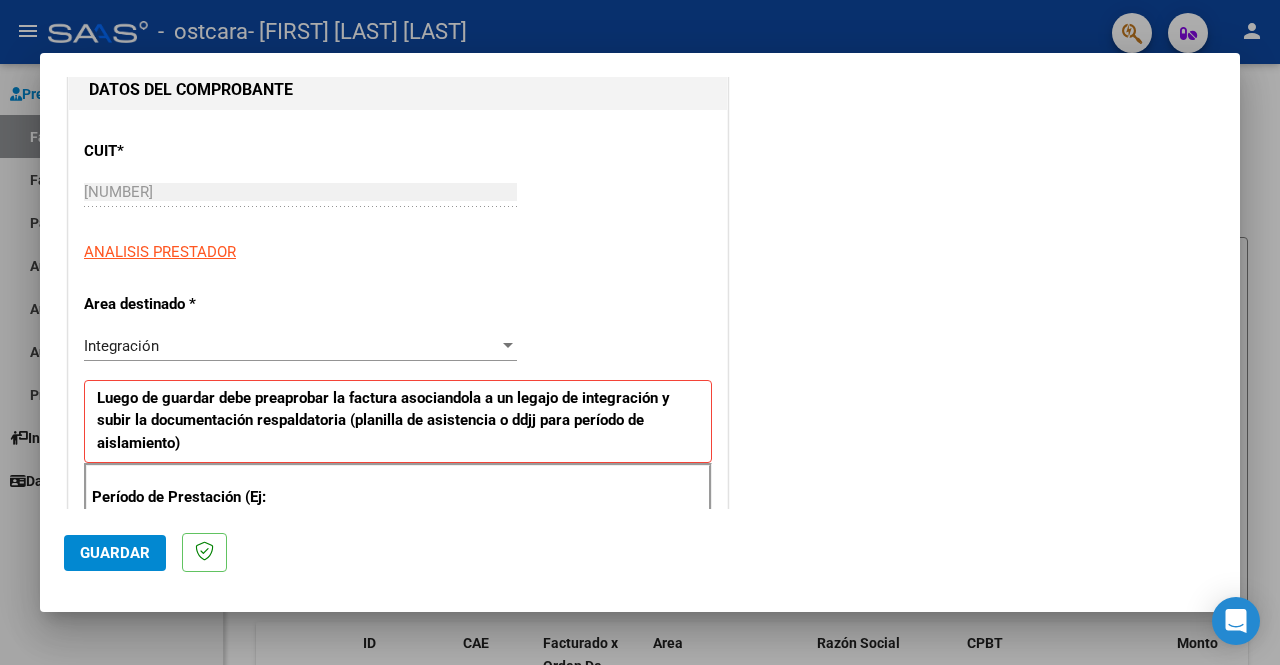 scroll, scrollTop: 200, scrollLeft: 0, axis: vertical 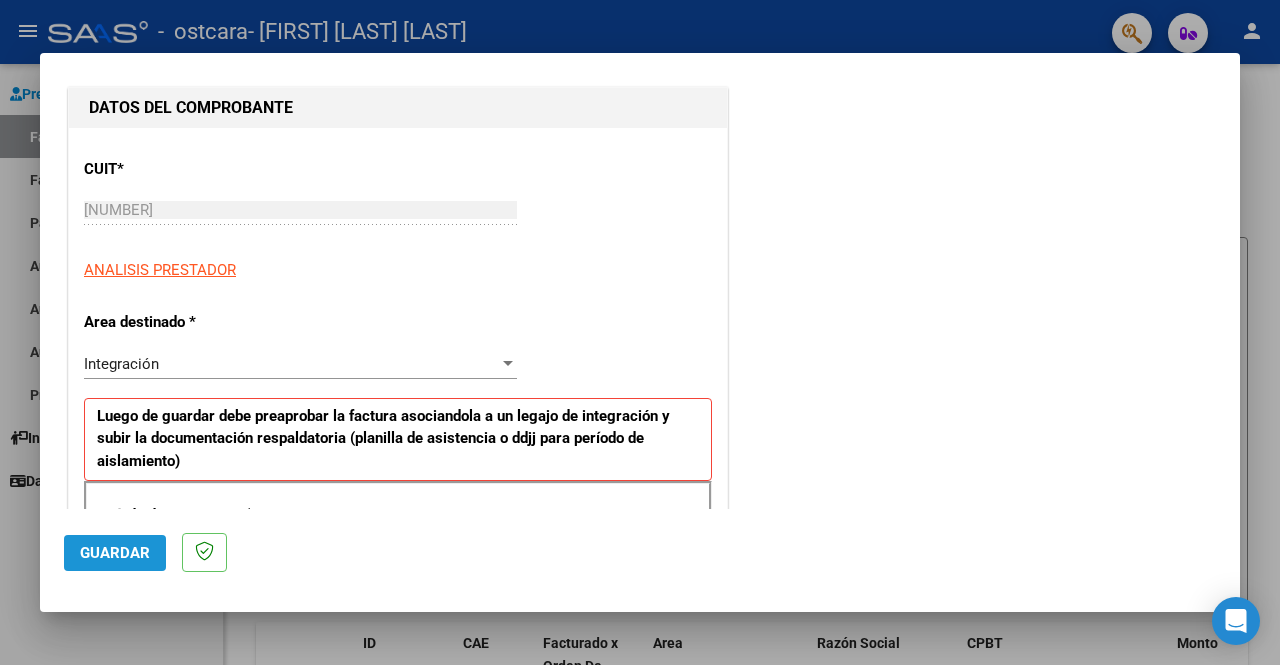 click on "Guardar" 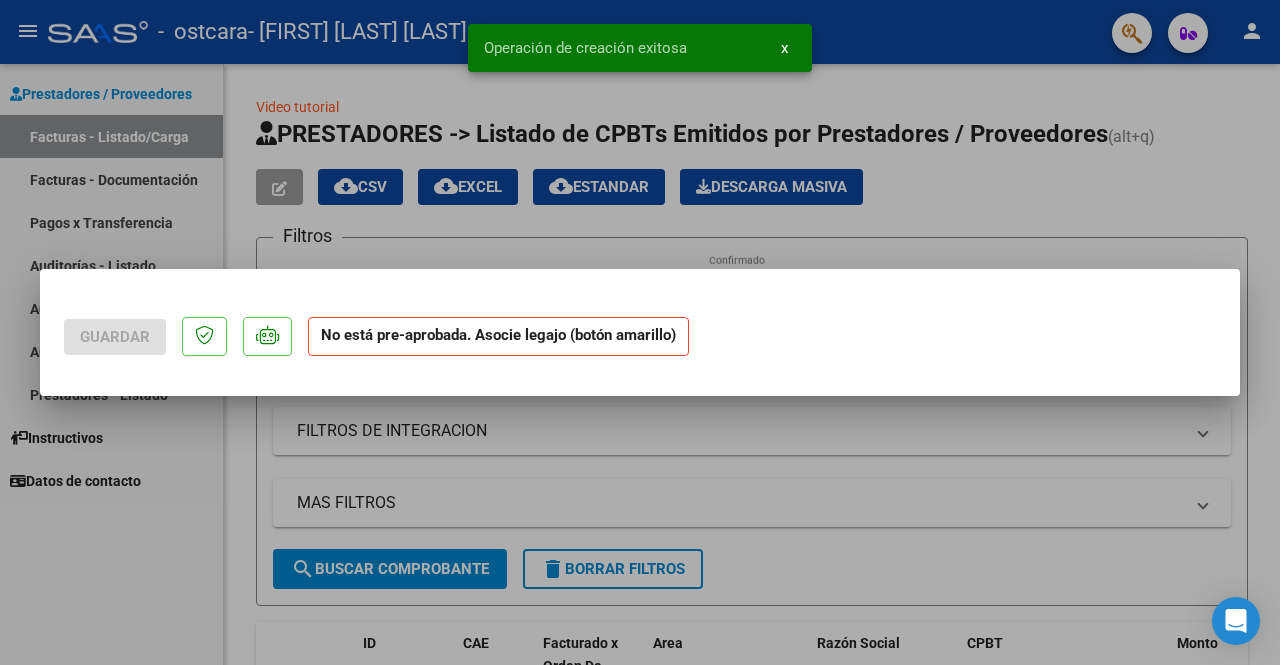 scroll, scrollTop: 0, scrollLeft: 0, axis: both 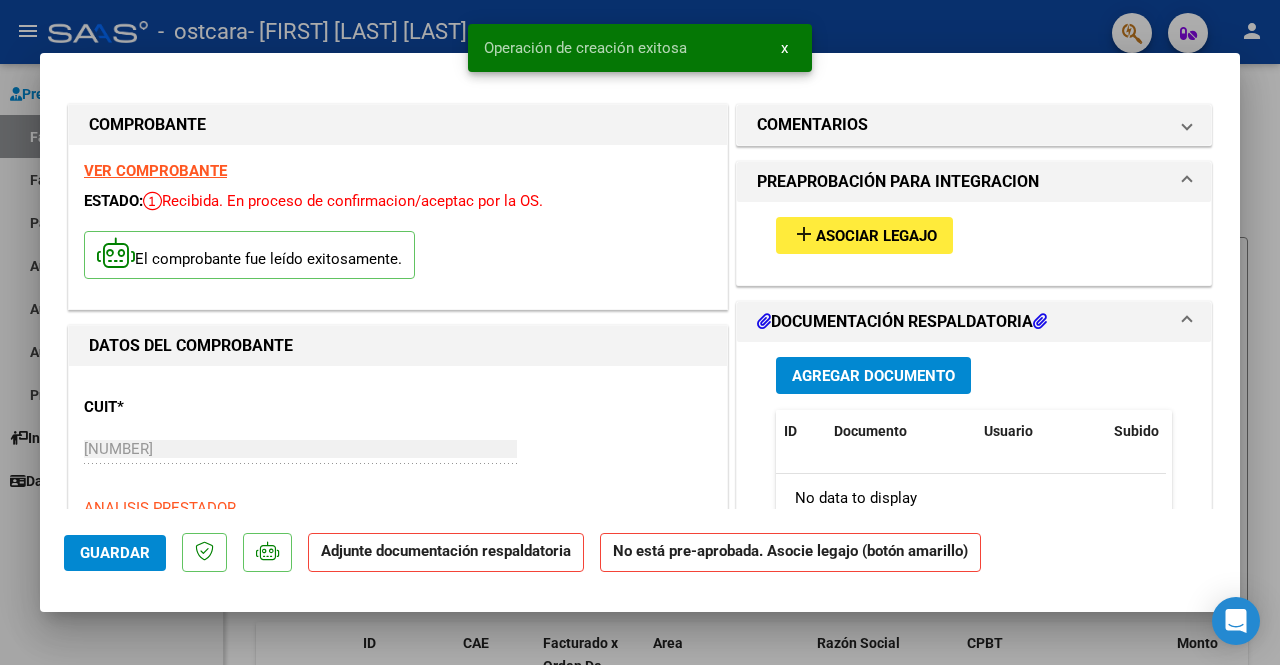 click on "Asociar Legajo" at bounding box center [876, 236] 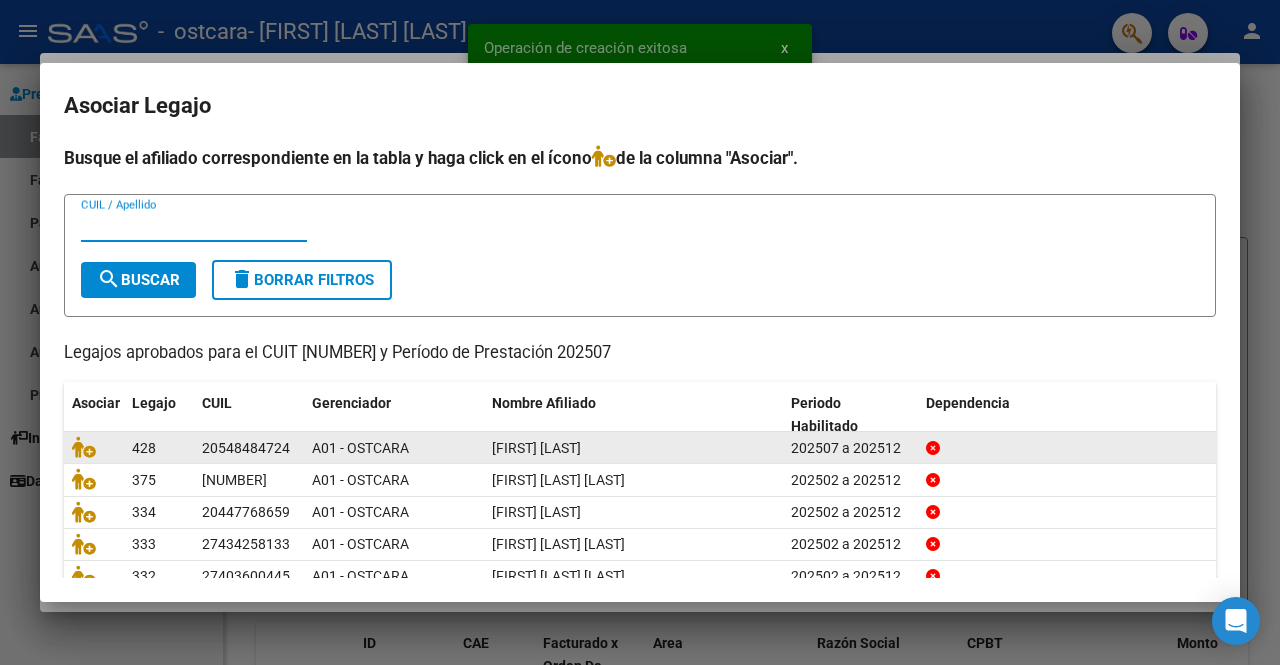 scroll, scrollTop: 84, scrollLeft: 0, axis: vertical 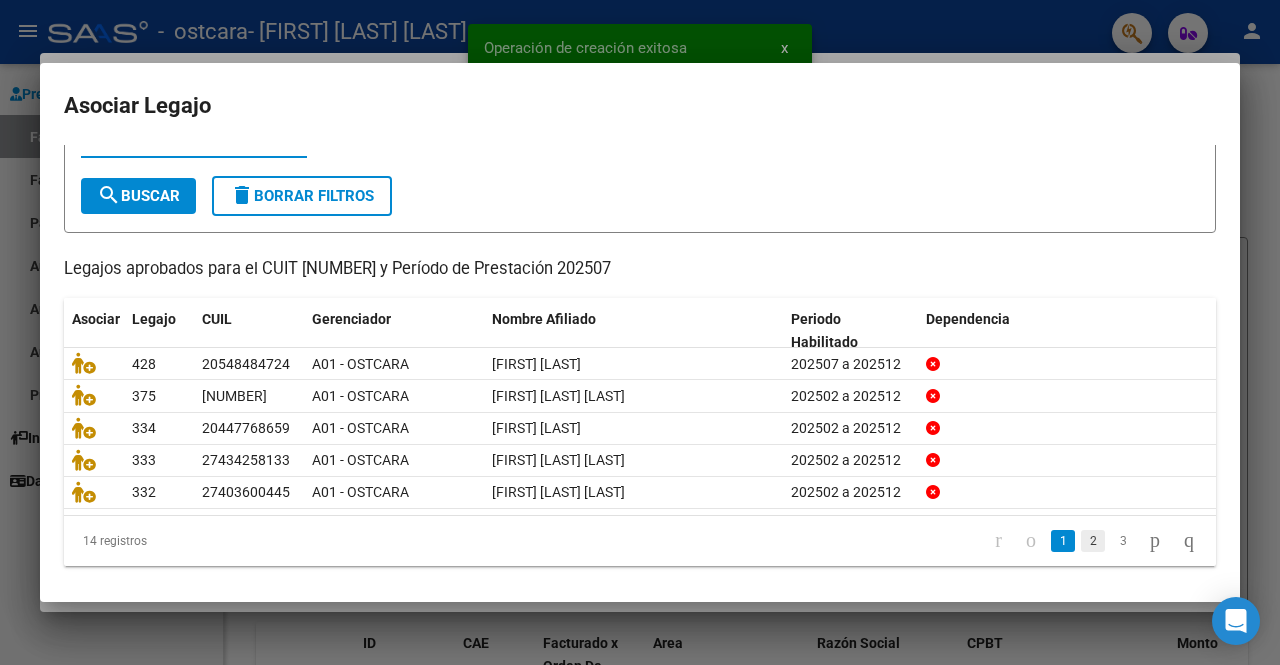 click on "2" 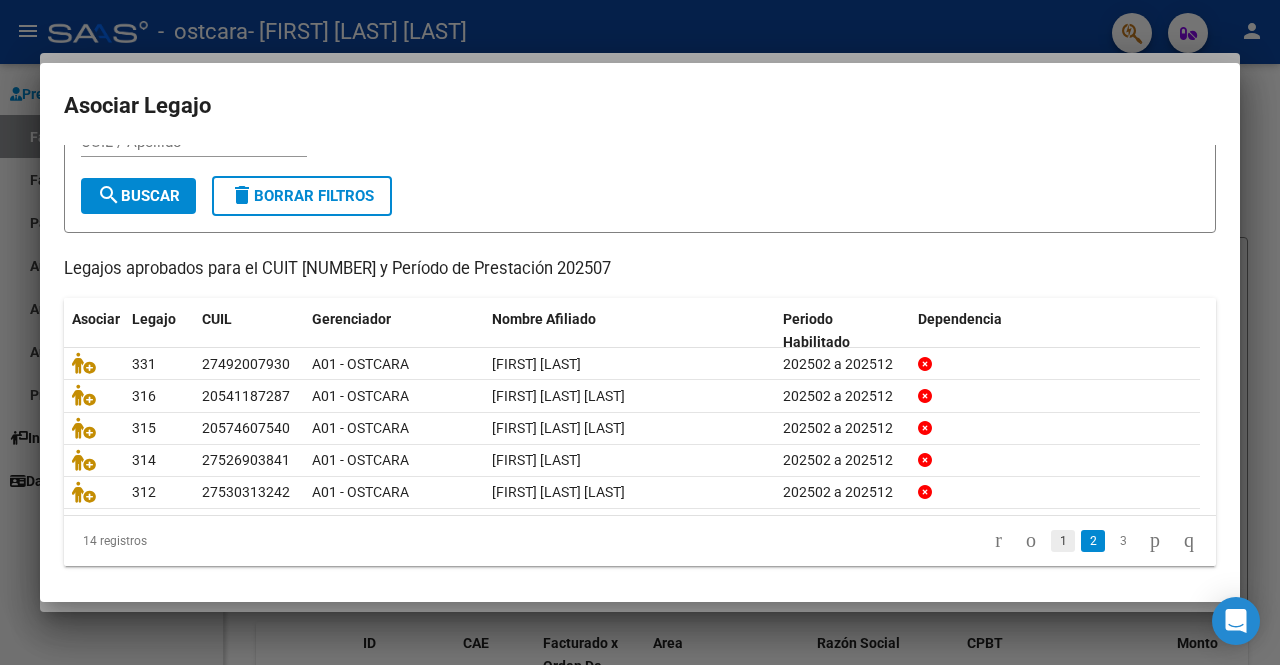 click on "1" 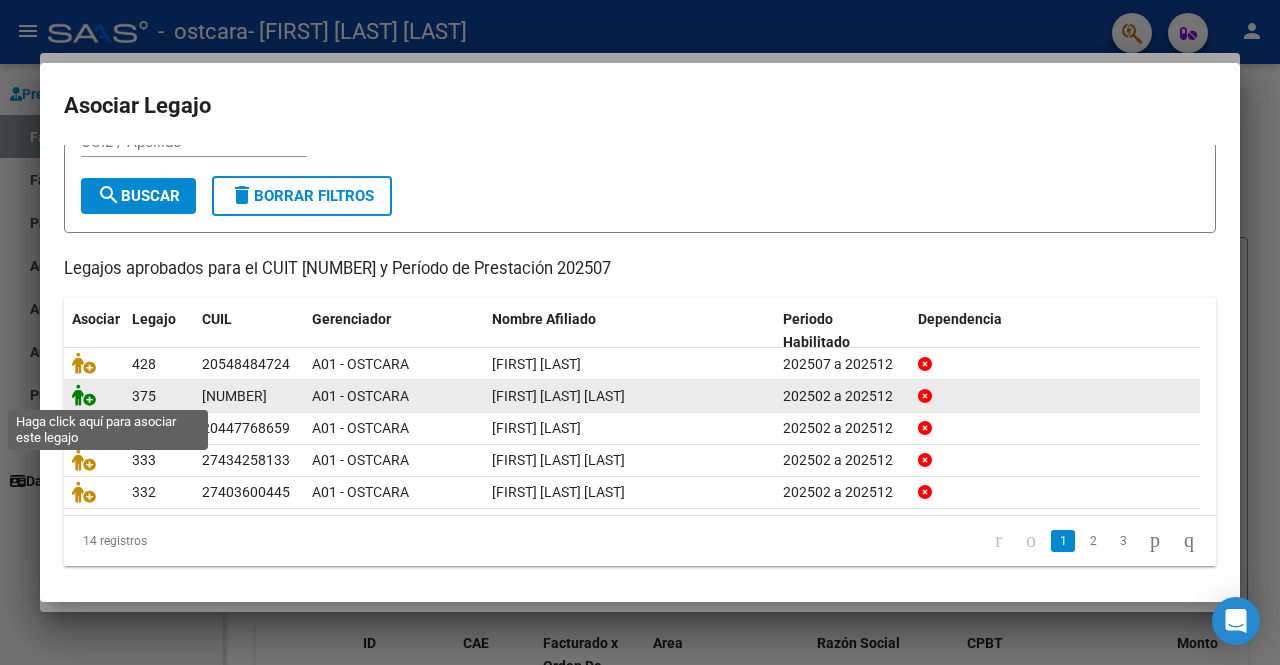click 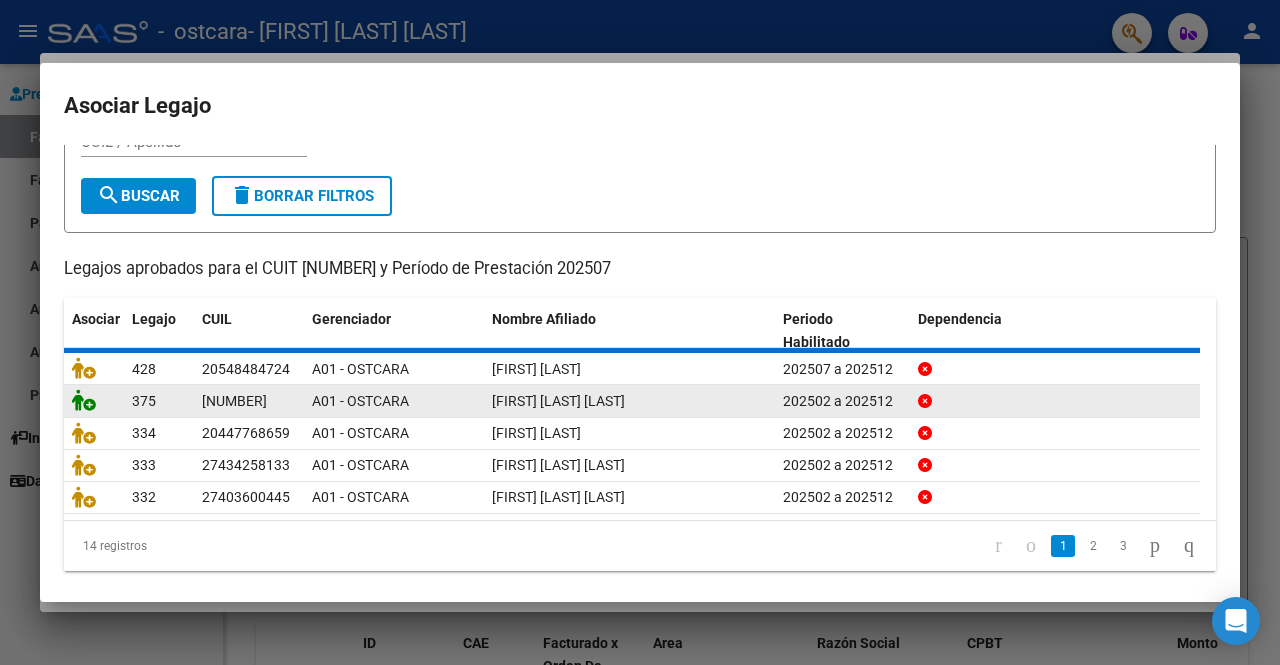scroll, scrollTop: 0, scrollLeft: 0, axis: both 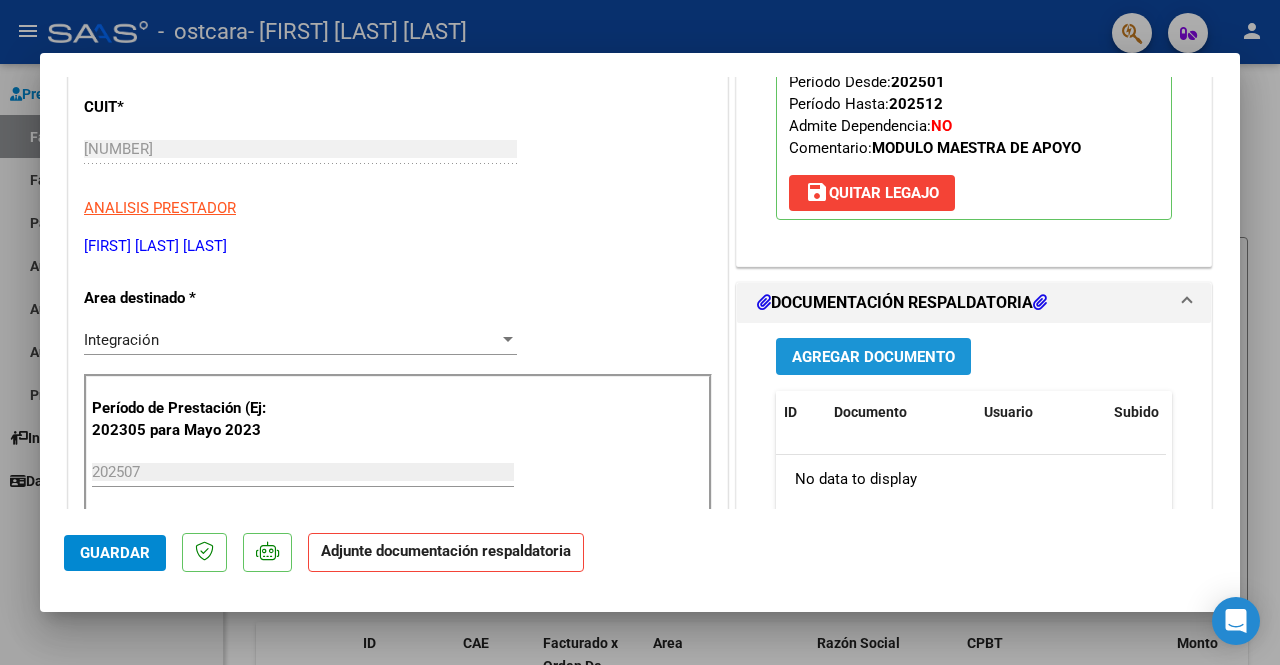 click on "Agregar Documento" at bounding box center [873, 357] 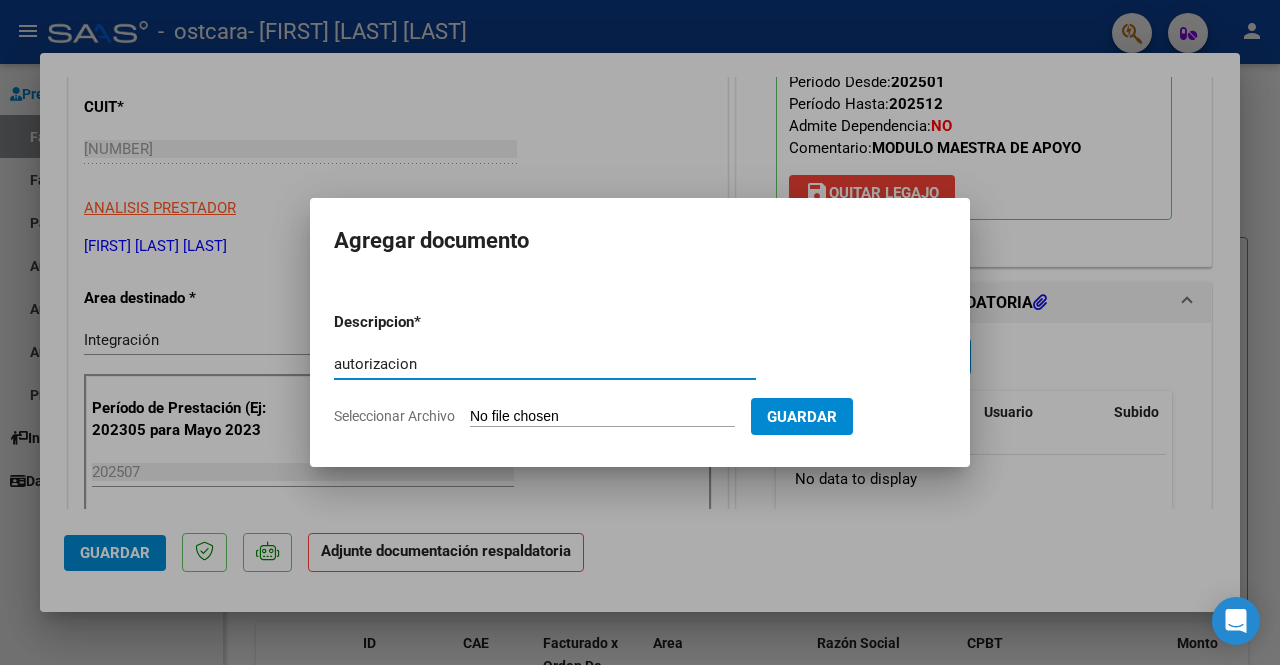 type on "autorizacion" 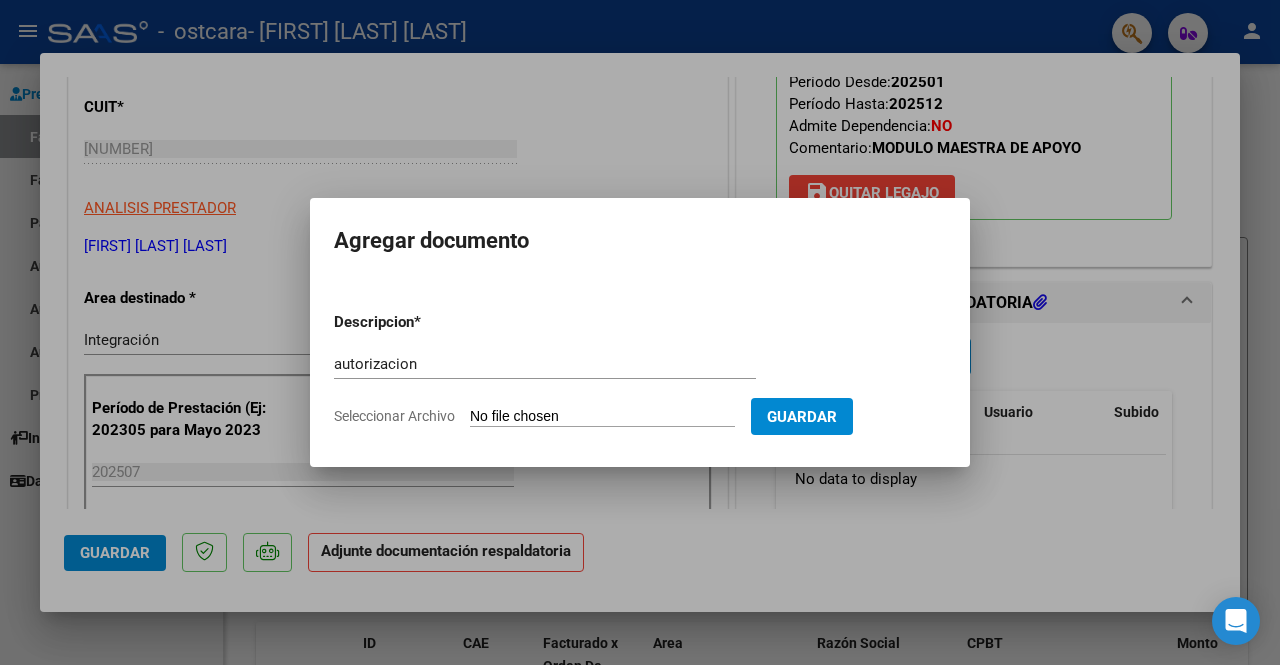 click on "Seleccionar Archivo" at bounding box center (602, 417) 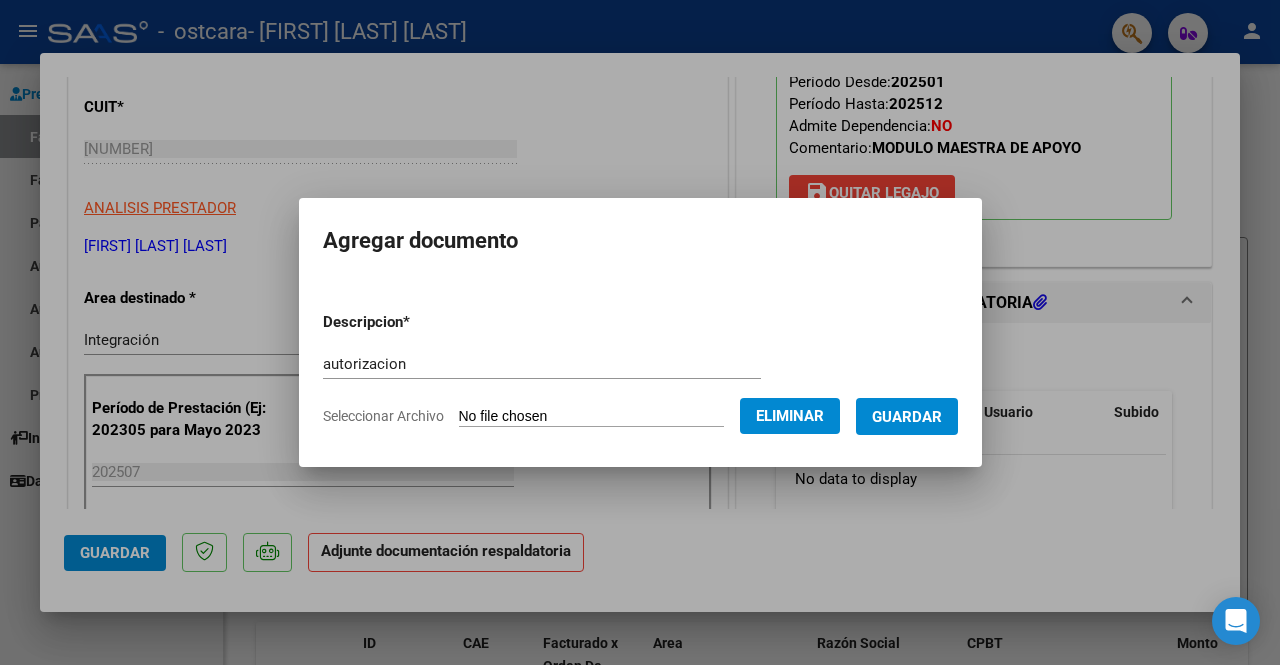 click on "Guardar" at bounding box center [907, 417] 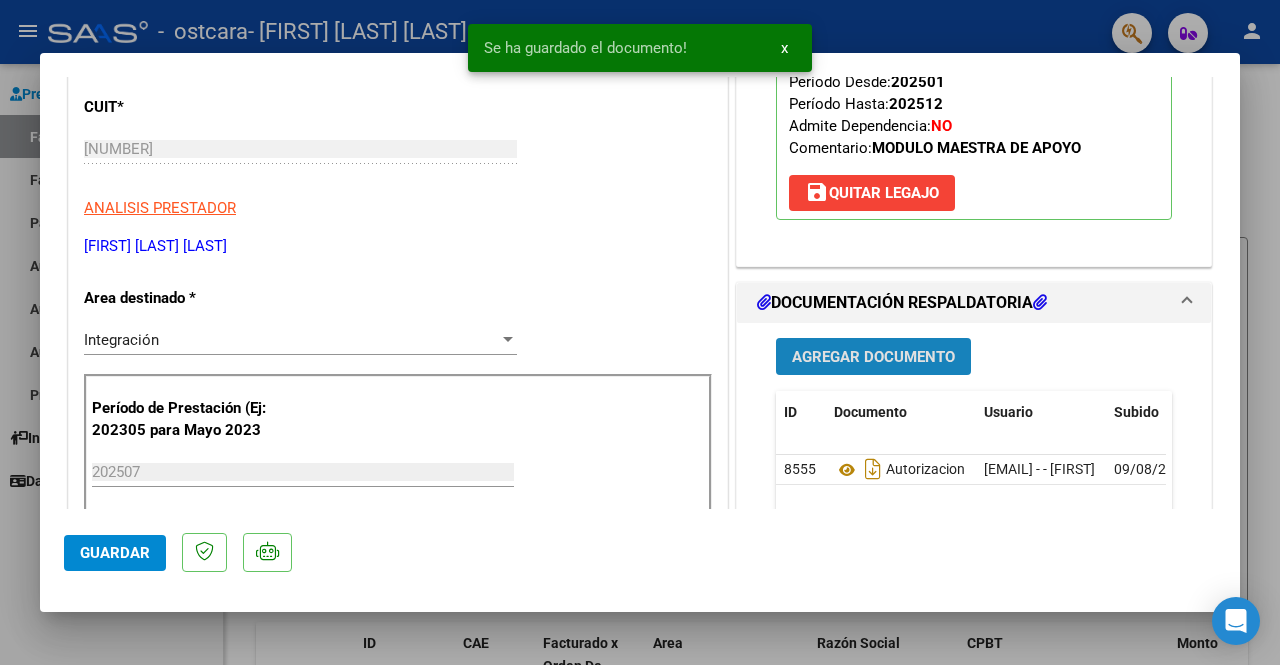 click on "Agregar Documento" at bounding box center (873, 357) 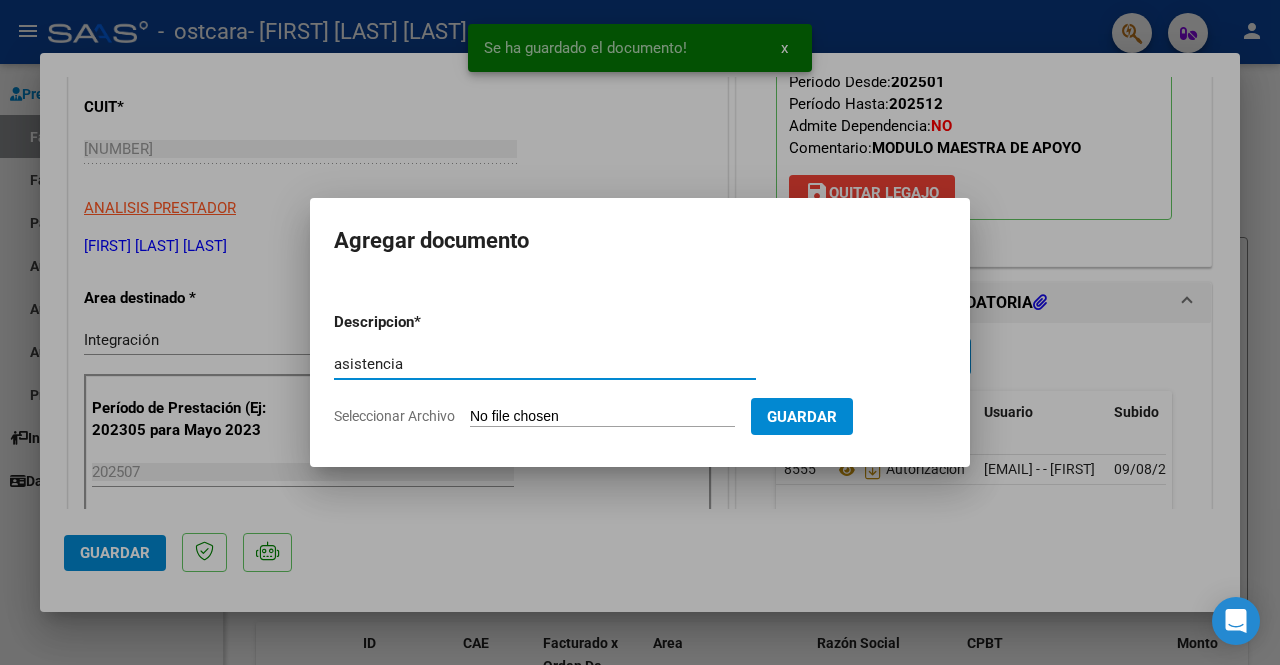 type on "asistencia" 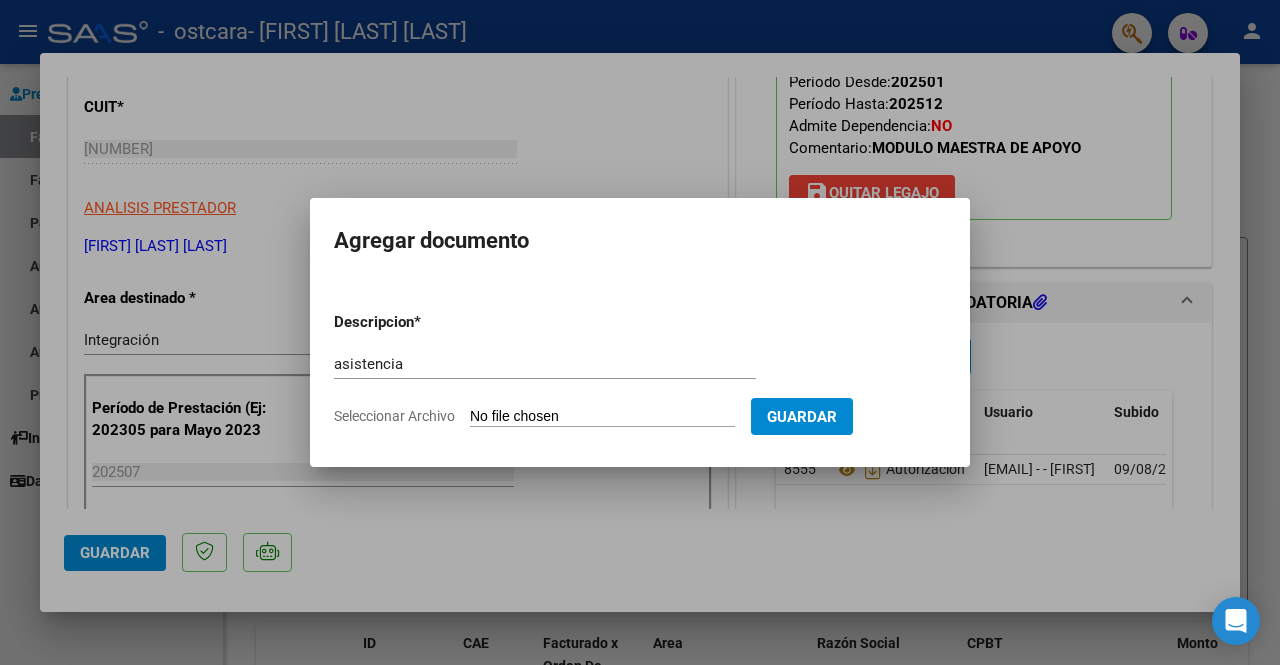 type on "C:\fakepath\asistencia [NAME] [LAST] julio 2025.pdf" 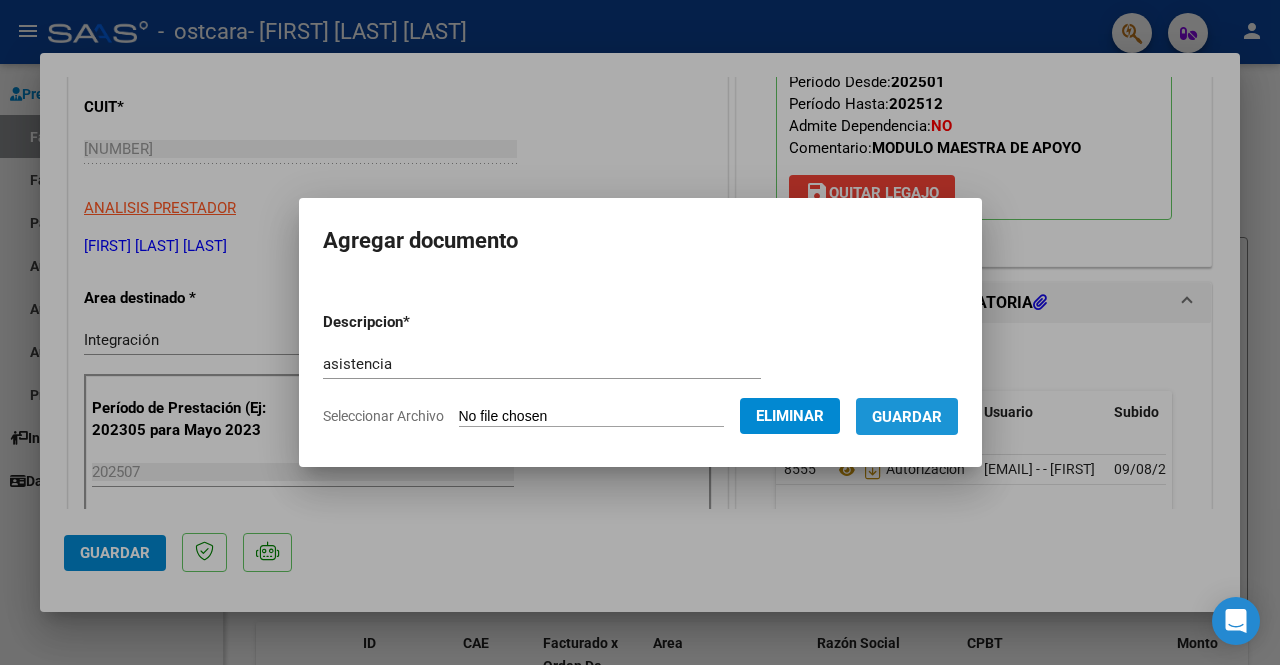 click on "Guardar" at bounding box center [907, 417] 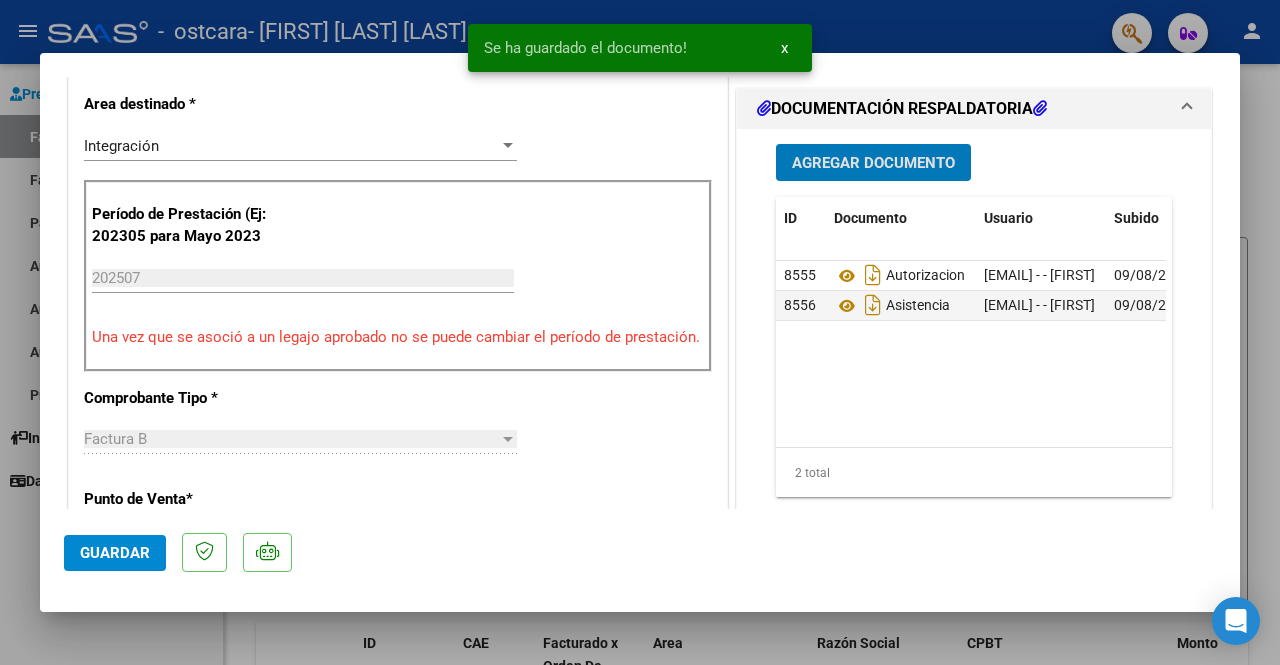 scroll, scrollTop: 500, scrollLeft: 0, axis: vertical 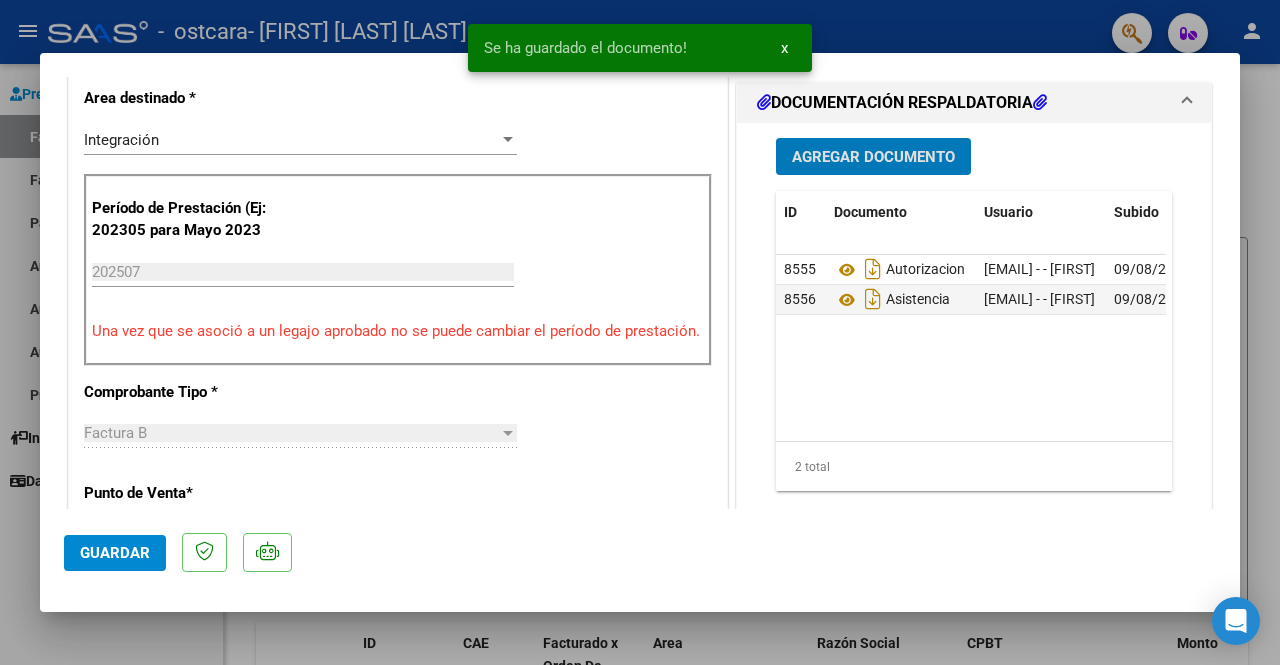 click on "Guardar" 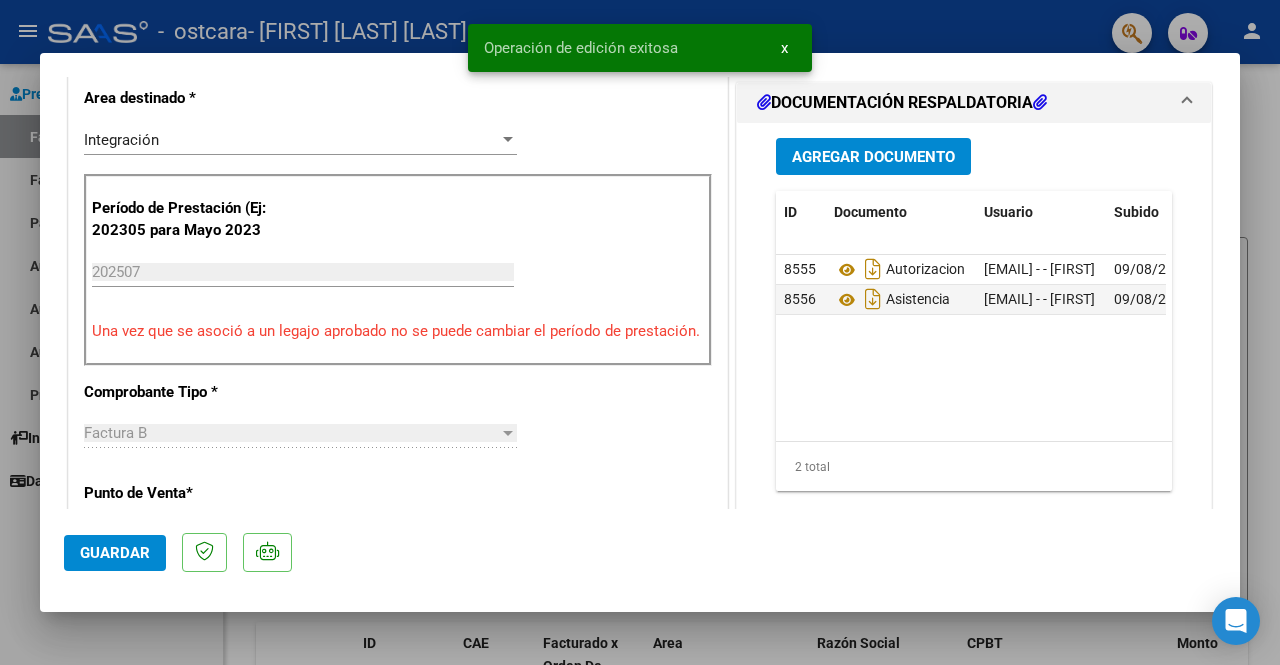 click at bounding box center [640, 332] 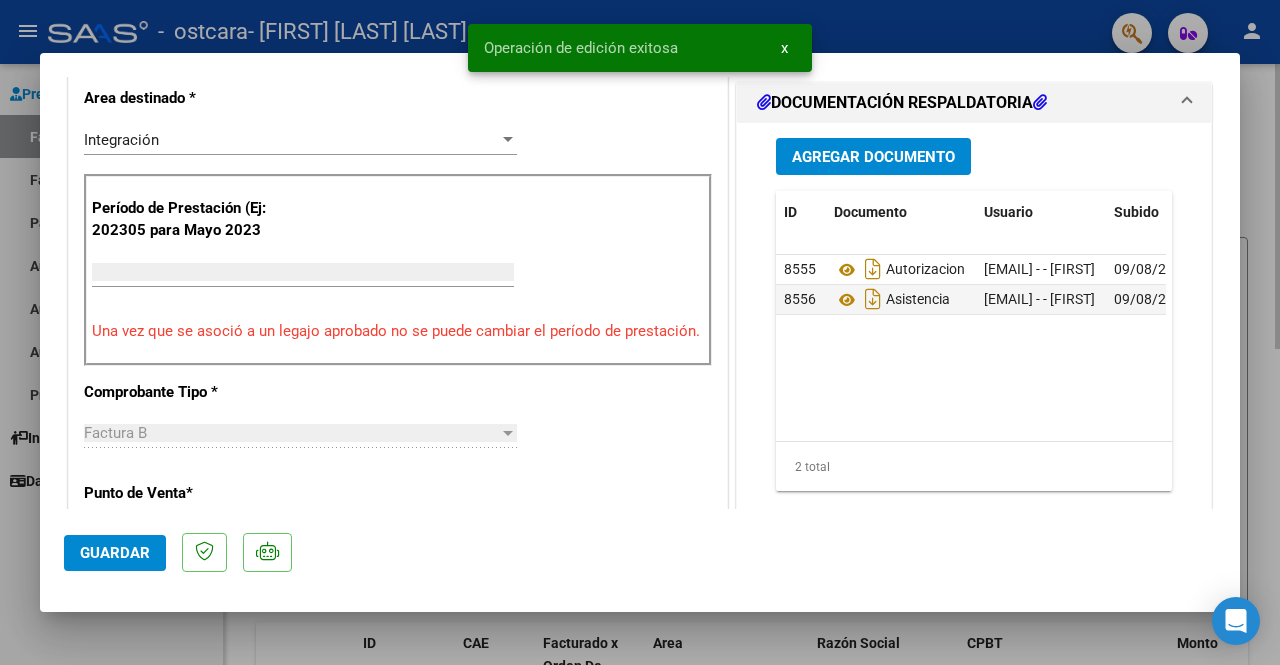 scroll, scrollTop: 414, scrollLeft: 0, axis: vertical 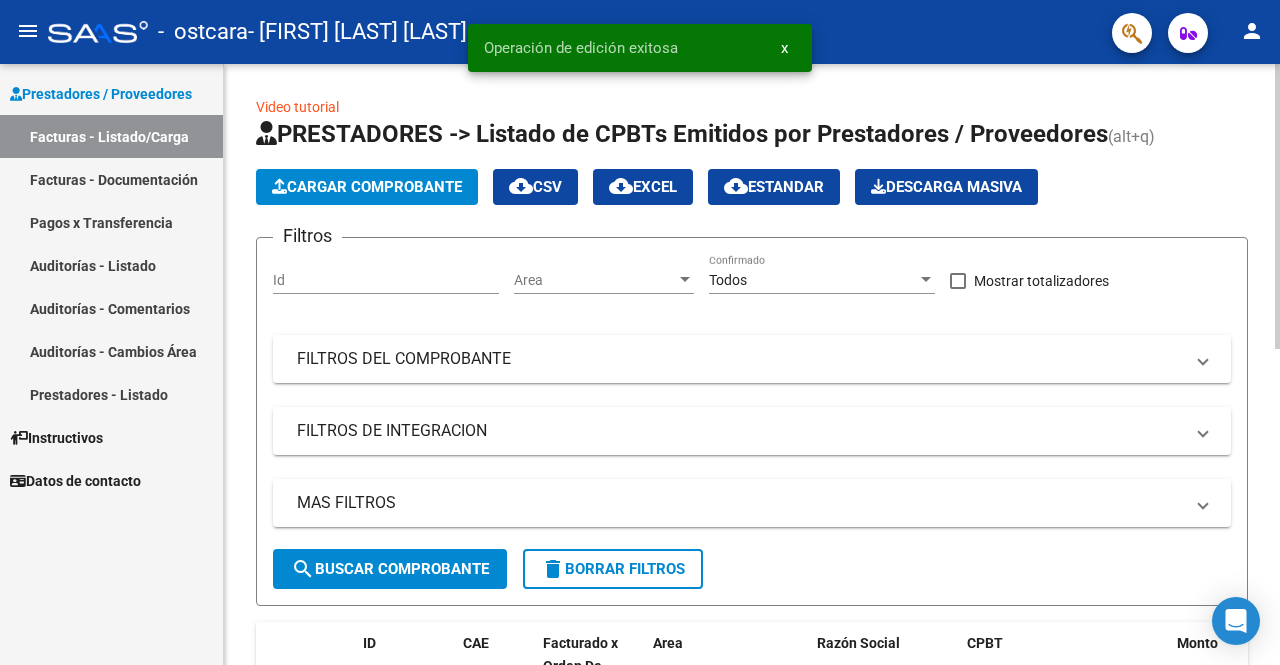 click on "Cargar Comprobante" 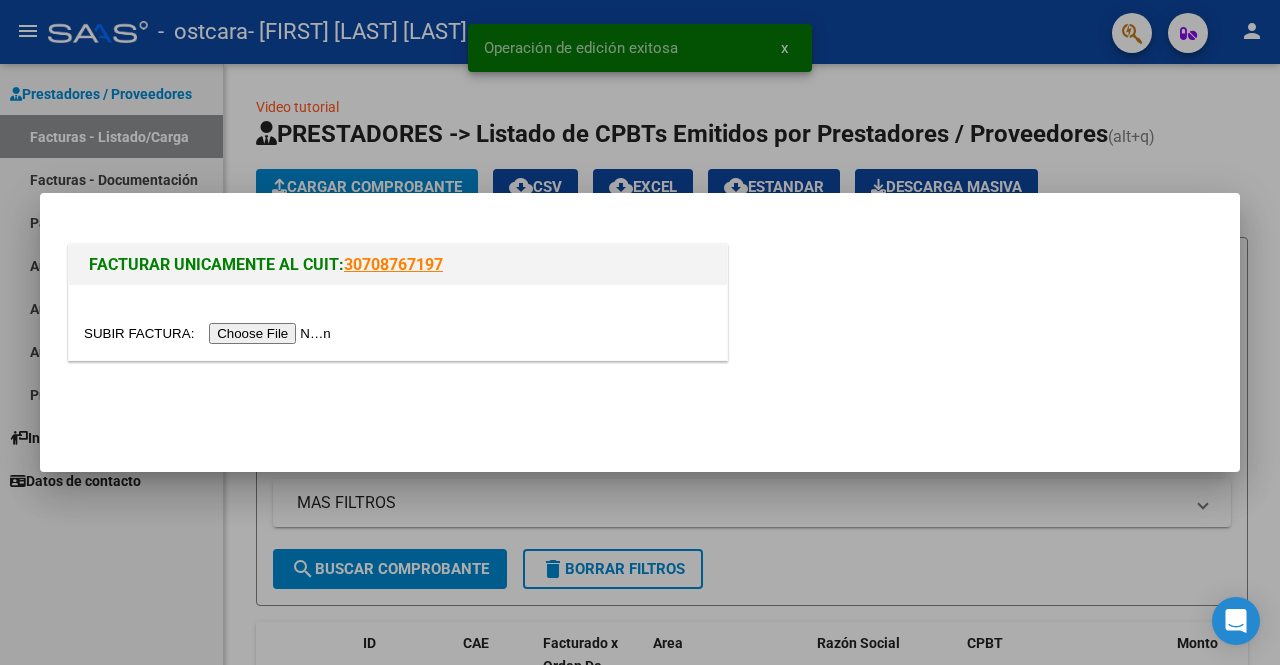 click at bounding box center (210, 333) 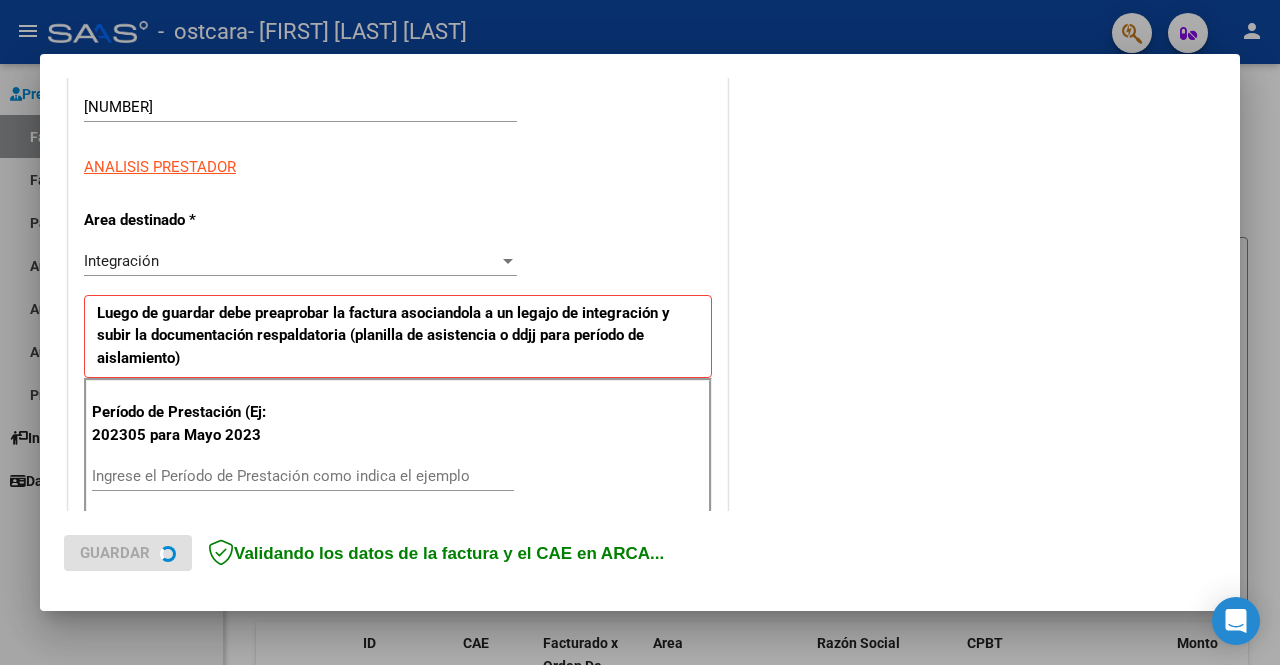 scroll, scrollTop: 400, scrollLeft: 0, axis: vertical 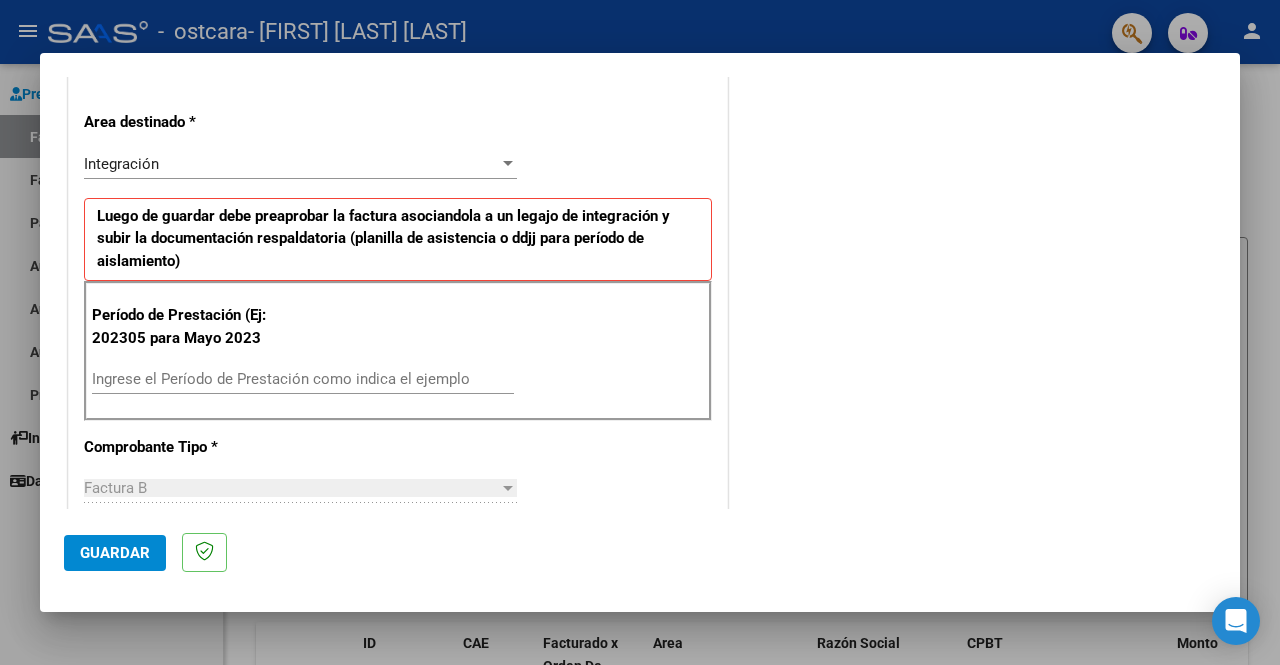 click on "Ingrese el Período de Prestación como indica el ejemplo" at bounding box center [303, 379] 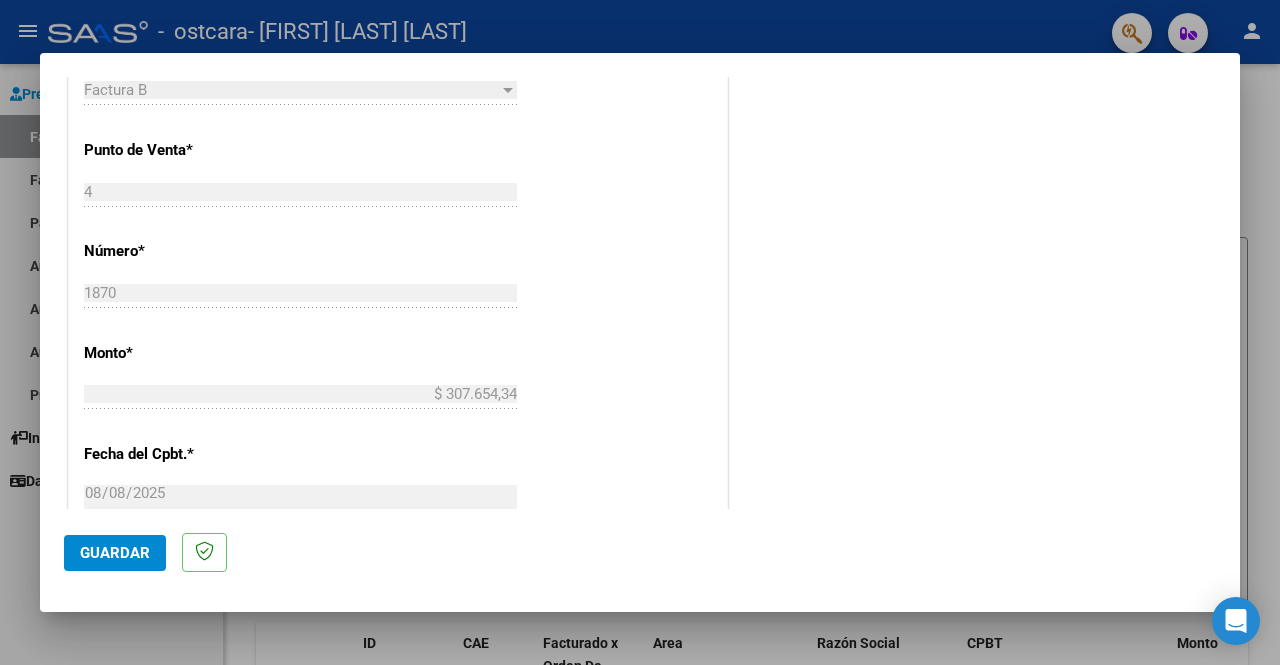 scroll, scrollTop: 800, scrollLeft: 0, axis: vertical 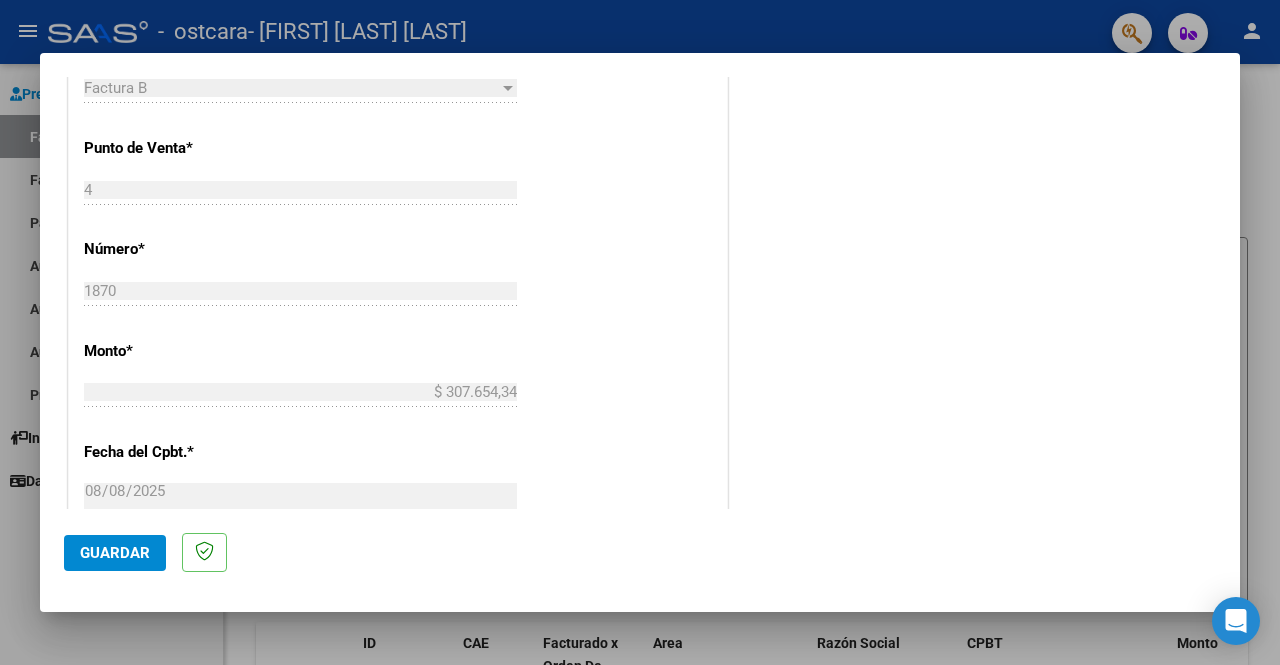 type on "202507" 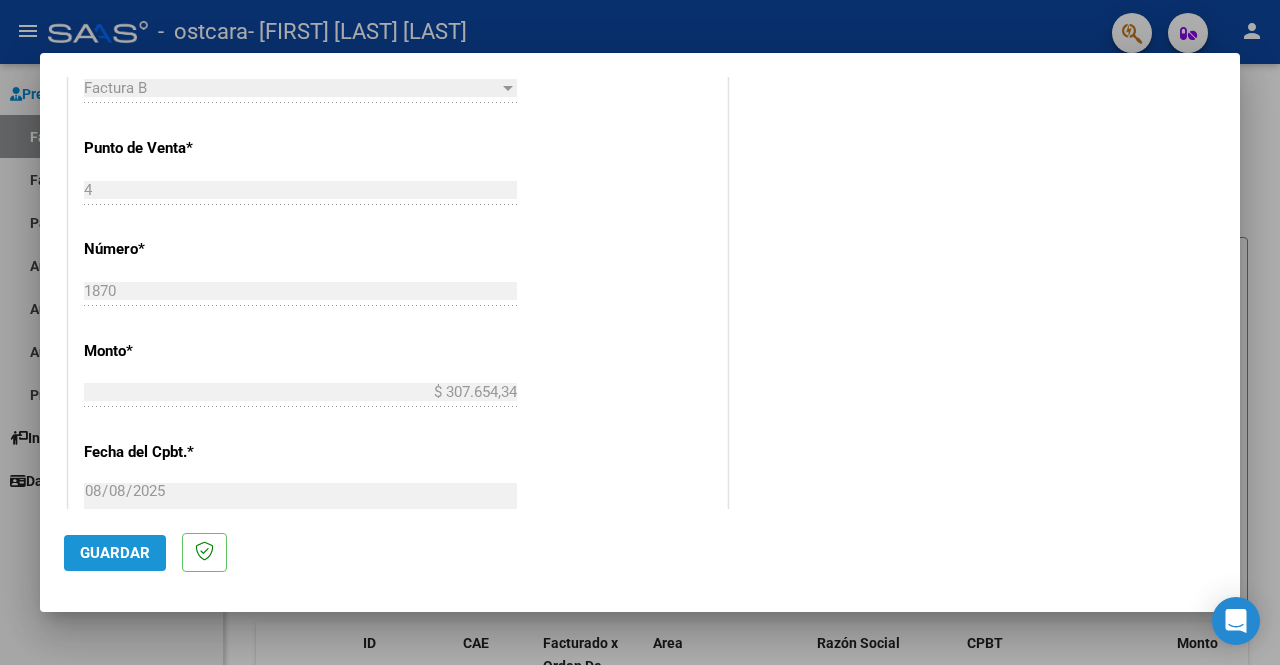 click on "Guardar" 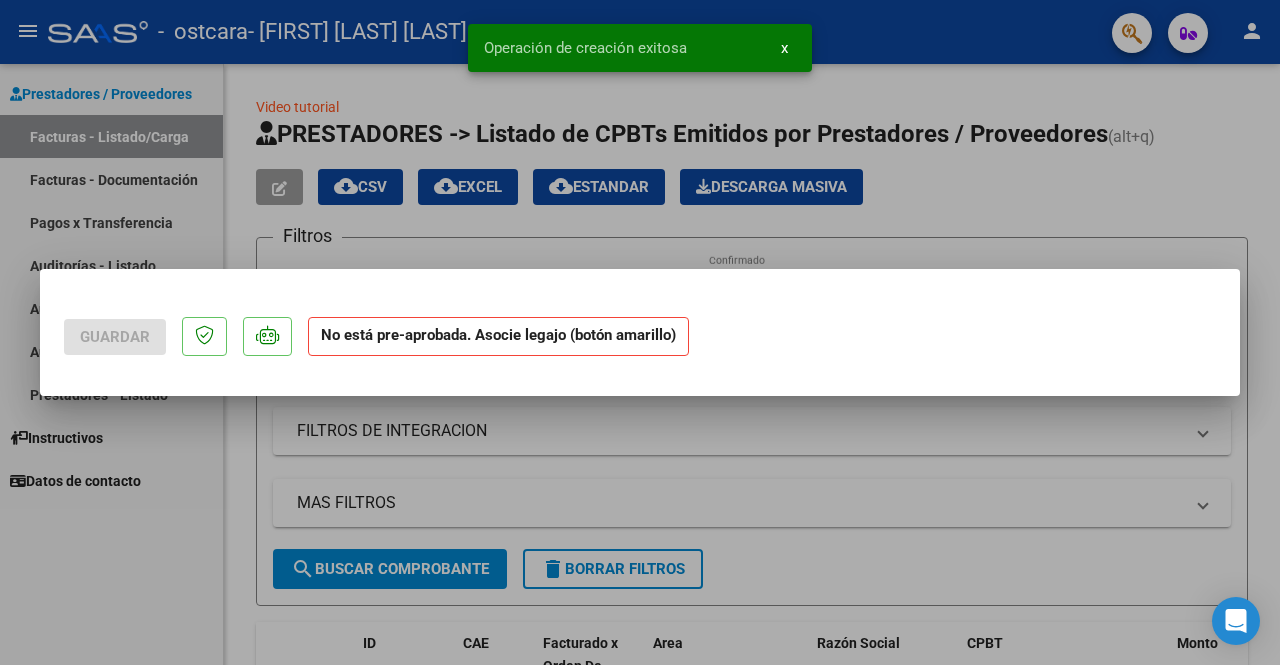 scroll, scrollTop: 0, scrollLeft: 0, axis: both 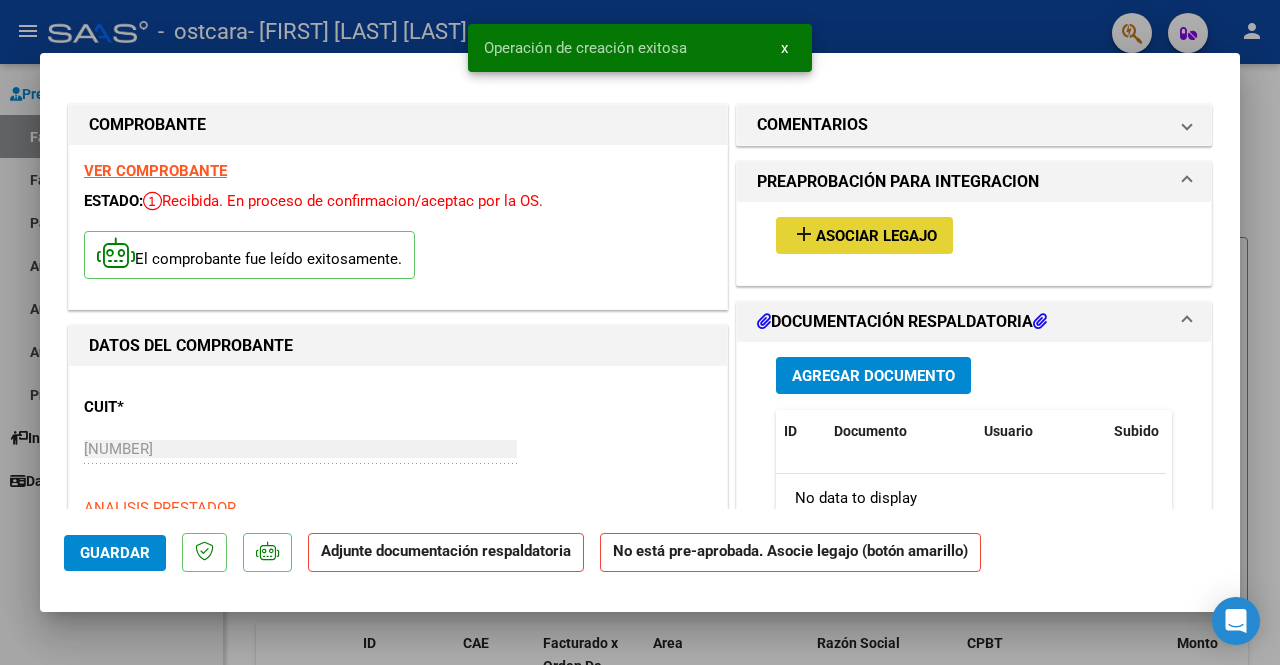 click on "Asociar Legajo" at bounding box center [876, 236] 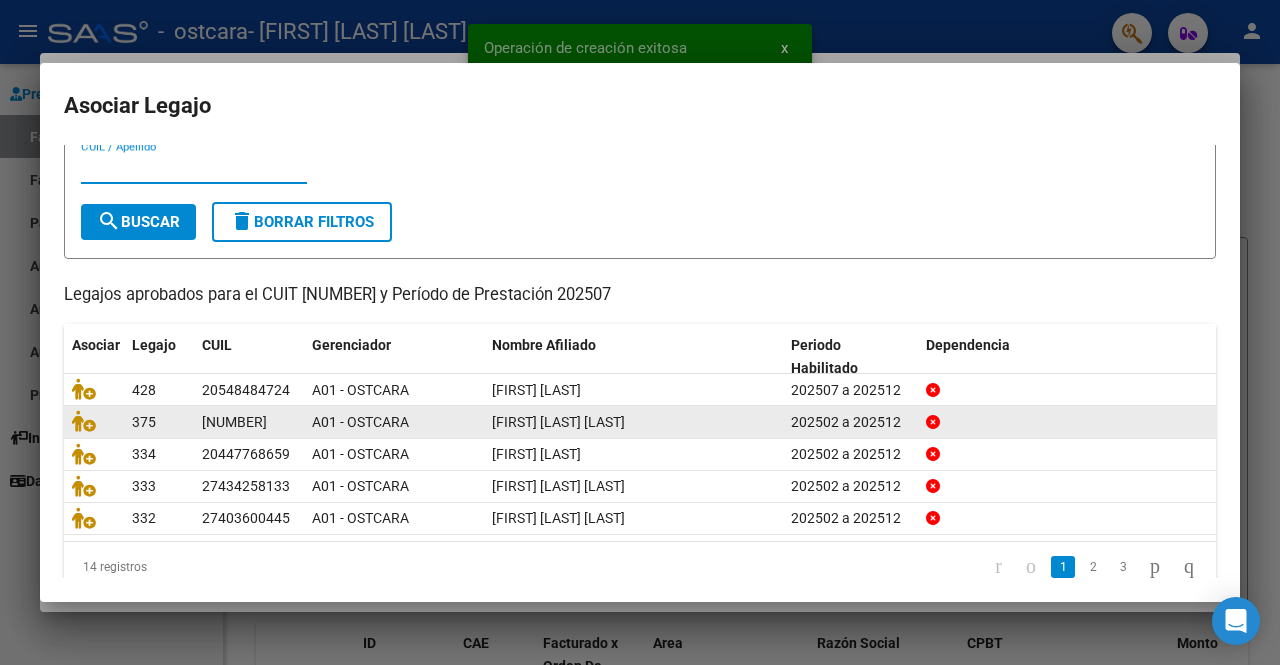 scroll, scrollTop: 84, scrollLeft: 0, axis: vertical 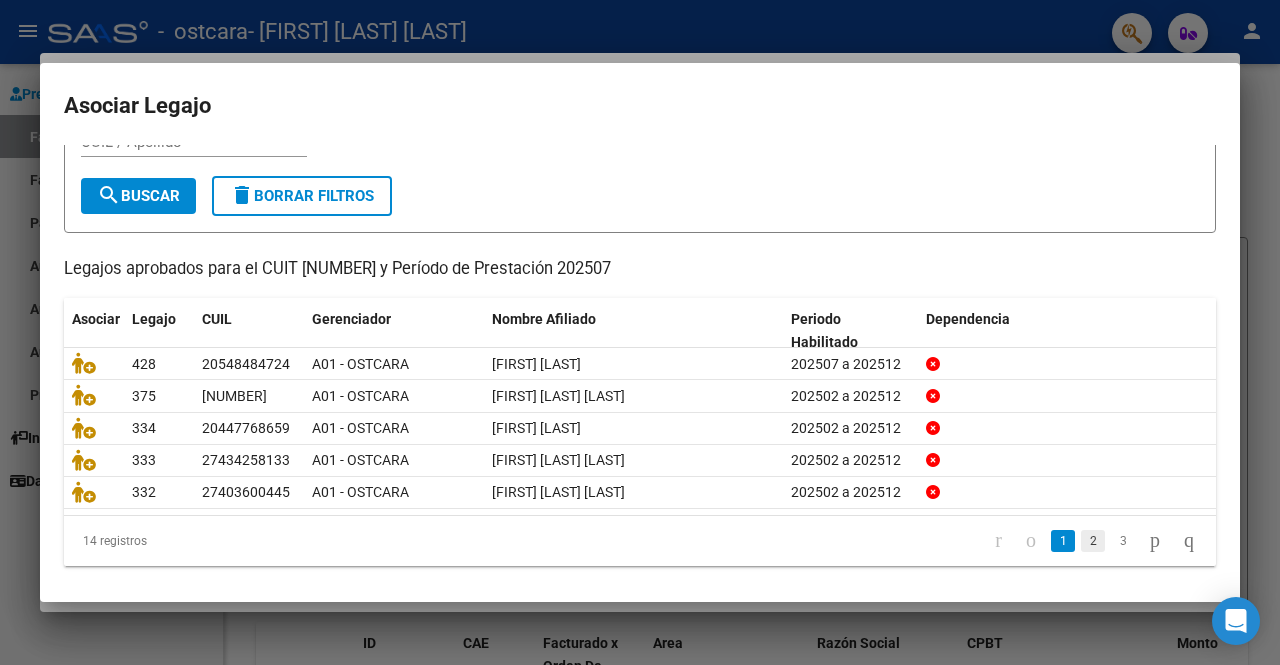 click on "2" 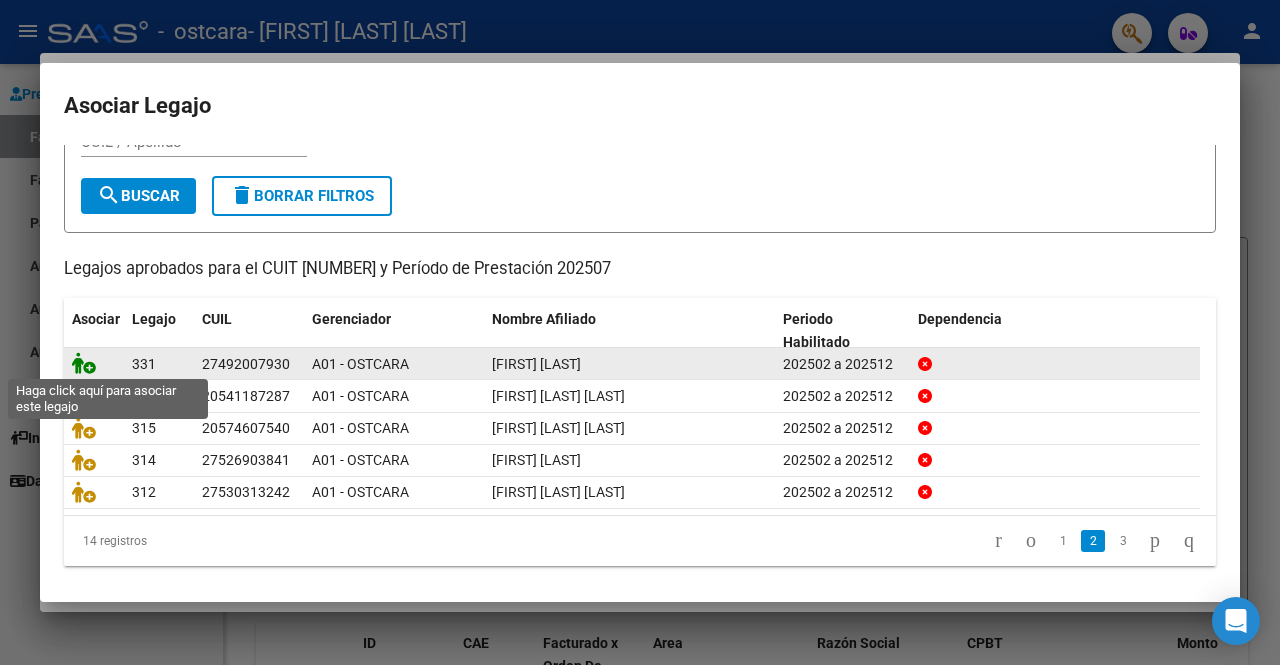 click 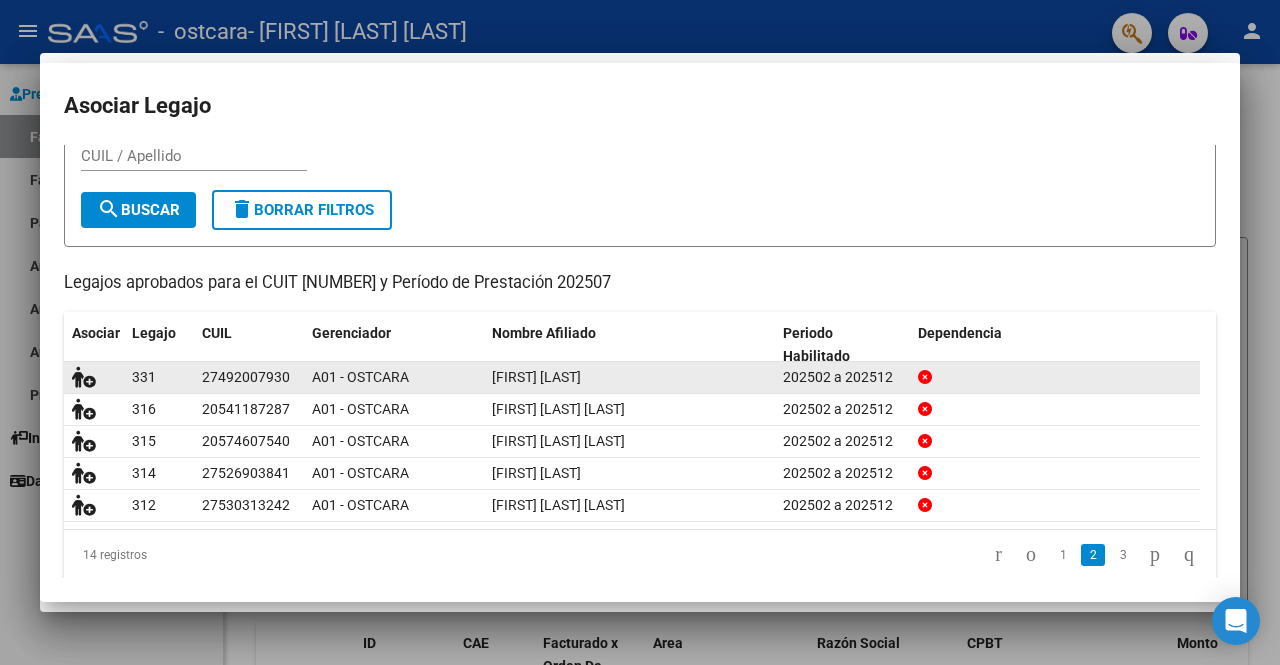 scroll, scrollTop: 0, scrollLeft: 0, axis: both 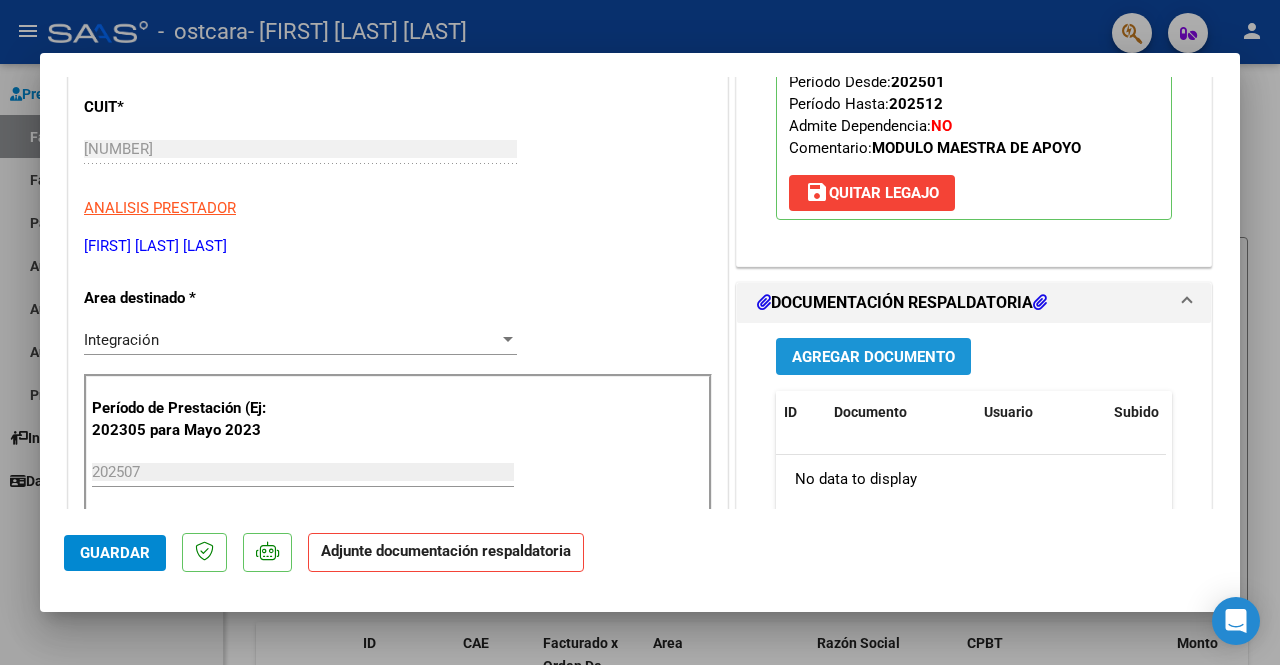 click on "Agregar Documento" at bounding box center (873, 357) 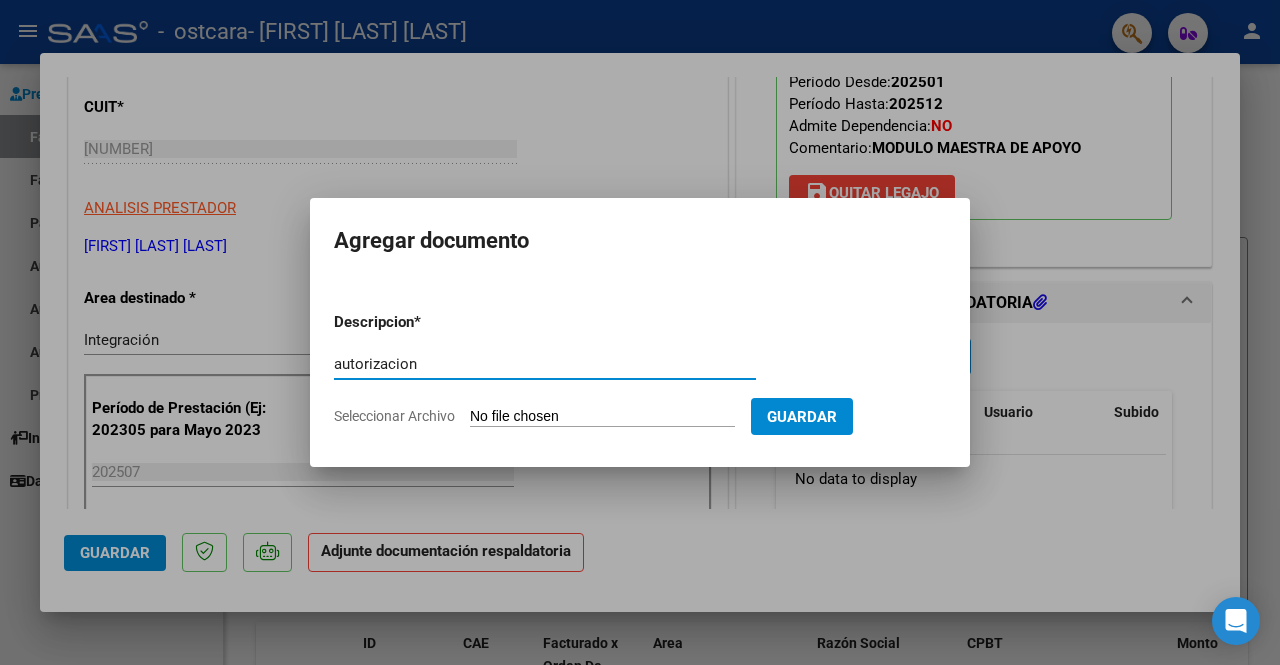type on "autorizacion" 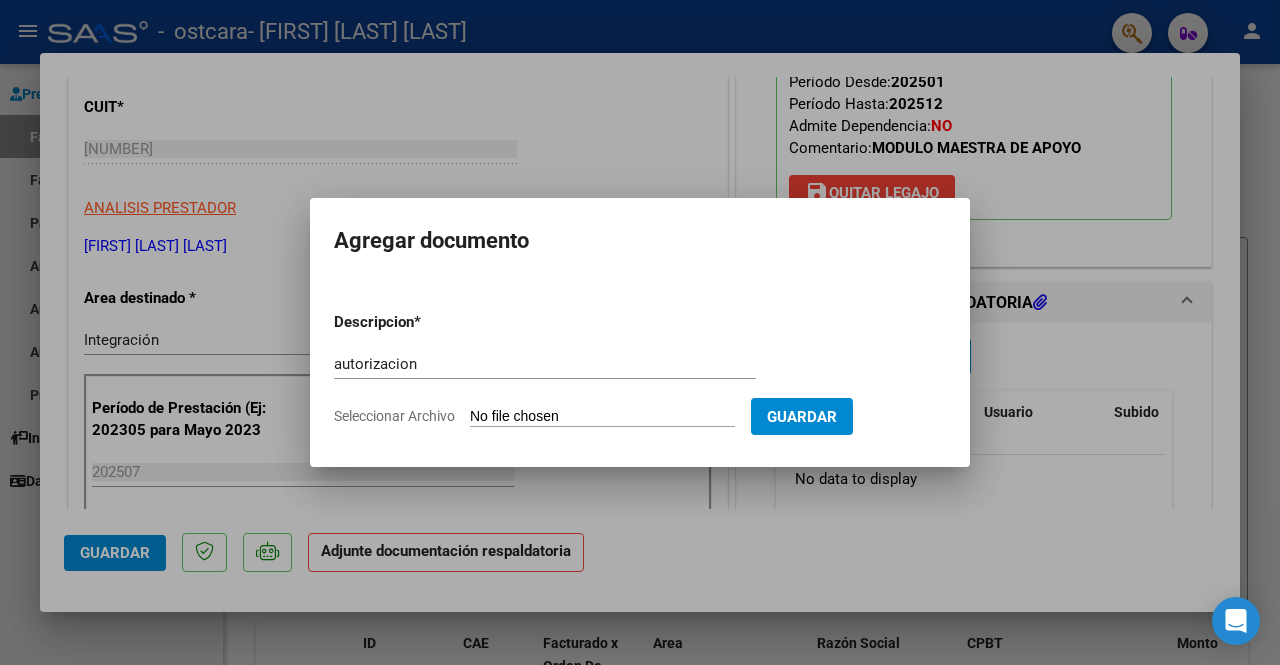click on "Seleccionar Archivo" at bounding box center (602, 417) 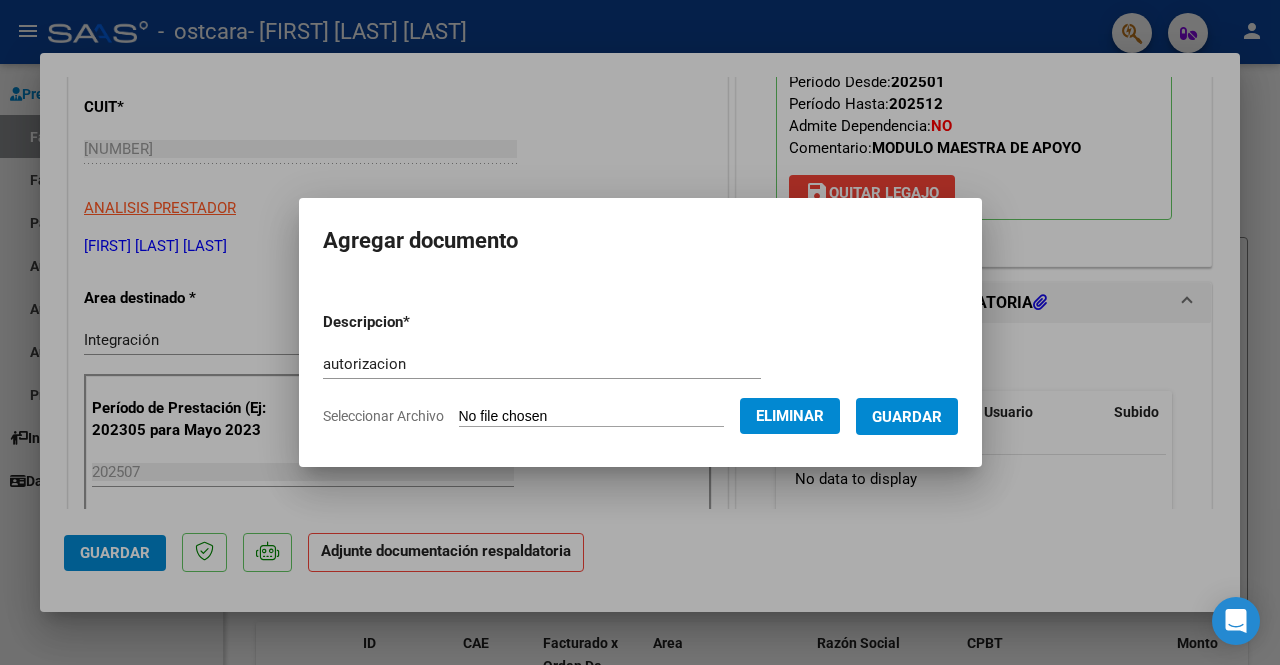 click on "Guardar" at bounding box center [907, 417] 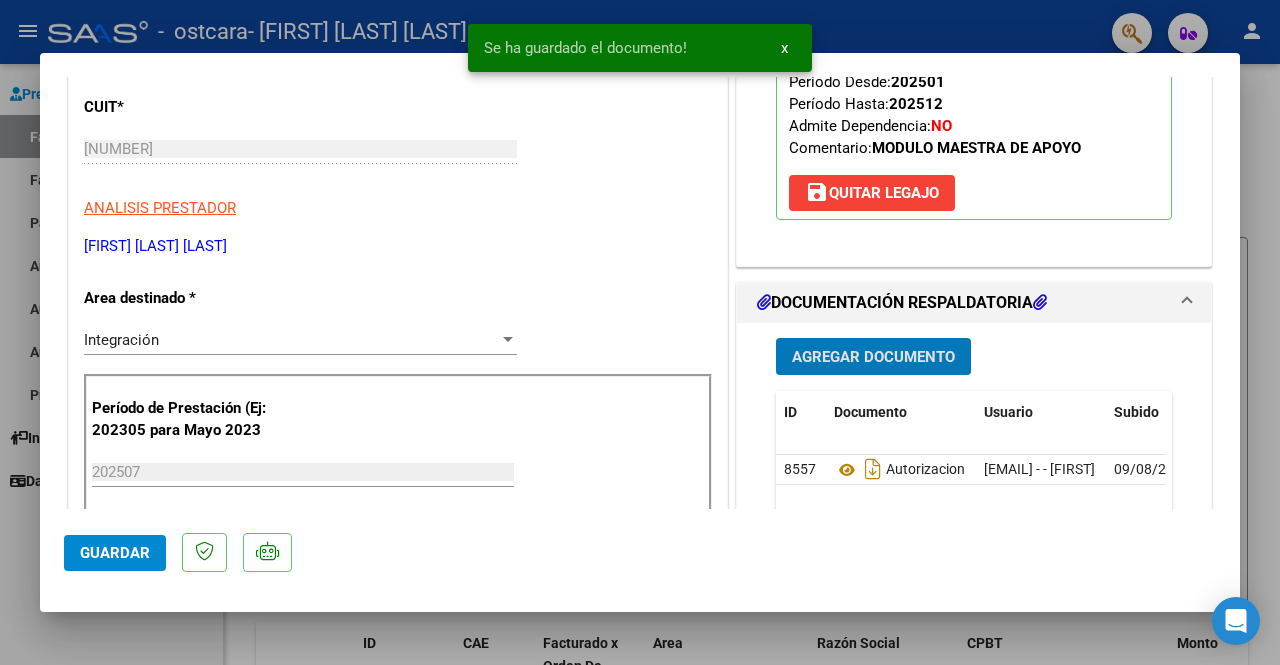 click on "Agregar Documento" at bounding box center (873, 357) 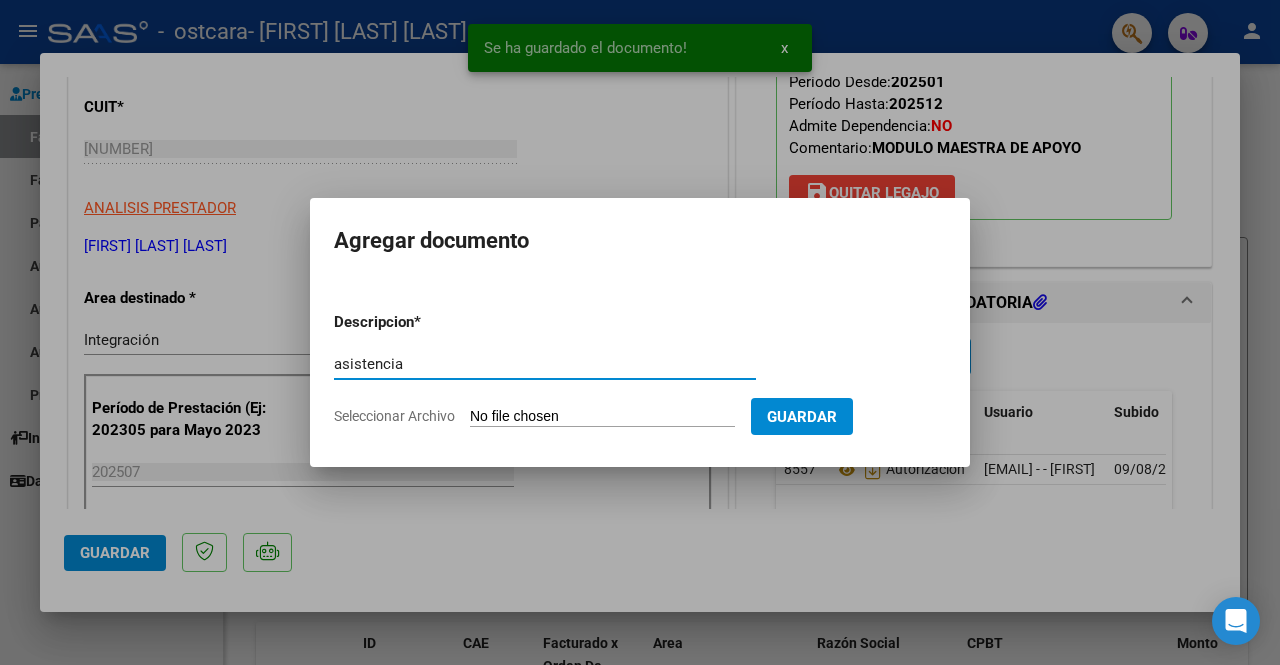 type on "asistencia" 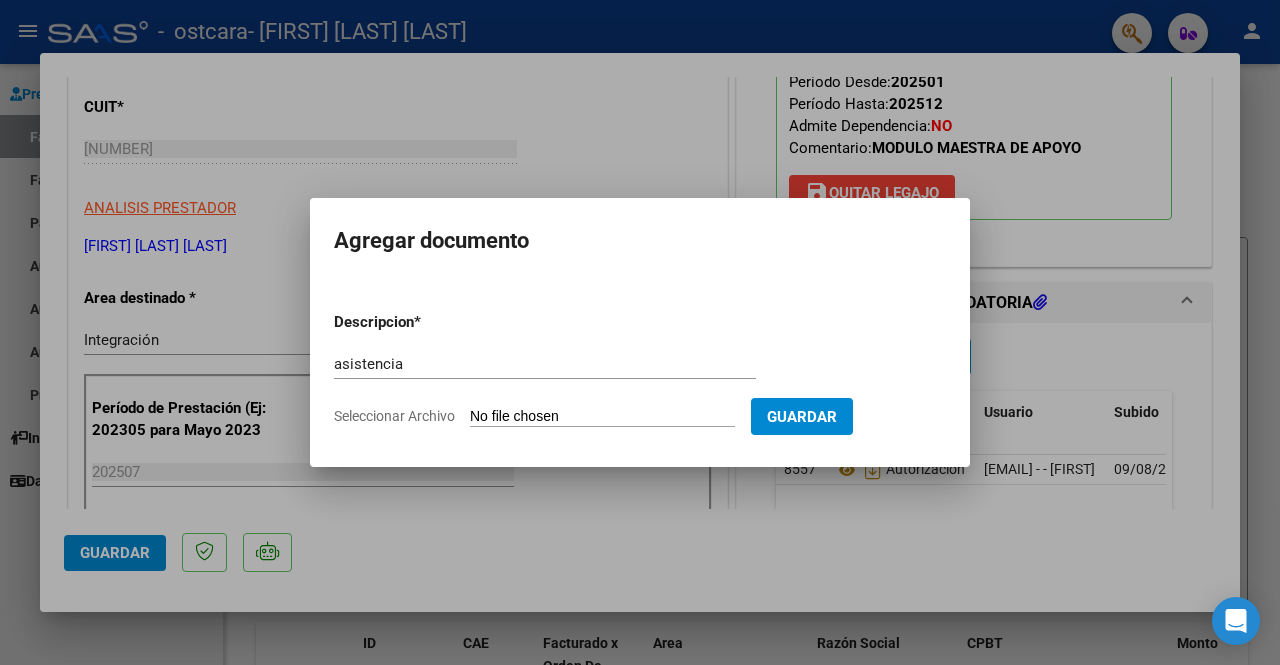 type on "C:\fakepath\asistencia [NAME] [LAST] julio 2025.pdf" 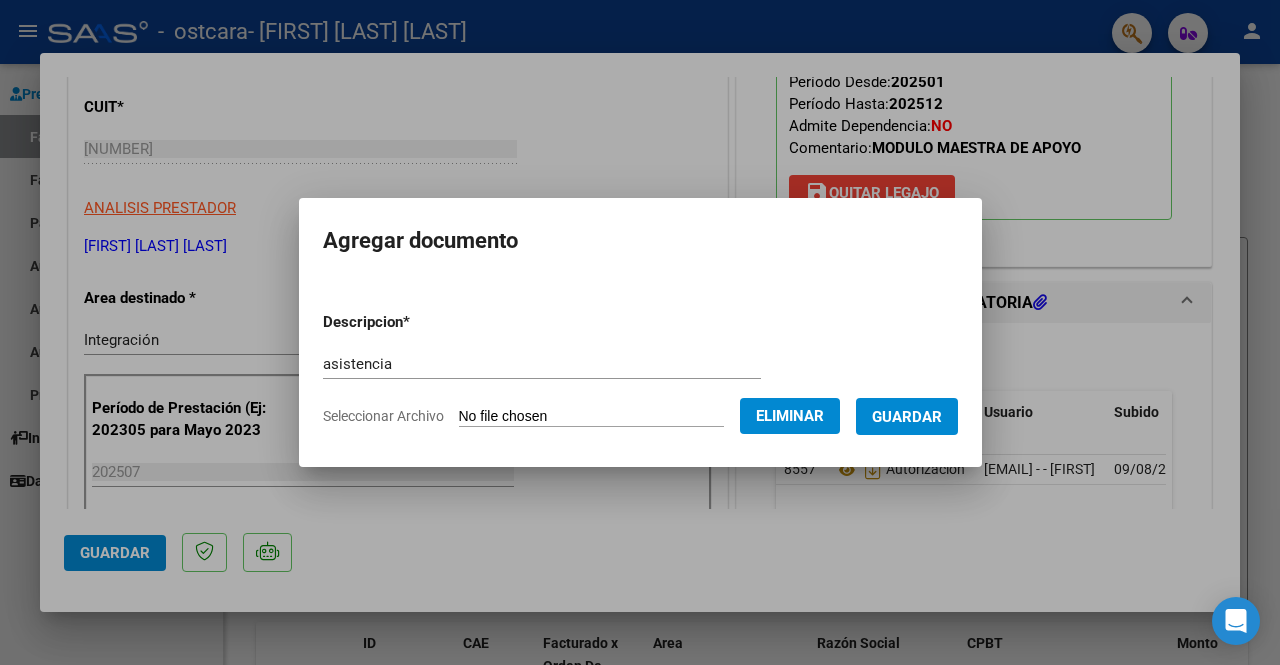 click on "Guardar" at bounding box center (907, 417) 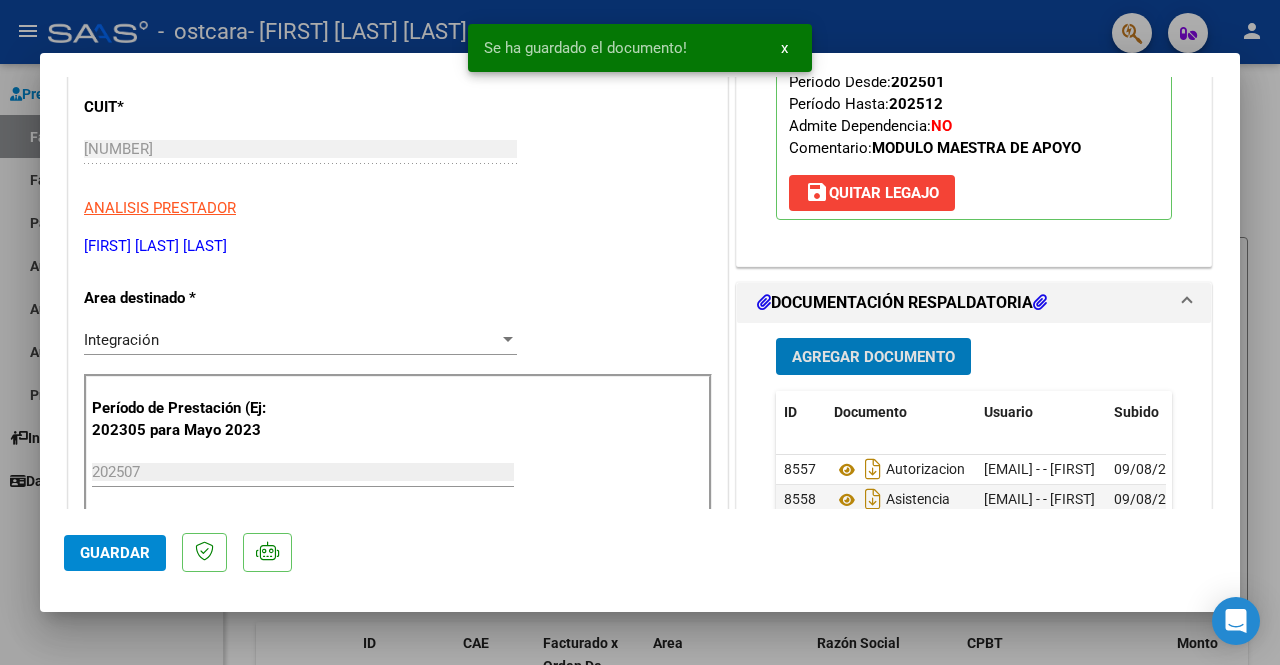 click on "Guardar" 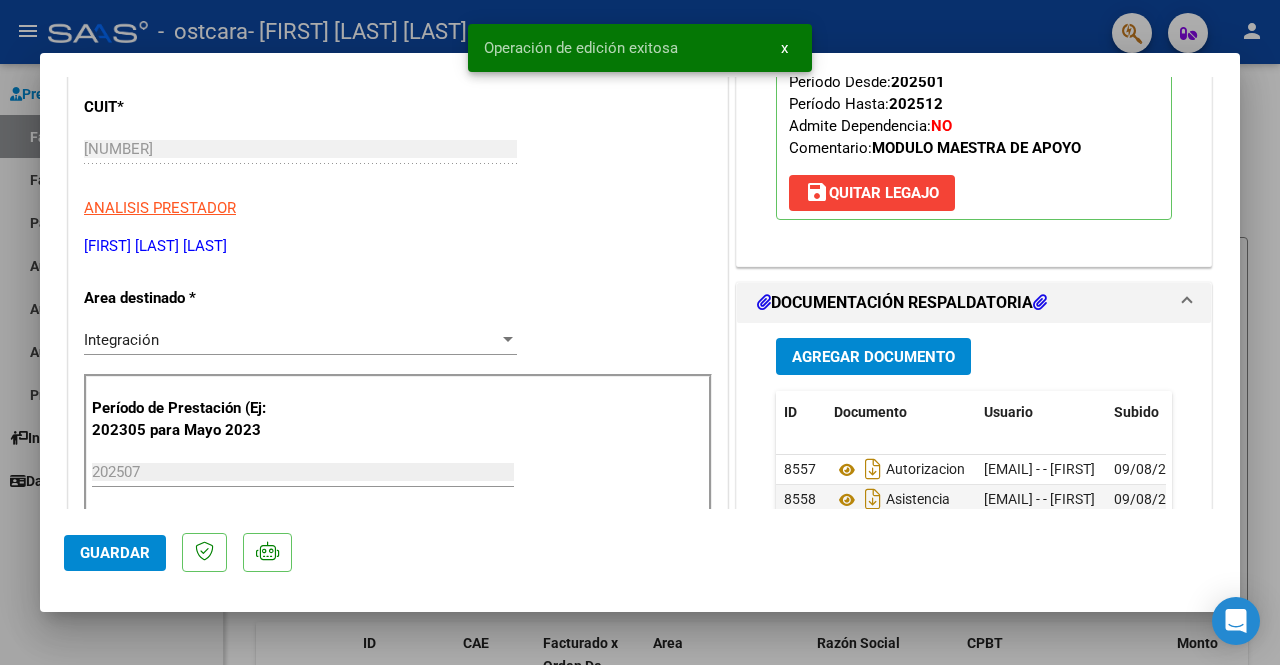 click at bounding box center [640, 332] 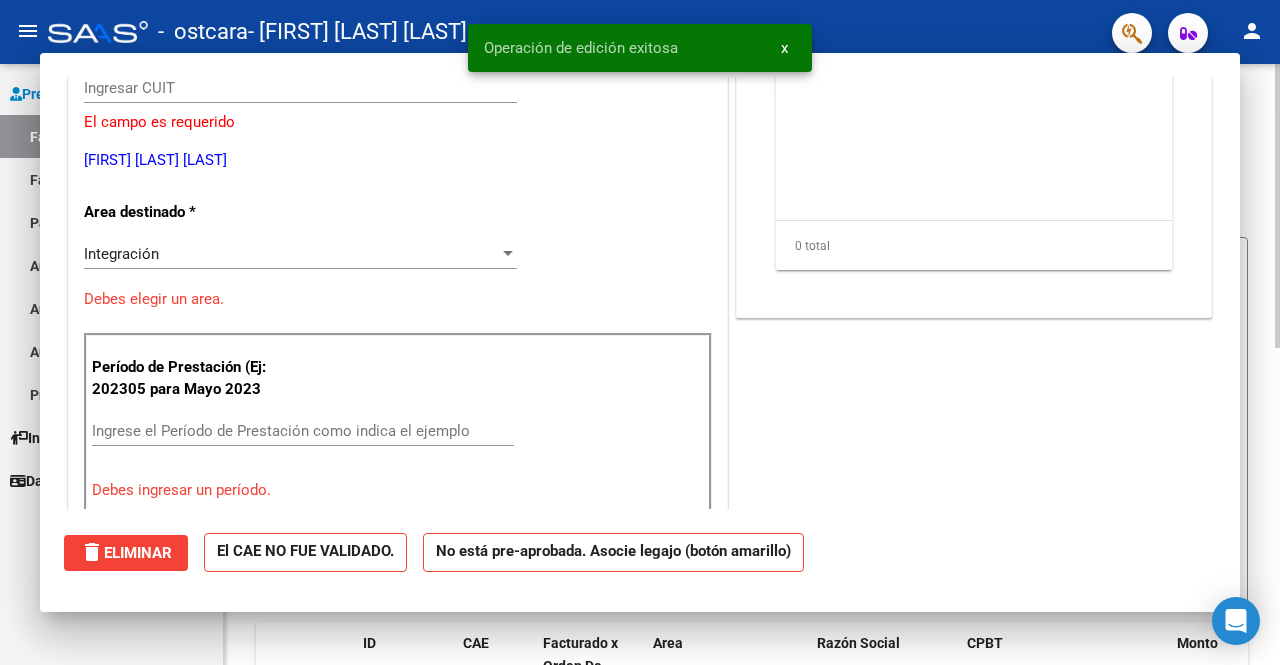 scroll, scrollTop: 239, scrollLeft: 0, axis: vertical 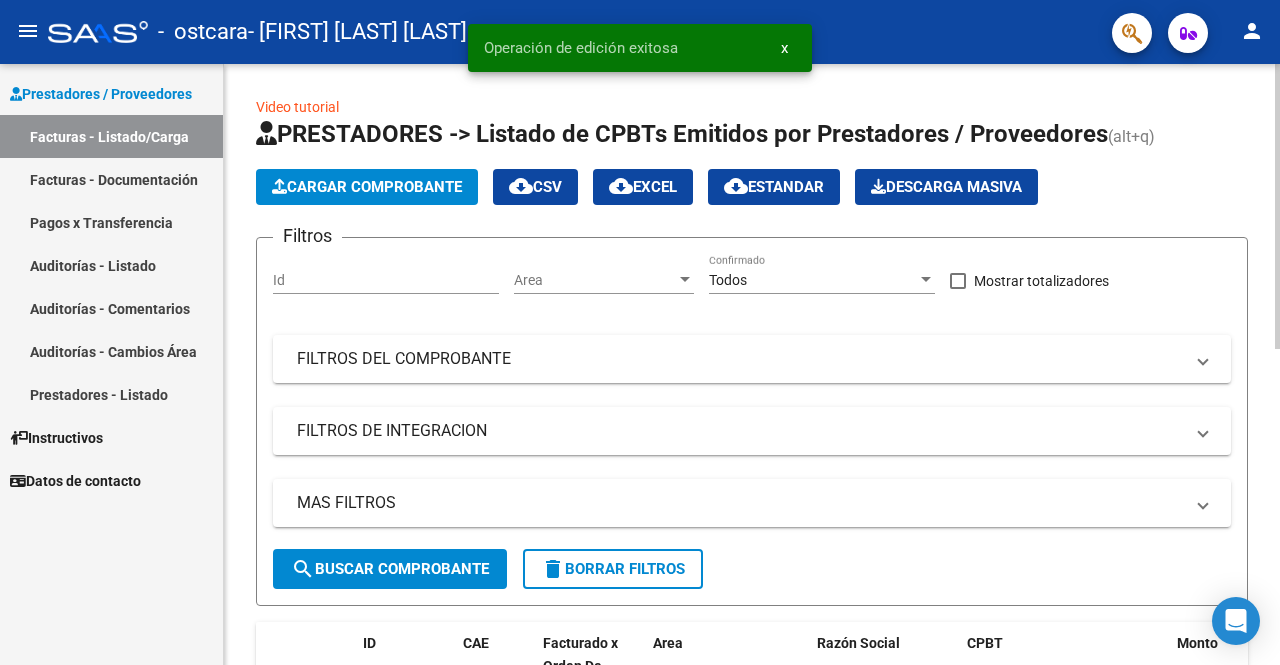 click on "Cargar Comprobante" 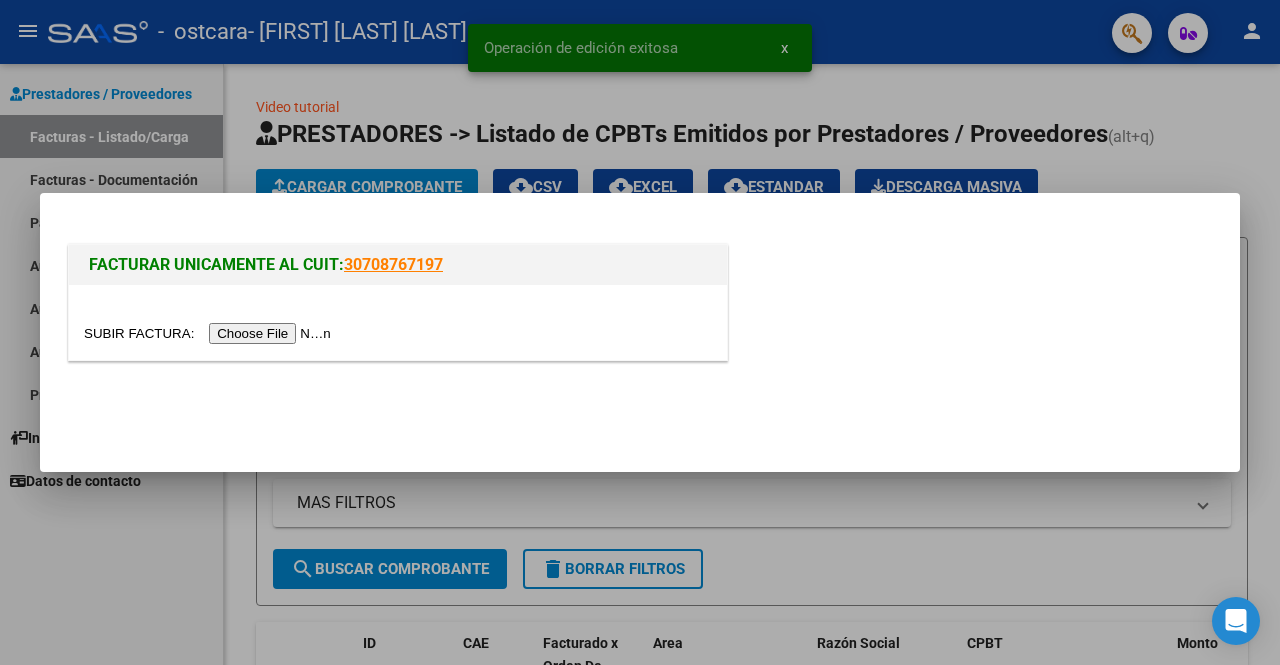click at bounding box center [210, 333] 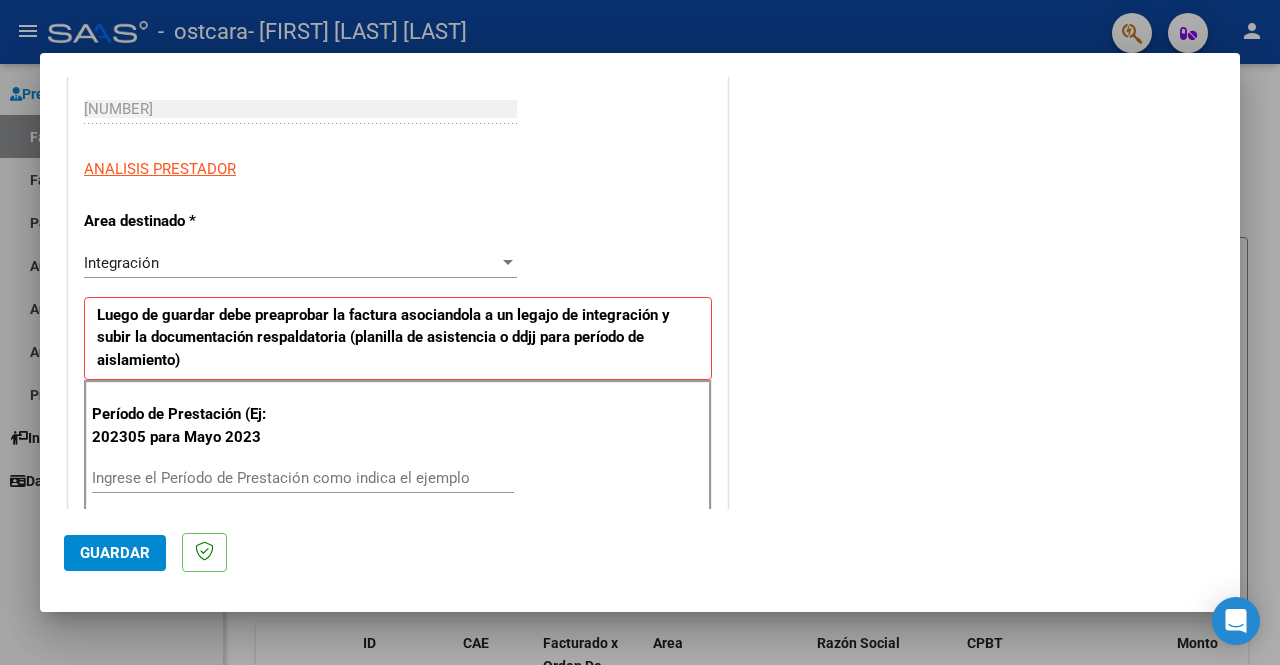 scroll, scrollTop: 400, scrollLeft: 0, axis: vertical 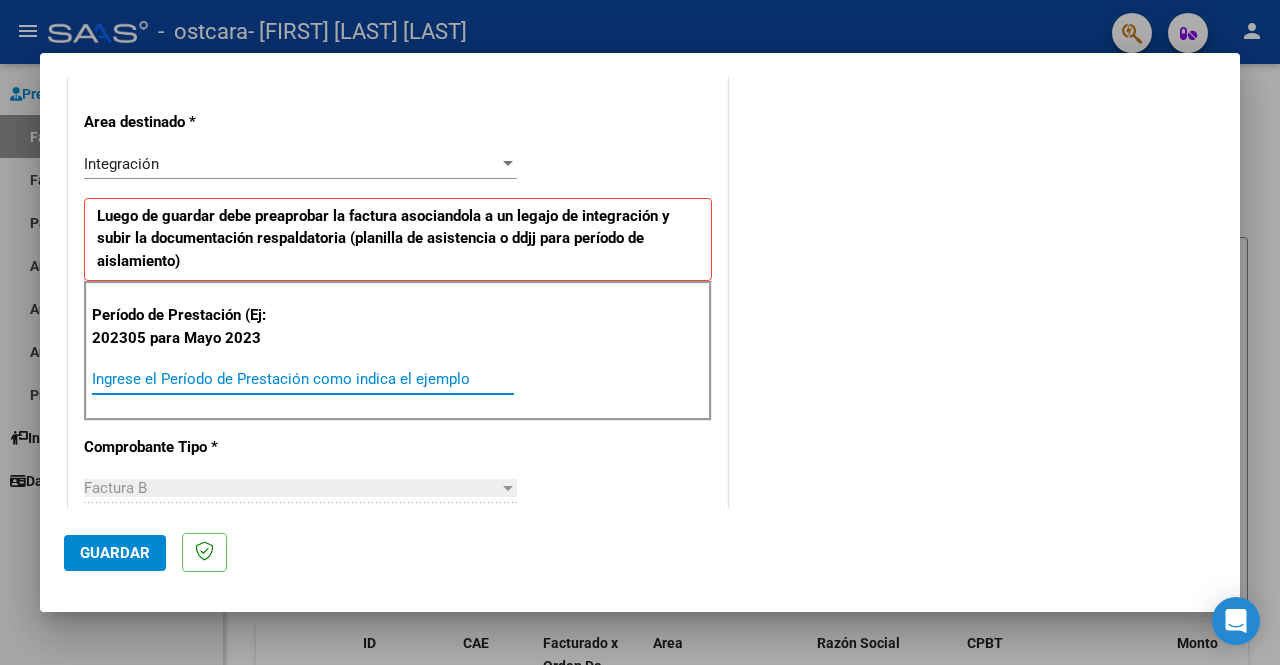 click on "Ingrese el Período de Prestación como indica el ejemplo" at bounding box center [303, 379] 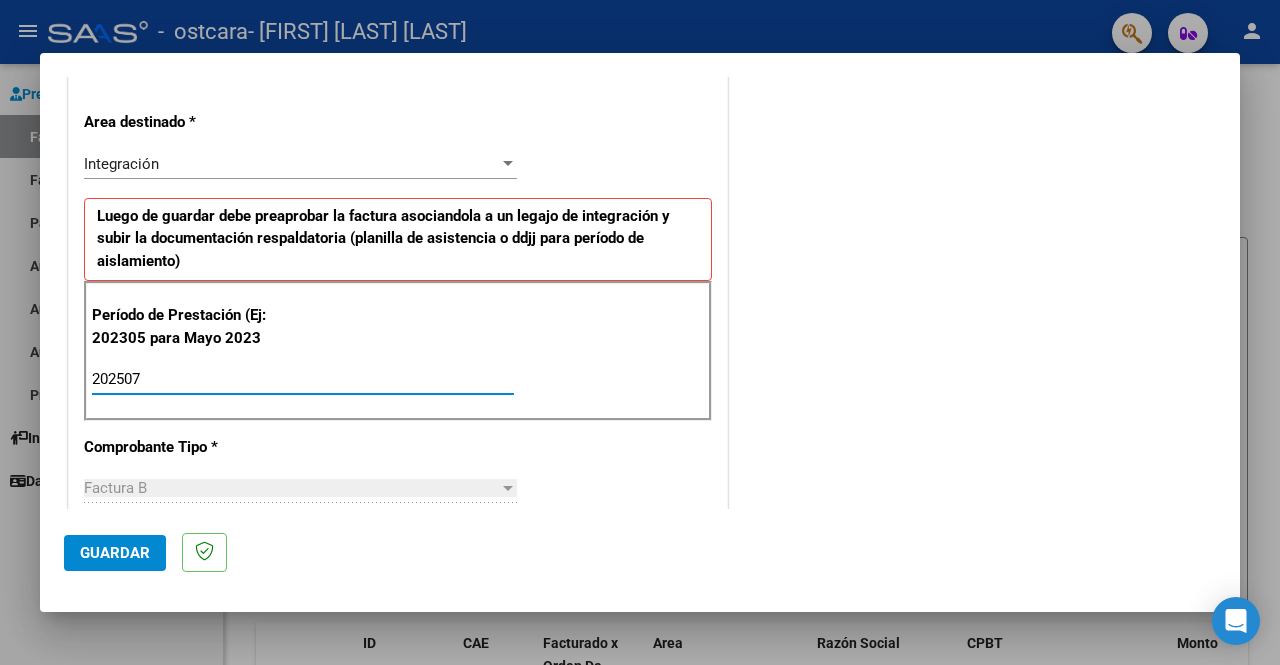type on "202507" 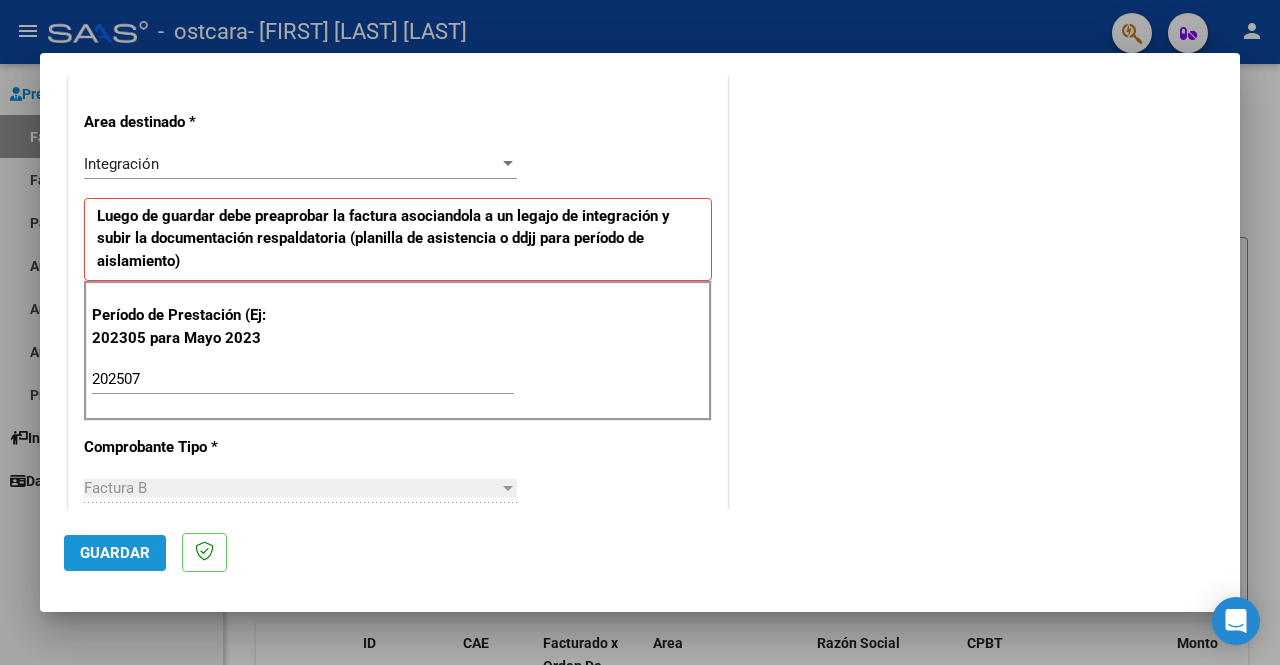 click on "Guardar" 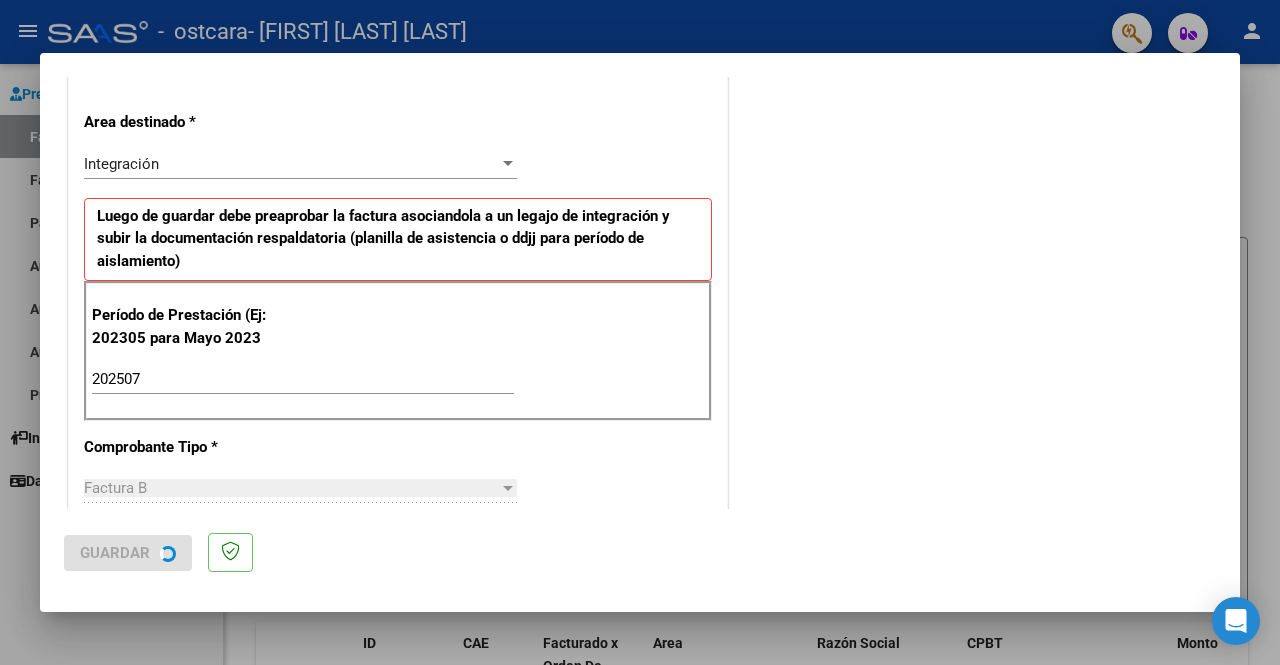 scroll, scrollTop: 0, scrollLeft: 0, axis: both 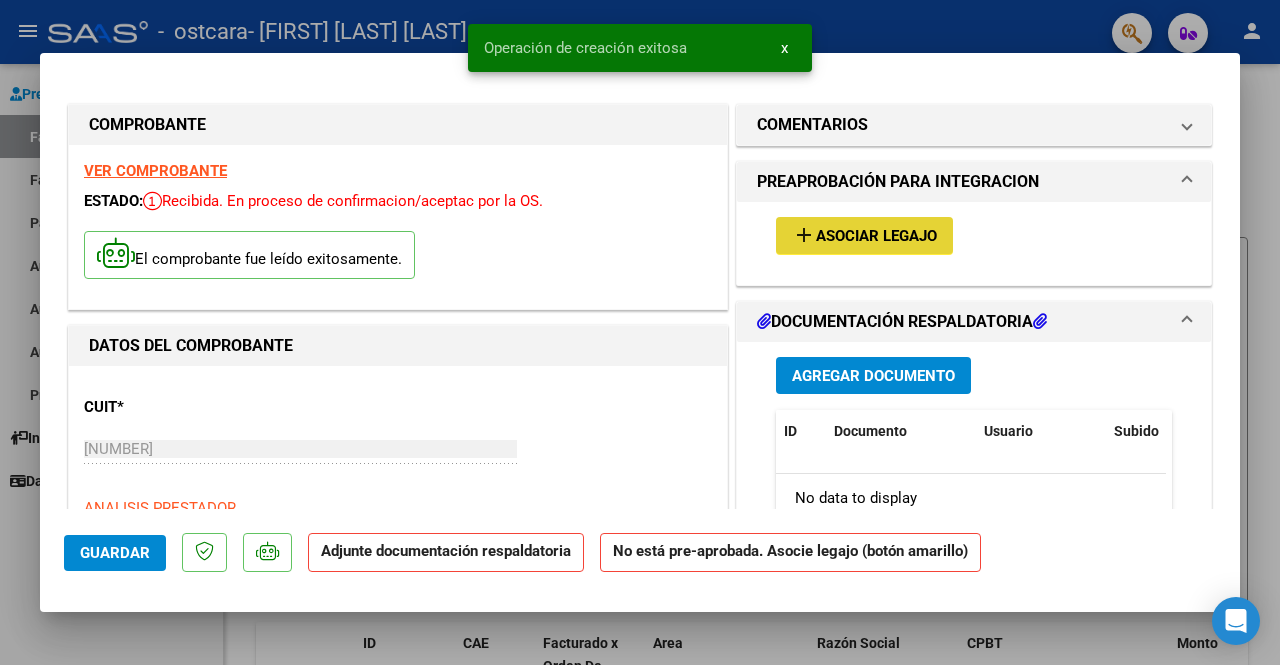 click on "add Asociar Legajo" at bounding box center [864, 235] 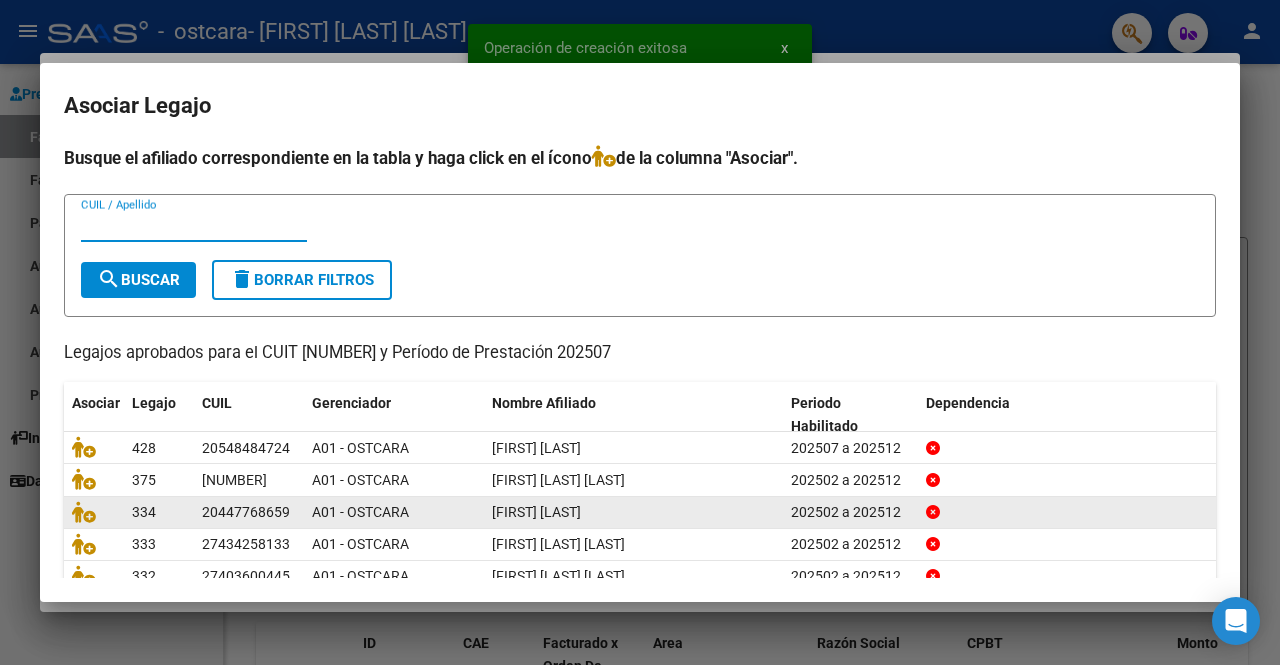 scroll, scrollTop: 84, scrollLeft: 0, axis: vertical 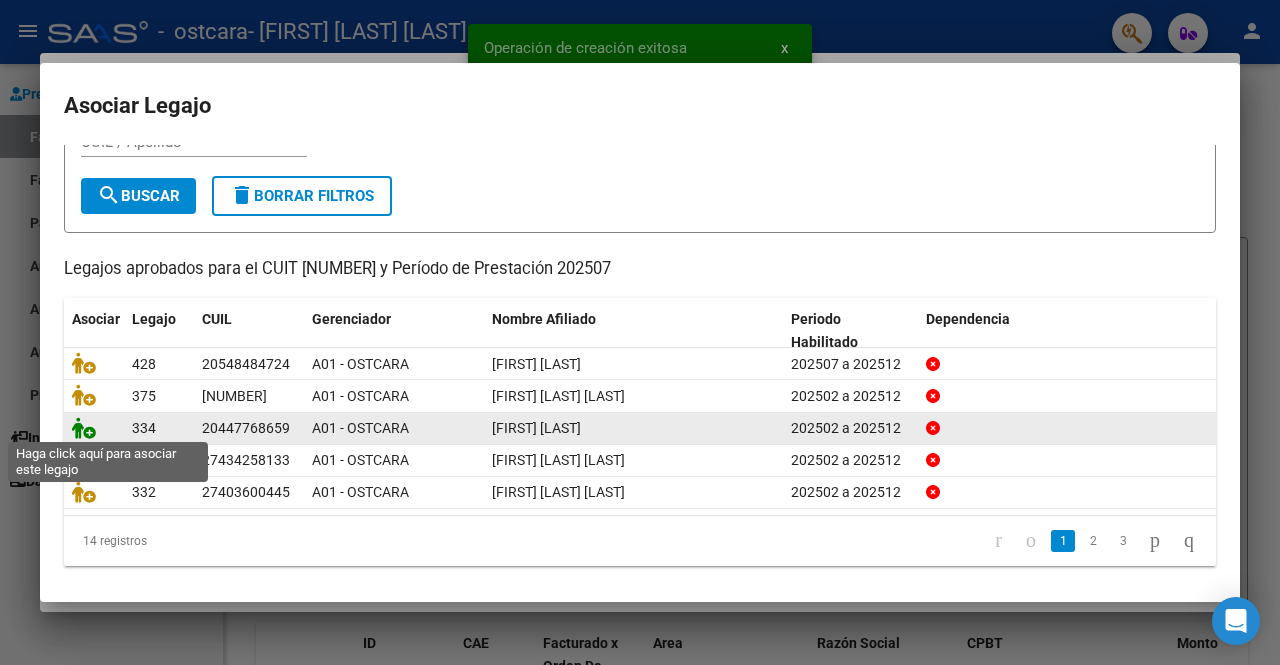 click 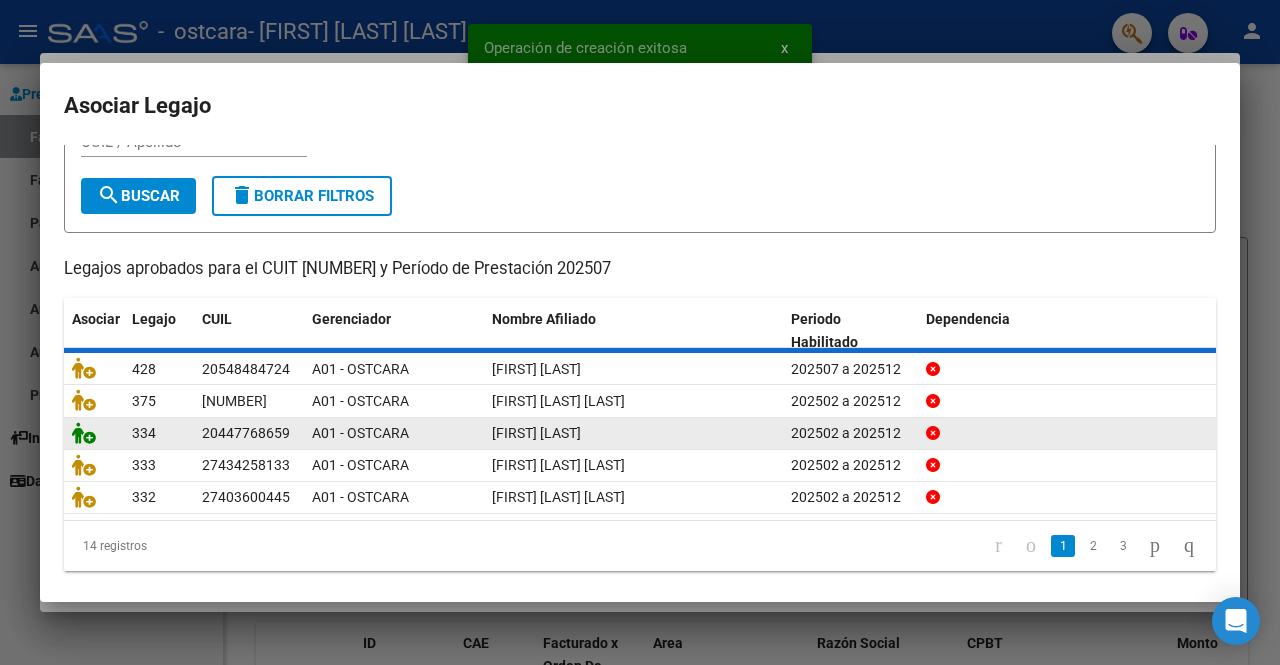 scroll, scrollTop: 0, scrollLeft: 0, axis: both 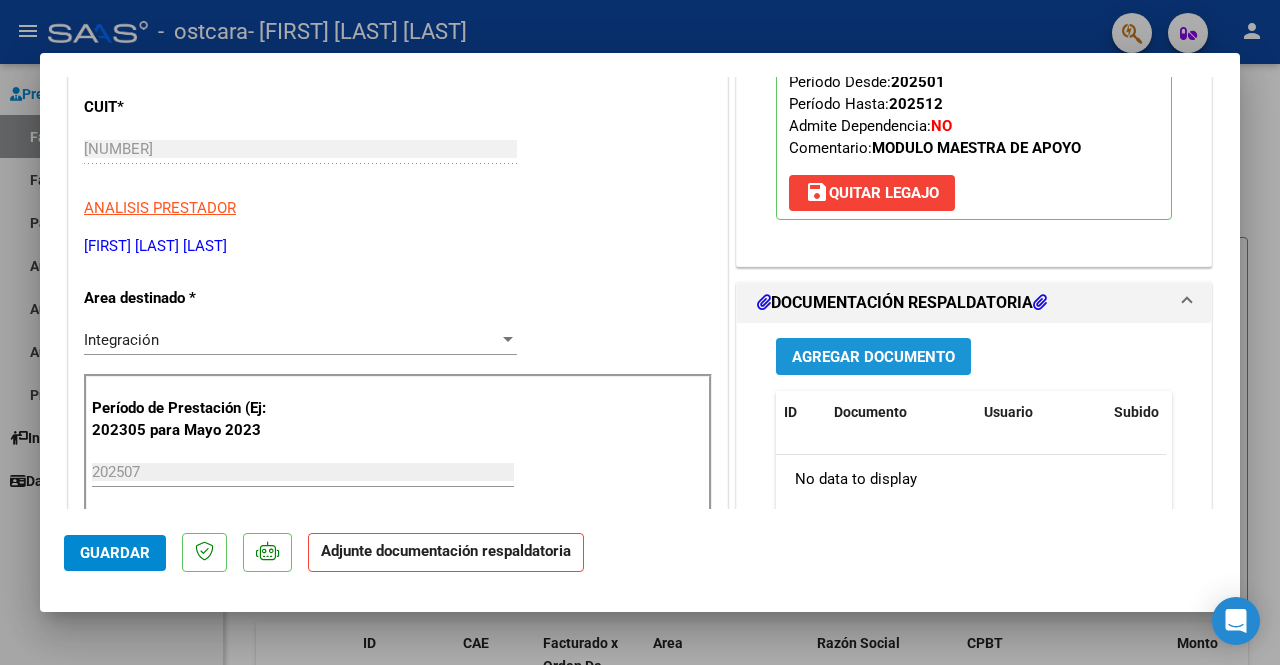 click on "Agregar Documento" at bounding box center [873, 356] 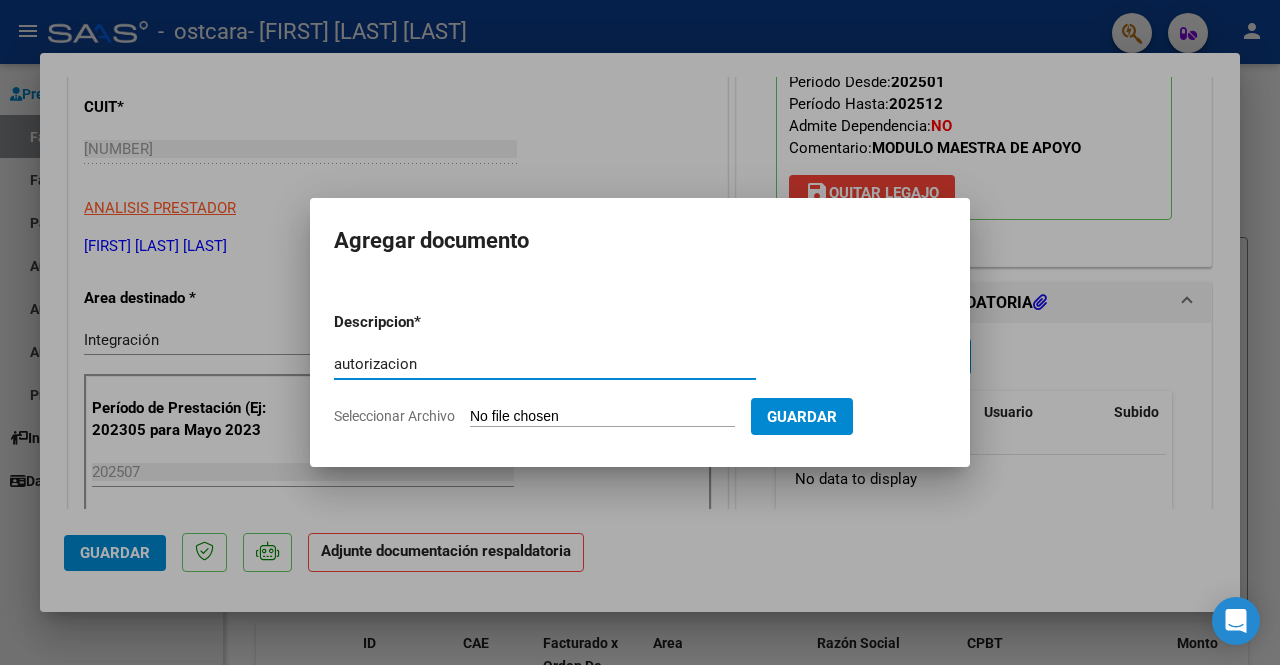 type on "autorizacion" 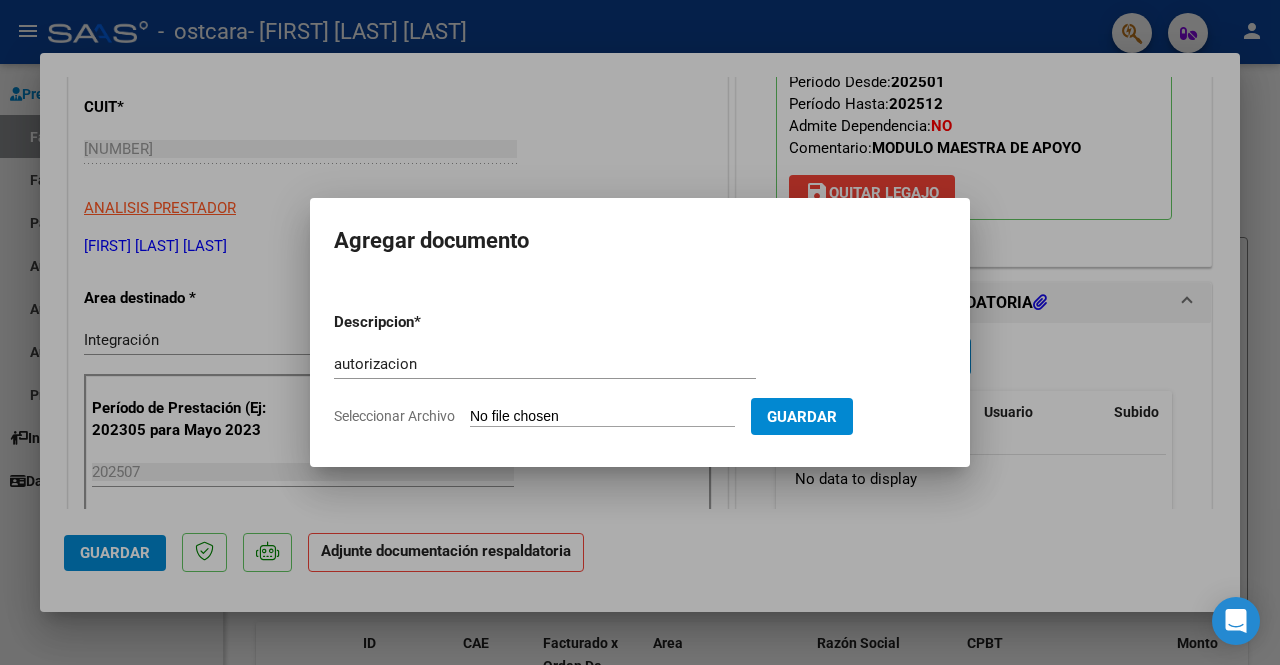 type on "C:\fakepath\[NAME] [LAST] AUT MAE 2025.pdf" 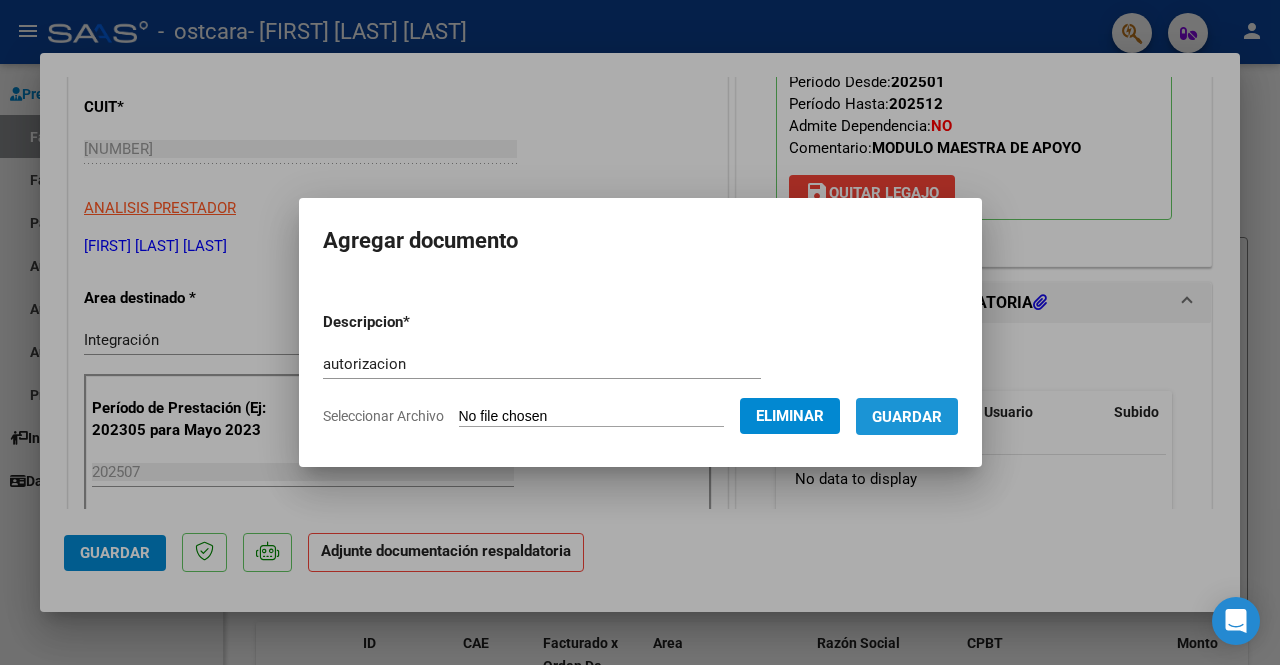 click on "Guardar" at bounding box center [907, 417] 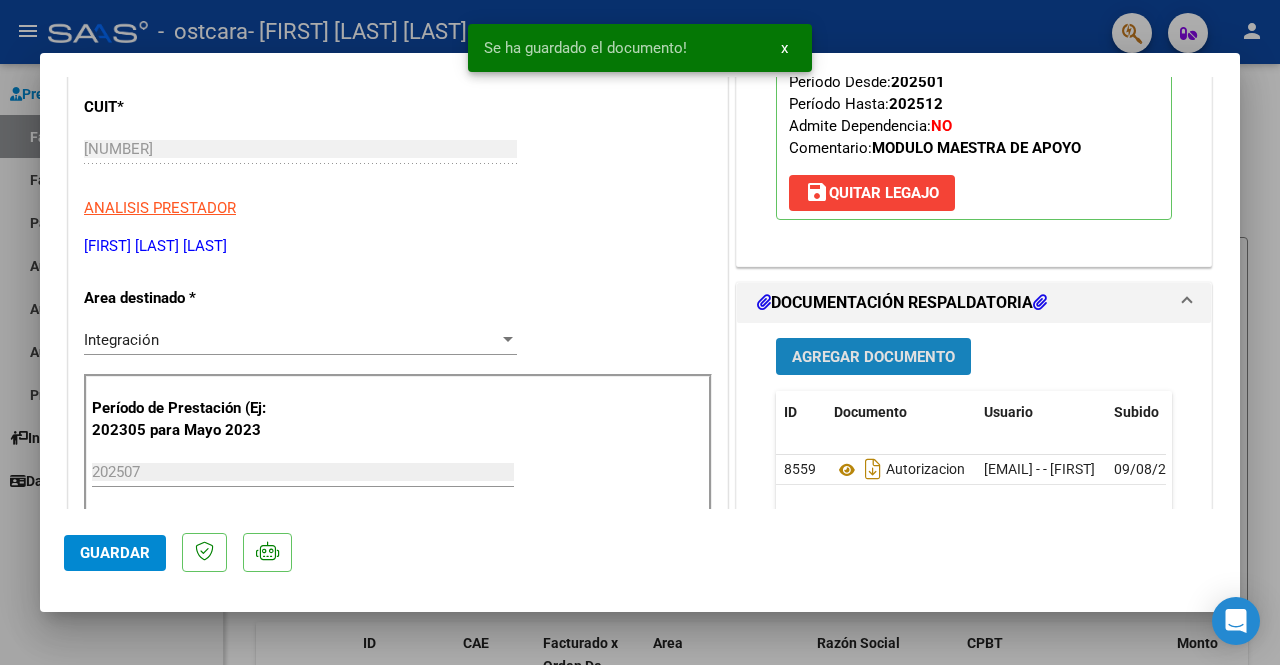 click on "Agregar Documento" at bounding box center [873, 357] 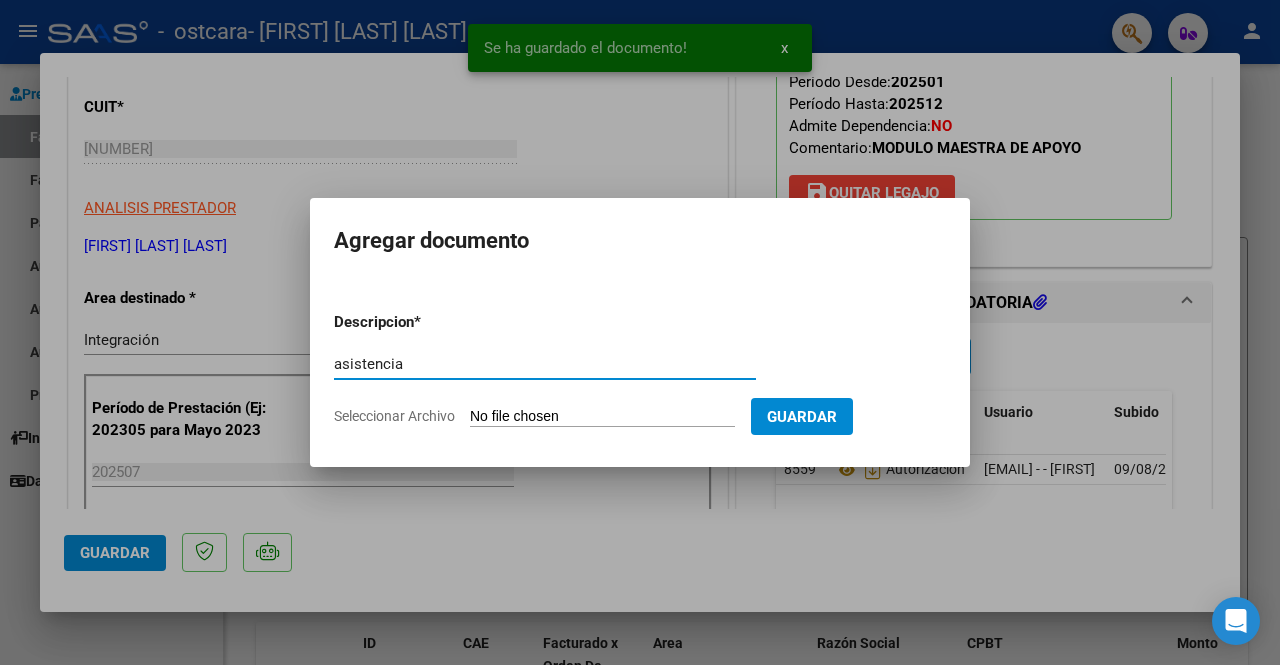 type on "asistencia" 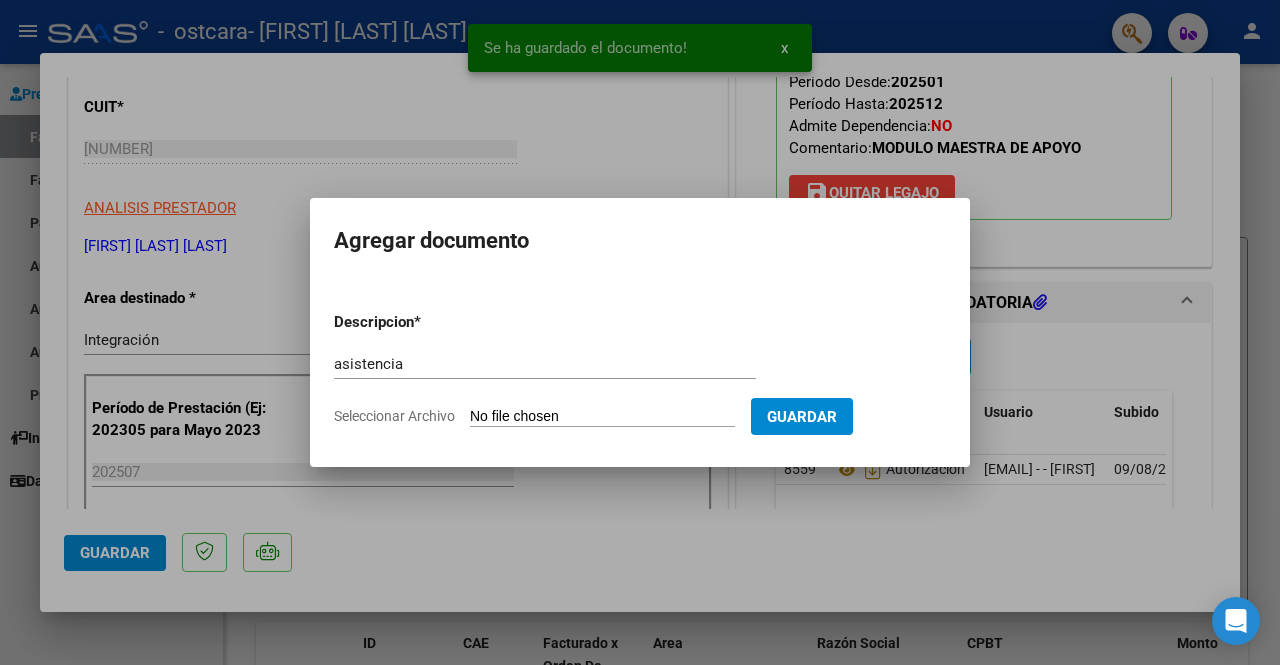 click on "Seleccionar Archivo" at bounding box center [602, 417] 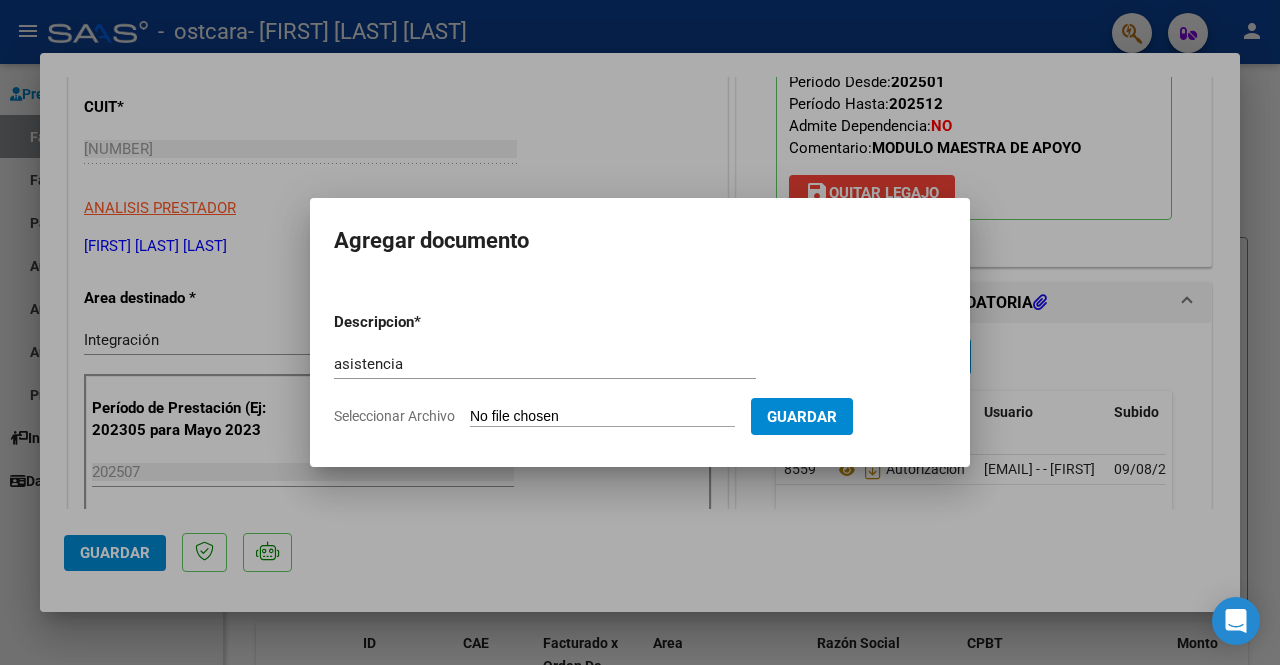 type on "C:\fakepath\asistencia [NAME] [LAST] julio 2025.pdf" 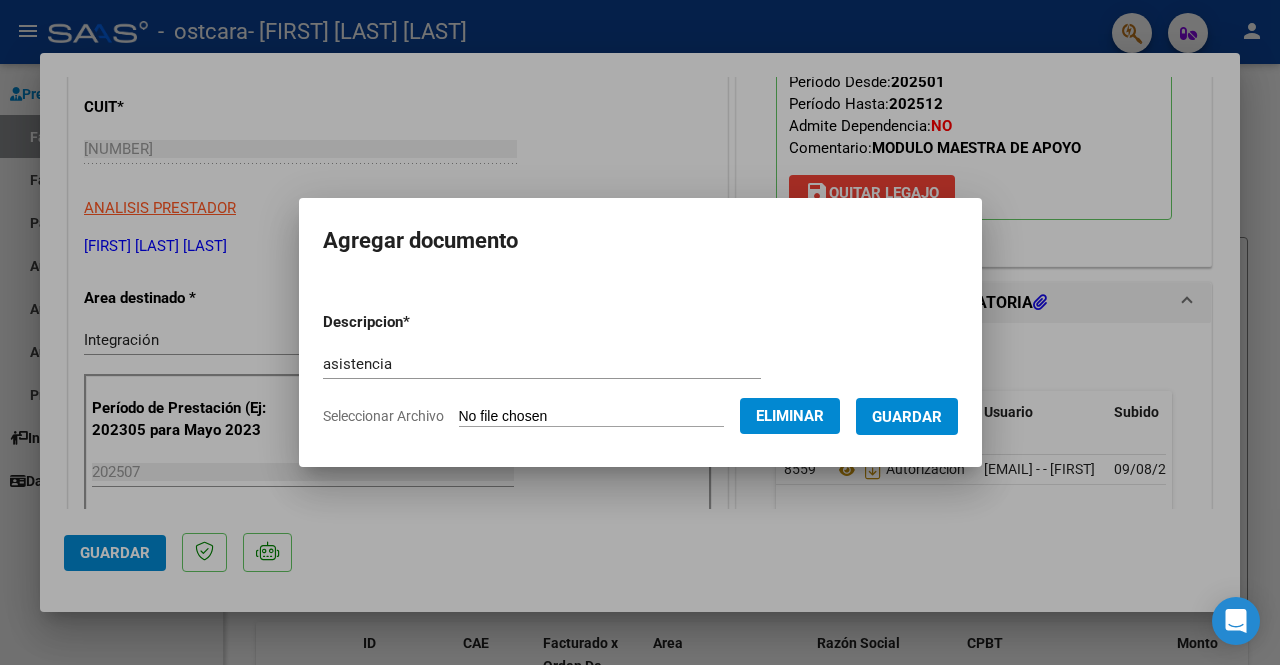 click on "Guardar" at bounding box center [907, 417] 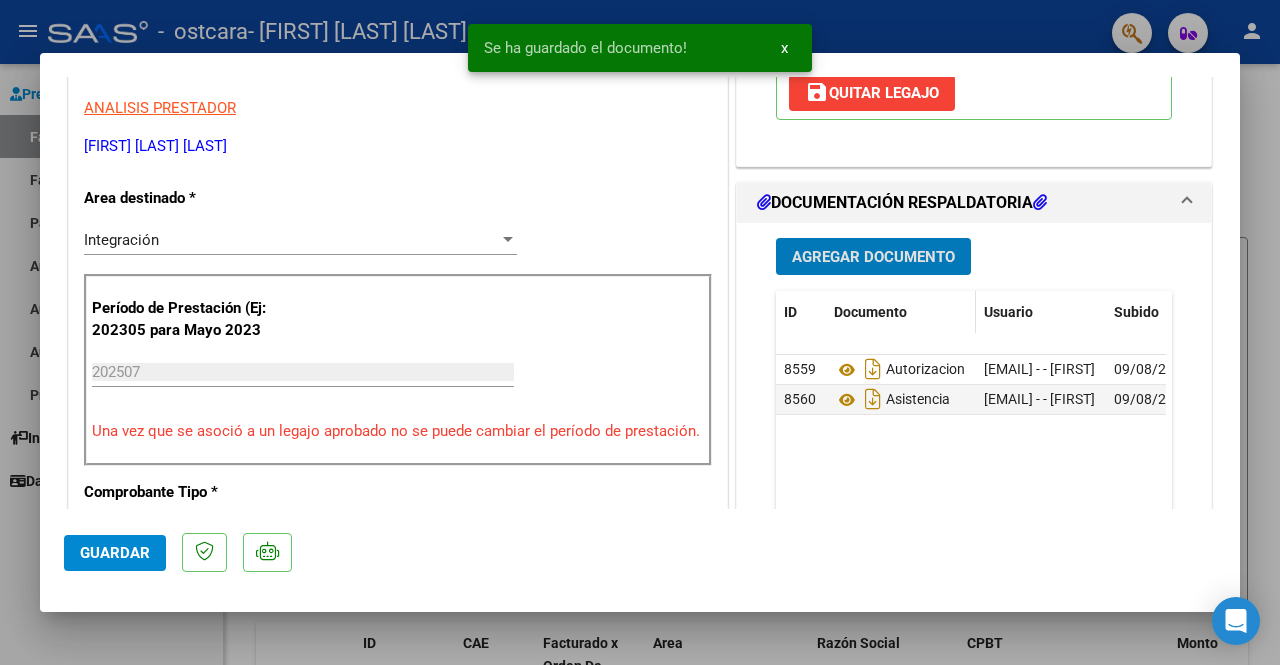 scroll, scrollTop: 500, scrollLeft: 0, axis: vertical 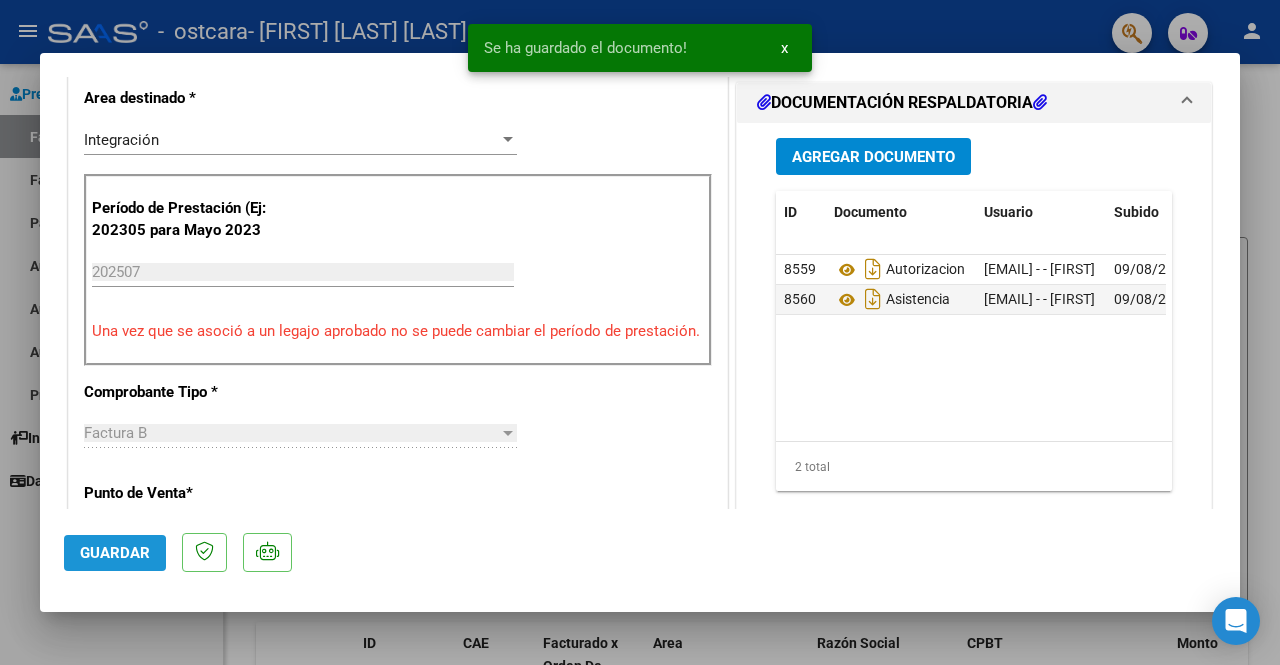 click on "Guardar" 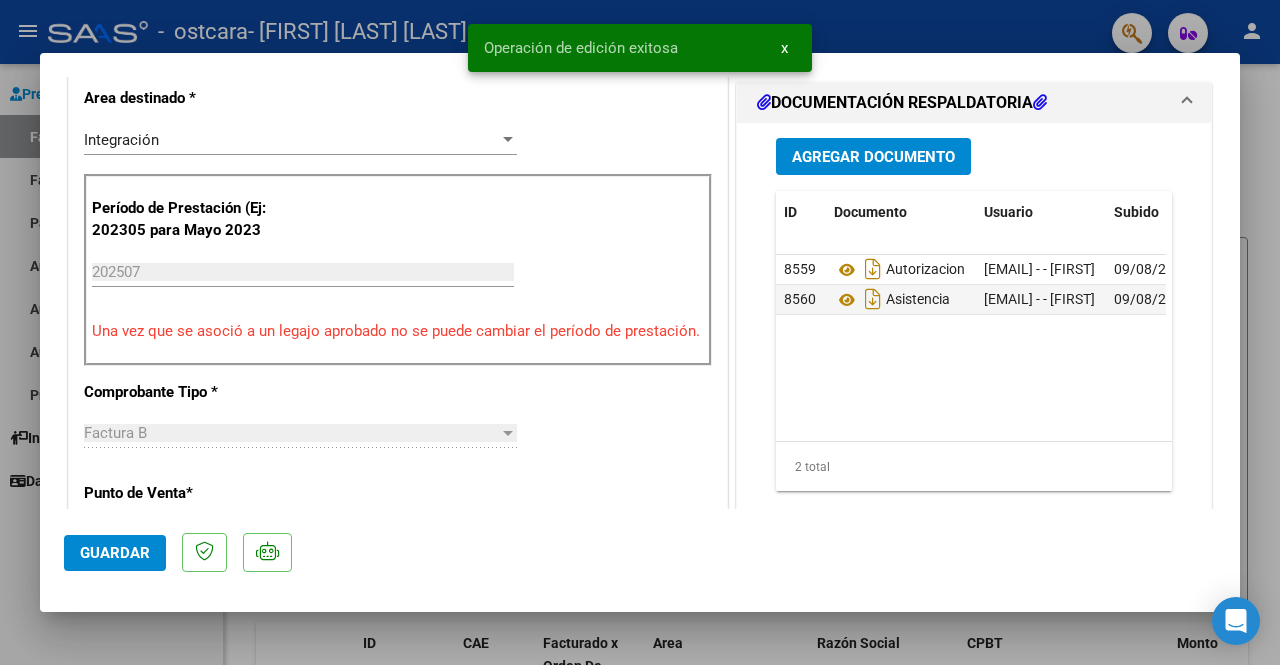 click at bounding box center [640, 332] 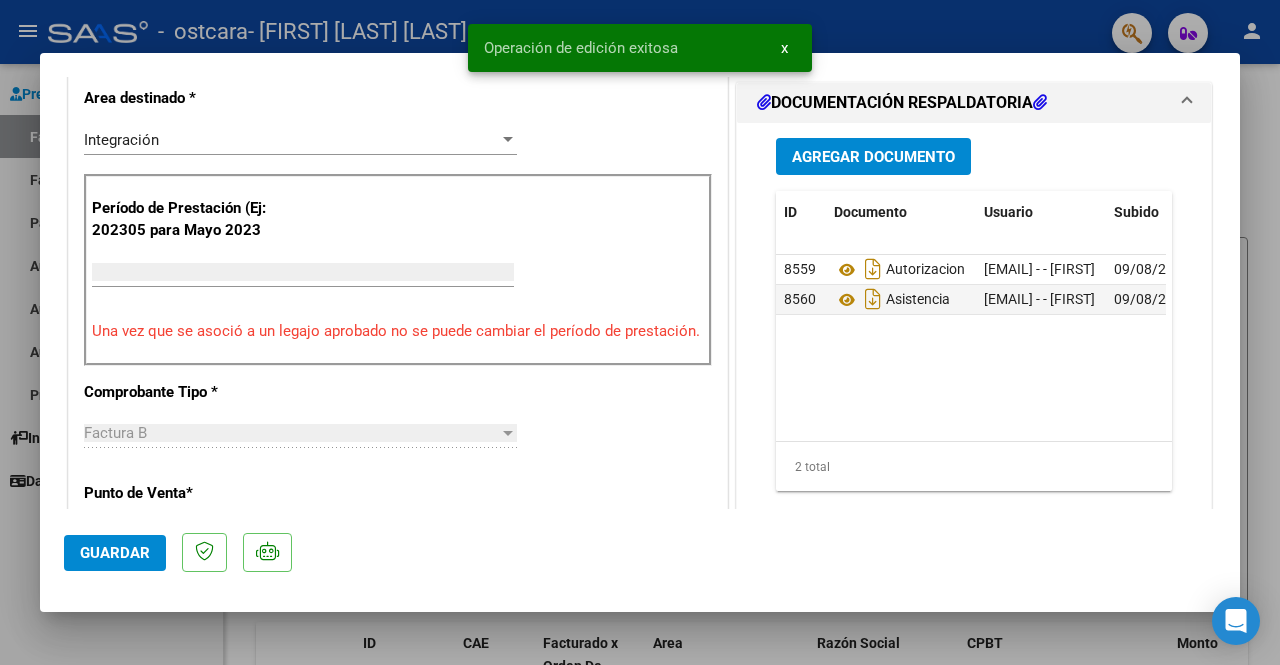 scroll, scrollTop: 414, scrollLeft: 0, axis: vertical 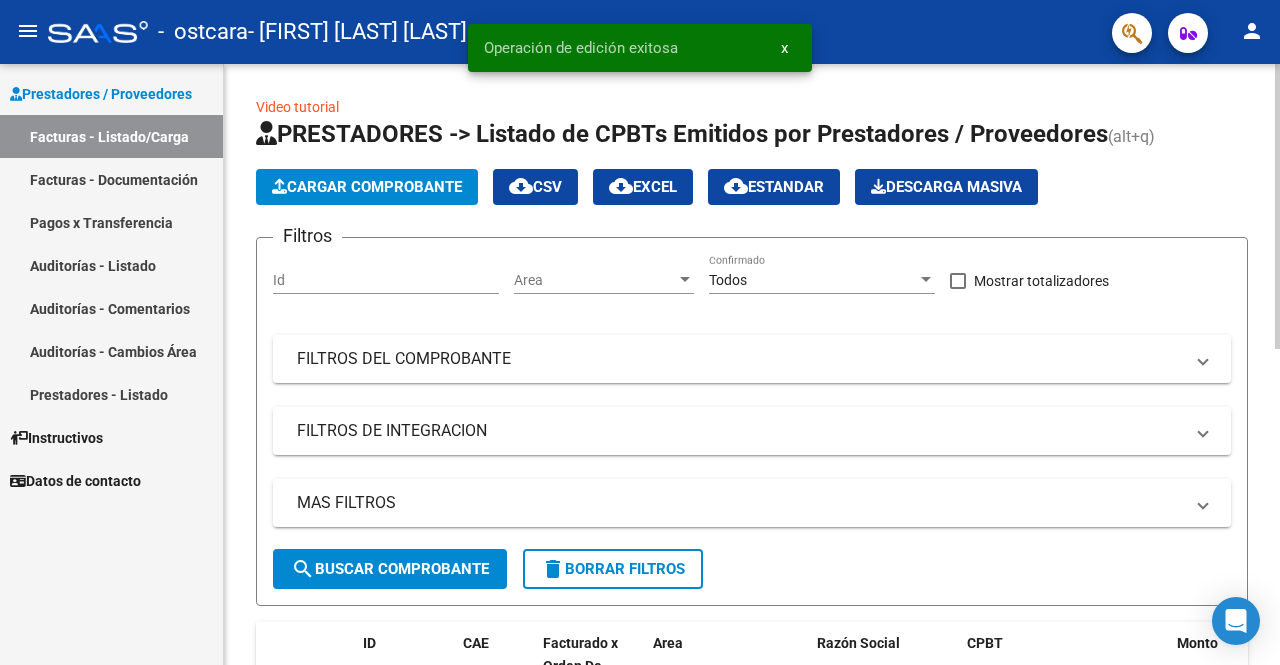 click on "Cargar Comprobante" 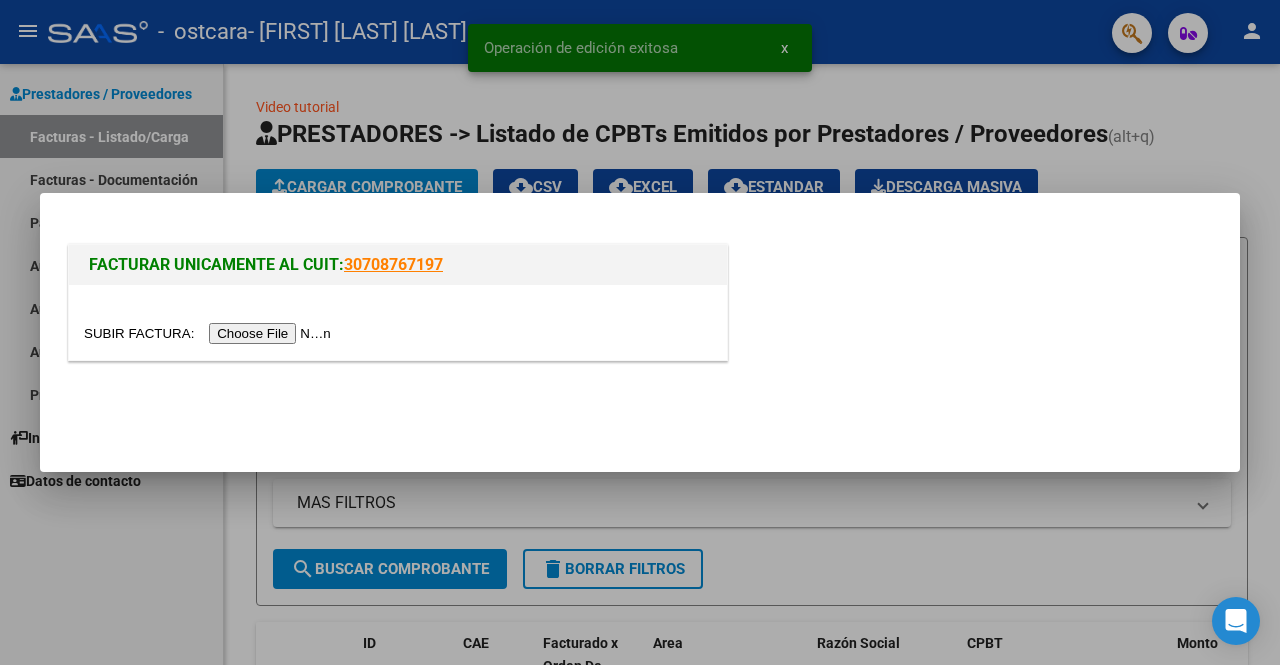 click at bounding box center [210, 333] 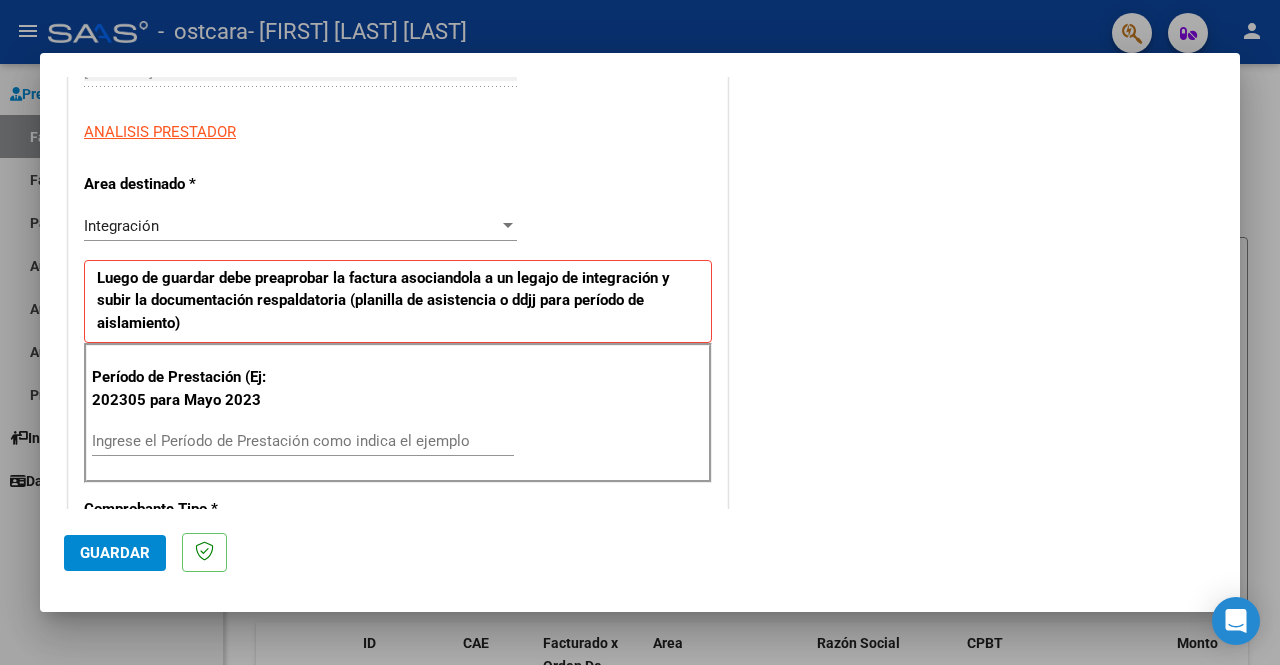 scroll, scrollTop: 400, scrollLeft: 0, axis: vertical 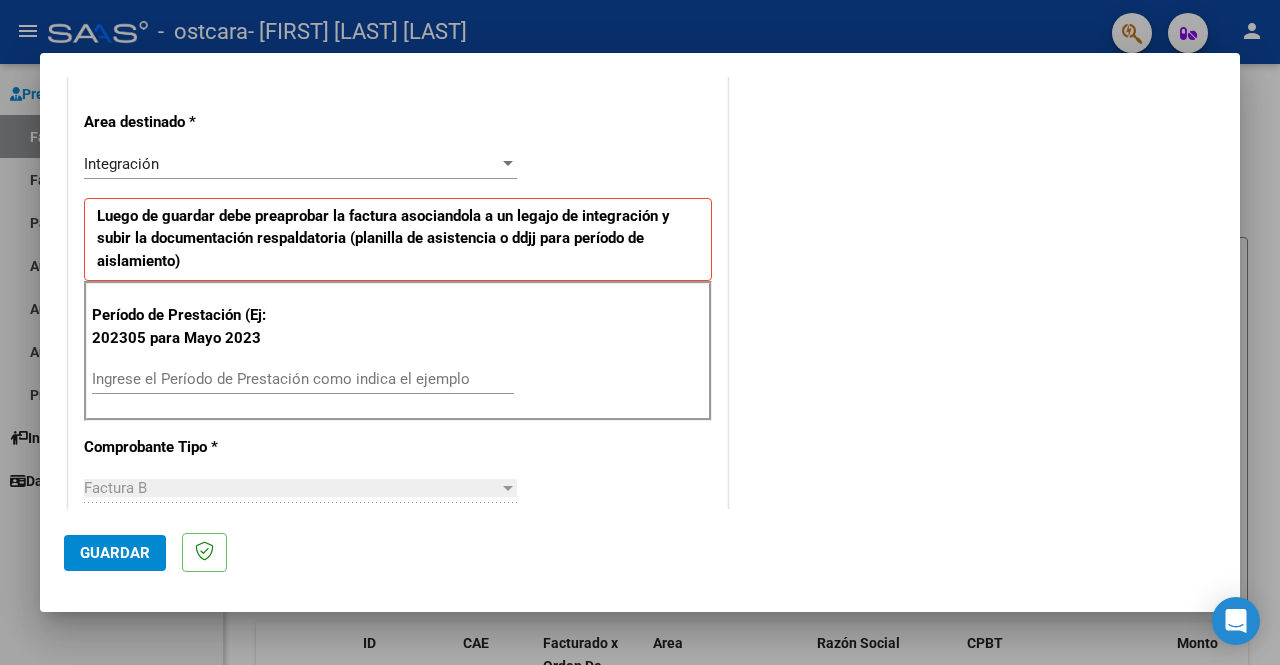 click on "Ingrese el Período de Prestación como indica el ejemplo" at bounding box center [303, 379] 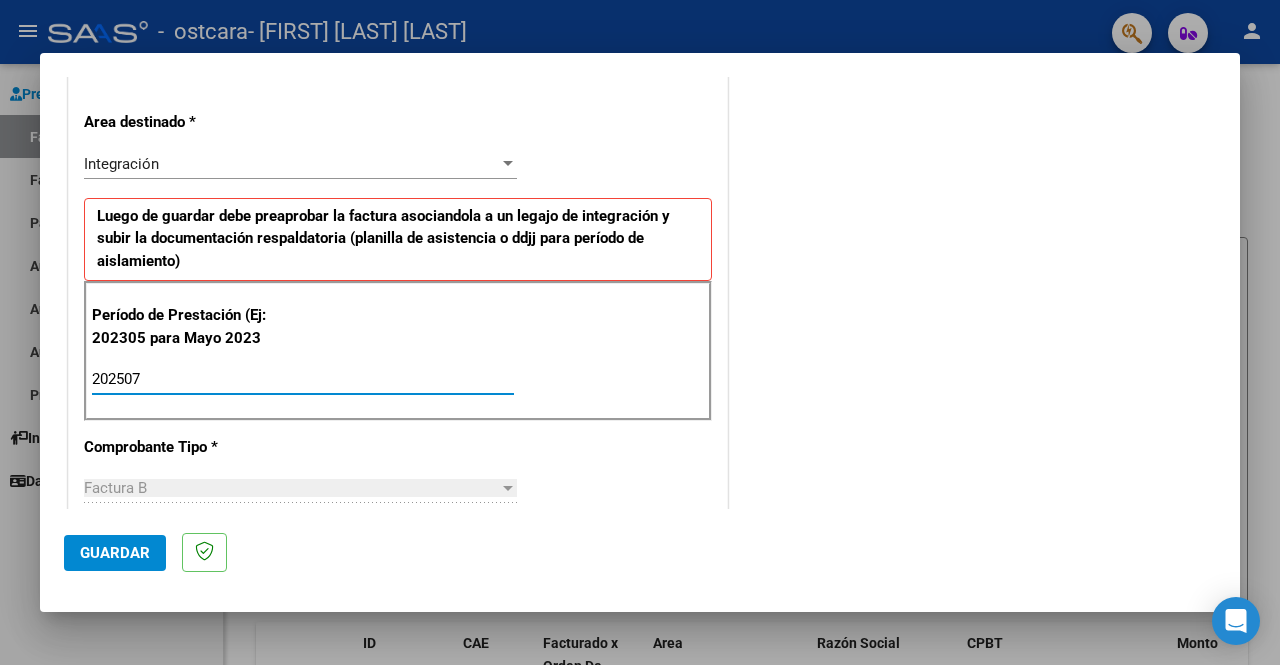 type on "202507" 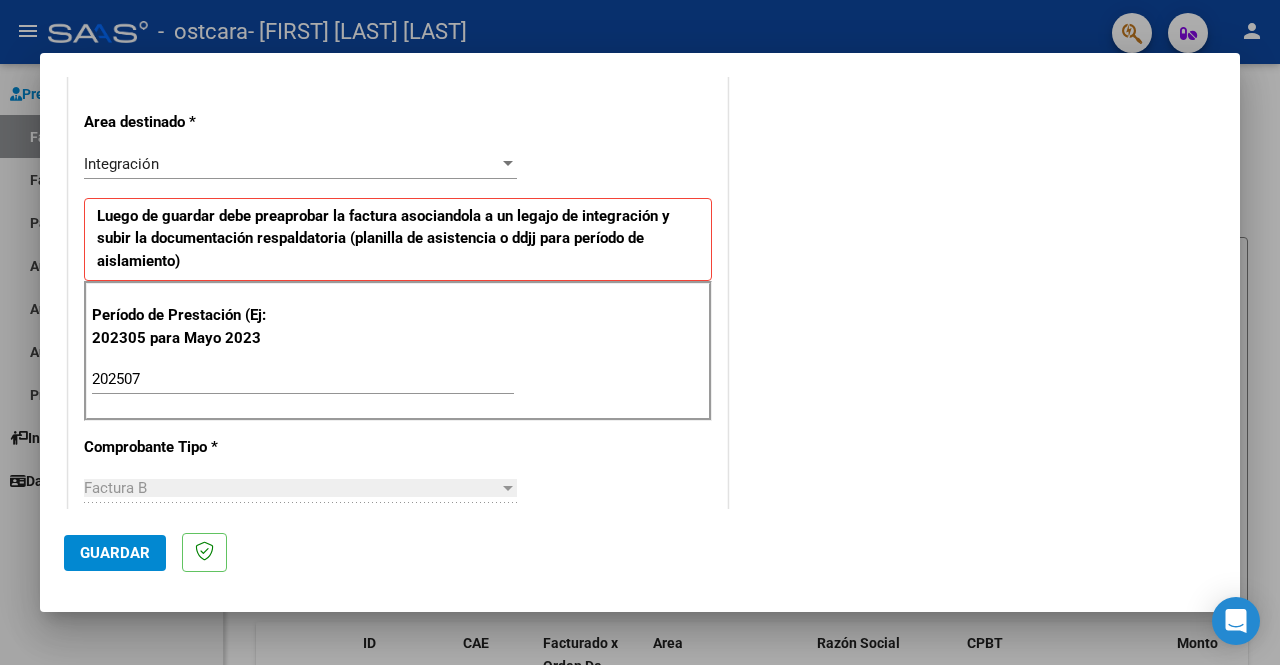 scroll, scrollTop: 700, scrollLeft: 0, axis: vertical 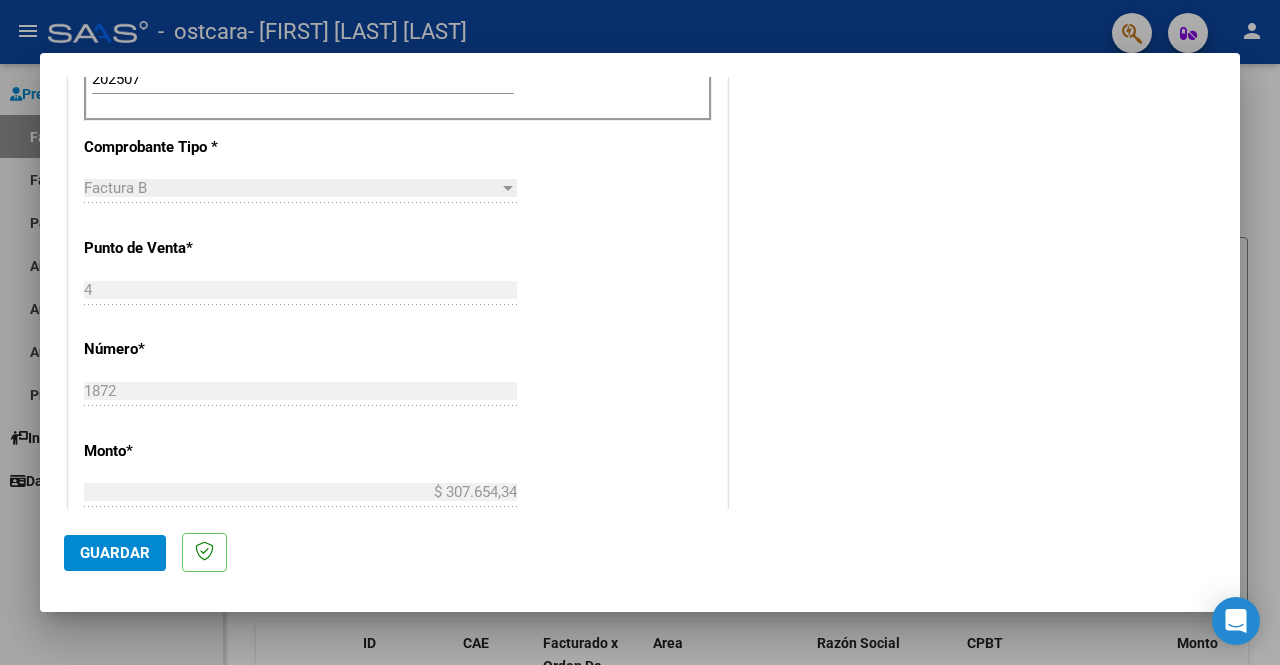 click on "Guardar" 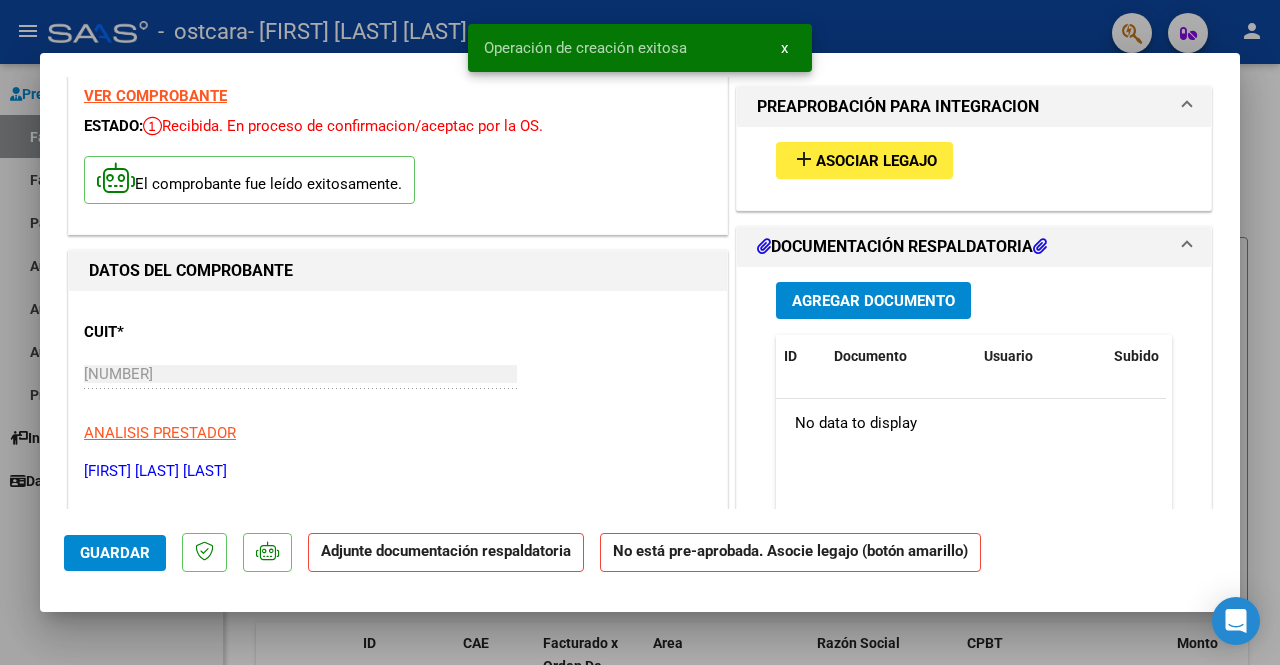 scroll, scrollTop: 0, scrollLeft: 0, axis: both 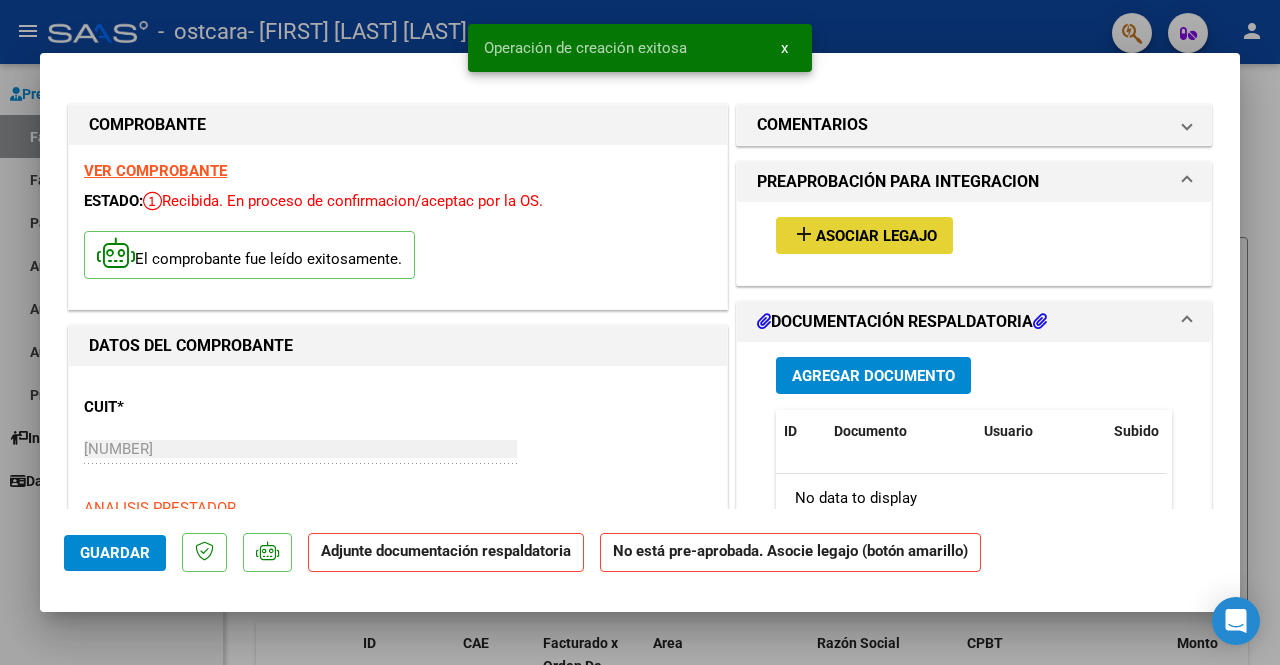 click on "Asociar Legajo" at bounding box center (876, 236) 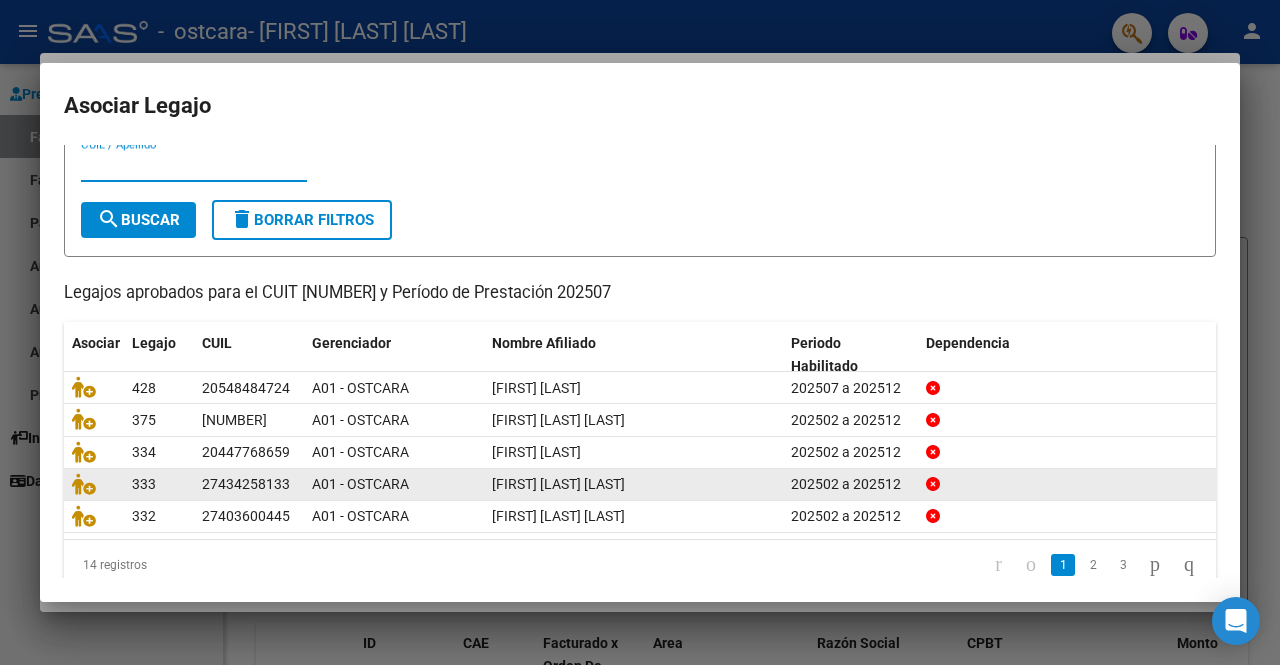 scroll, scrollTop: 84, scrollLeft: 0, axis: vertical 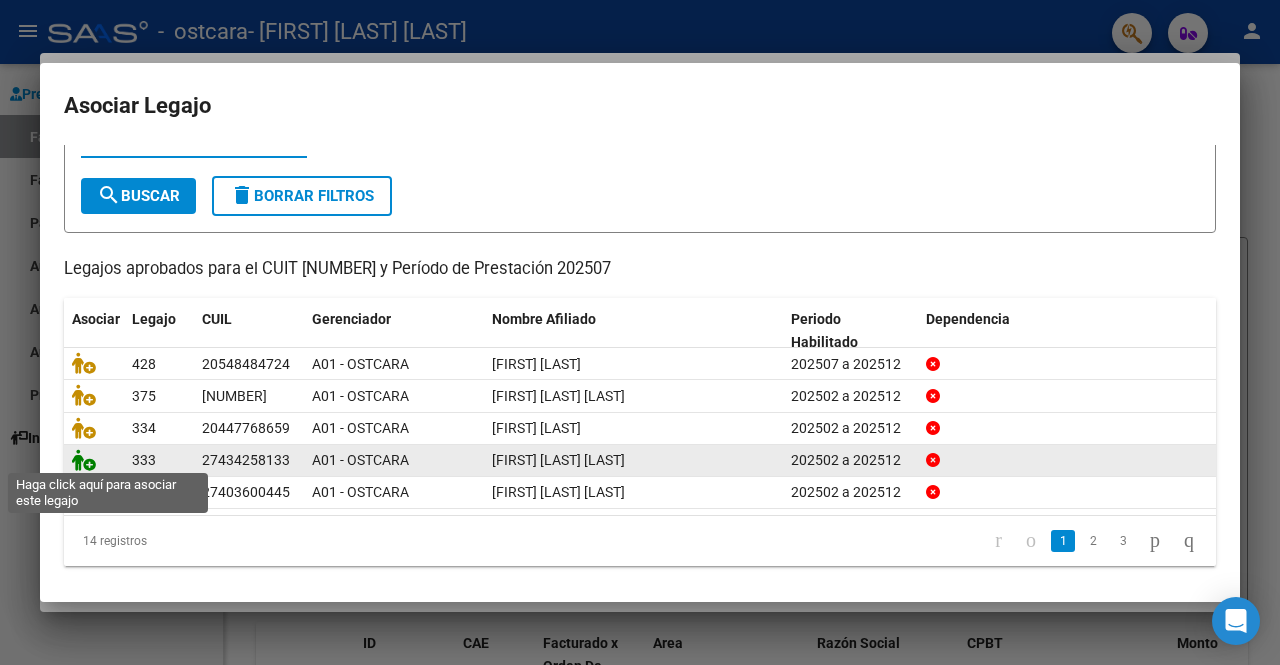 click 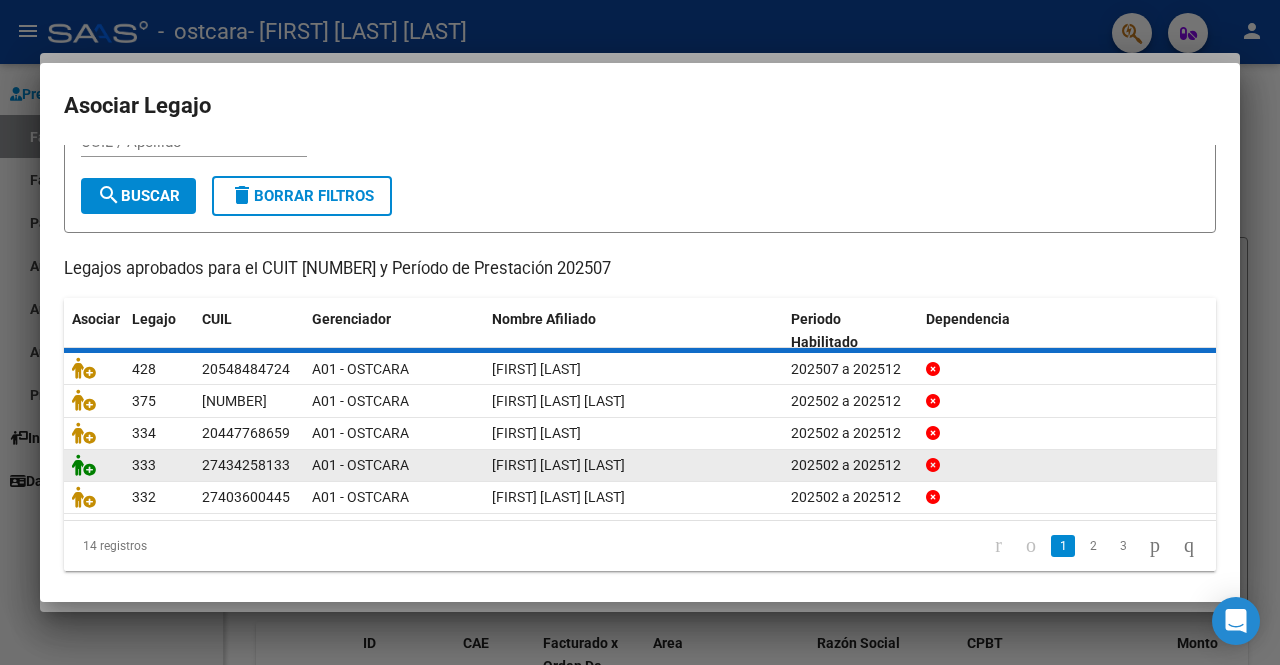 scroll, scrollTop: 0, scrollLeft: 0, axis: both 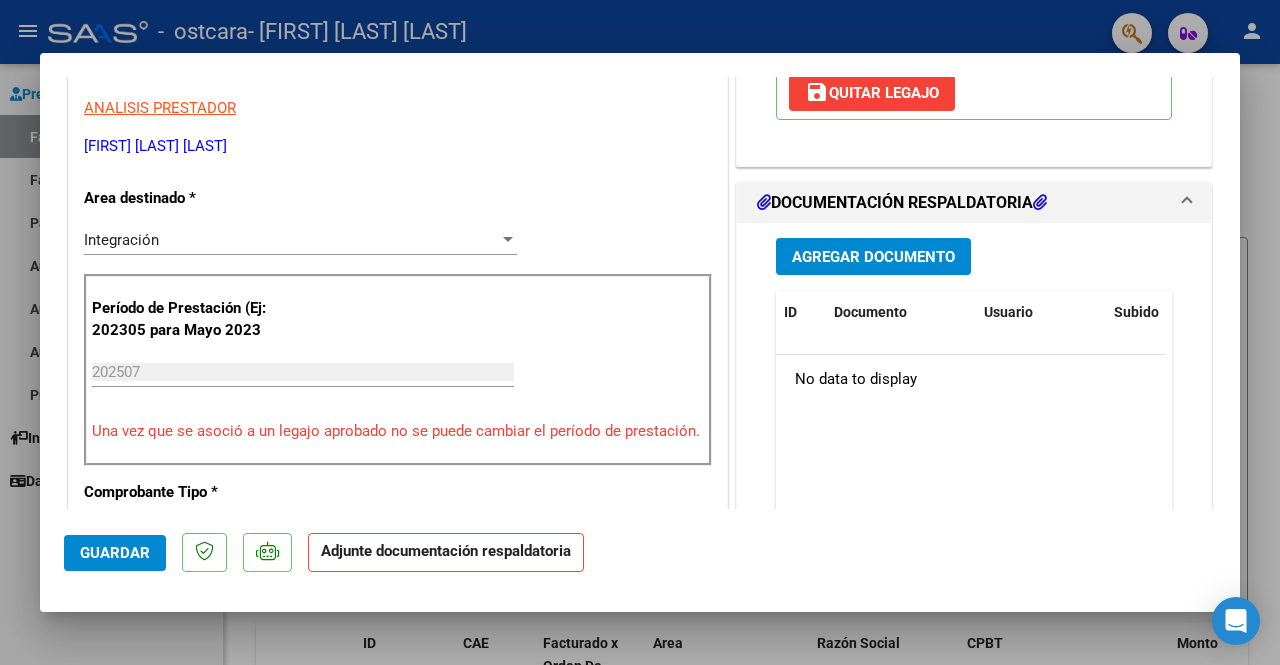 click on "Agregar Documento" at bounding box center [873, 257] 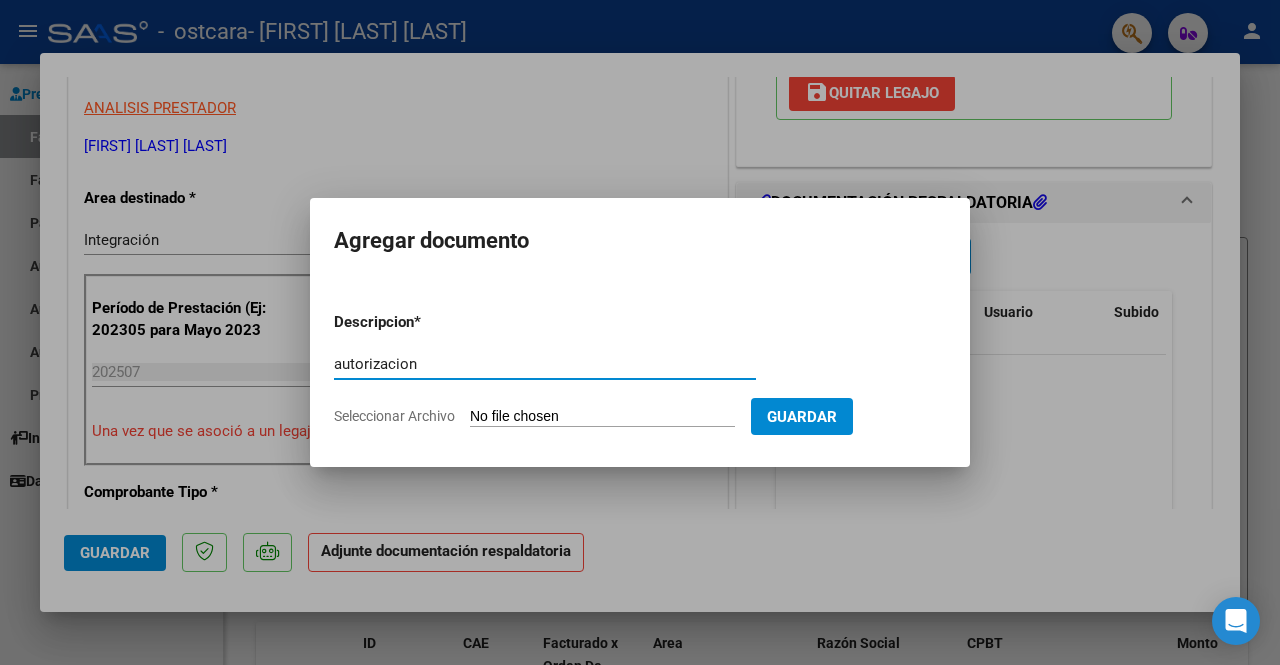 type on "autorizacion" 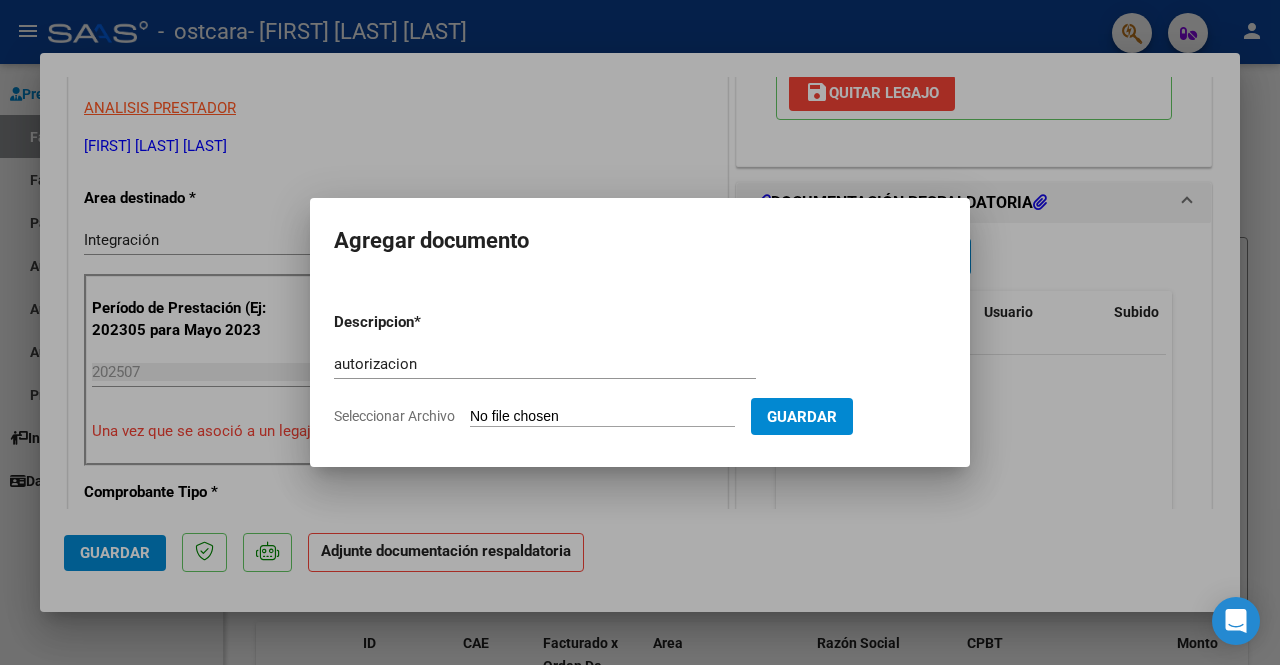 click on "Seleccionar Archivo" at bounding box center [602, 417] 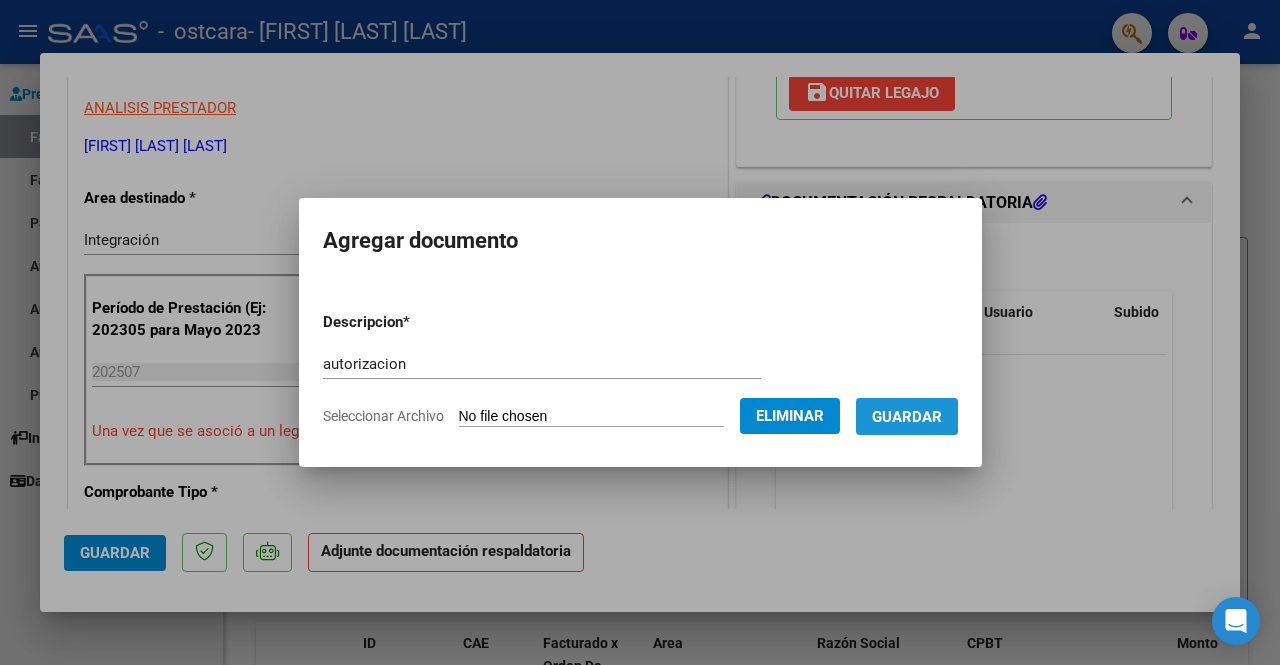 click on "Guardar" at bounding box center [907, 417] 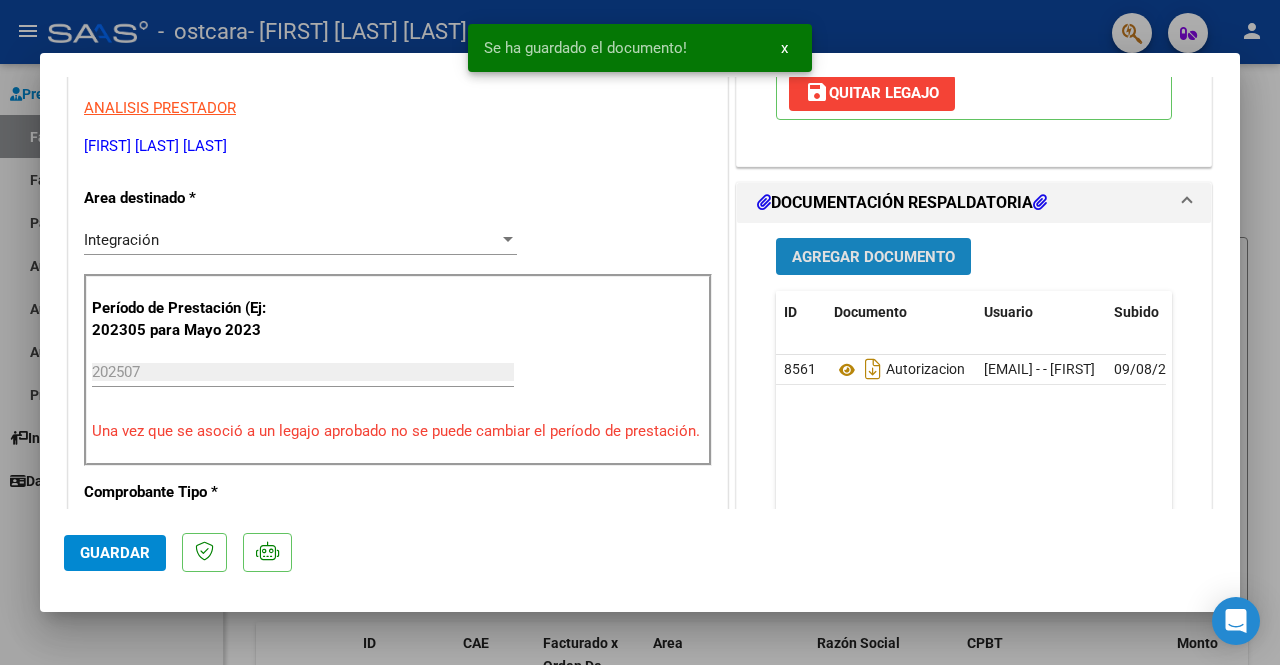 click on "Agregar Documento" at bounding box center [873, 257] 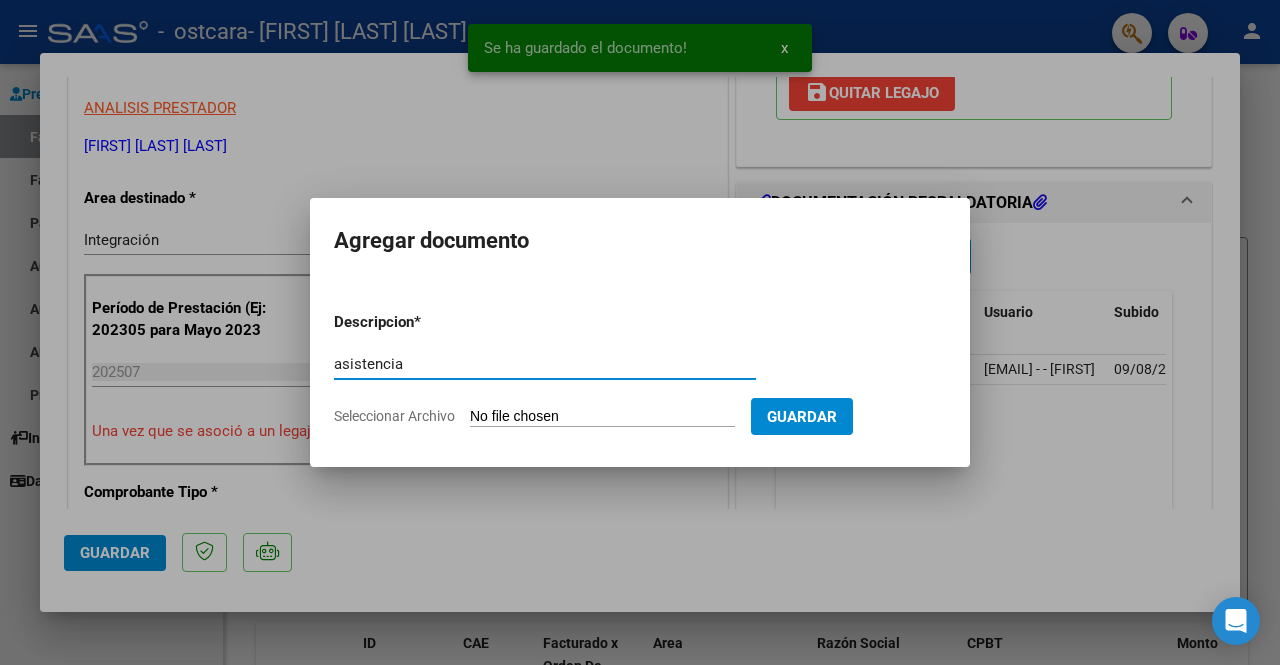 type on "asistencia" 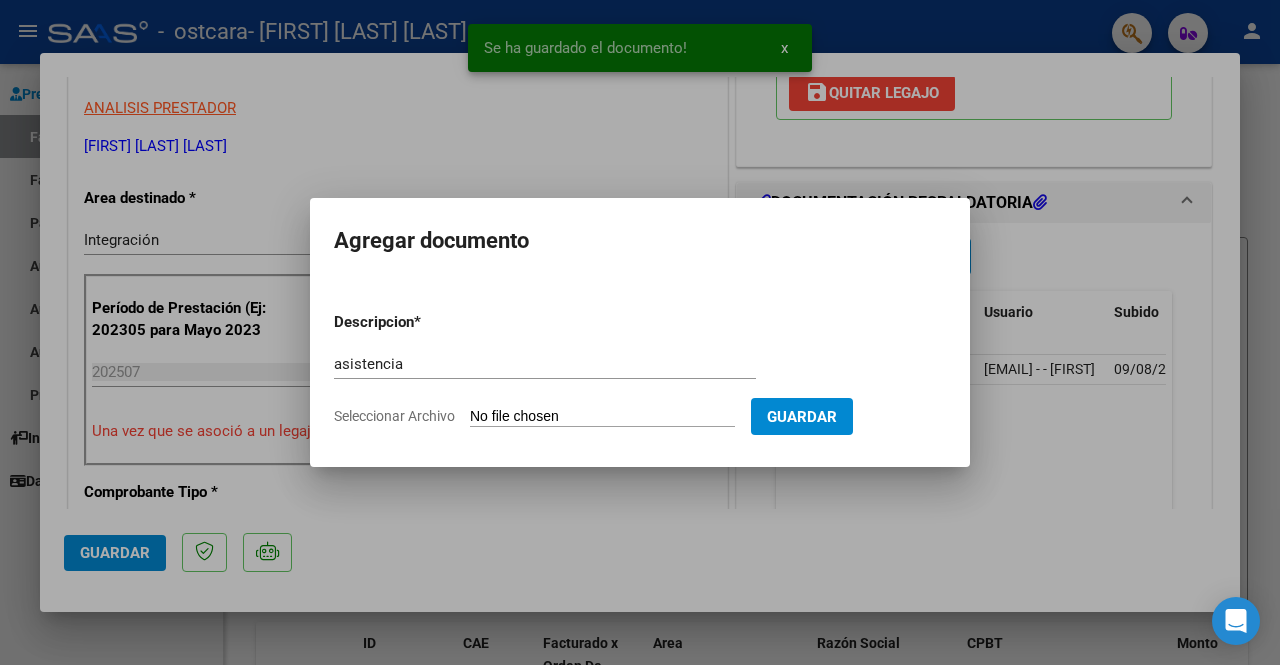 click on "Seleccionar Archivo" at bounding box center [602, 417] 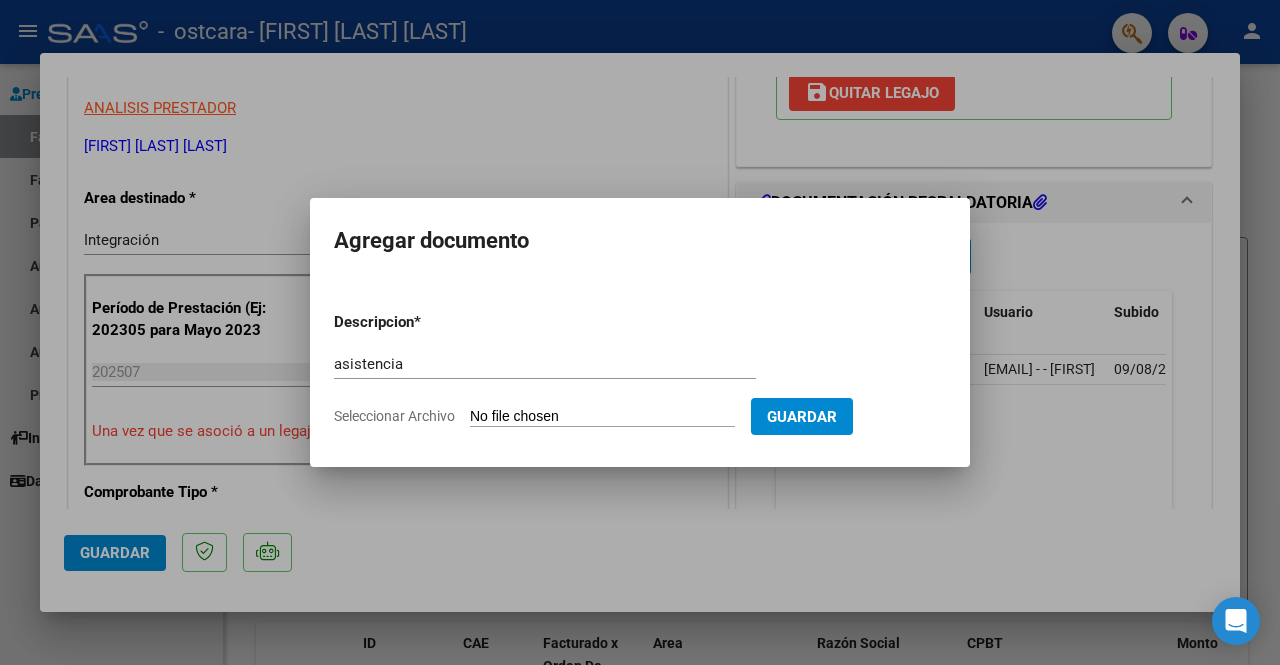 type on "C:\fakepath\asistencia [NAME] [LAST] julio 2025.pdf" 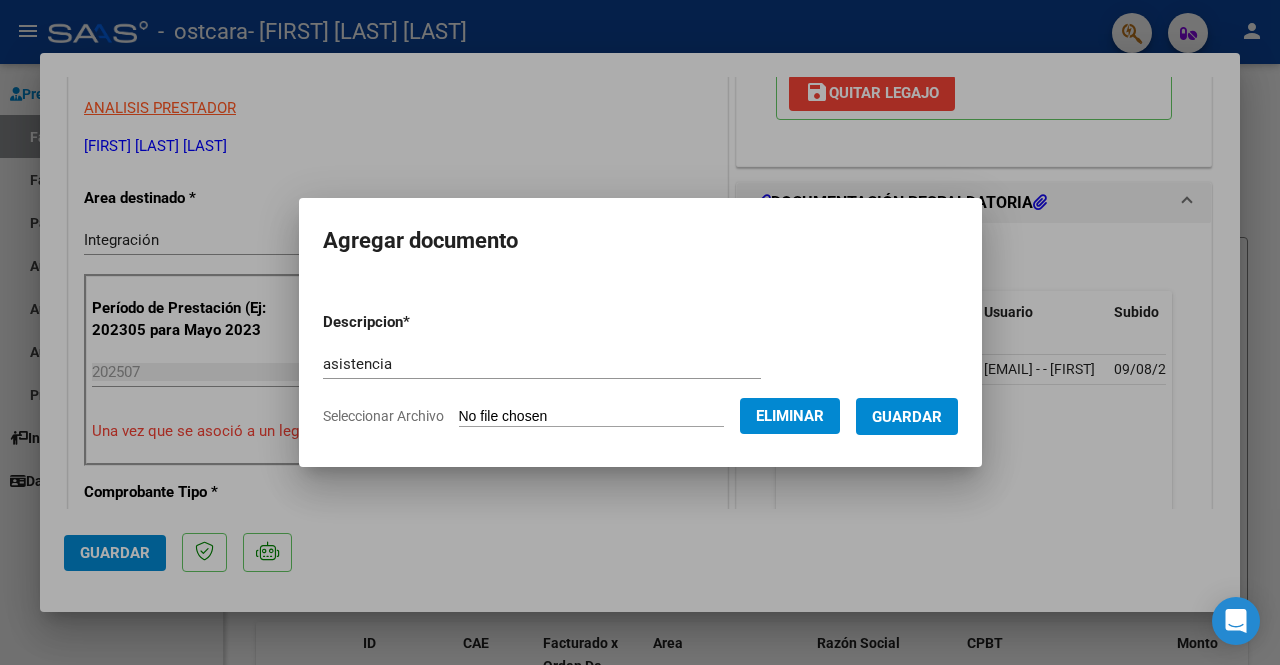 click on "Guardar" at bounding box center (907, 417) 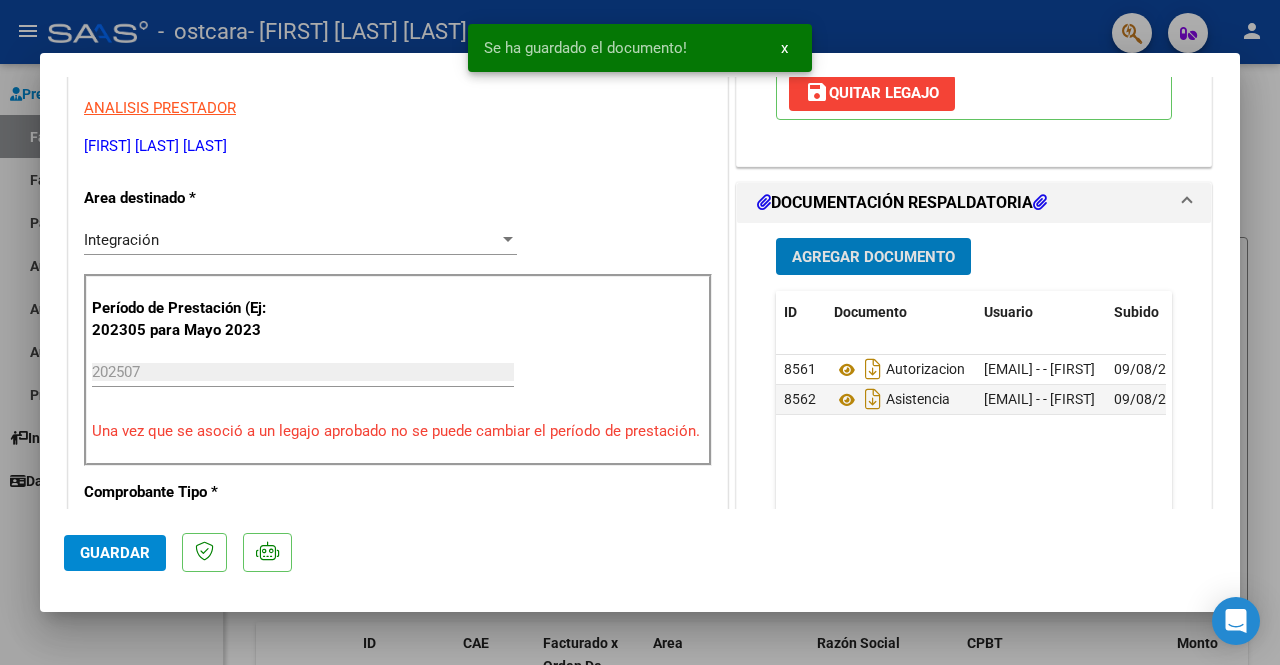 click on "Guardar" 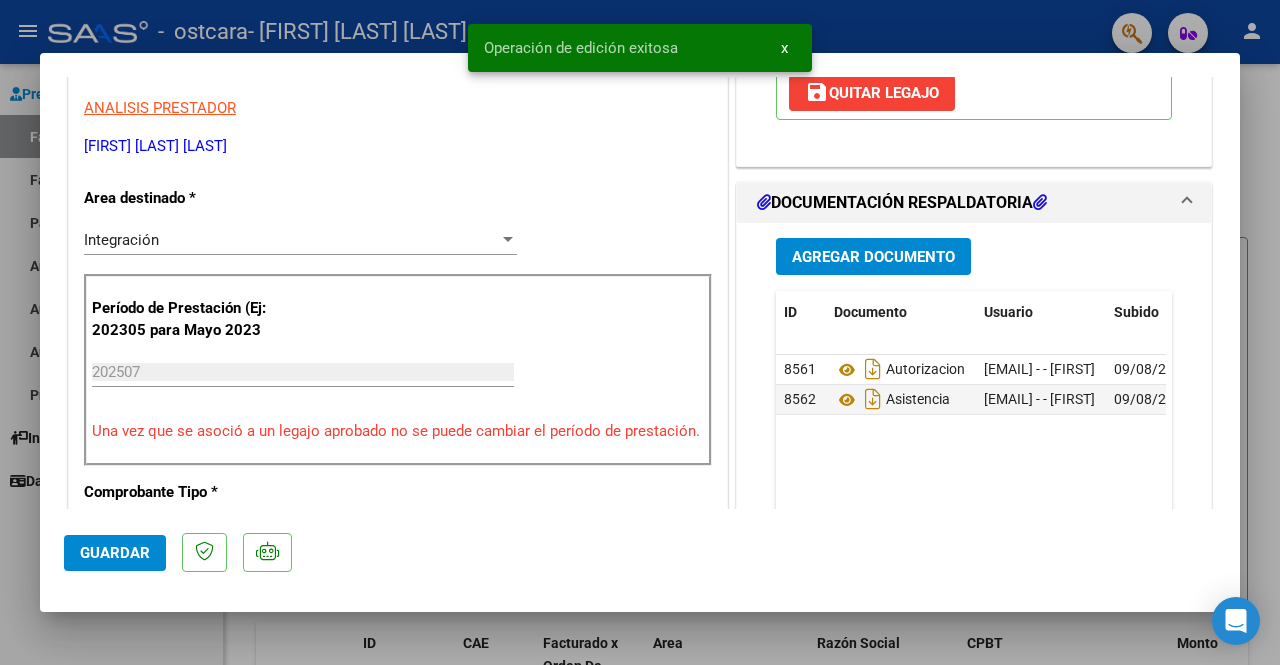 click at bounding box center (640, 332) 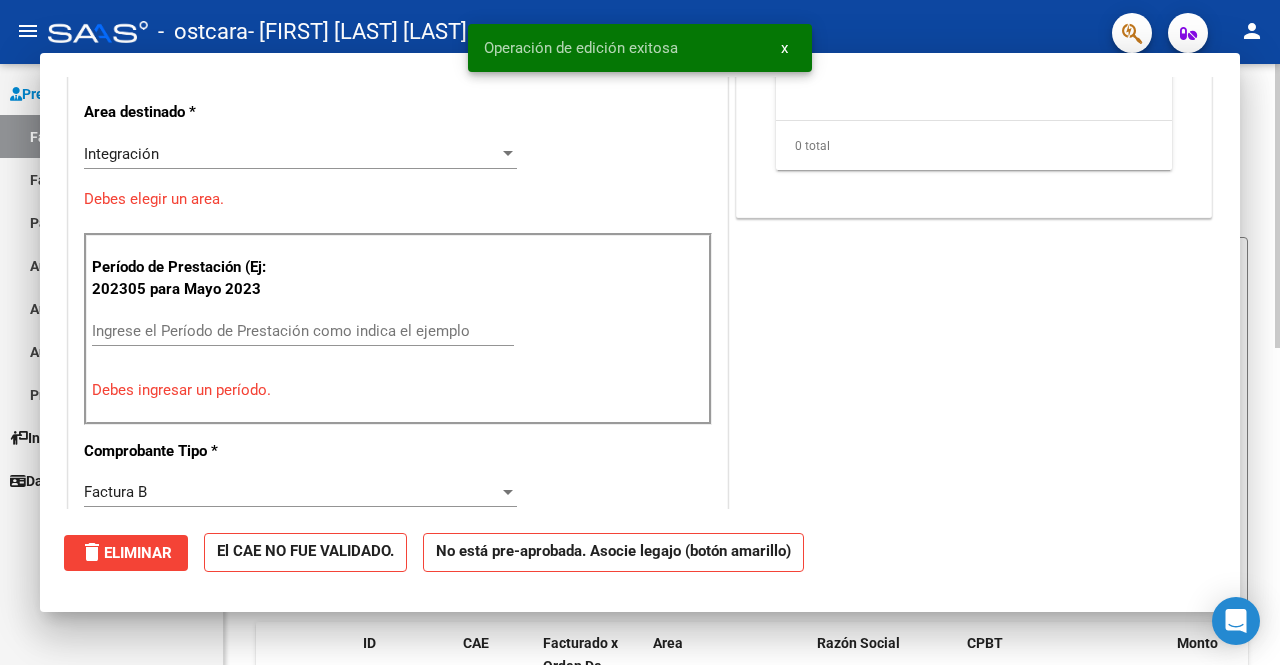 scroll, scrollTop: 340, scrollLeft: 0, axis: vertical 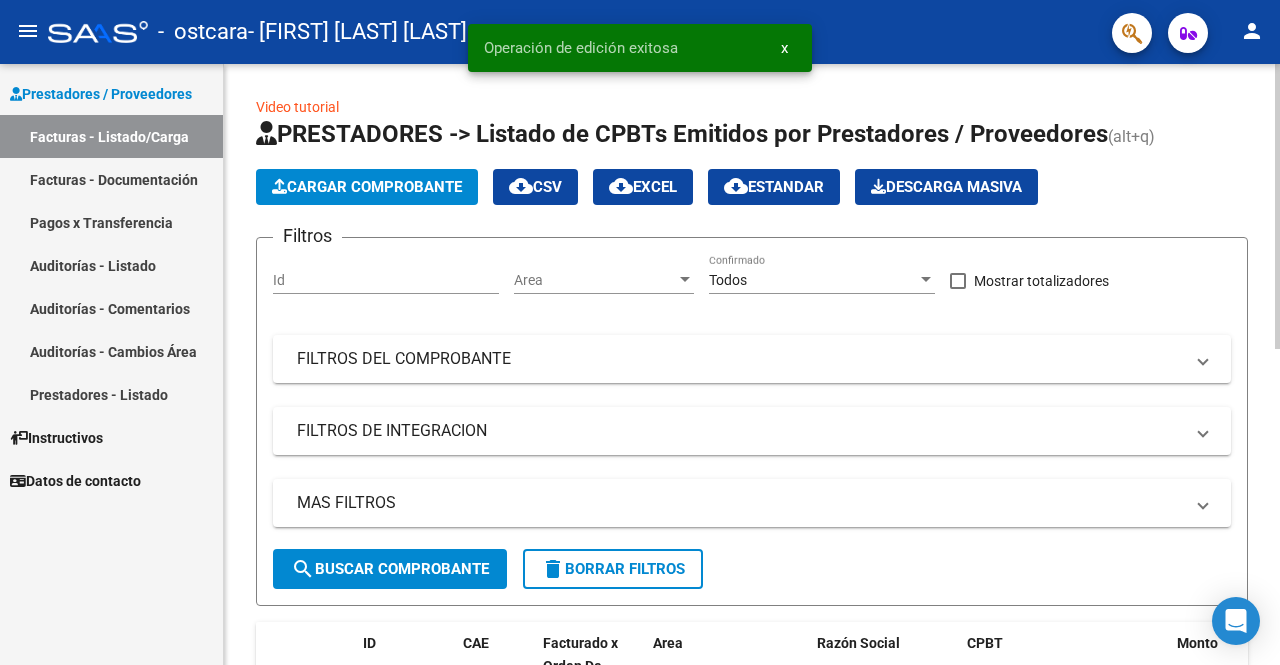 click on "PRESTADORES -> Listado de CPBTs Emitidos por Prestadores / Proveedores (alt+q)   Cargar Comprobante
cloud_download  CSV  cloud_download  EXCEL  cloud_download  Estandar   Descarga Masiva
Filtros Id Area Area Todos Confirmado   Mostrar totalizadores   FILTROS DEL COMPROBANTE  Comprobante Tipo Comprobante Tipo Start date – End date Fec. Comprobante Desde / Hasta Días Emisión Desde(cant. días) Días Emisión Hasta(cant. días) CUIT / Razón Social Pto. Venta Nro. Comprobante Código SSS CAE Válido CAE Válido Todos Cargado Módulo Hosp. Todos Tiene facturacion Apócrifa Hospital Refes  FILTROS DE INTEGRACION  Período De Prestación Campos del Archivo de Rendición Devuelto x SSS (dr_envio) Todos Rendido x SSS (dr_envio) Tipo de Registro Tipo de Registro Período Presentación Período Presentación Campos del Legajo Asociado (preaprobación) Afiliado Legajo (cuil/nombre) Todos Solo facturas preaprobadas  MAS FILTROS  Todos Con Doc. Respaldatoria Todos Con Trazabilidad Todos Asociado a Expediente Sur" 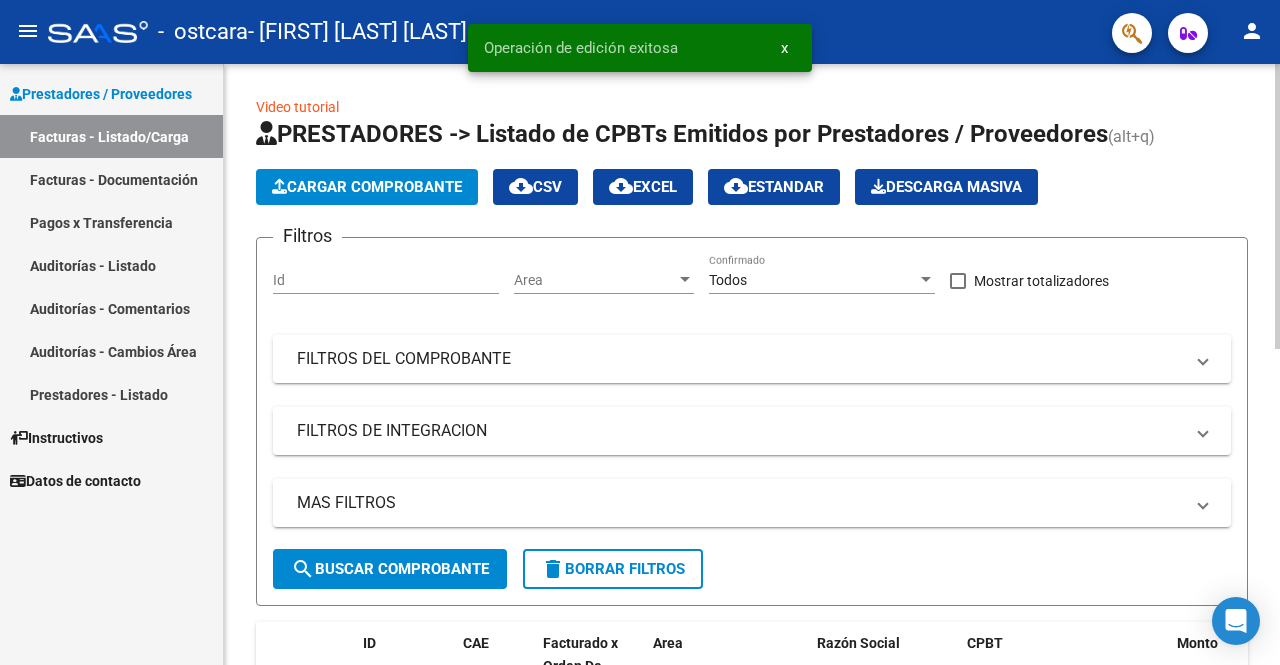 click on "Cargar Comprobante" 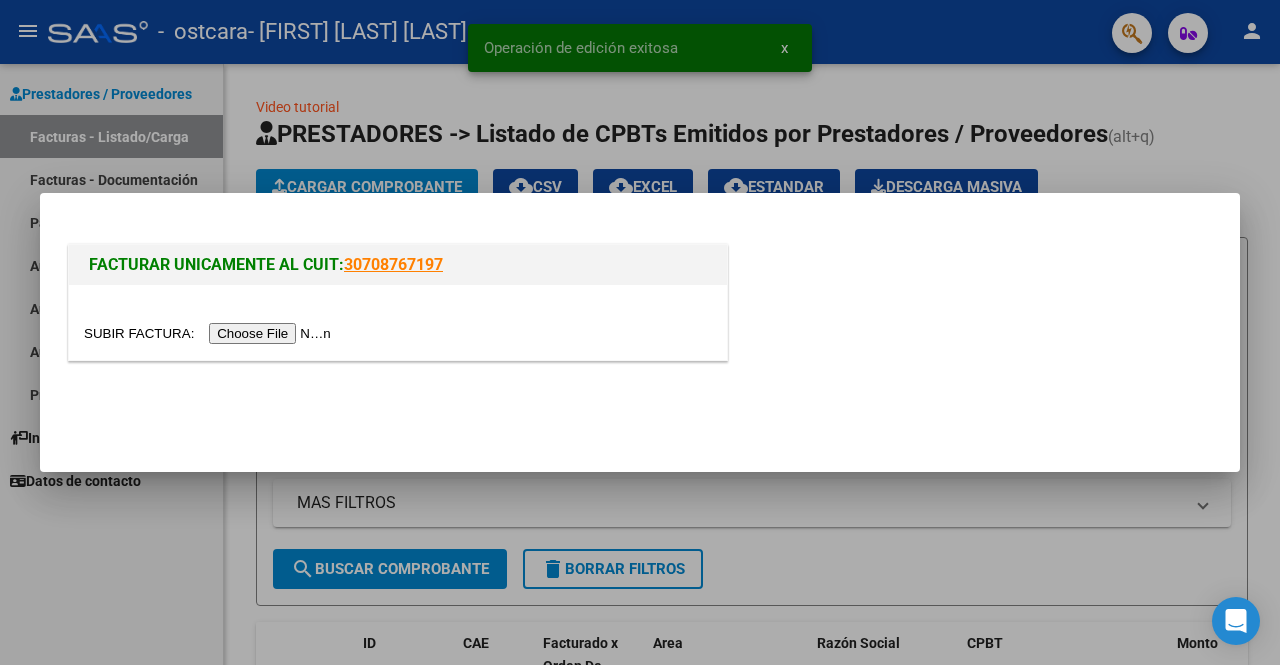 click at bounding box center (210, 333) 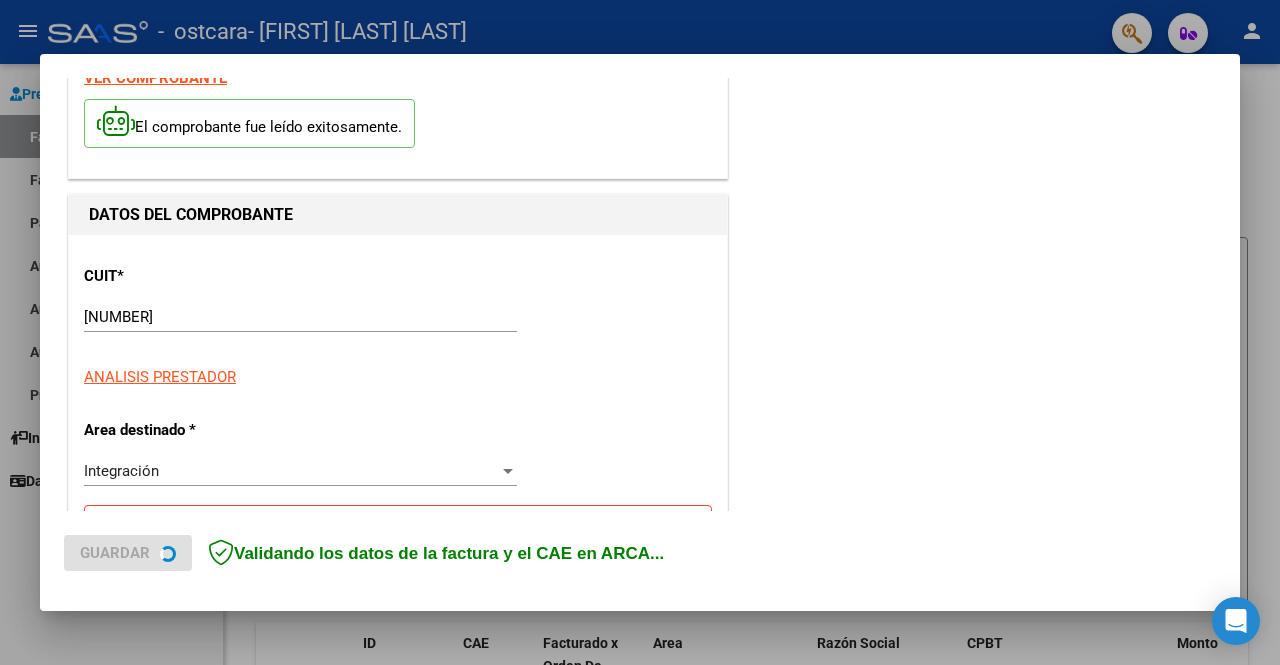 scroll, scrollTop: 300, scrollLeft: 0, axis: vertical 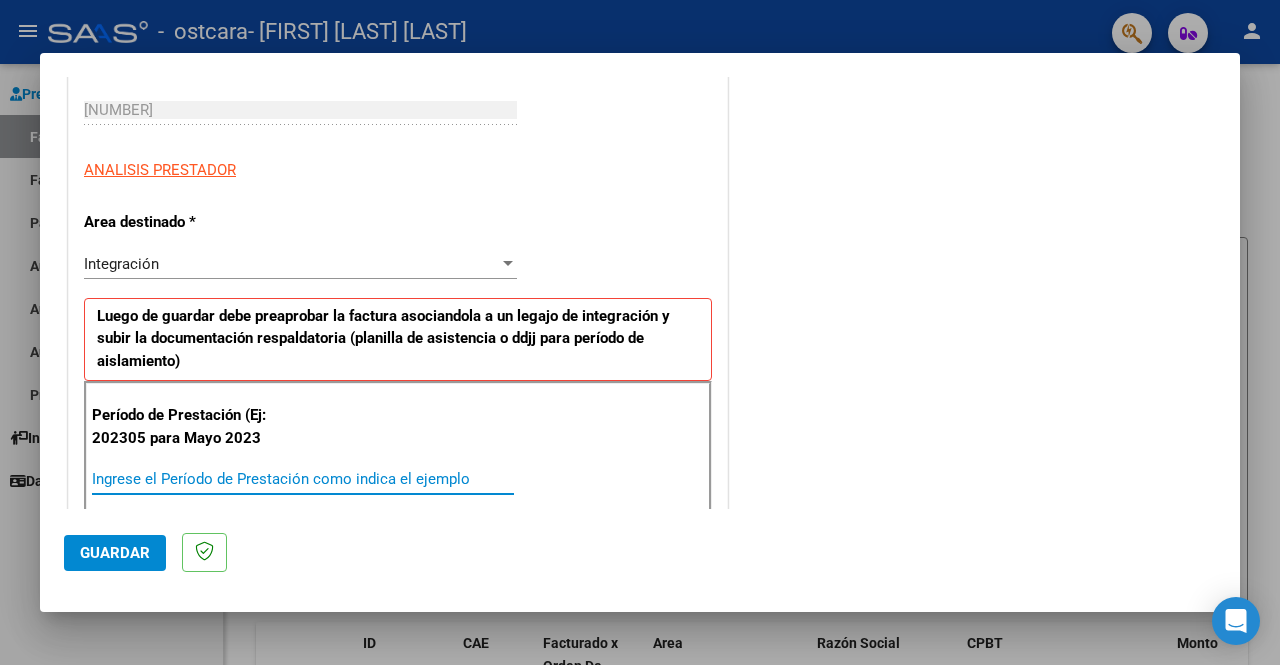click on "Ingrese el Período de Prestación como indica el ejemplo" at bounding box center (303, 479) 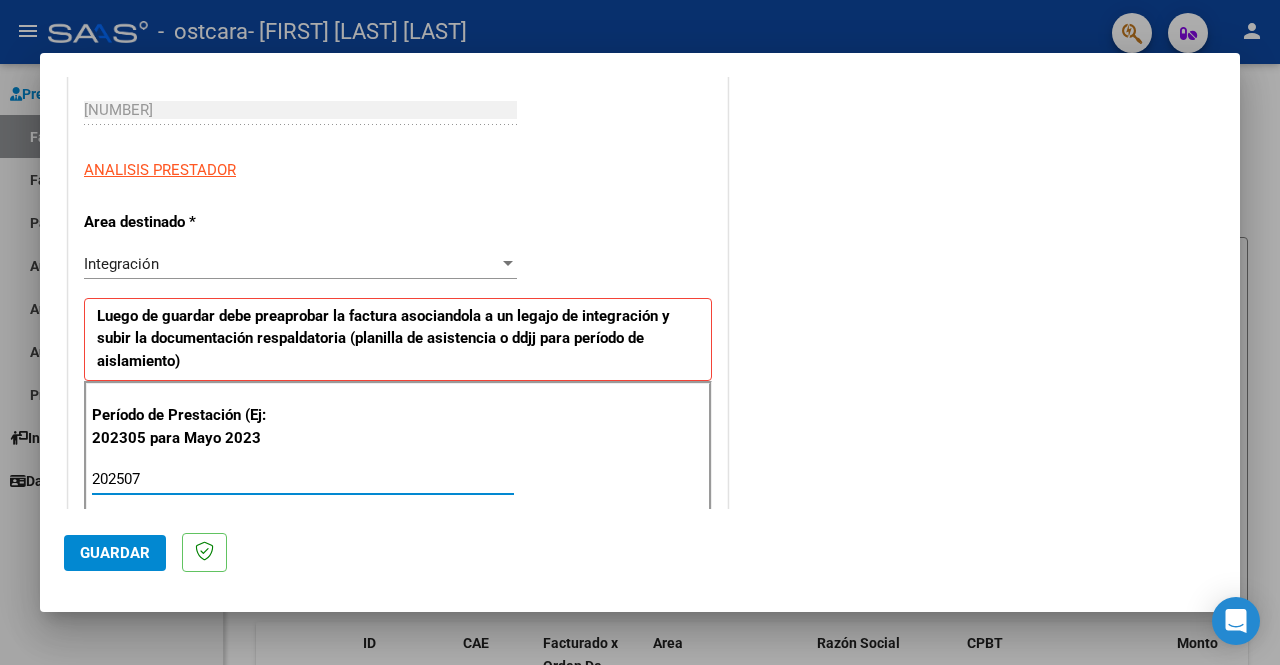 type on "202507" 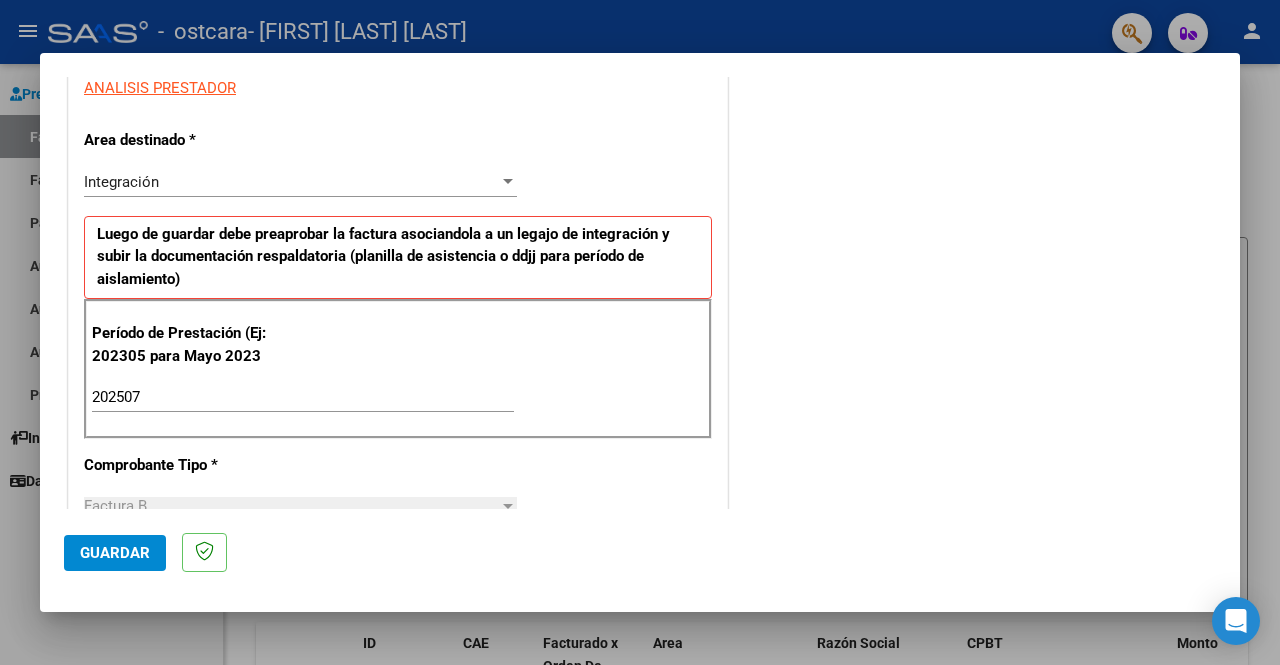 scroll, scrollTop: 400, scrollLeft: 0, axis: vertical 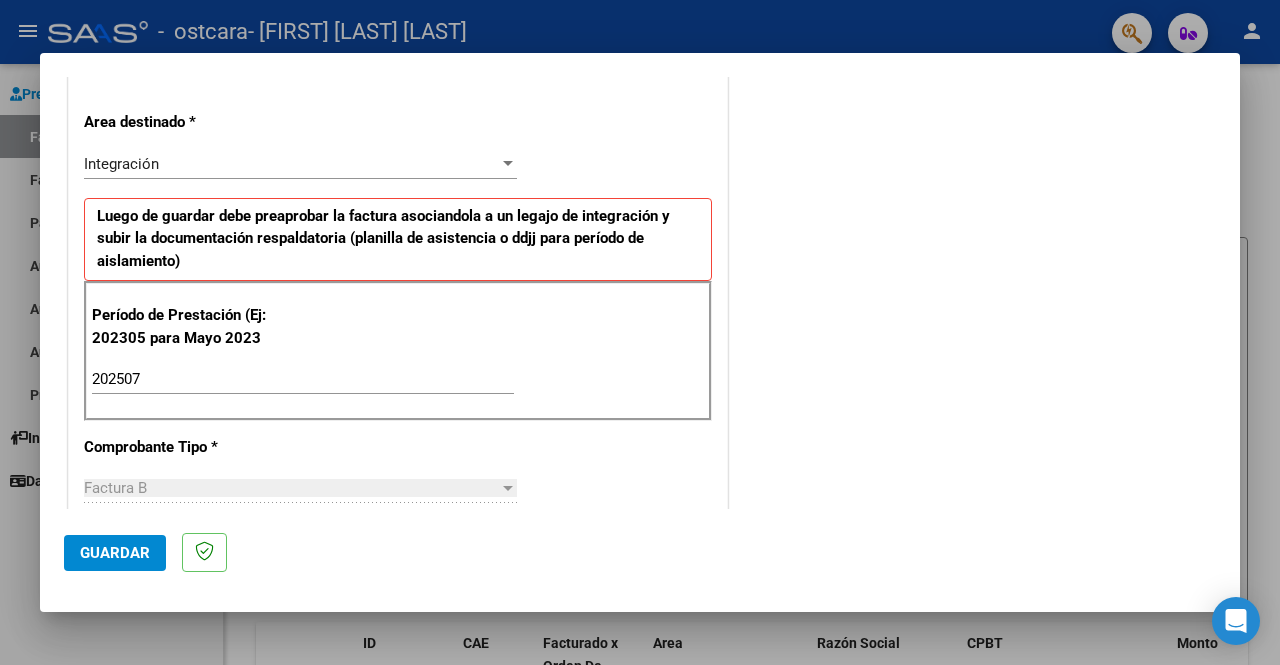 click on "Guardar" 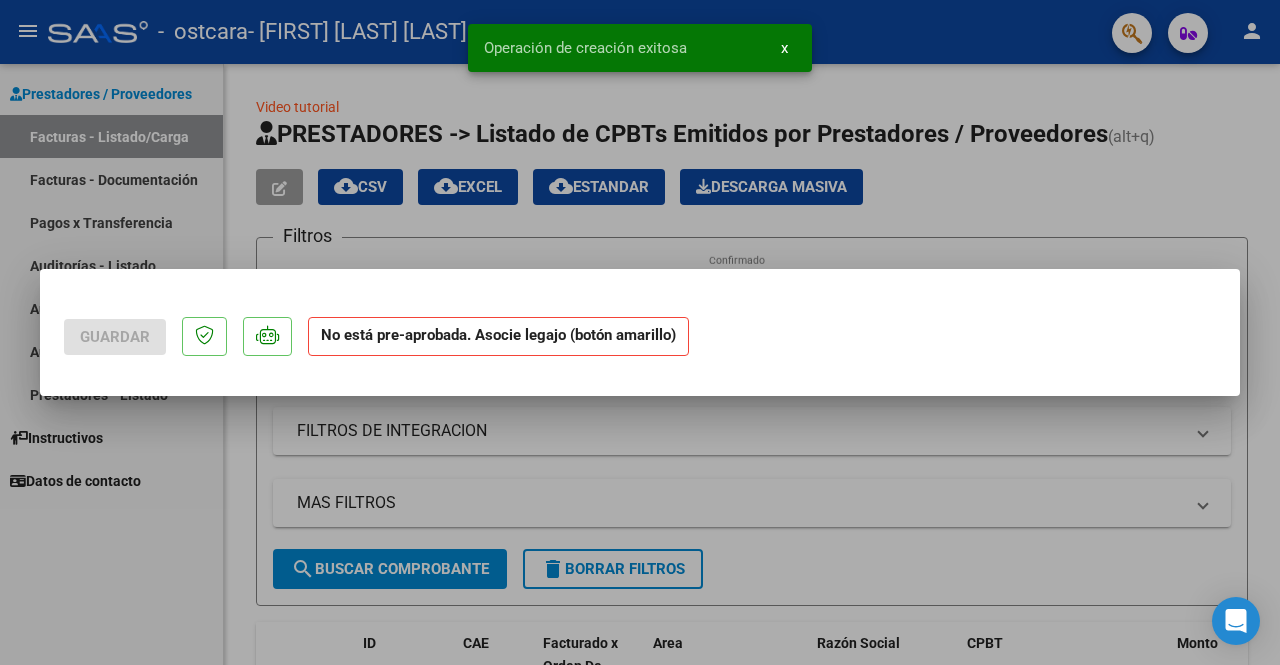 scroll, scrollTop: 0, scrollLeft: 0, axis: both 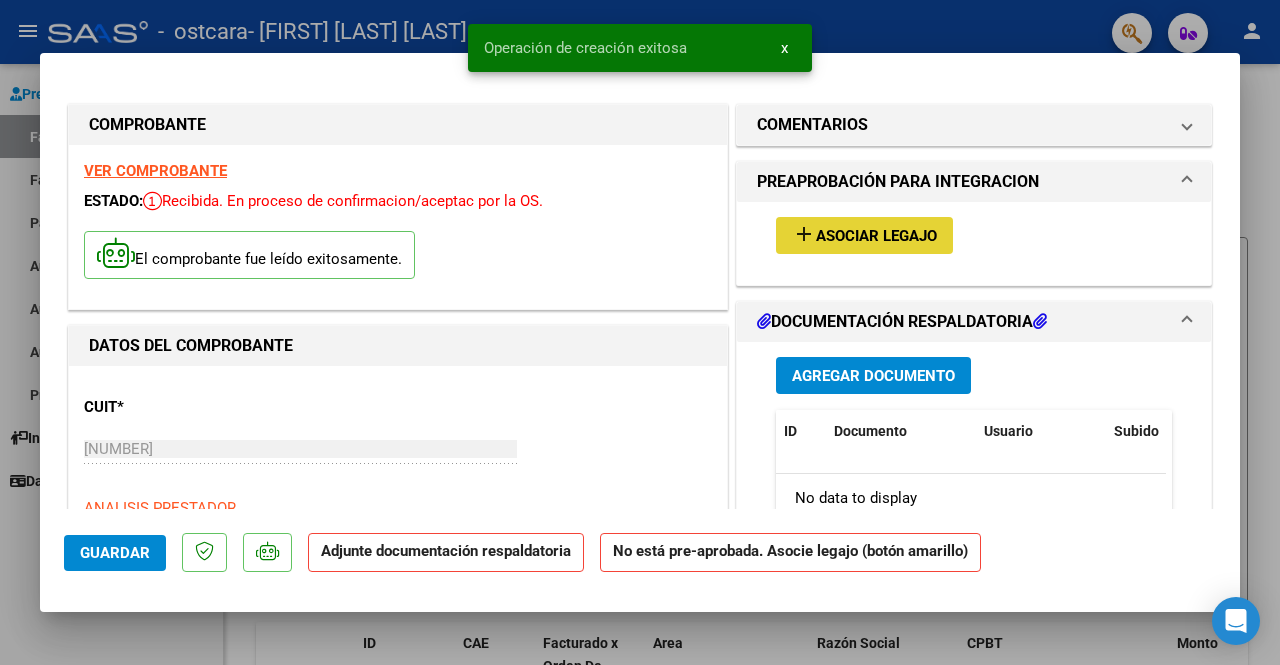 click on "Asociar Legajo" at bounding box center [876, 236] 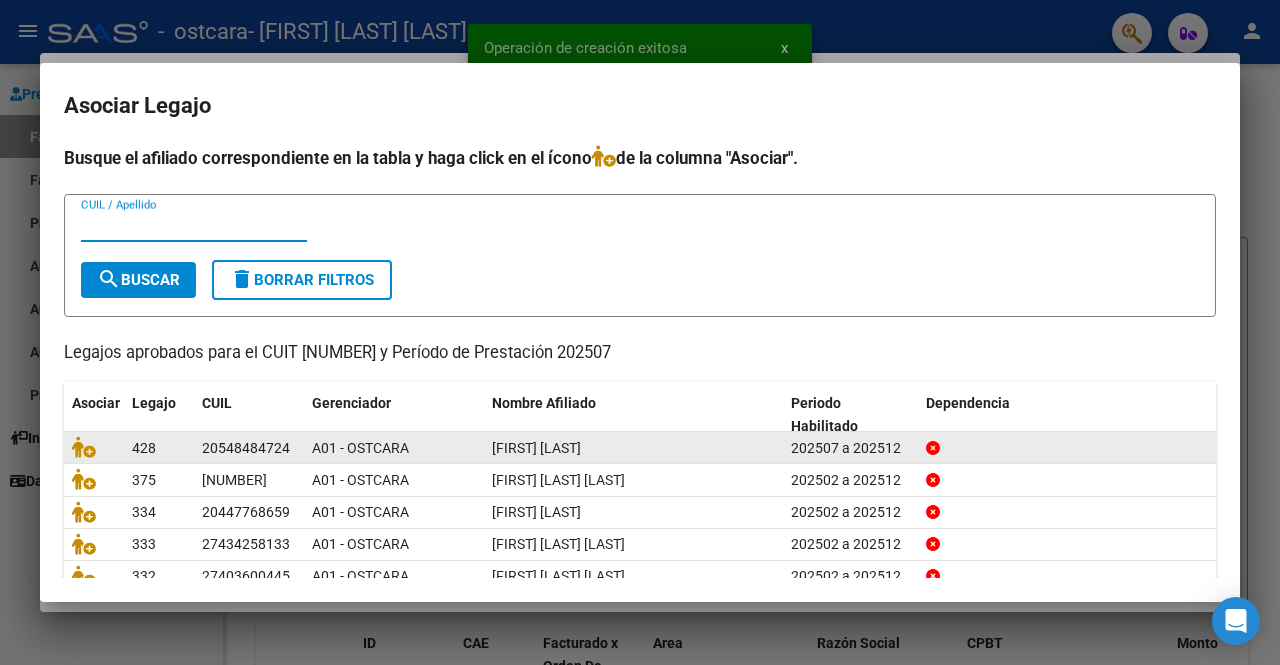 scroll, scrollTop: 84, scrollLeft: 0, axis: vertical 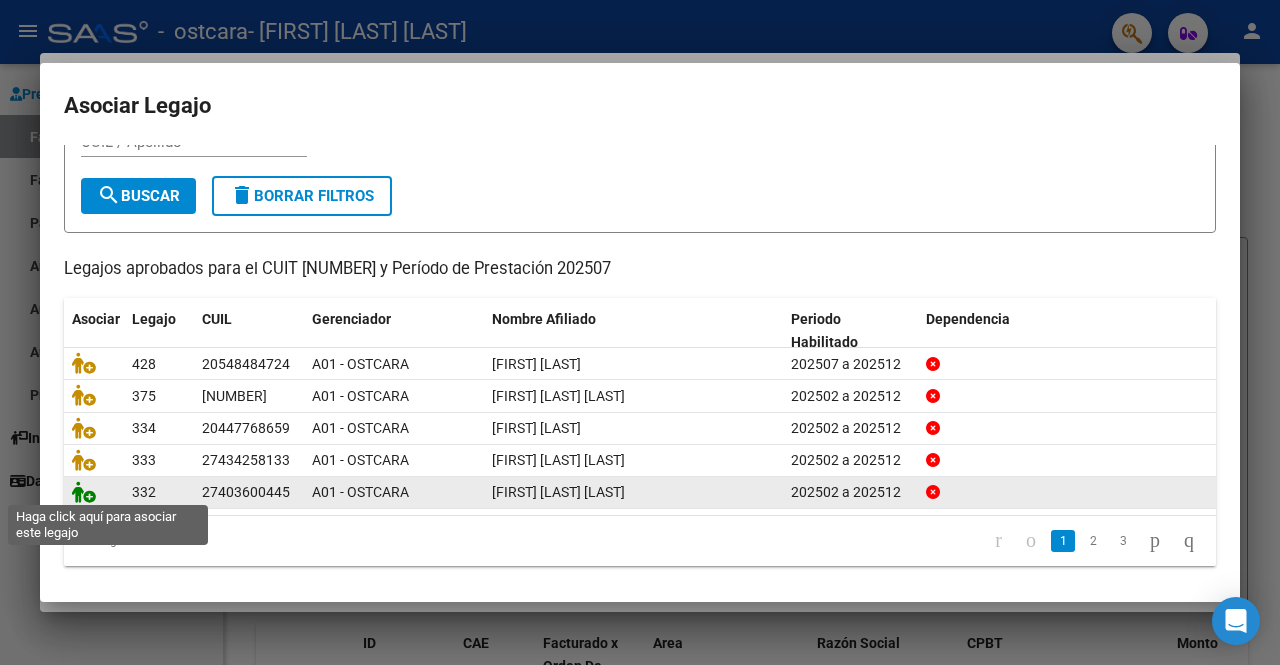 click 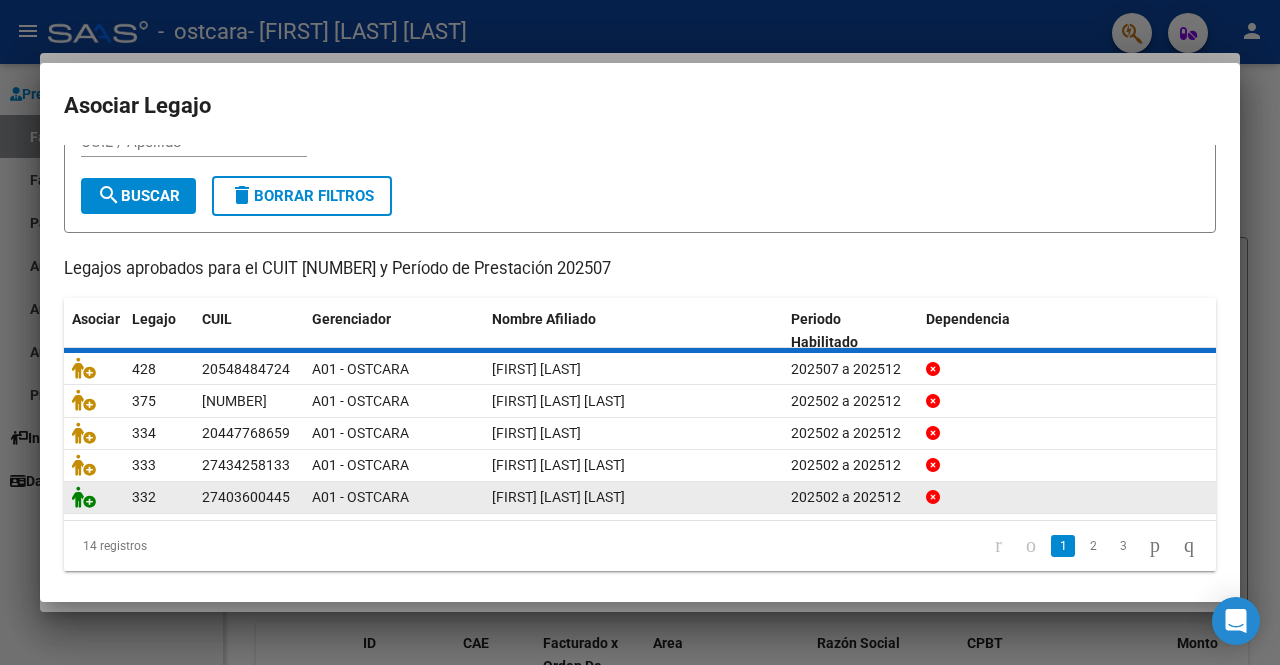 scroll, scrollTop: 0, scrollLeft: 0, axis: both 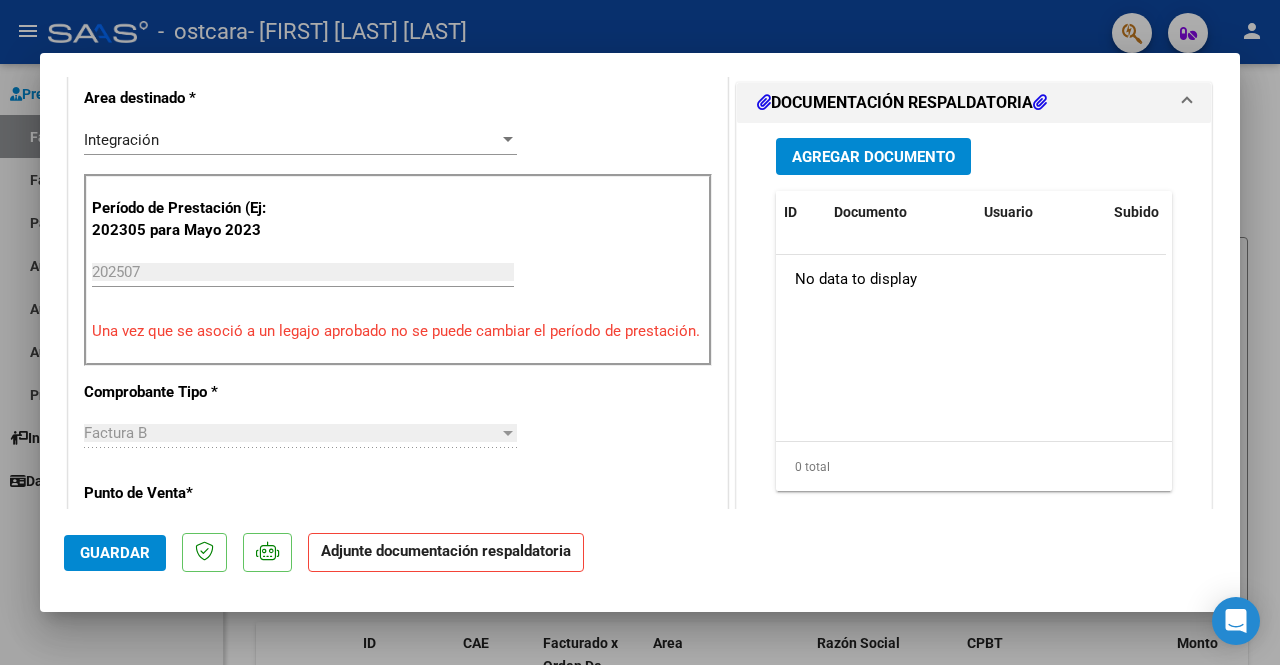 click on "Agregar Documento" at bounding box center (873, 157) 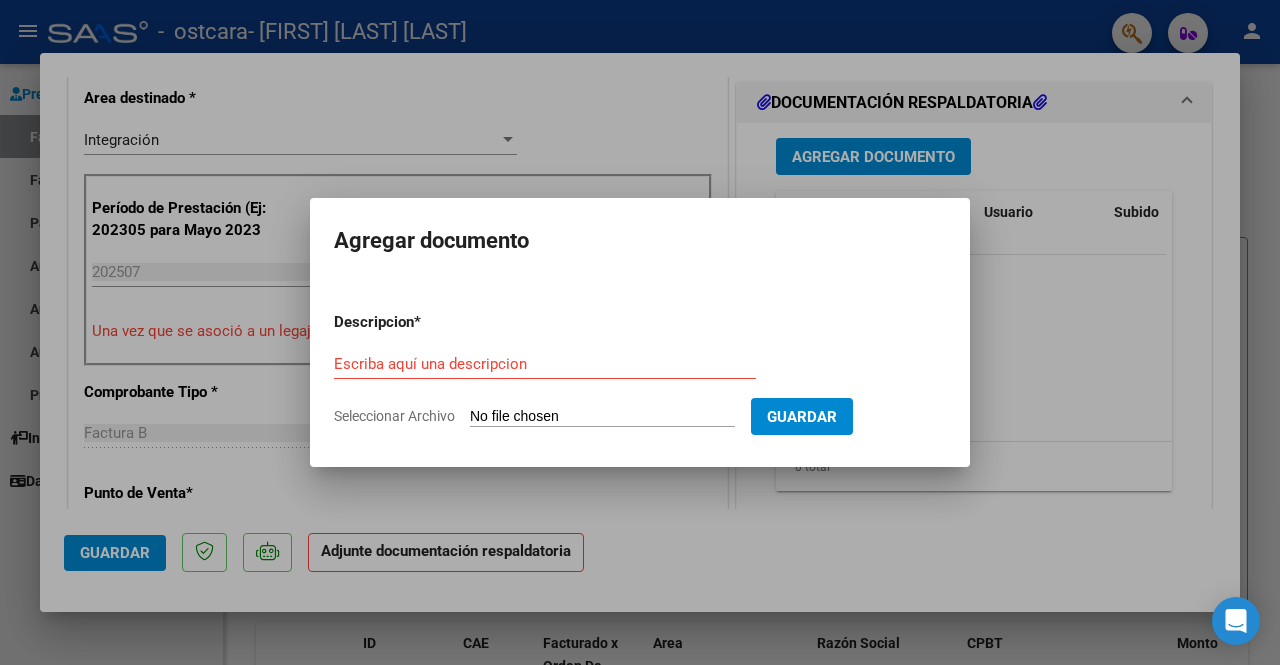 click on "Escriba aquí una descripcion" at bounding box center [545, 364] 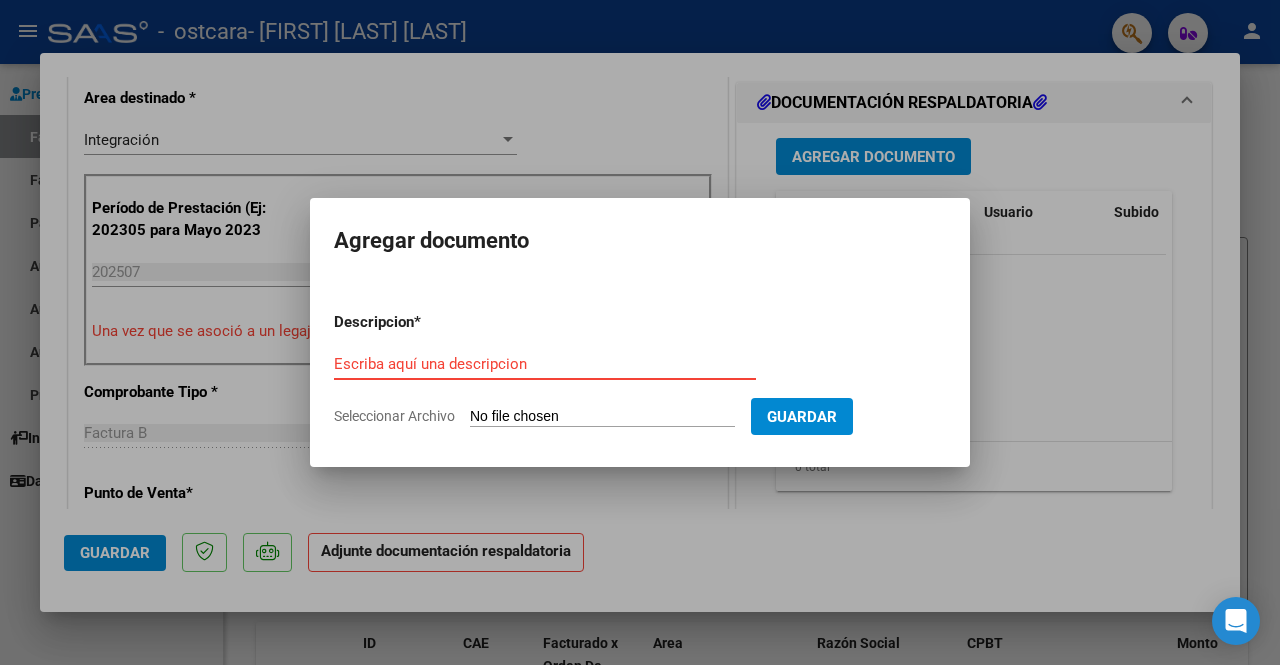 click on "Escriba aquí una descripcion" at bounding box center (545, 364) 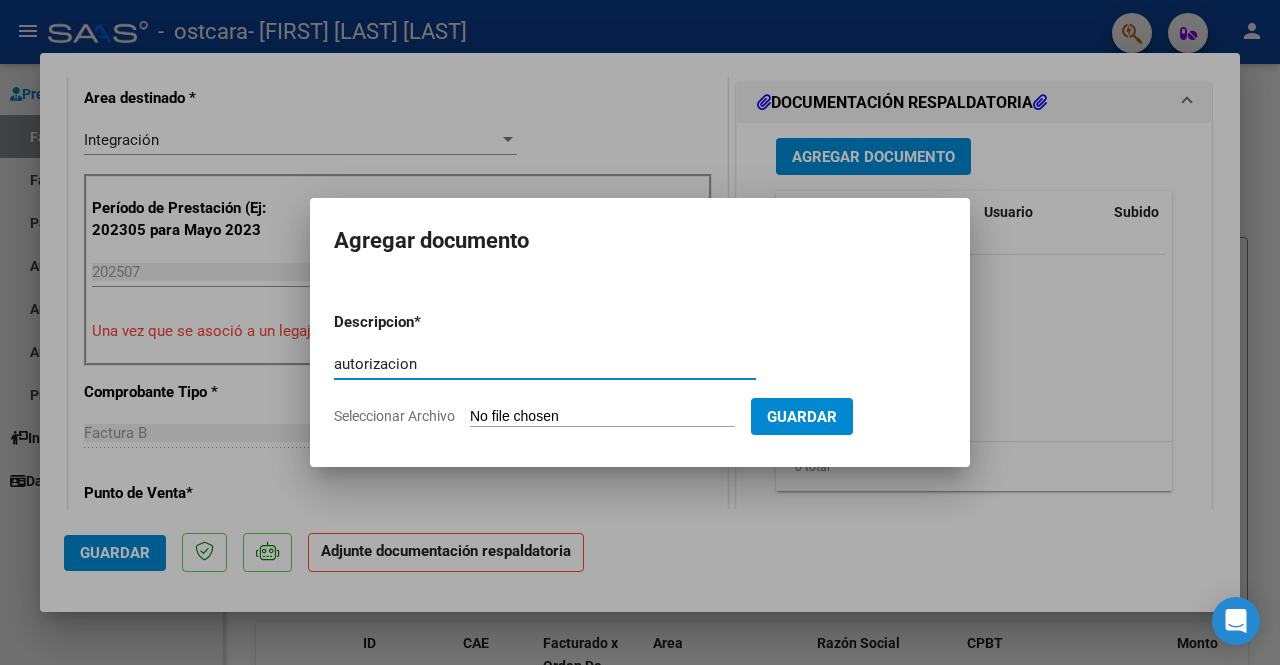 type on "autorizacion" 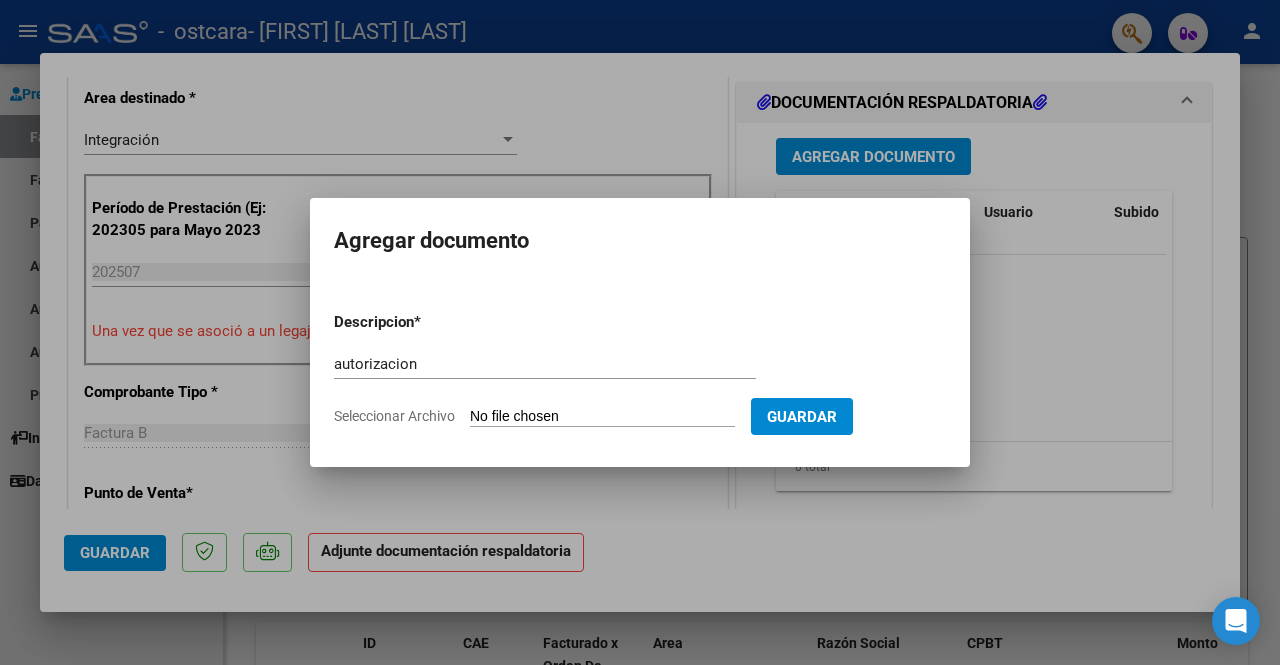 click on "Descripcion  *   autorizacion Escriba aquí una descripcion  Seleccionar Archivo Guardar" at bounding box center (640, 369) 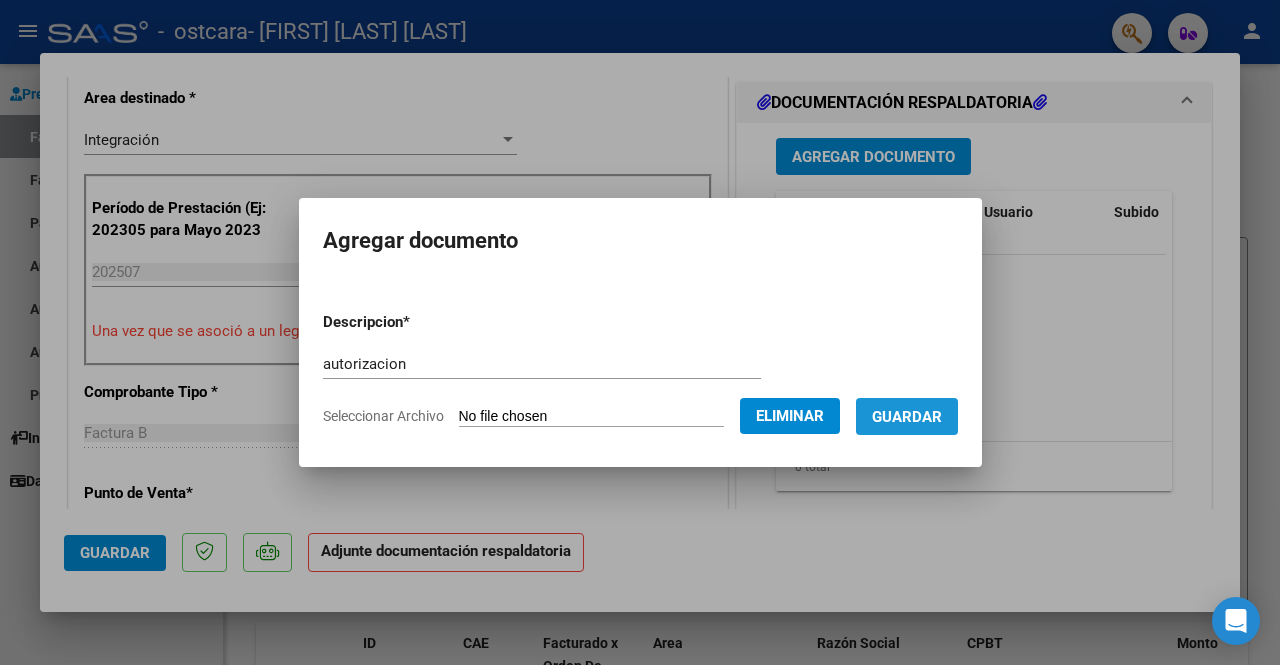 click on "Guardar" at bounding box center [907, 417] 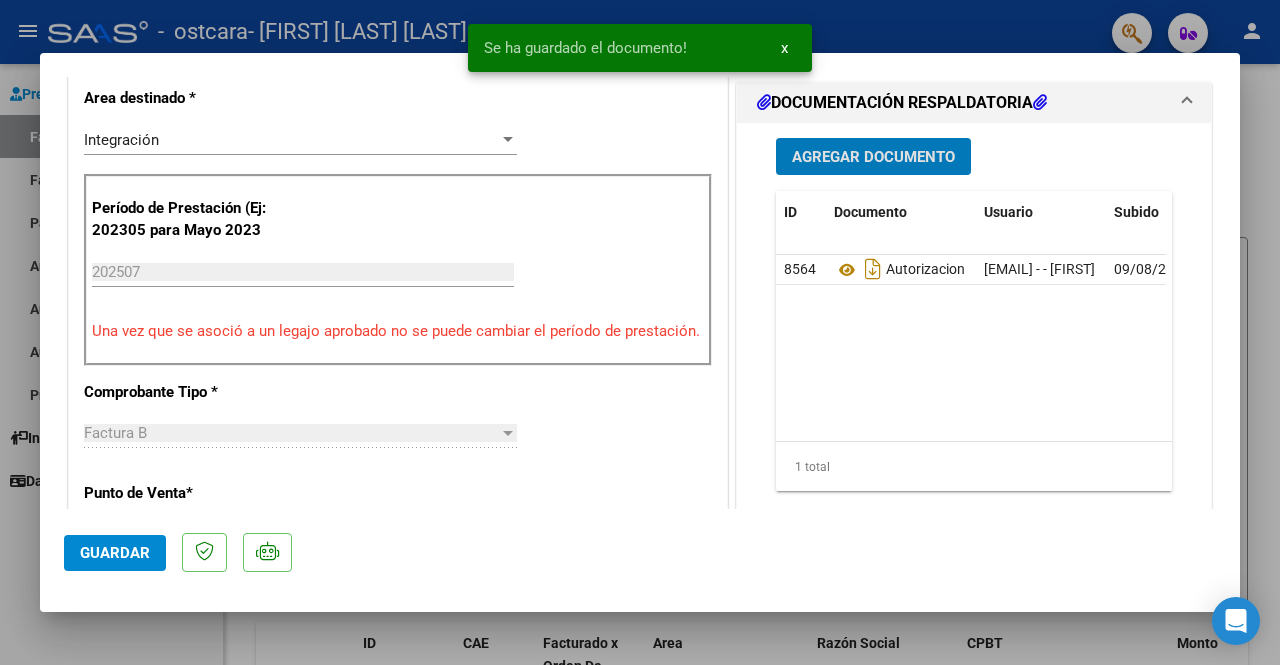 click on "Agregar Documento ID Documento Usuario Subido Acción 8564  Autorizacion   [EMAIL] - - [FIRST] [LAST] [LAST]   09/08/2025   1 total   1" at bounding box center [974, 322] 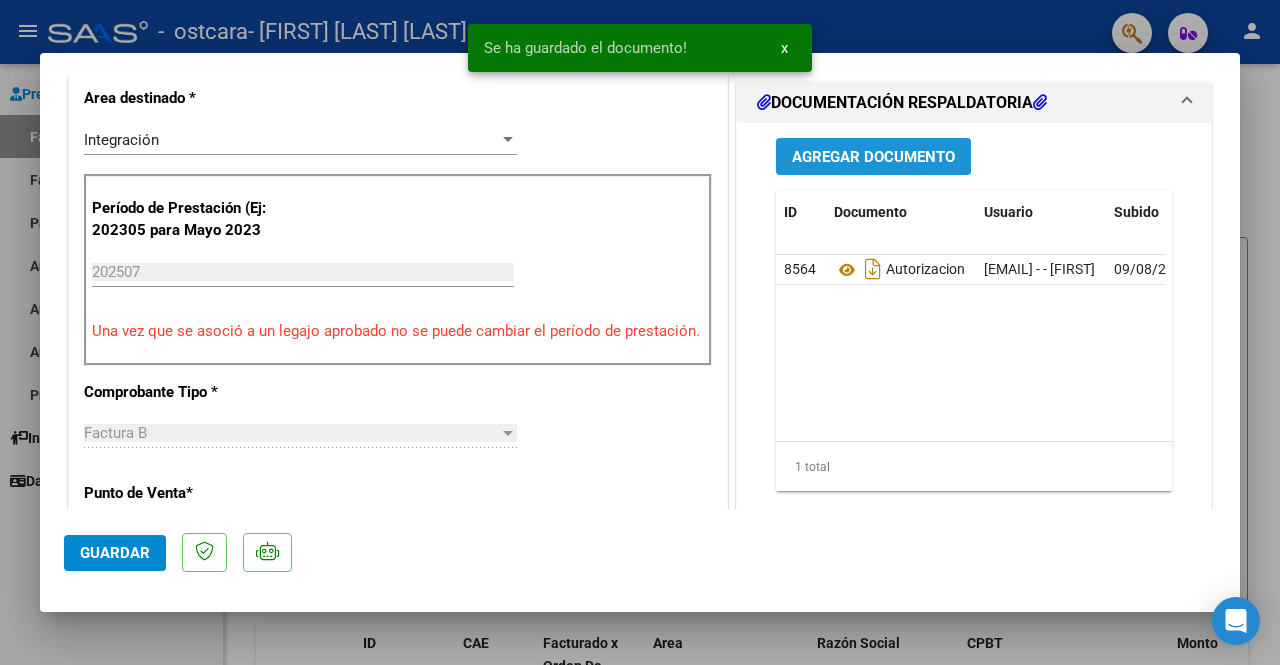 click on "Agregar Documento" at bounding box center [873, 157] 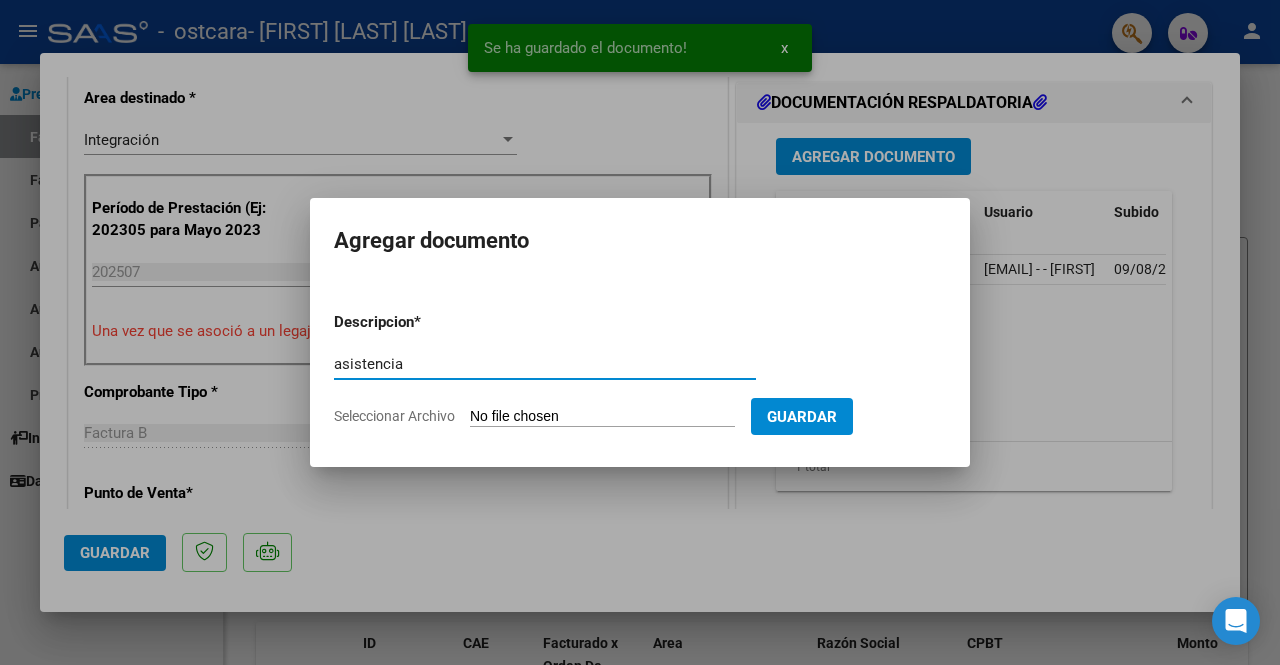 type on "asistencia" 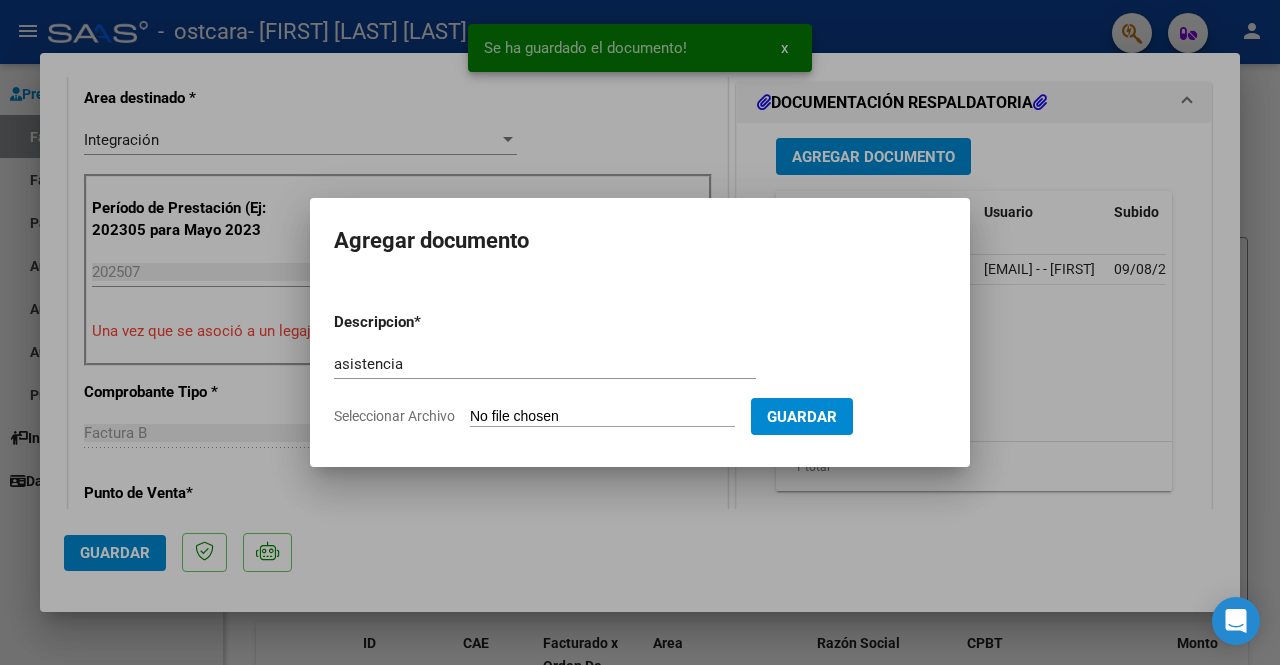 click on "Seleccionar Archivo" at bounding box center [602, 417] 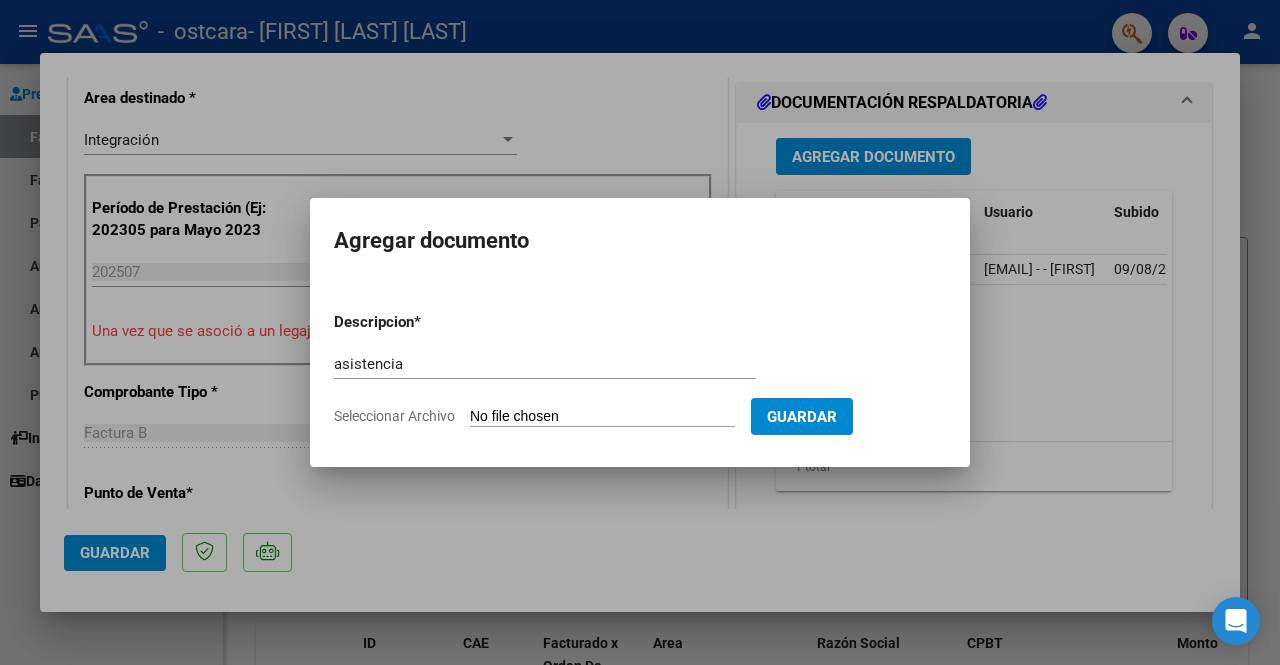 type on "C:\fakepath\asistencia [NAME] [LAST] julio 2025.pdf" 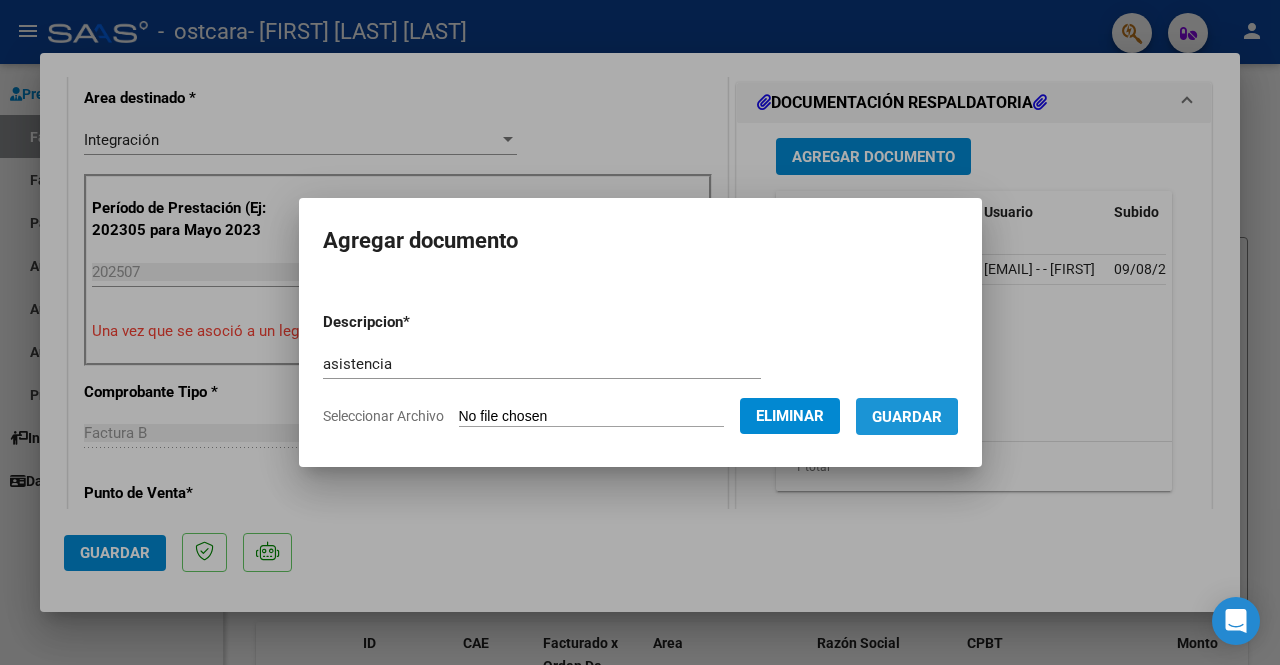 click on "Guardar" at bounding box center [907, 417] 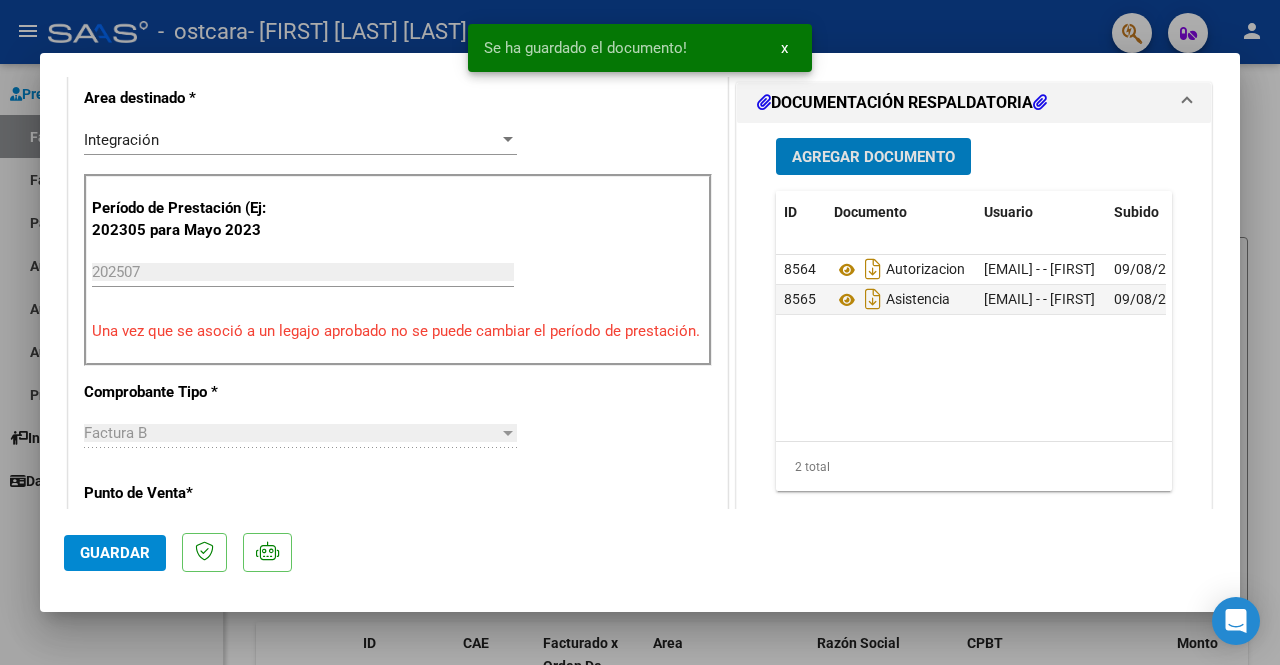 click on "Guardar" 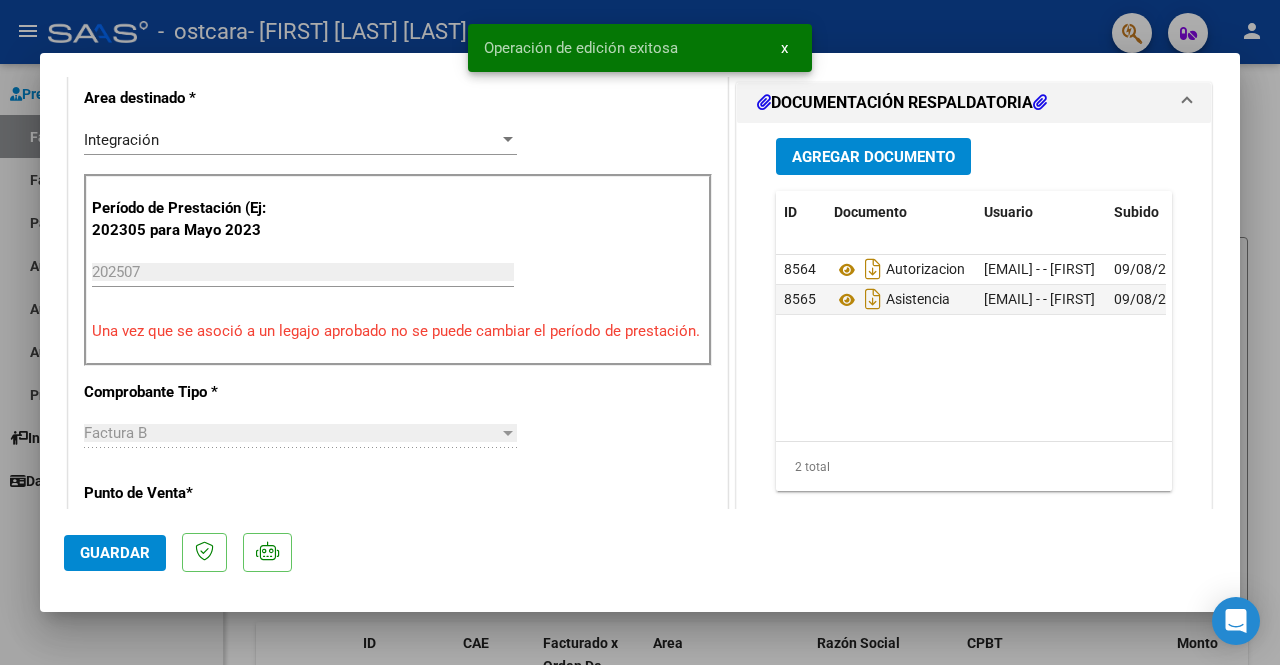 click at bounding box center [640, 332] 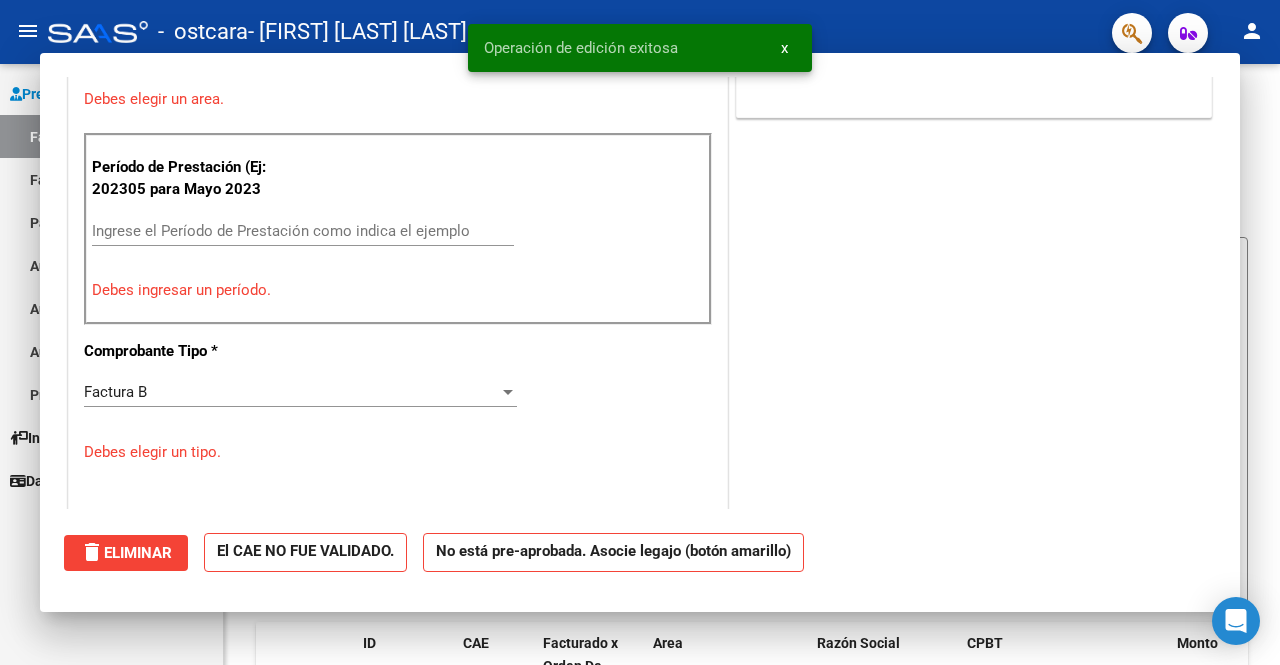 scroll, scrollTop: 414, scrollLeft: 0, axis: vertical 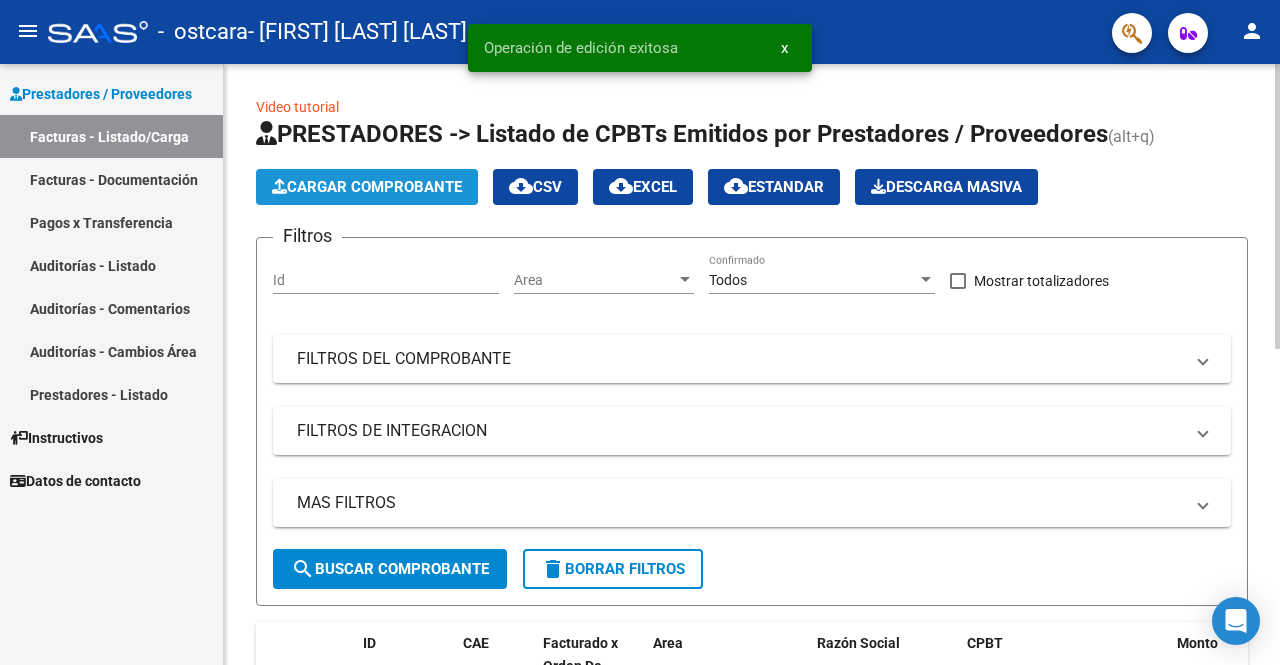 click on "Cargar Comprobante" 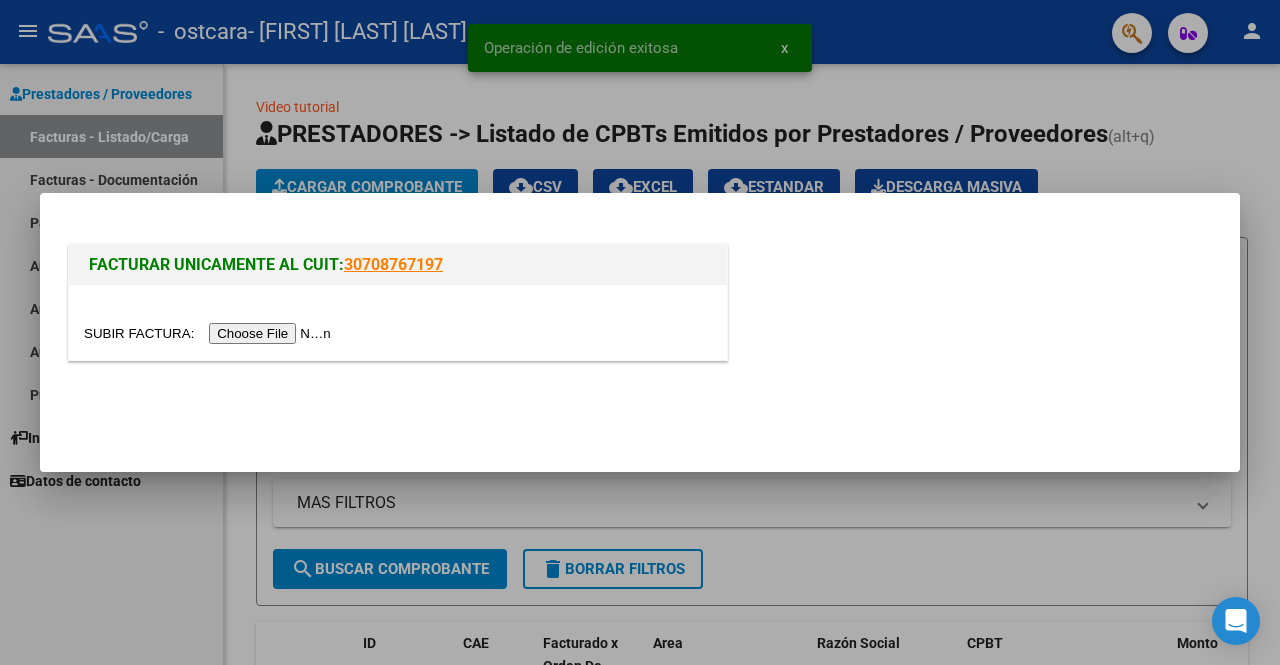click at bounding box center [210, 333] 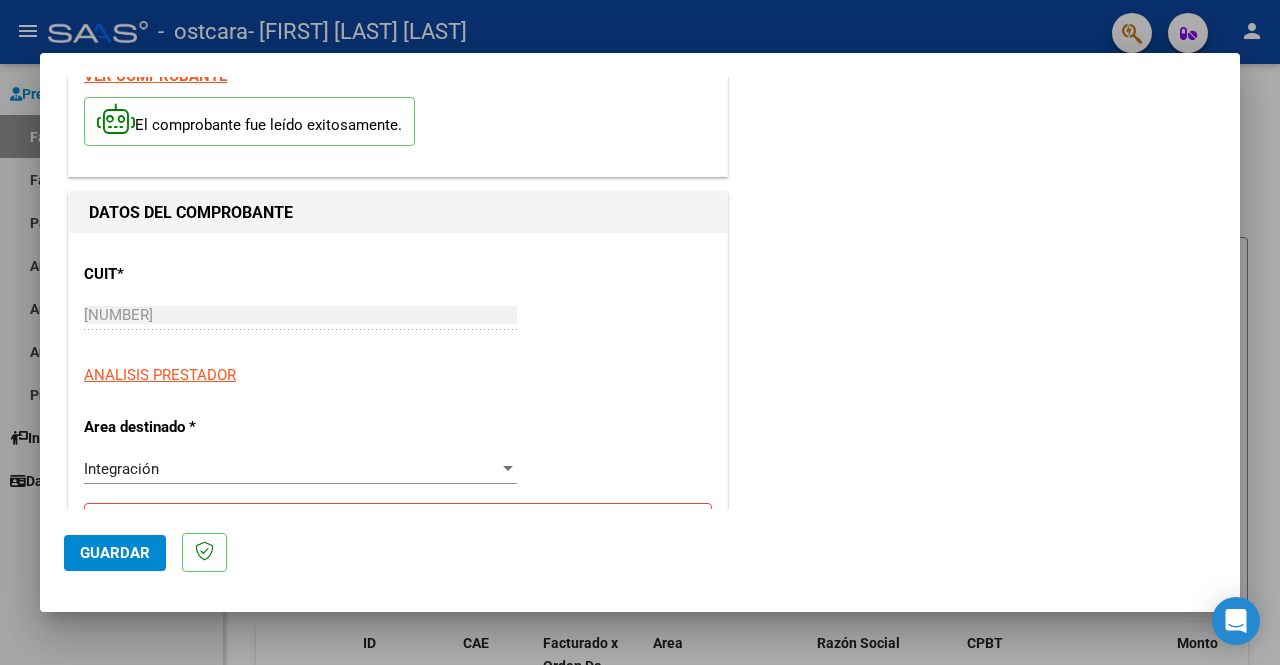 scroll, scrollTop: 300, scrollLeft: 0, axis: vertical 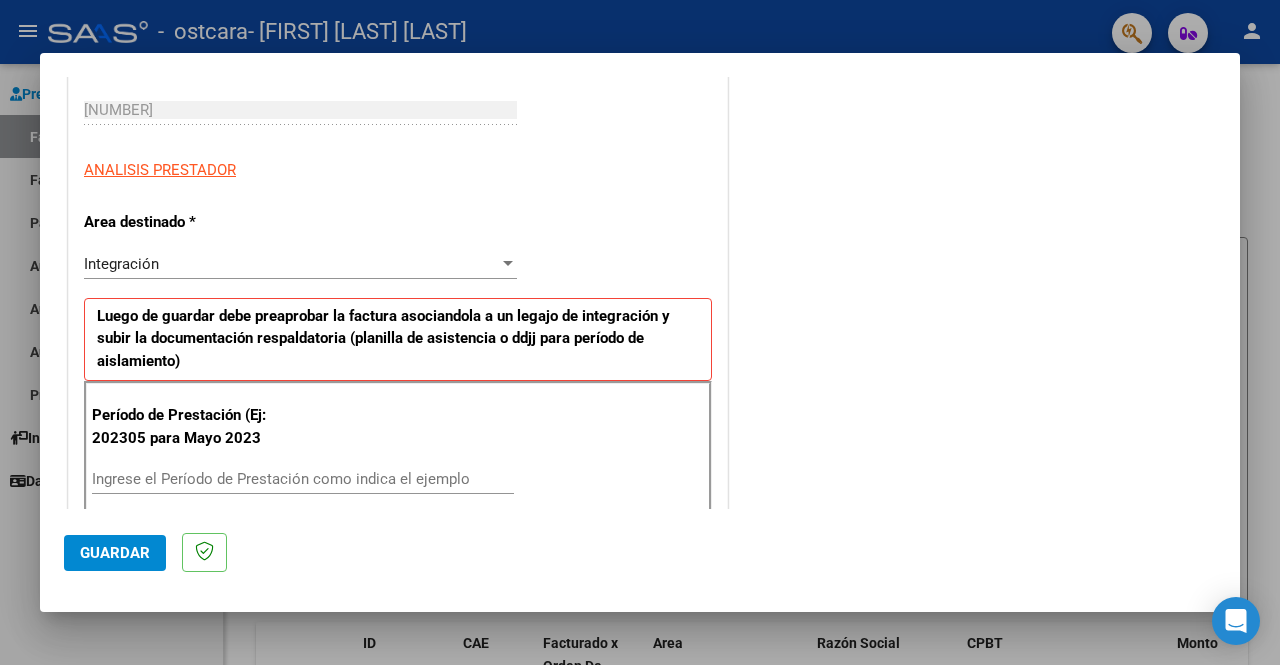 click on "Ingrese el Período de Prestación como indica el ejemplo" at bounding box center (303, 479) 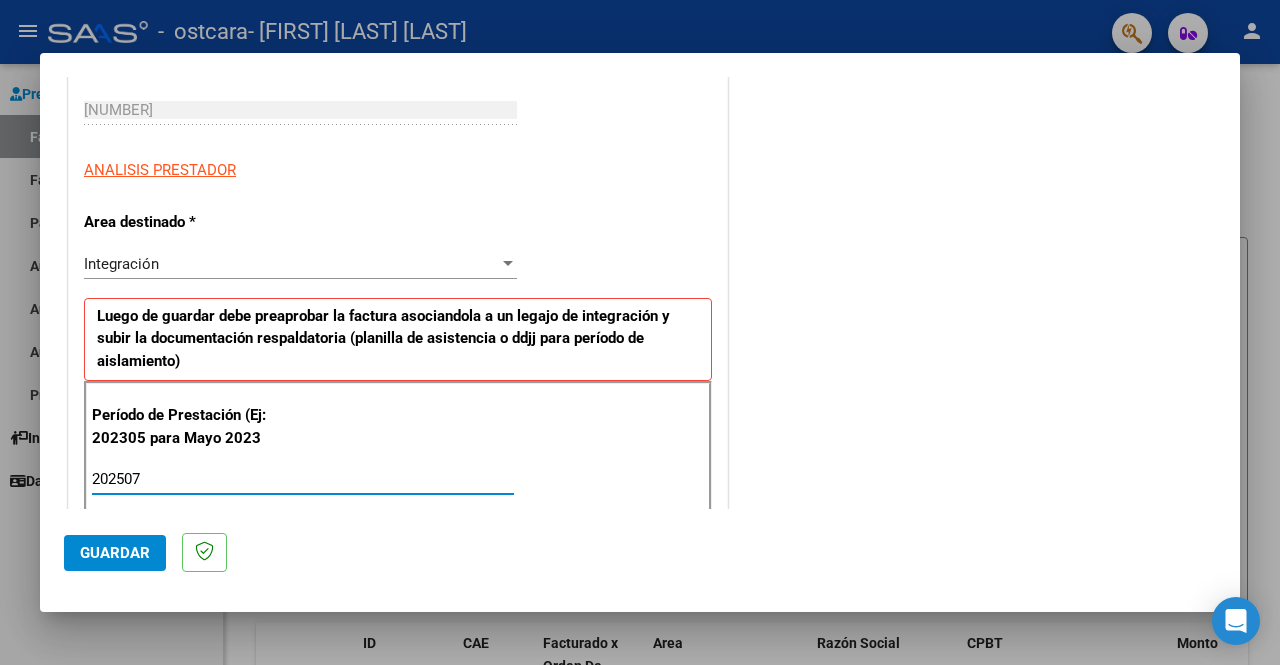 type on "202507" 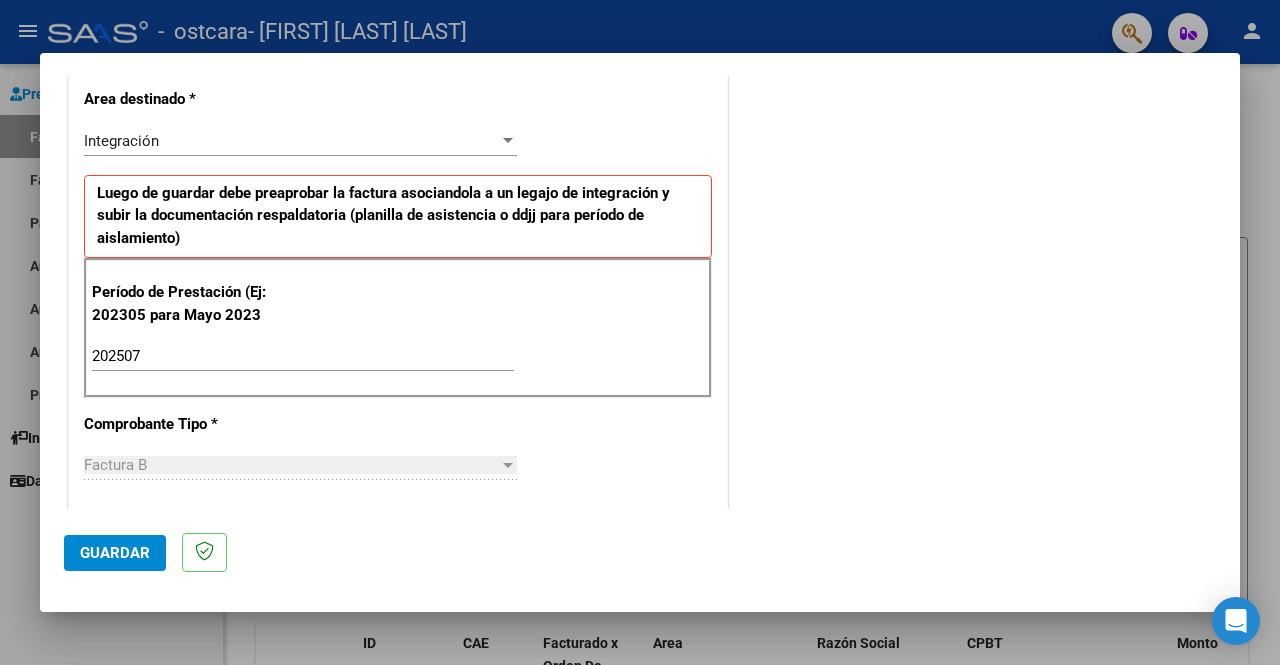 scroll, scrollTop: 500, scrollLeft: 0, axis: vertical 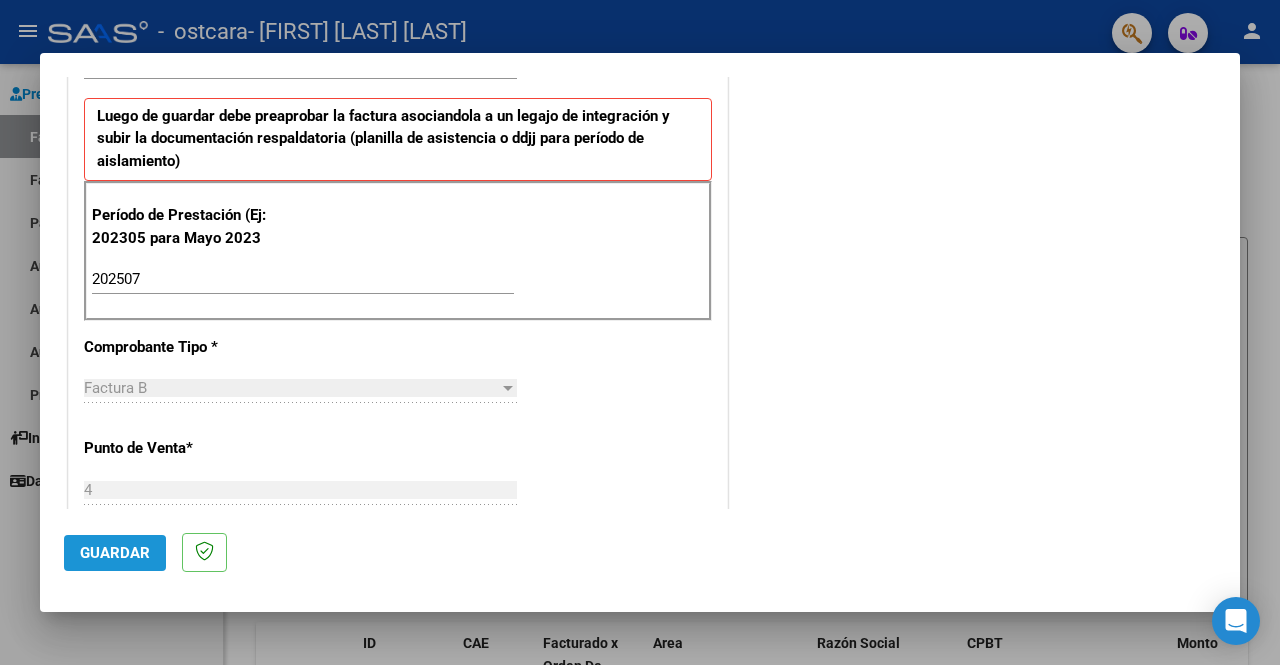 click on "Guardar" 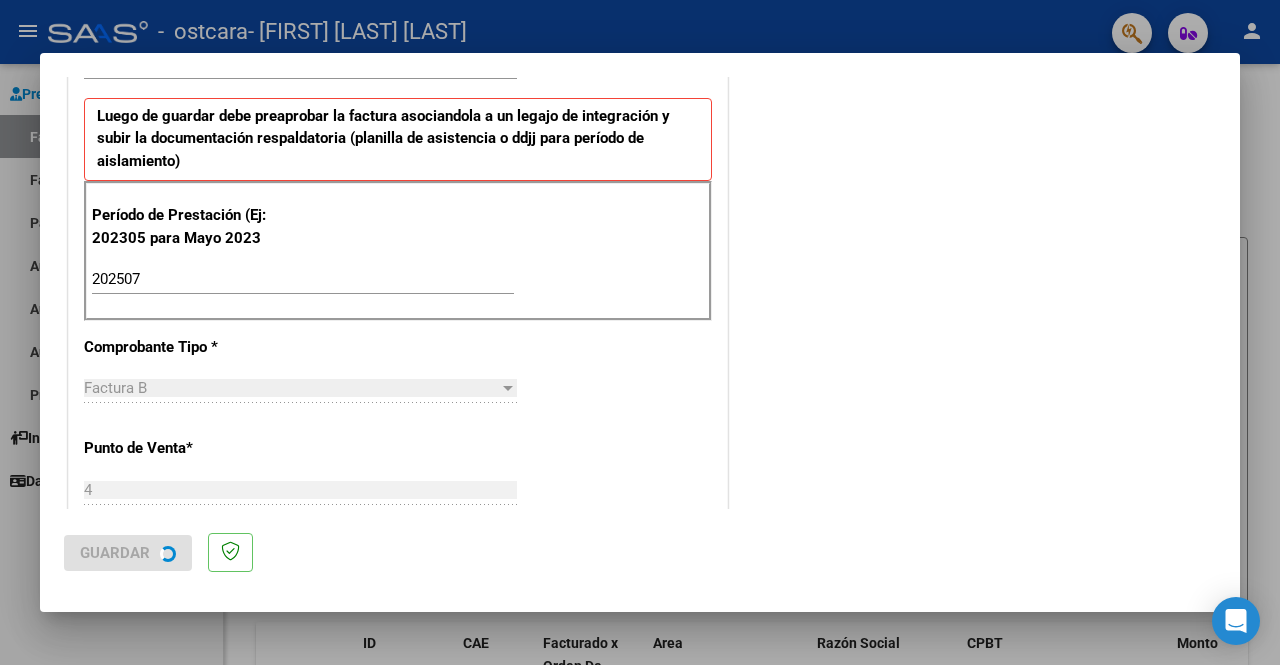 scroll, scrollTop: 0, scrollLeft: 0, axis: both 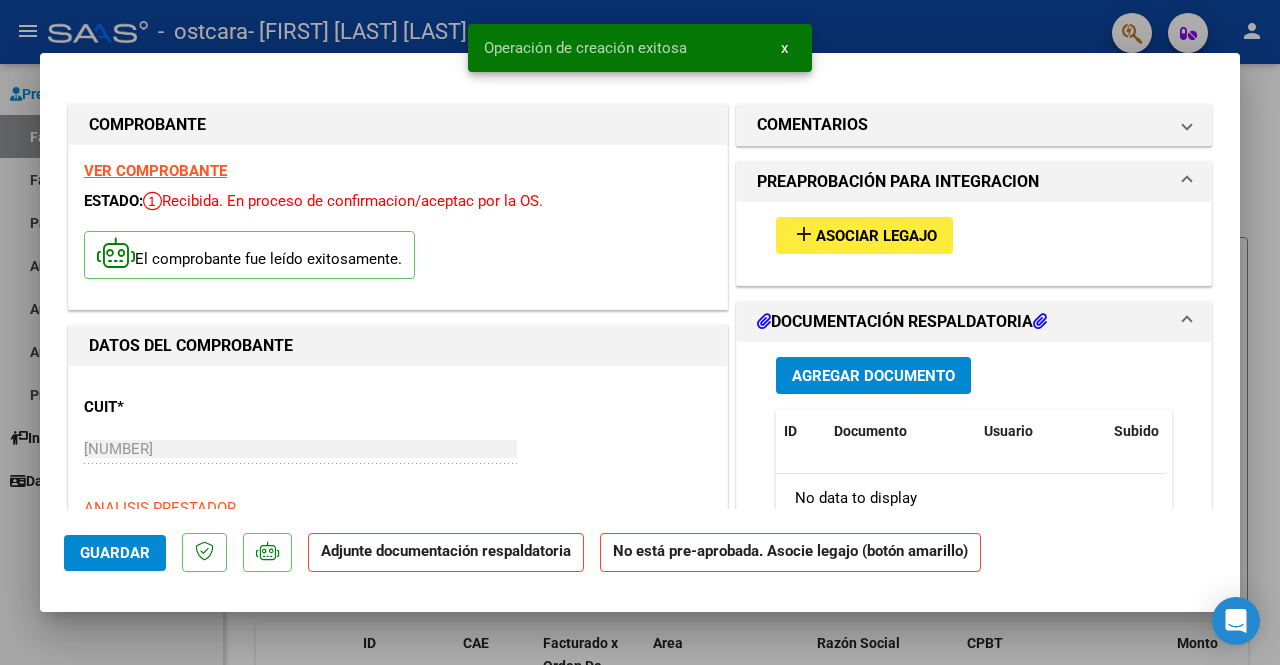 click on "Asociar Legajo" at bounding box center (876, 236) 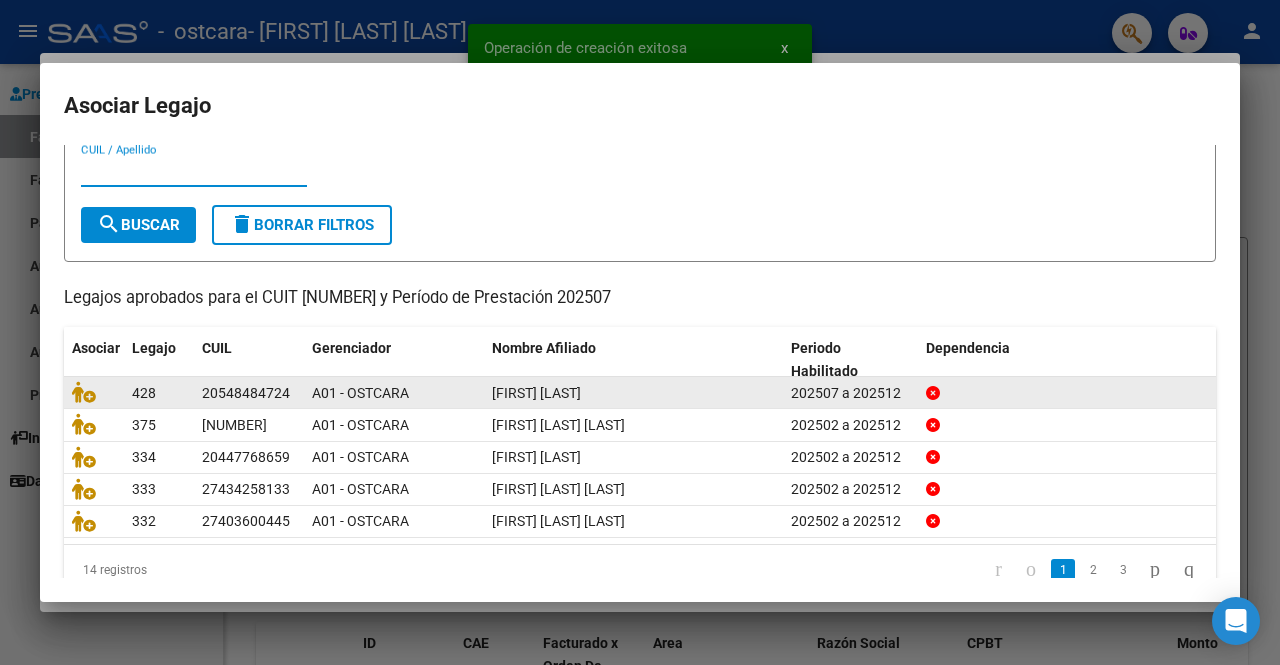 scroll, scrollTop: 84, scrollLeft: 0, axis: vertical 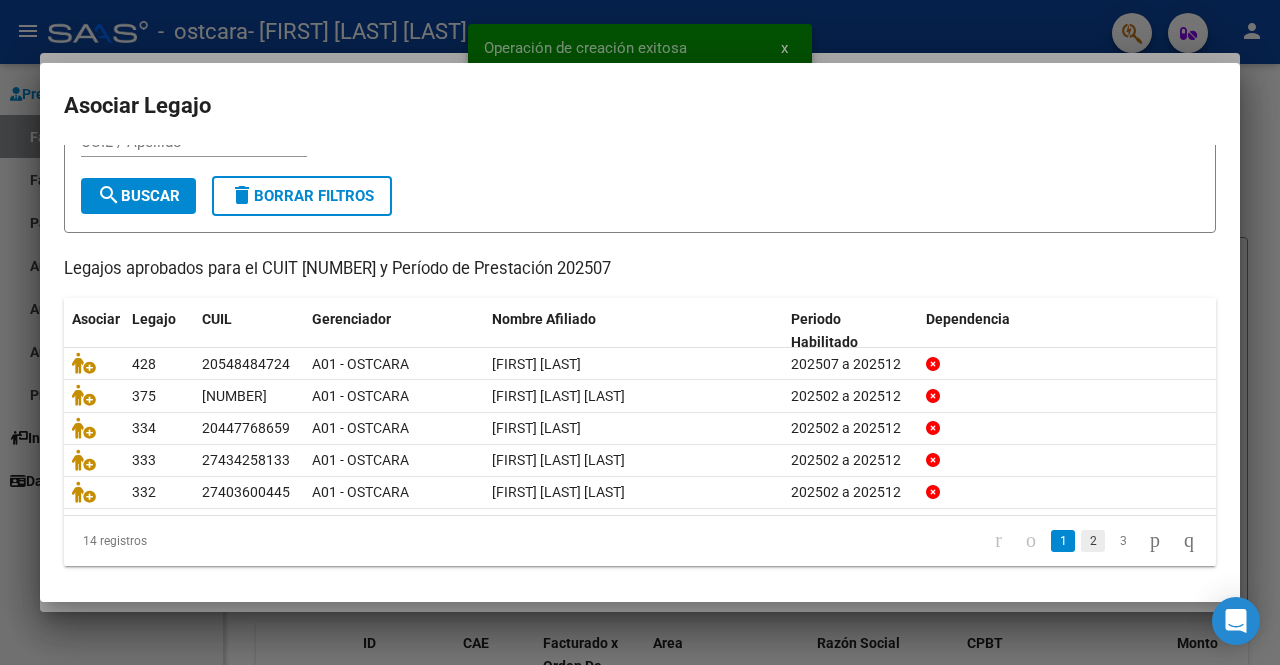 click on "2" 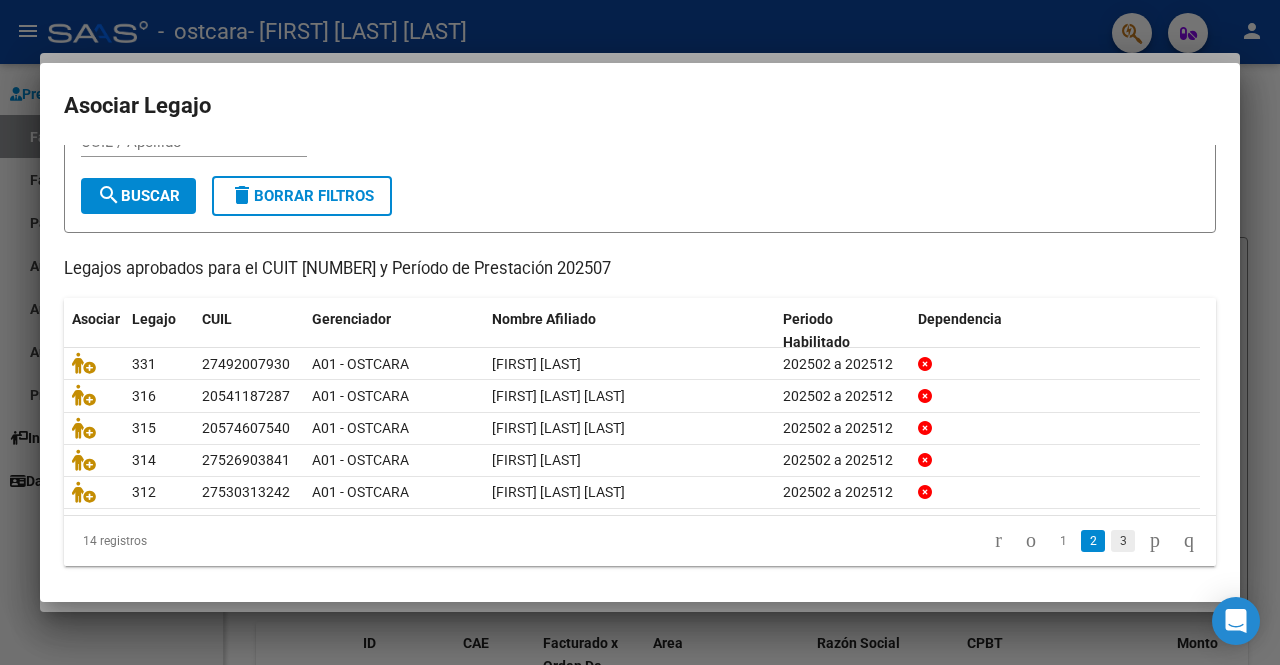 click on "3" 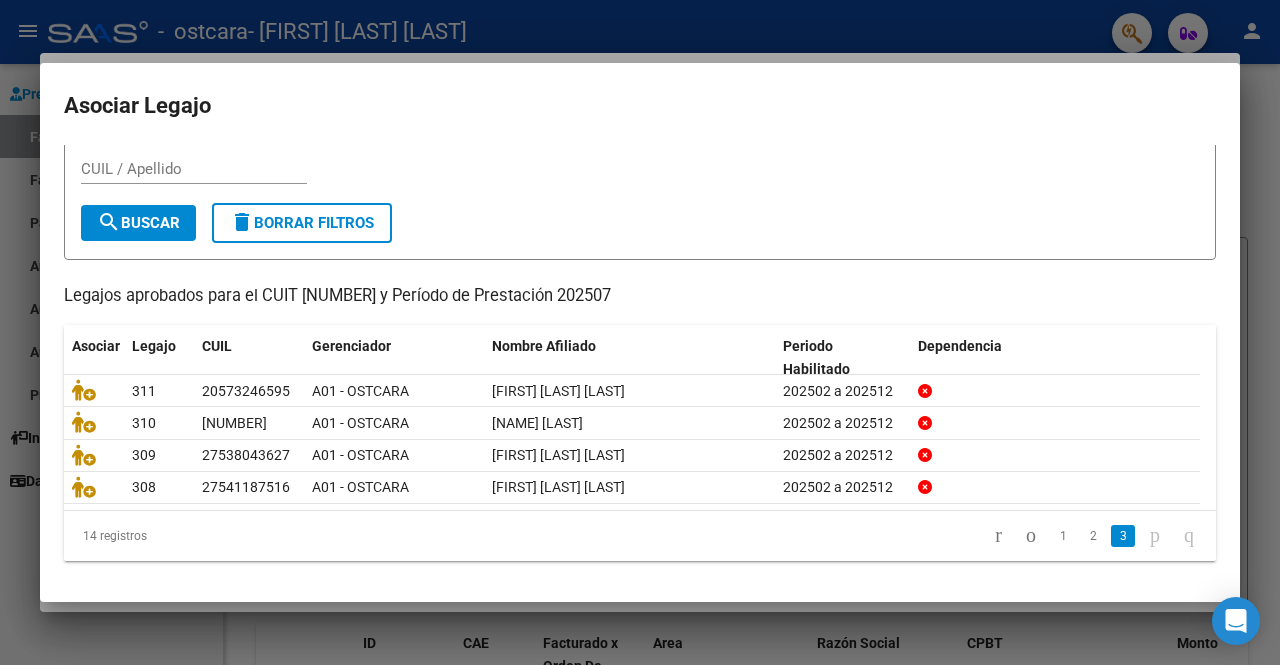 scroll, scrollTop: 52, scrollLeft: 0, axis: vertical 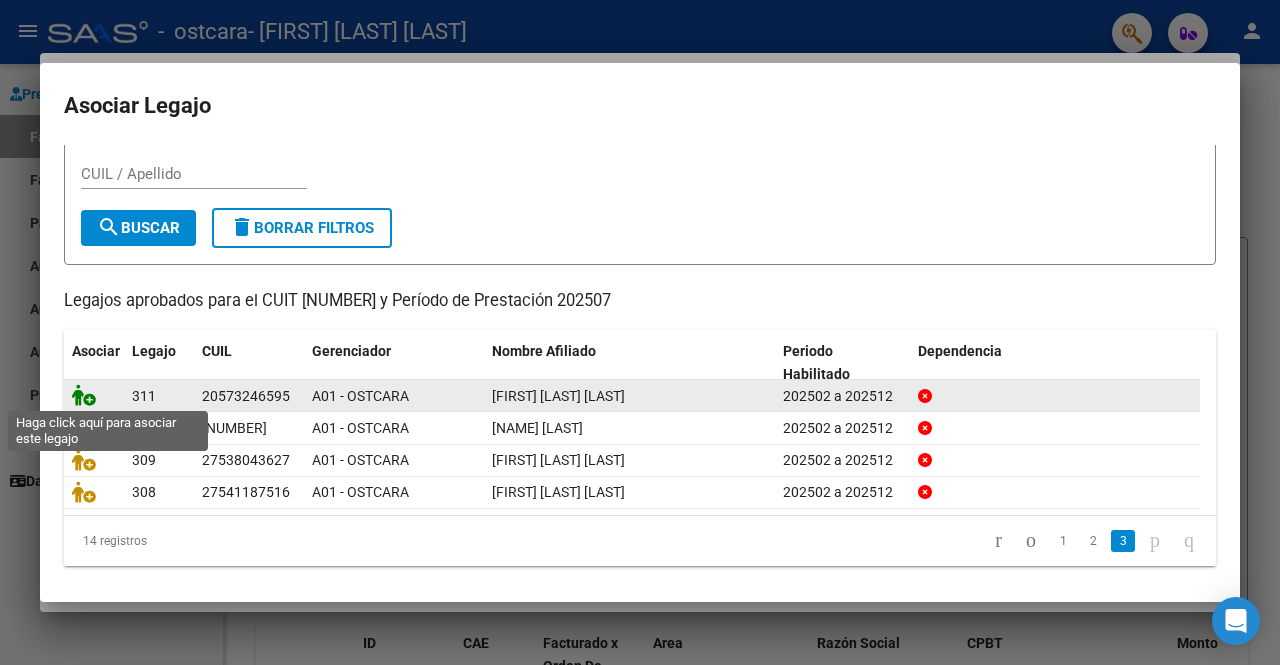 click 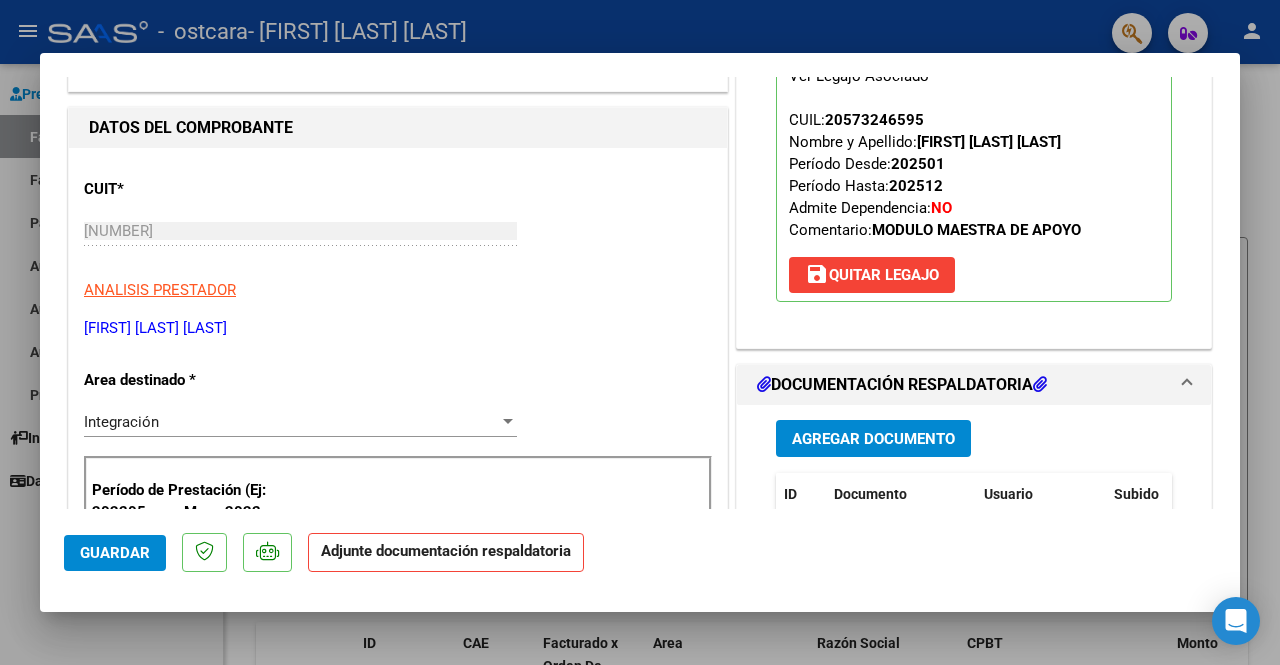 scroll, scrollTop: 300, scrollLeft: 0, axis: vertical 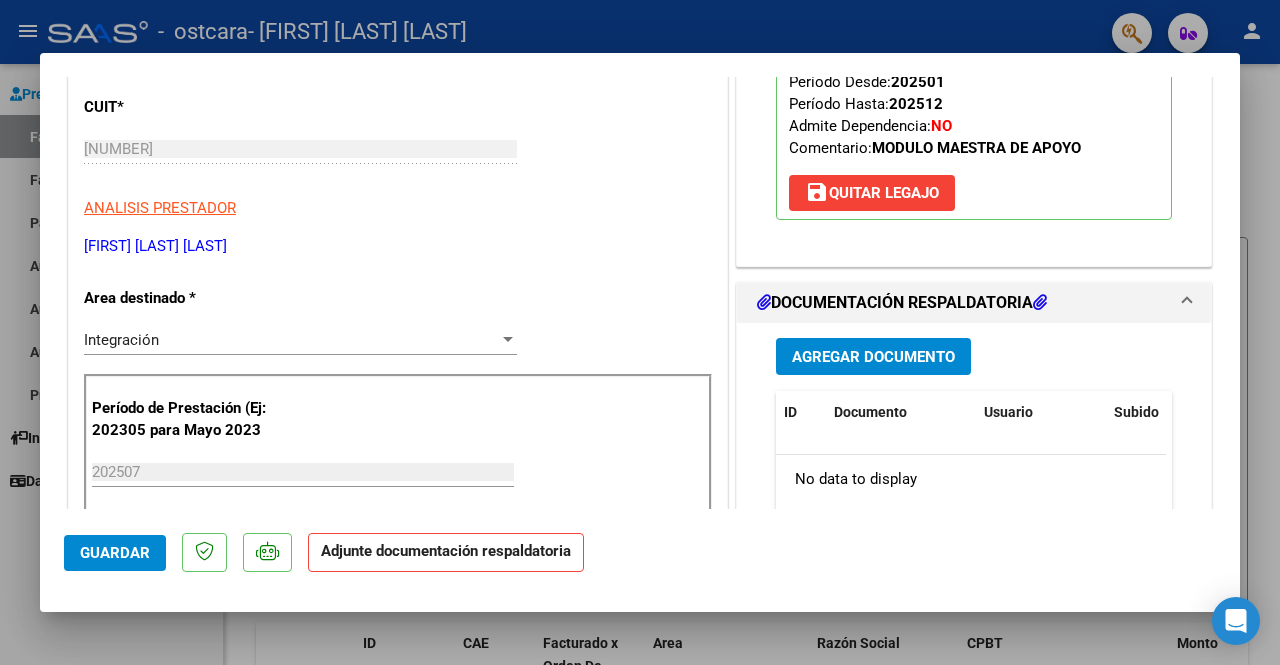 click on "Agregar Documento" at bounding box center [873, 356] 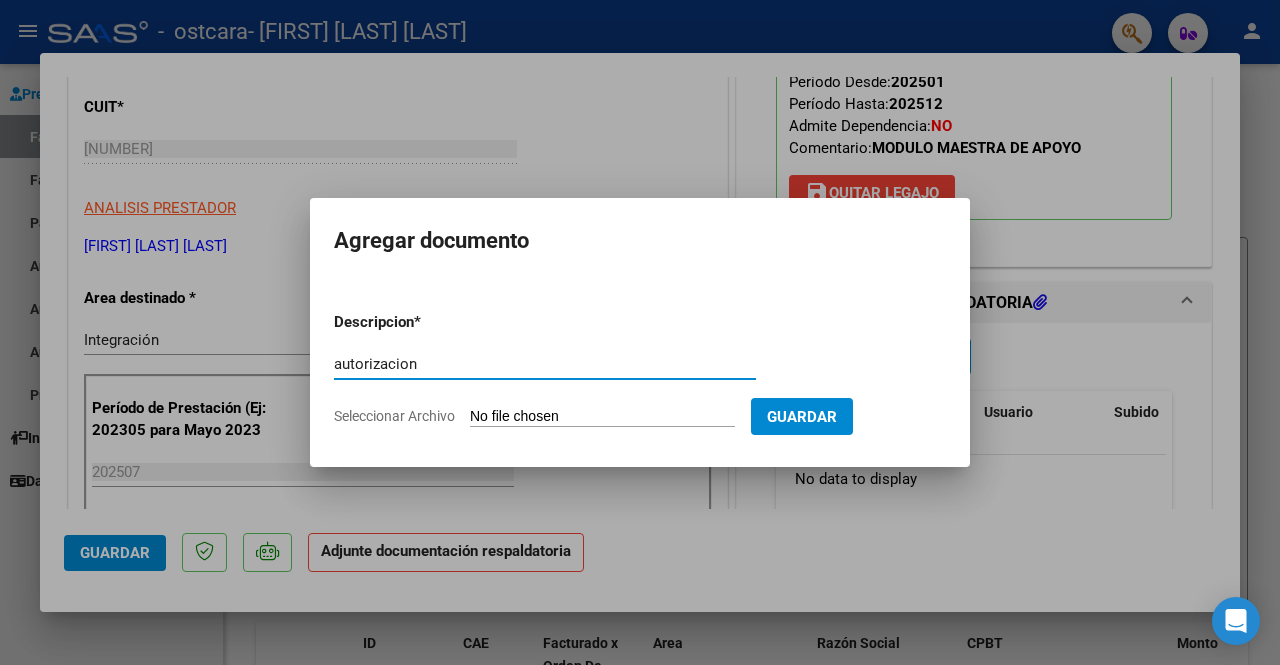 type on "autorizacion" 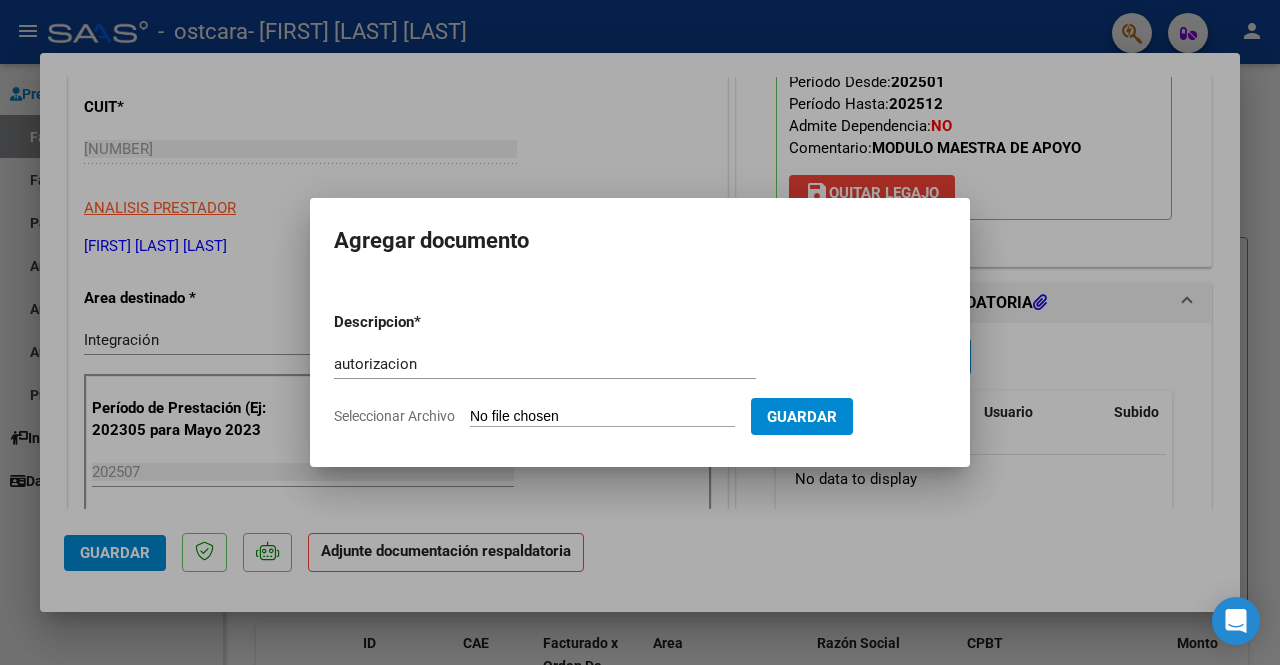 click on "Seleccionar Archivo" at bounding box center (602, 417) 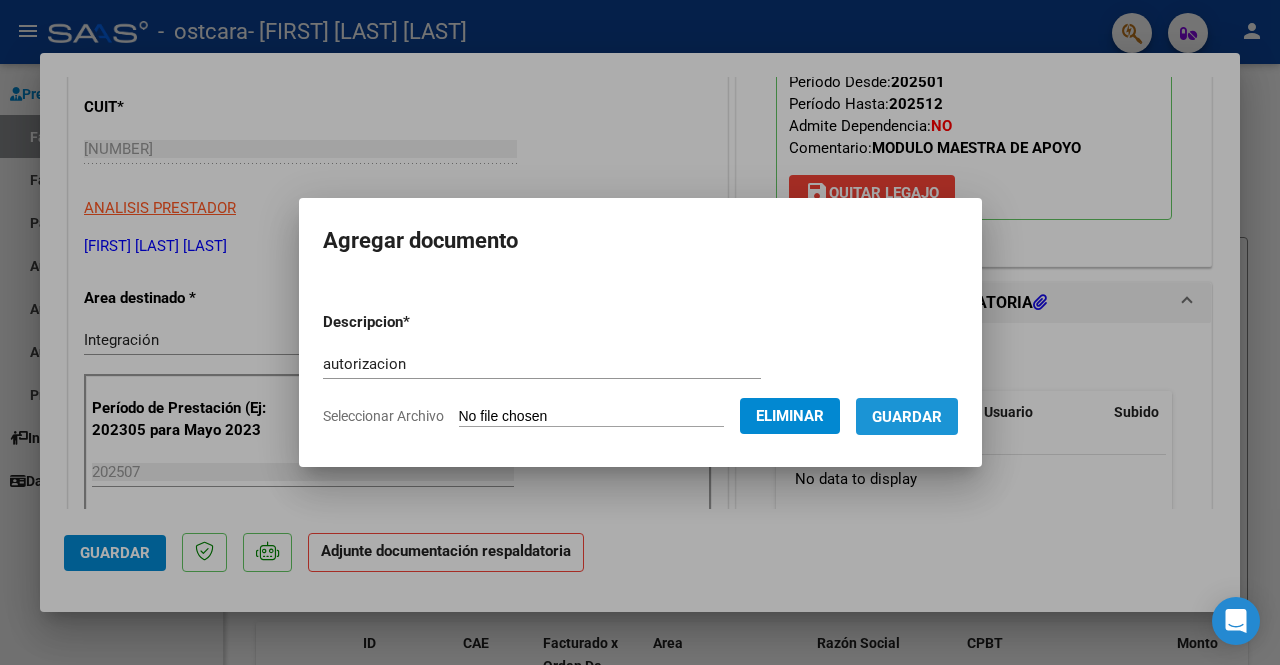 click on "Guardar" at bounding box center (907, 417) 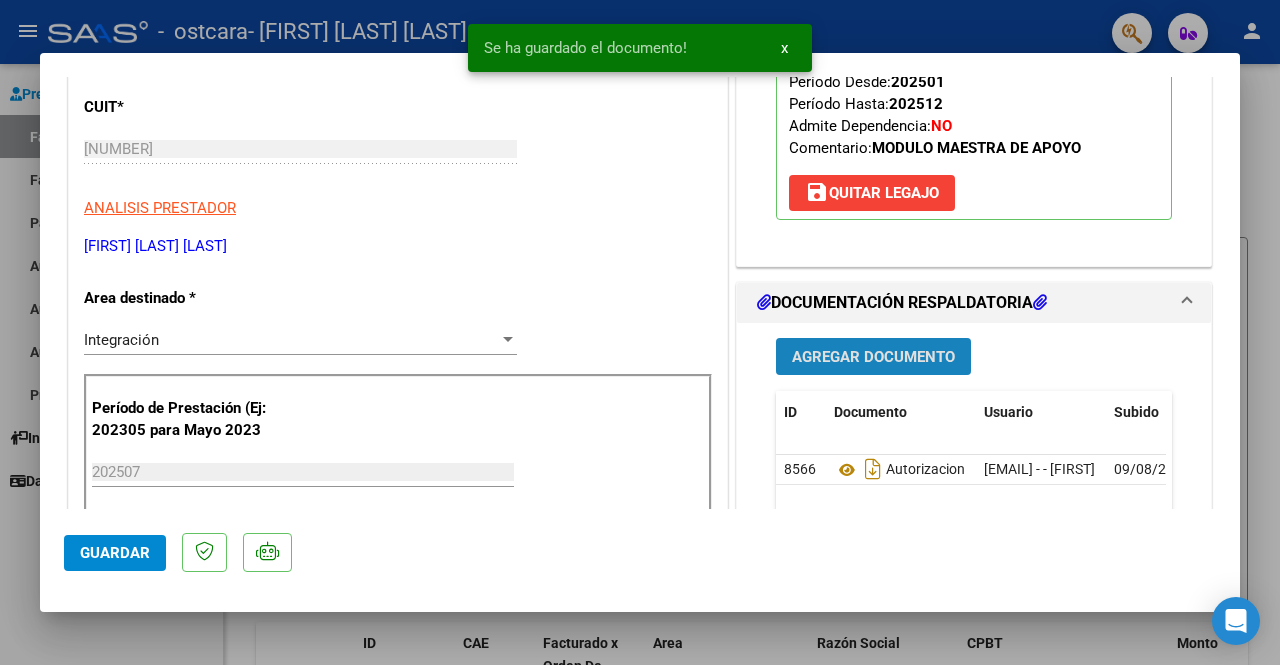 click on "Agregar Documento" at bounding box center [873, 356] 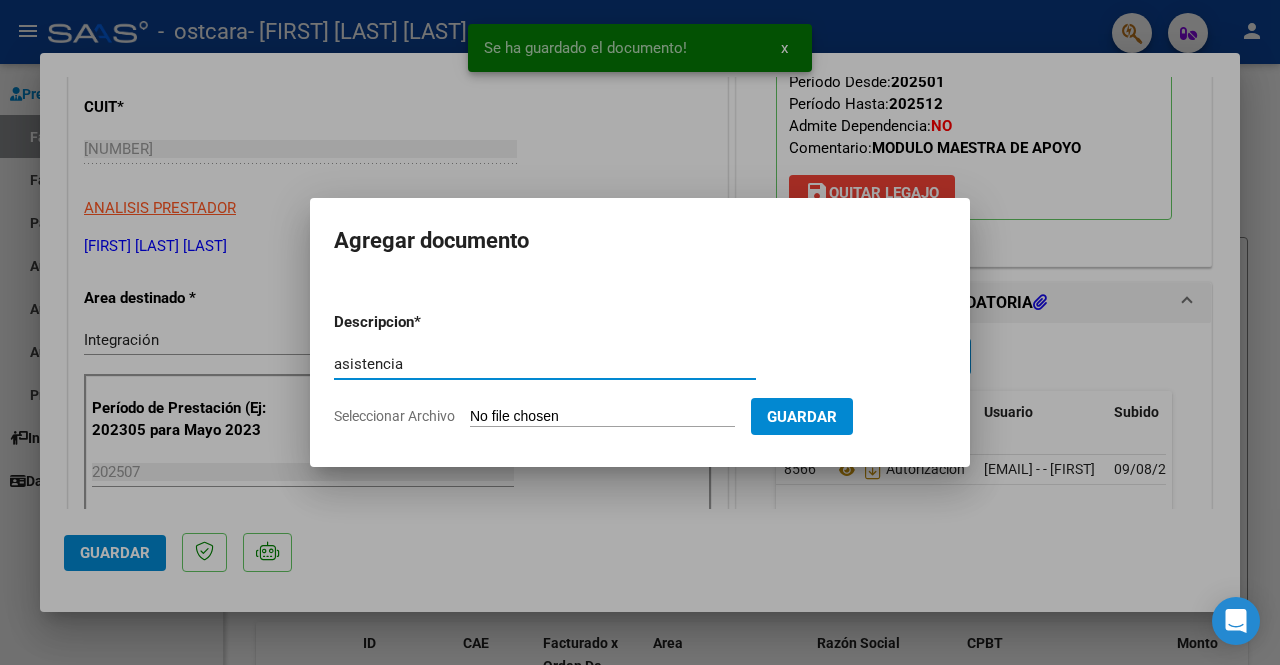 type on "asistencia" 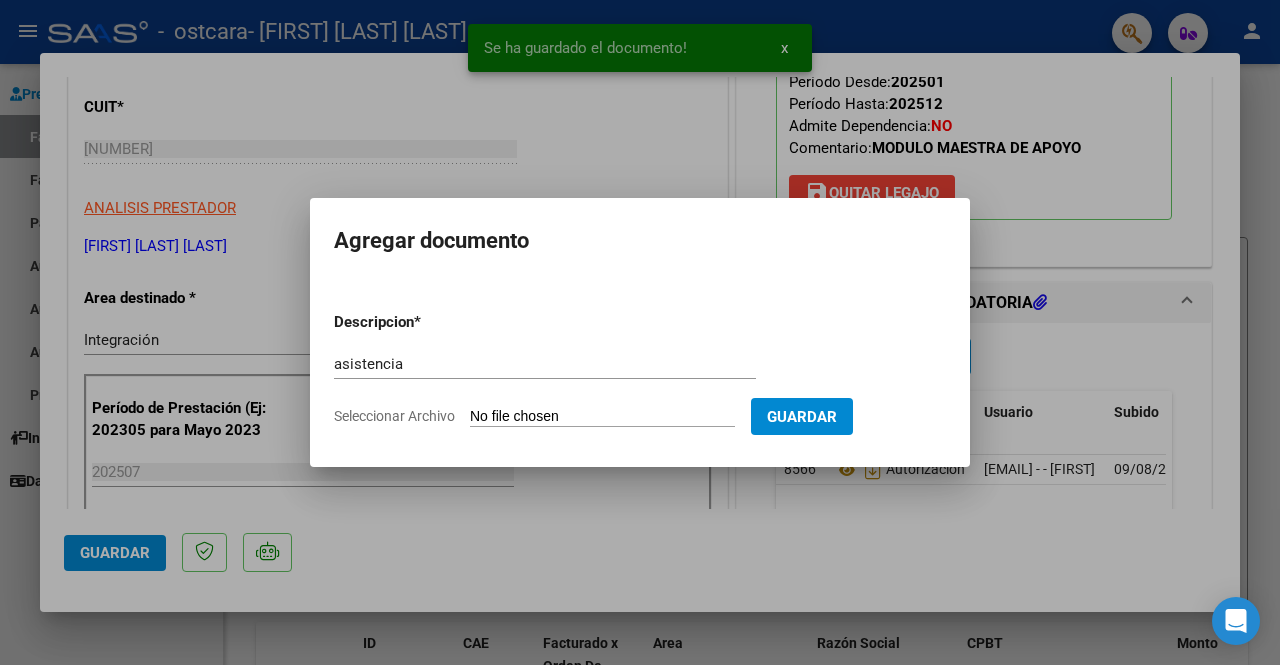 click on "Seleccionar Archivo" at bounding box center [602, 417] 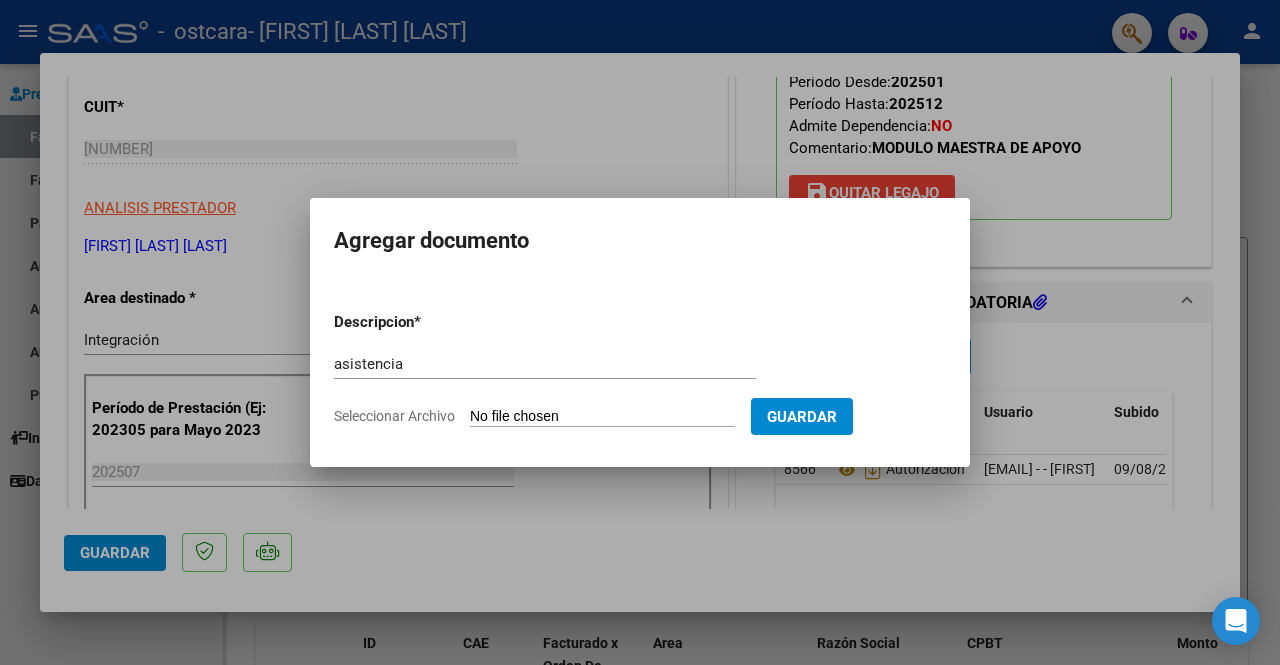 type on "C:\fakepath\asistencia [FIRST] [LAST] julio 2025.pdf" 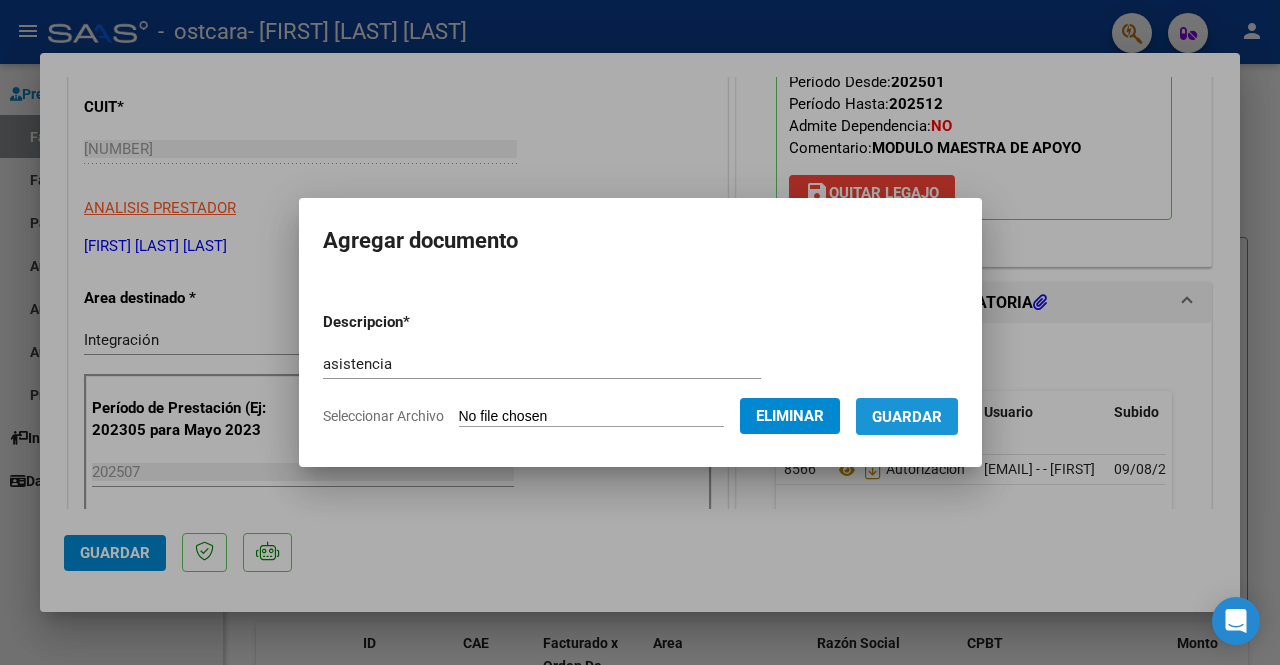 click on "Guardar" at bounding box center [907, 417] 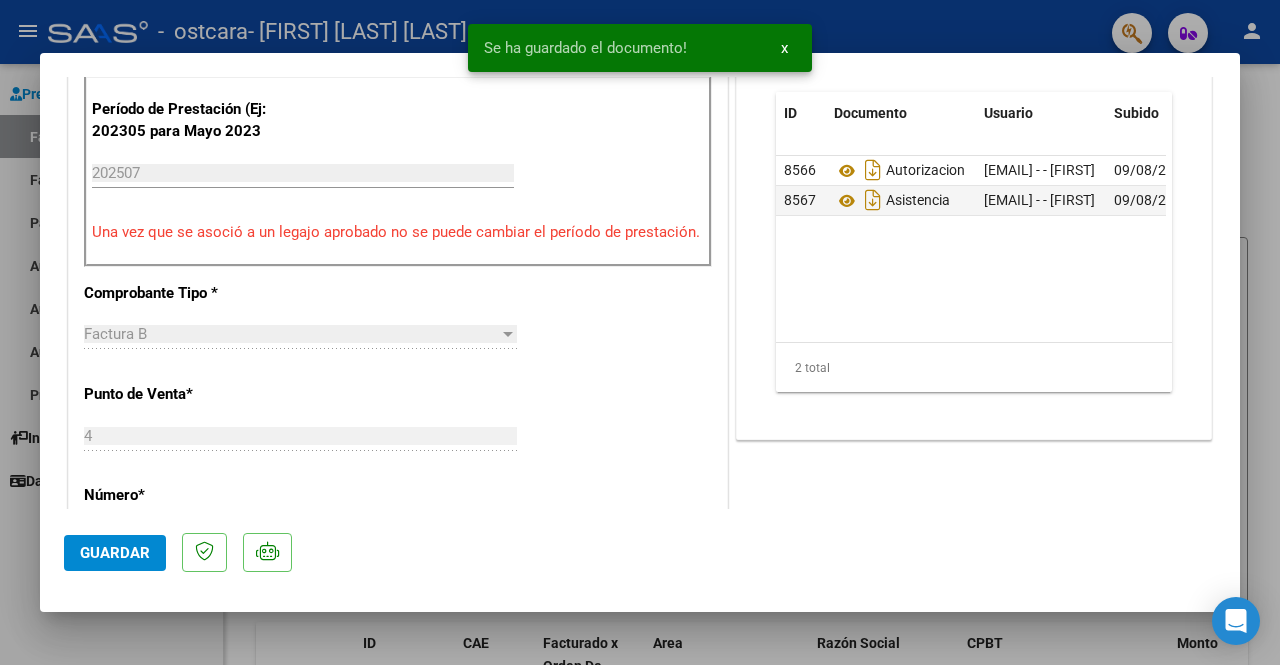scroll, scrollTop: 600, scrollLeft: 0, axis: vertical 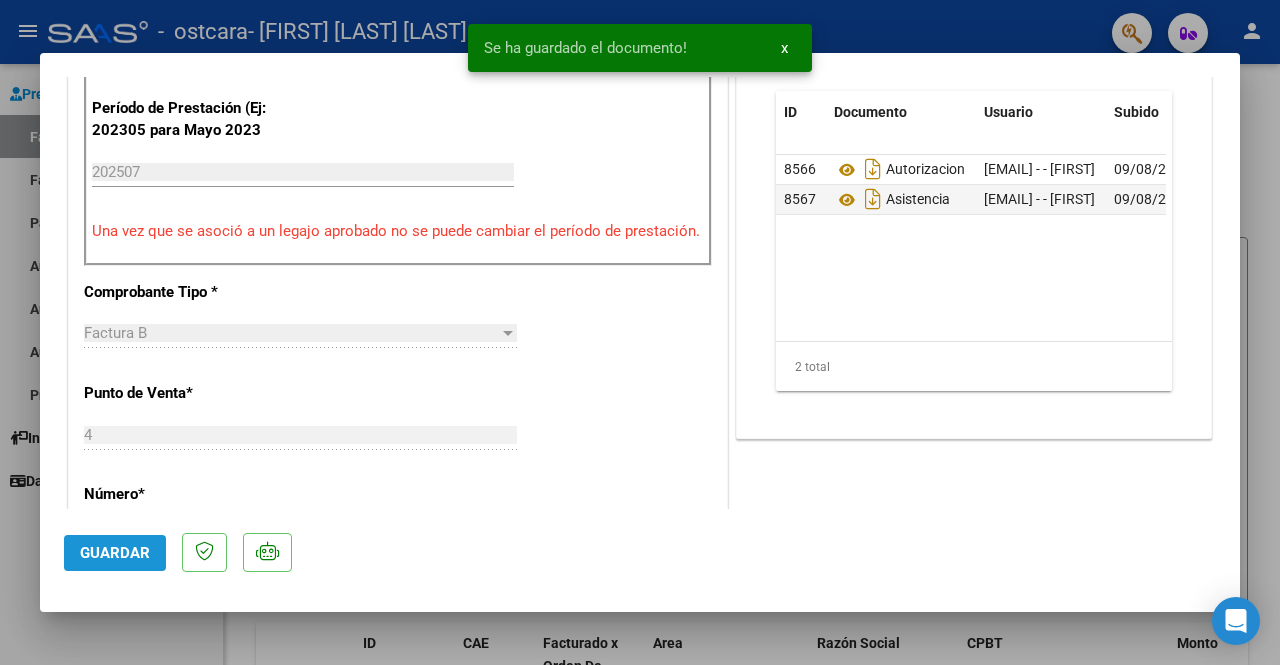 click on "Guardar" 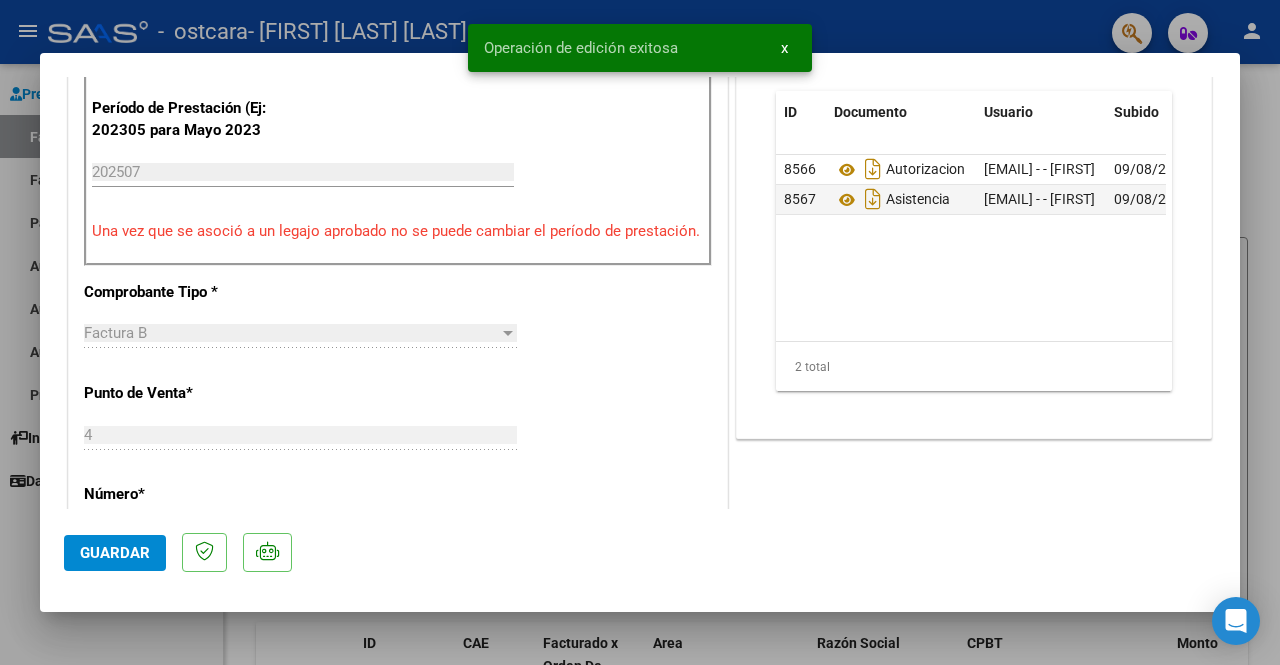 click at bounding box center [640, 332] 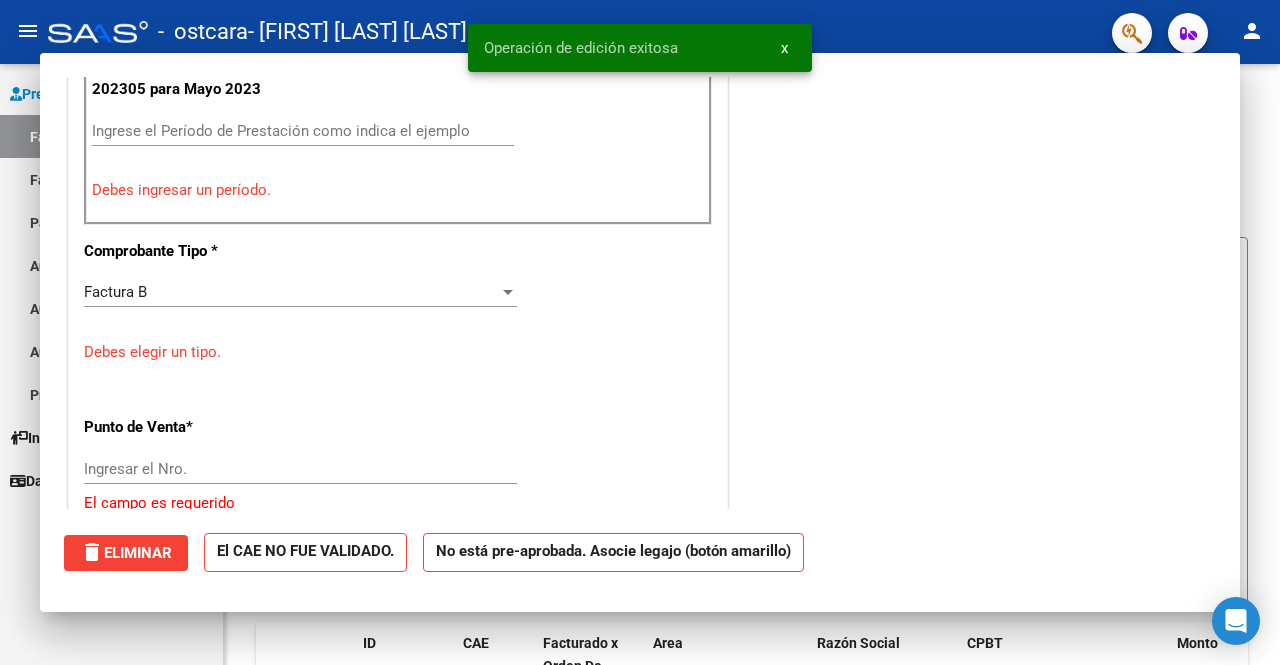 scroll, scrollTop: 0, scrollLeft: 0, axis: both 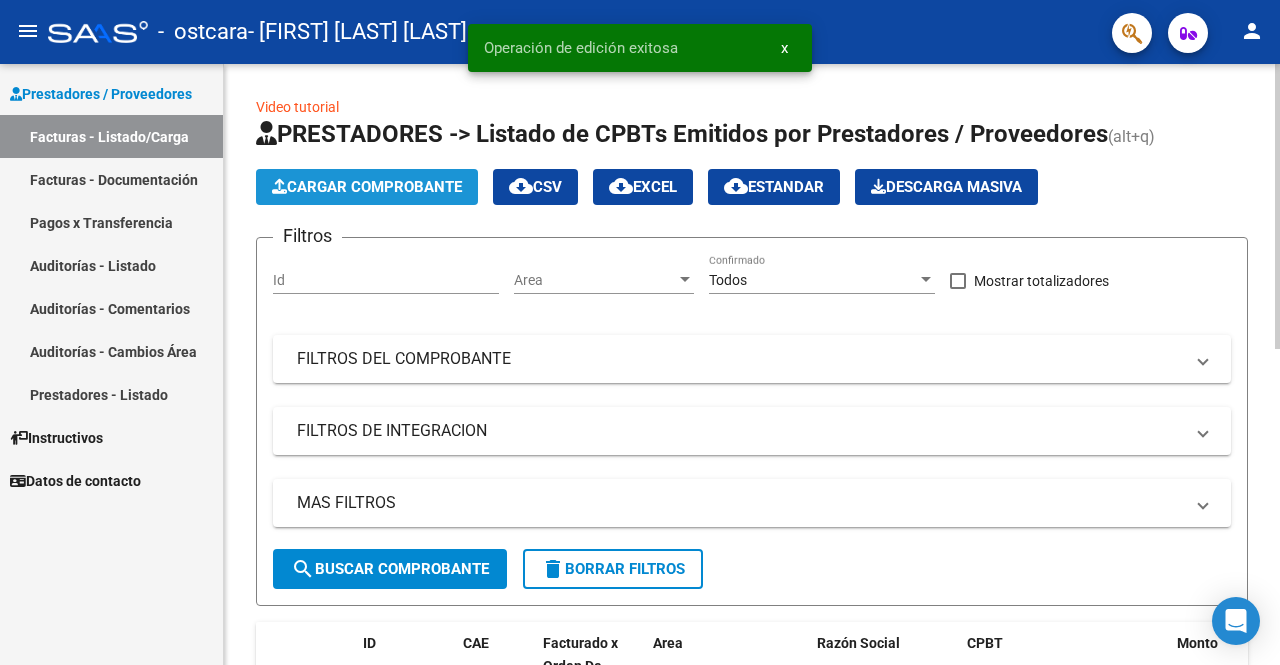 click on "Cargar Comprobante" 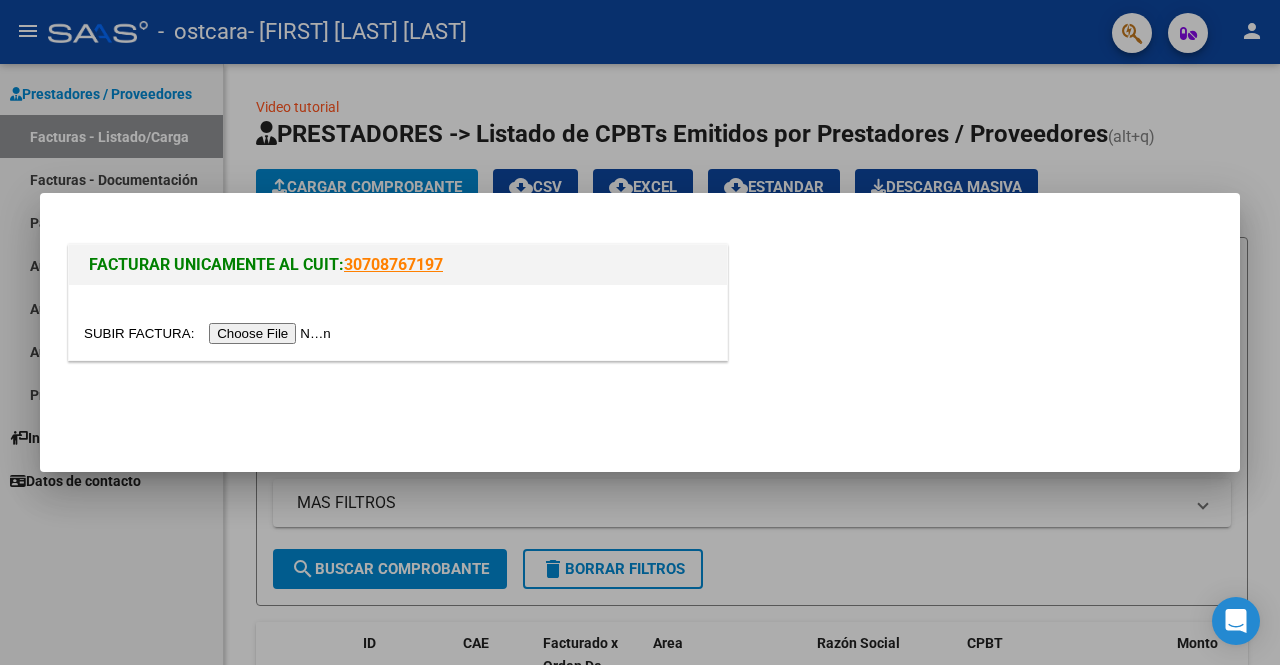 click at bounding box center [210, 333] 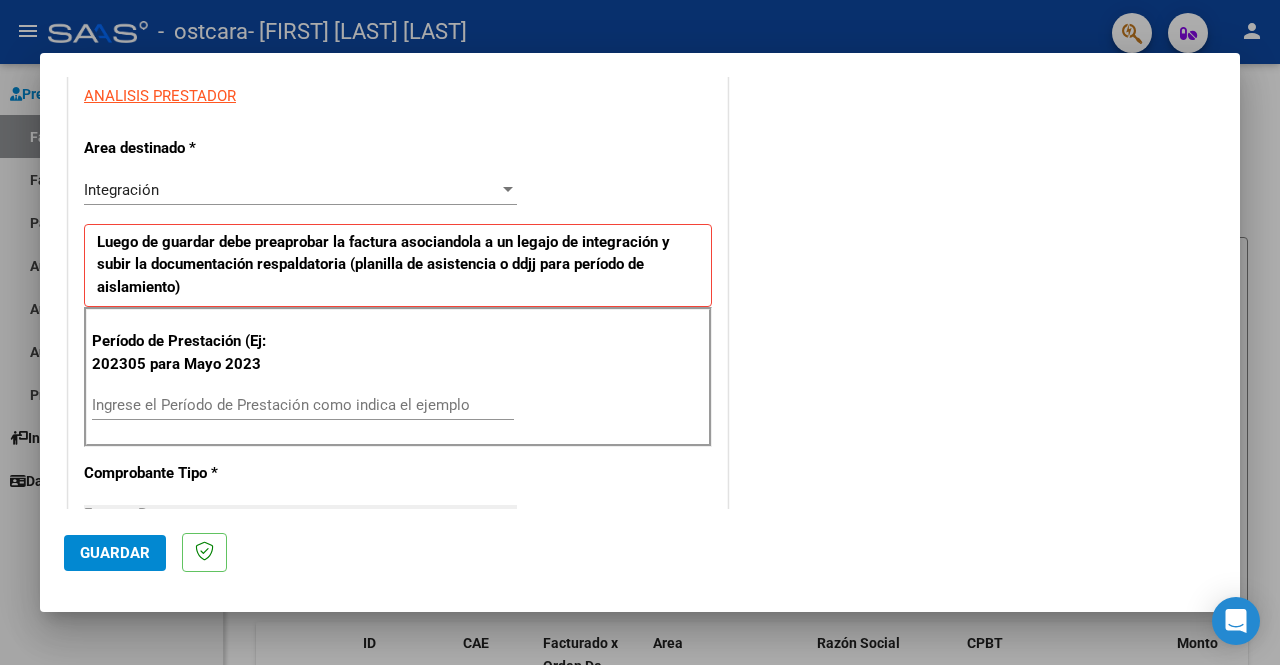 scroll, scrollTop: 400, scrollLeft: 0, axis: vertical 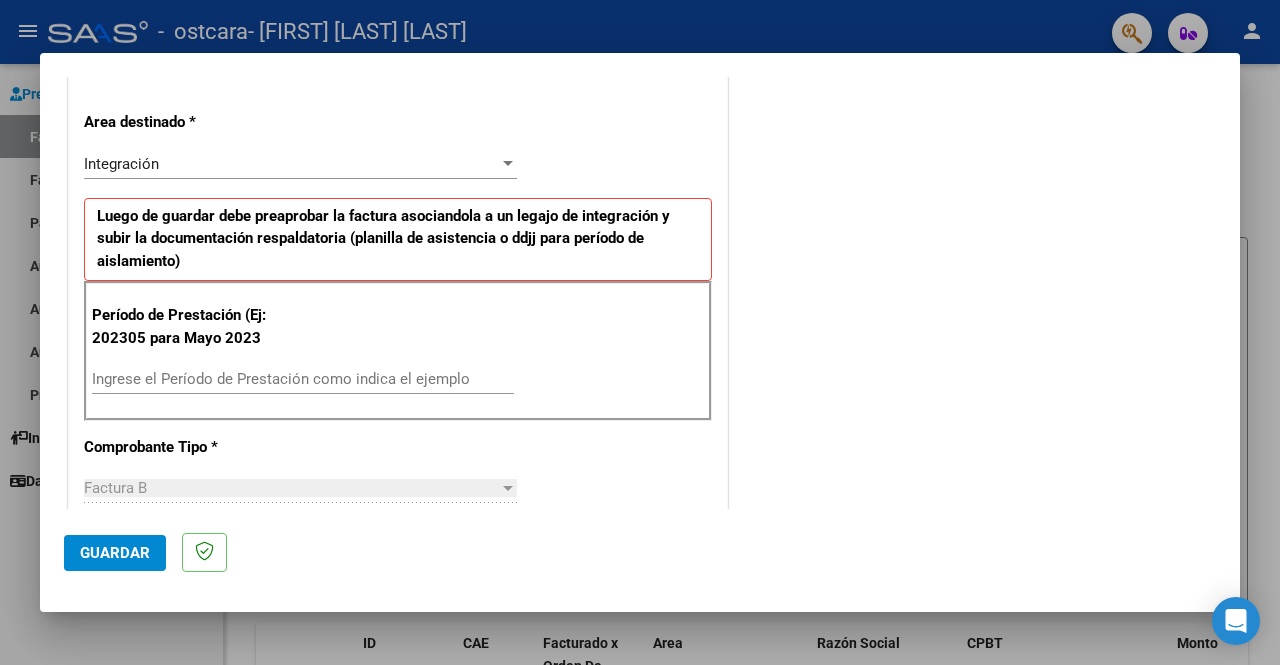 click on "Ingrese el Período de Prestación como indica el ejemplo" at bounding box center (303, 379) 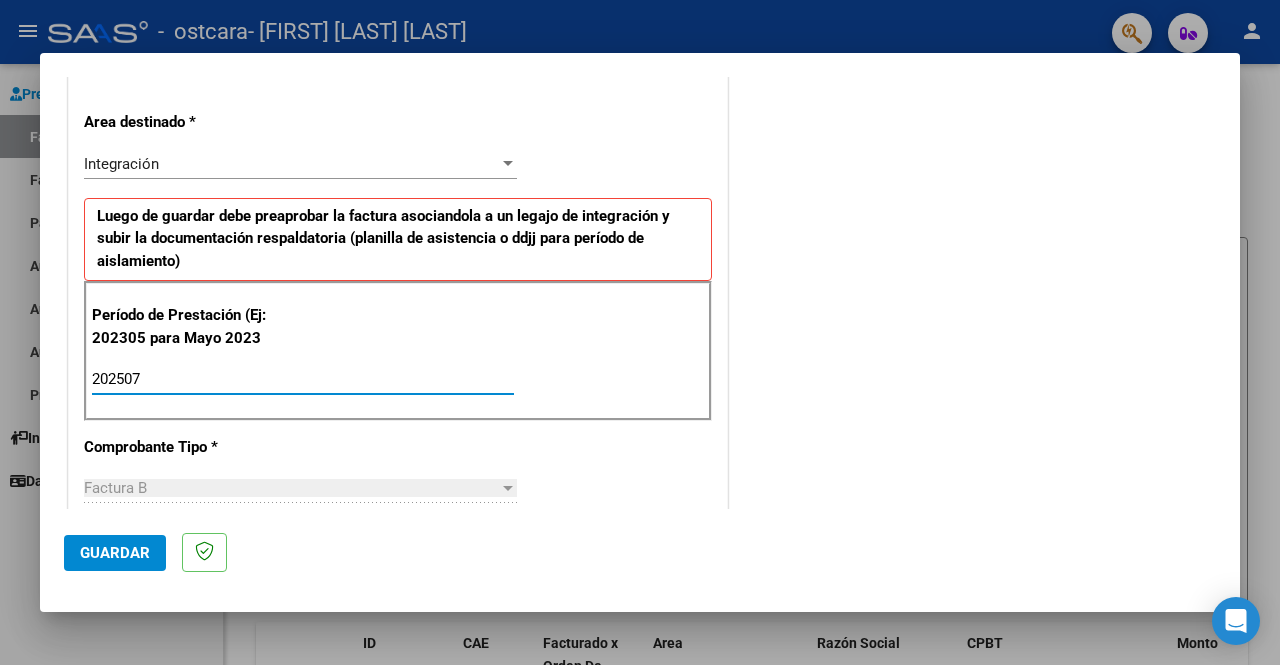 type on "202507" 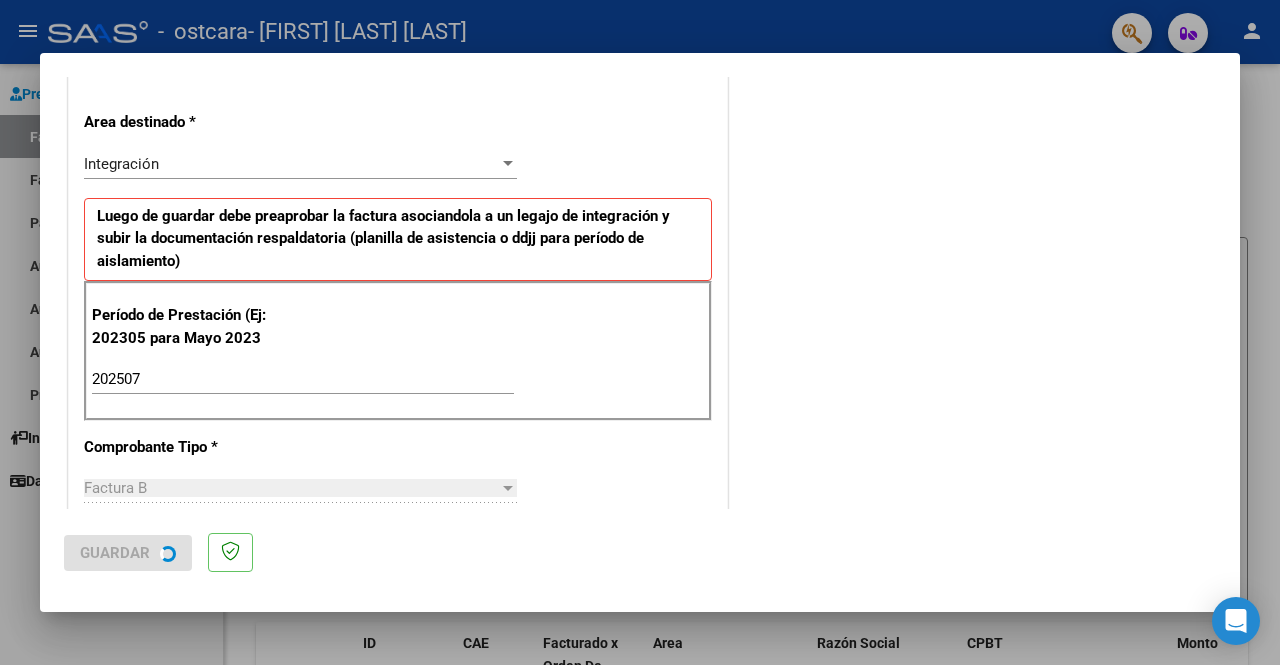 scroll, scrollTop: 0, scrollLeft: 0, axis: both 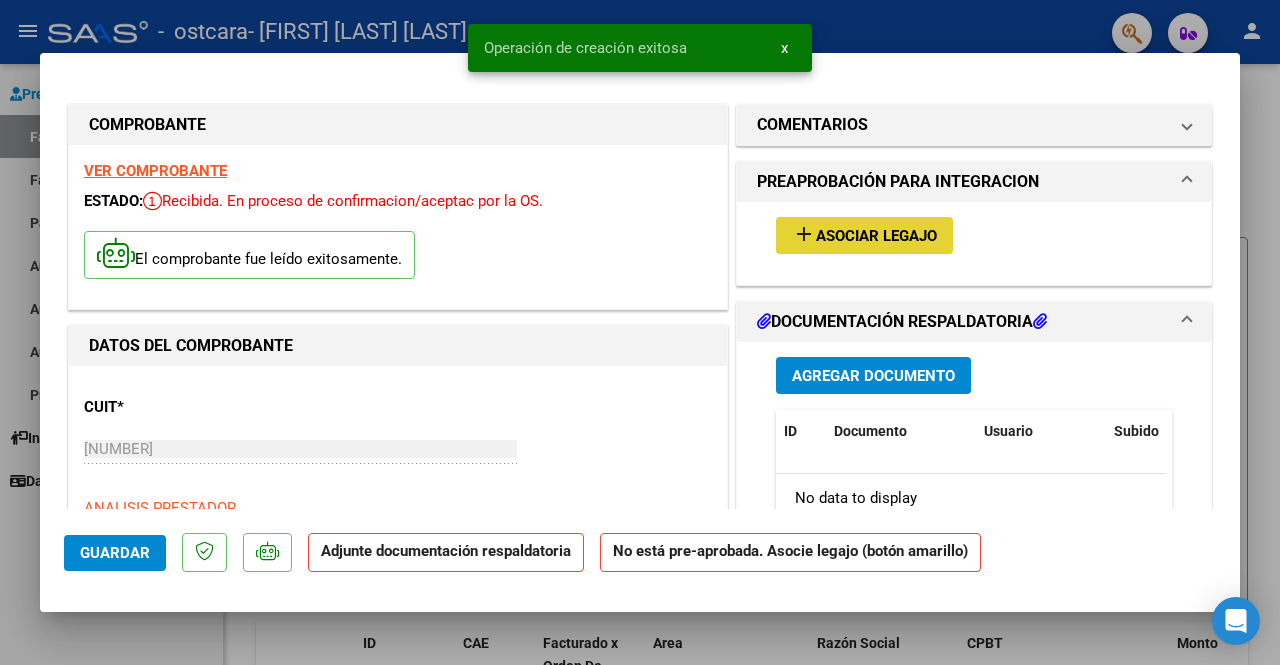 click on "add Asociar Legajo" at bounding box center (864, 235) 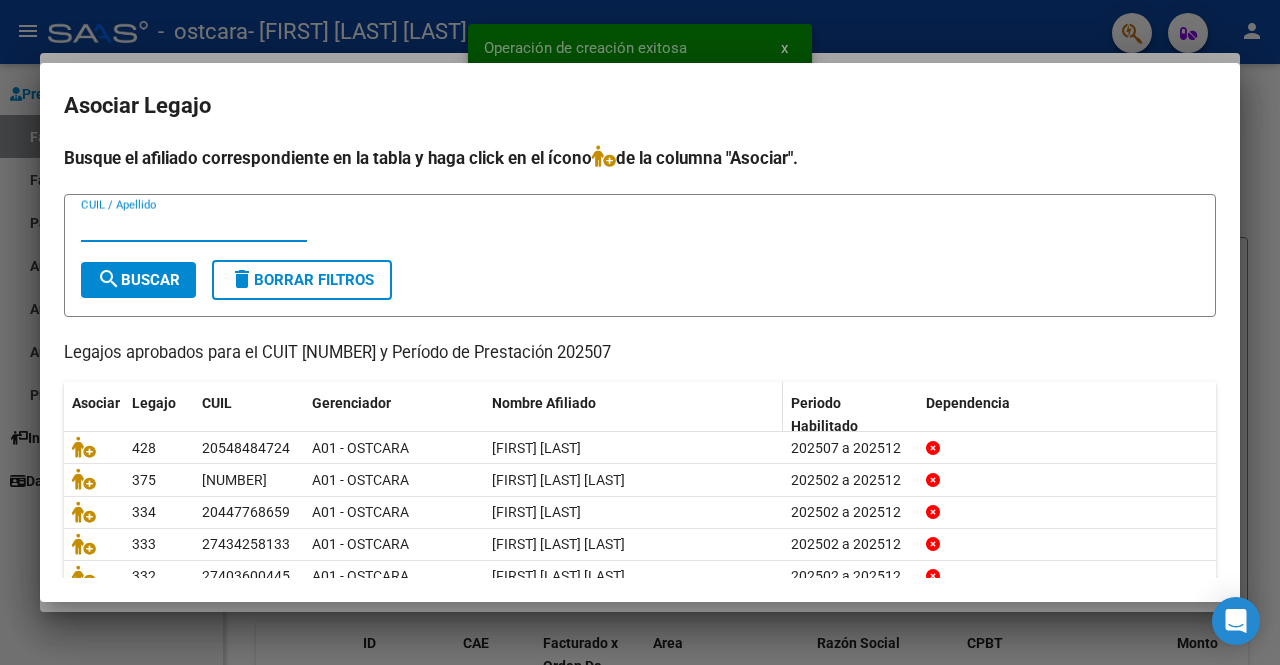 scroll, scrollTop: 84, scrollLeft: 0, axis: vertical 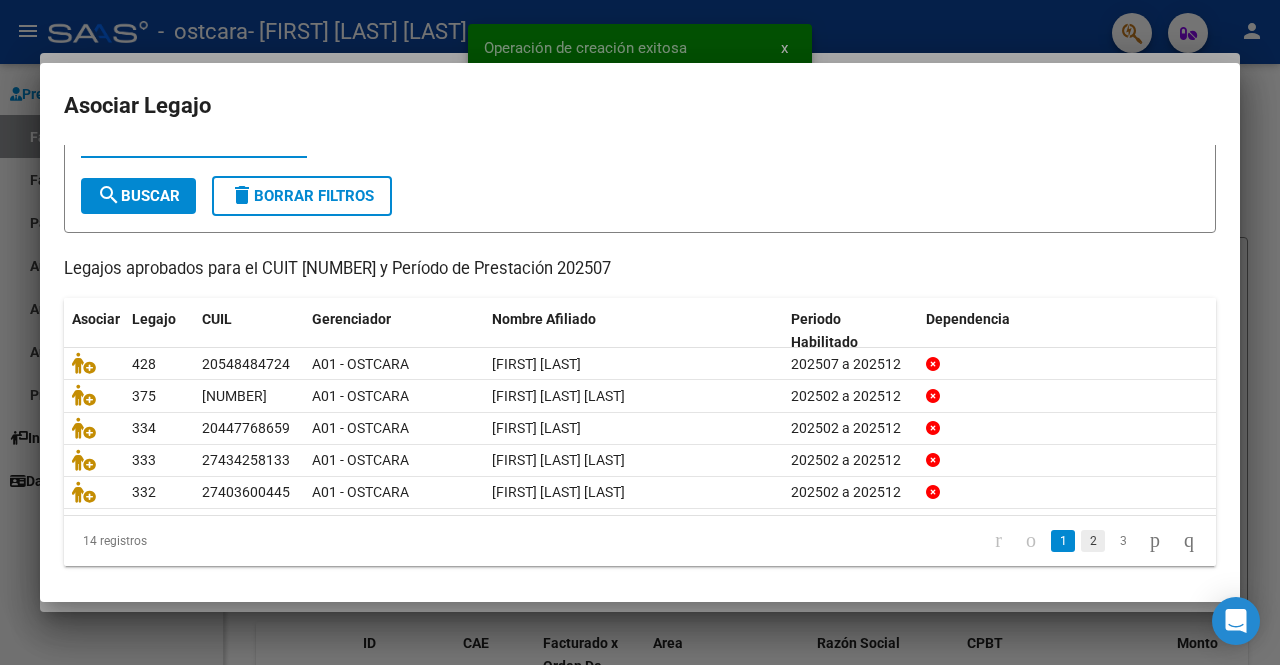 click on "2" 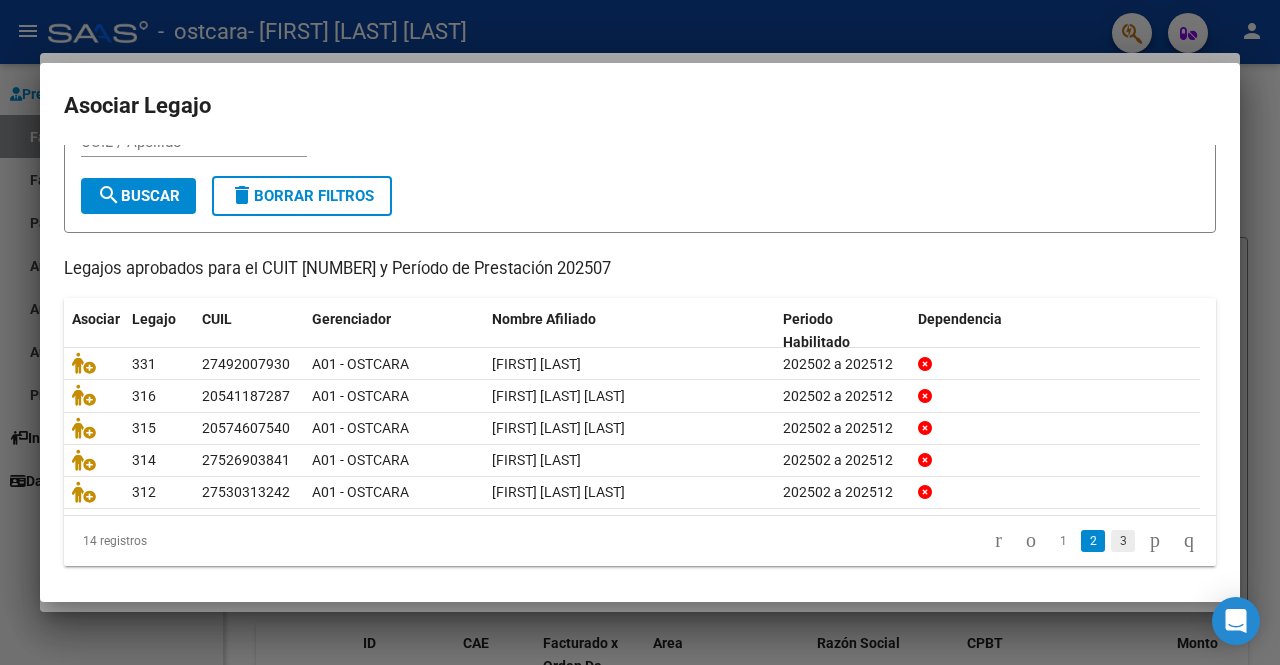 click on "3" 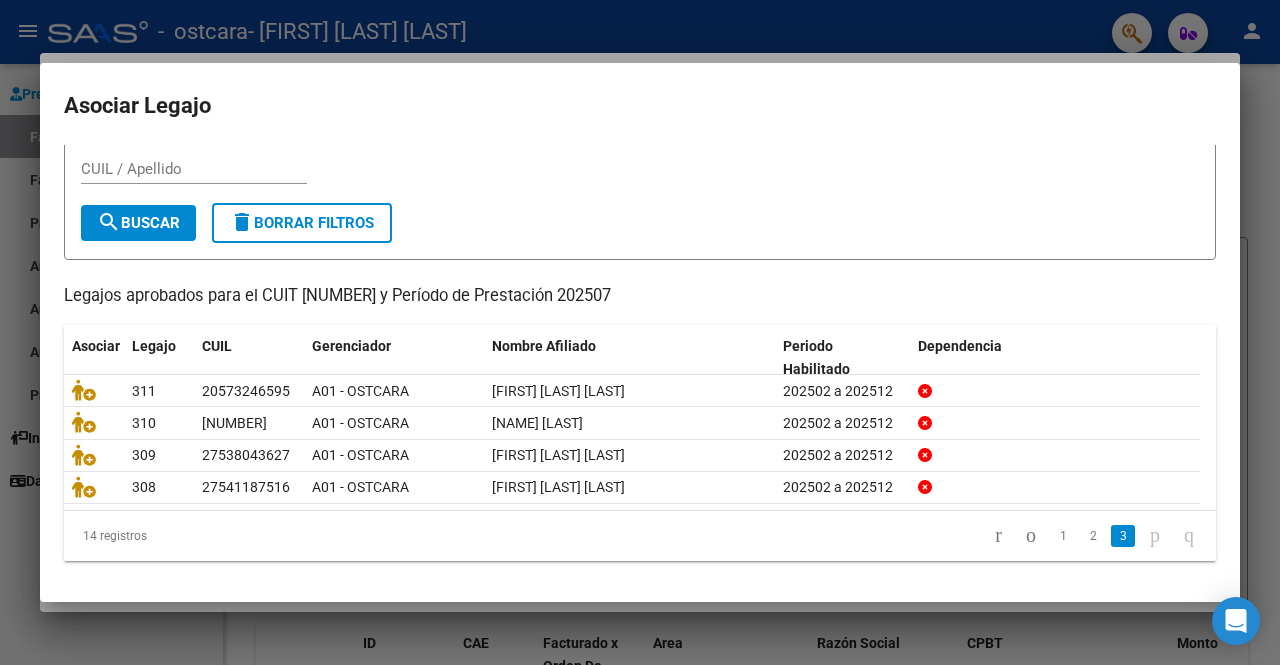 scroll, scrollTop: 52, scrollLeft: 0, axis: vertical 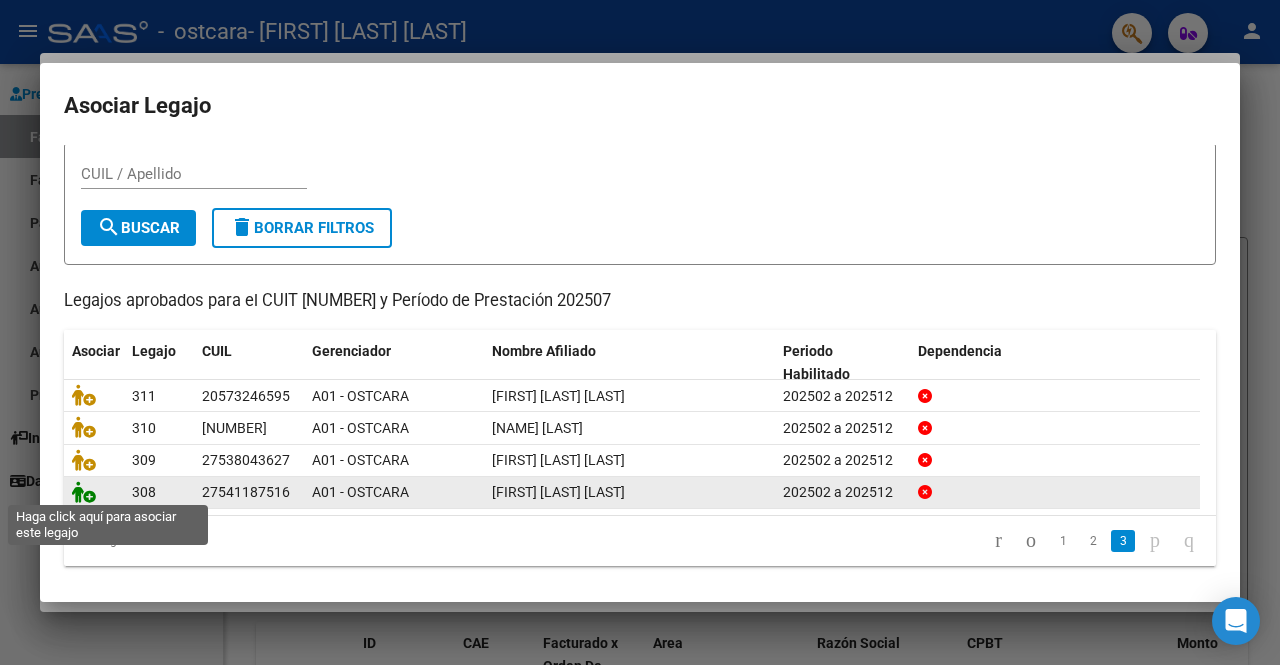 click 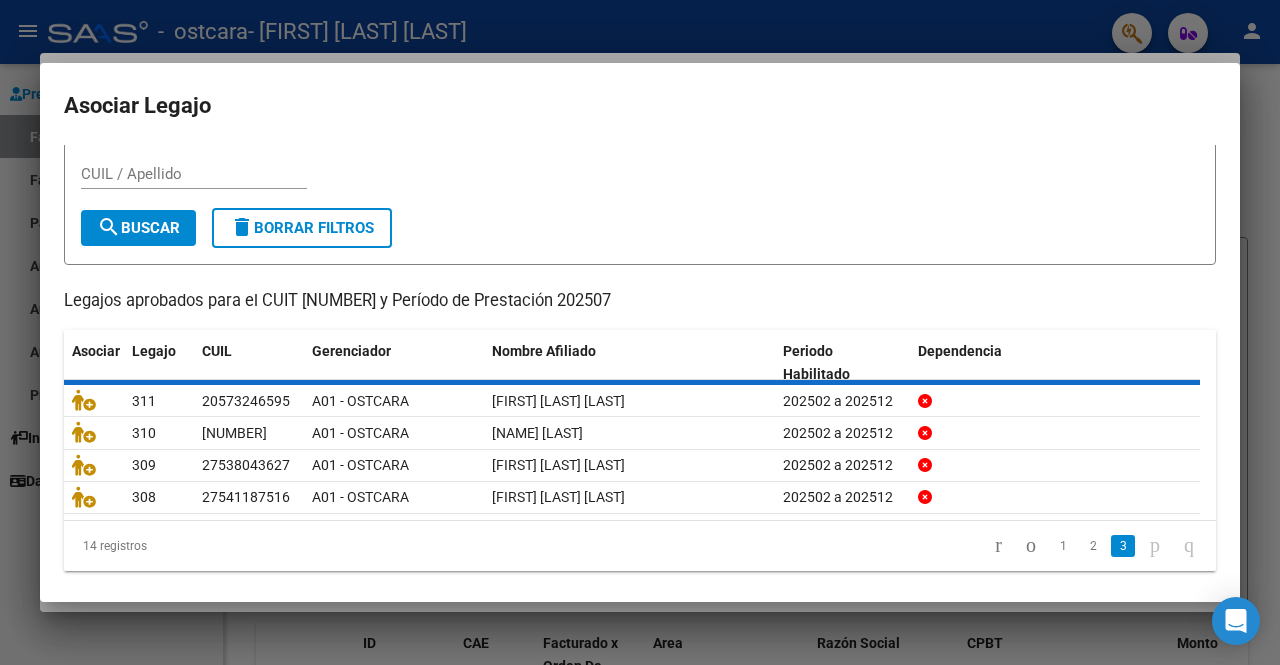 scroll, scrollTop: 0, scrollLeft: 0, axis: both 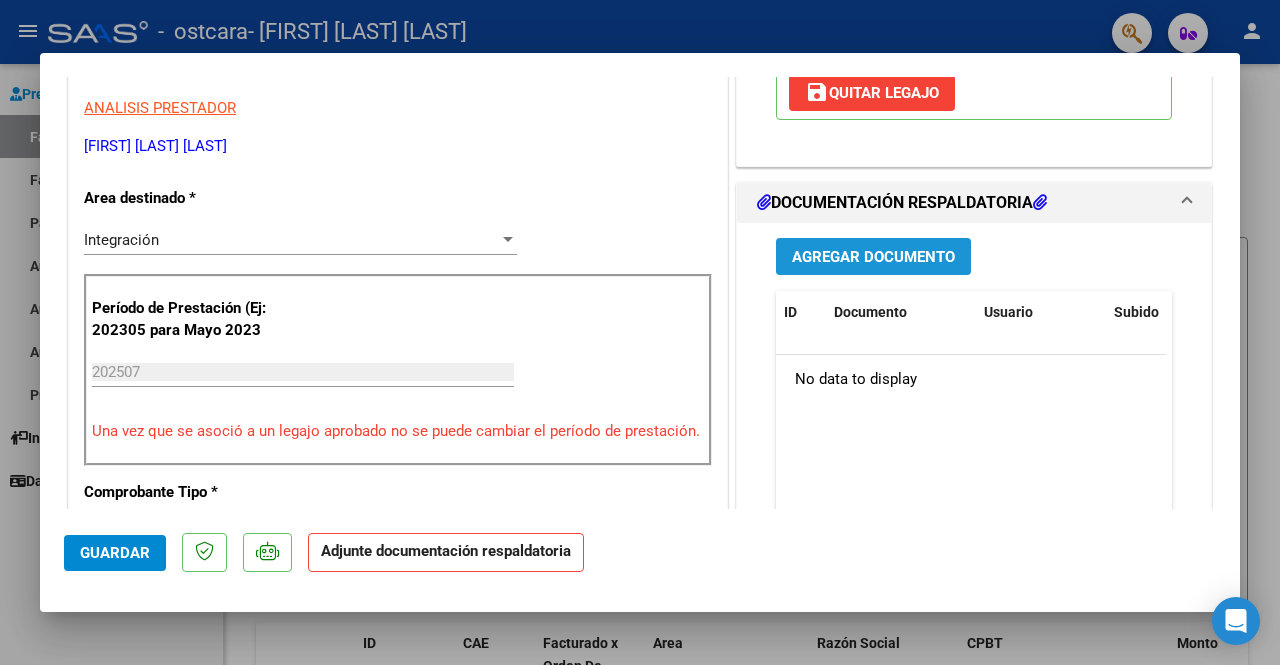 click on "Agregar Documento" at bounding box center [873, 257] 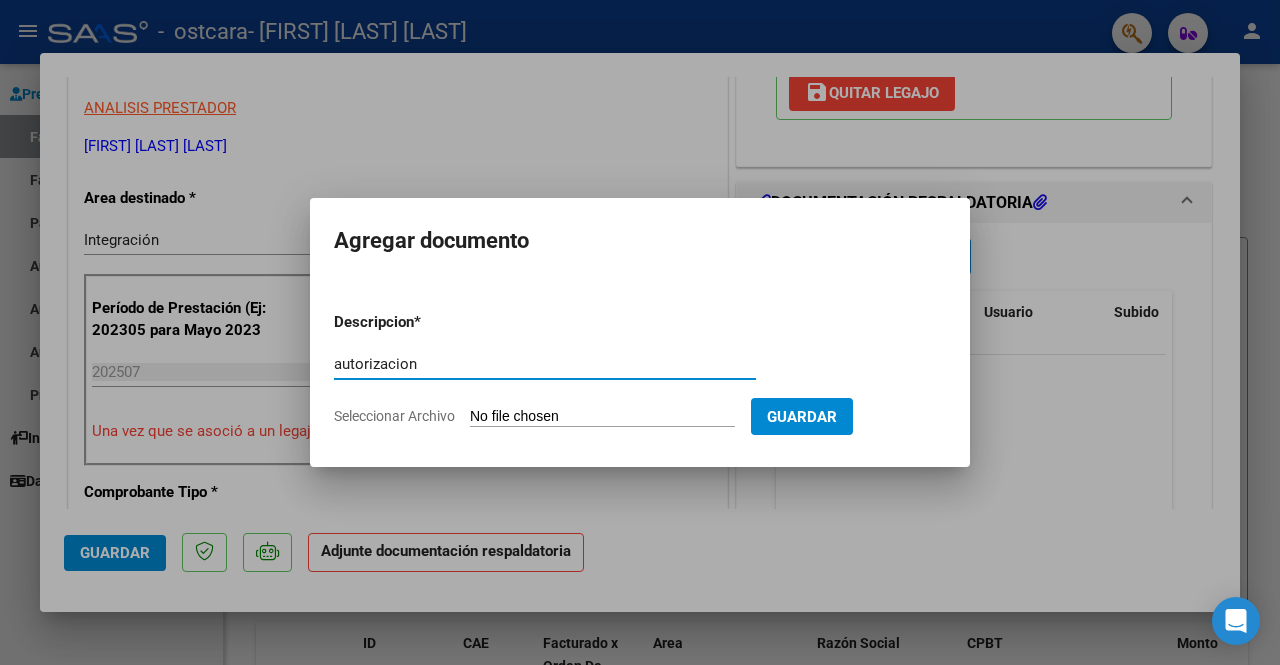 type on "autorizacion" 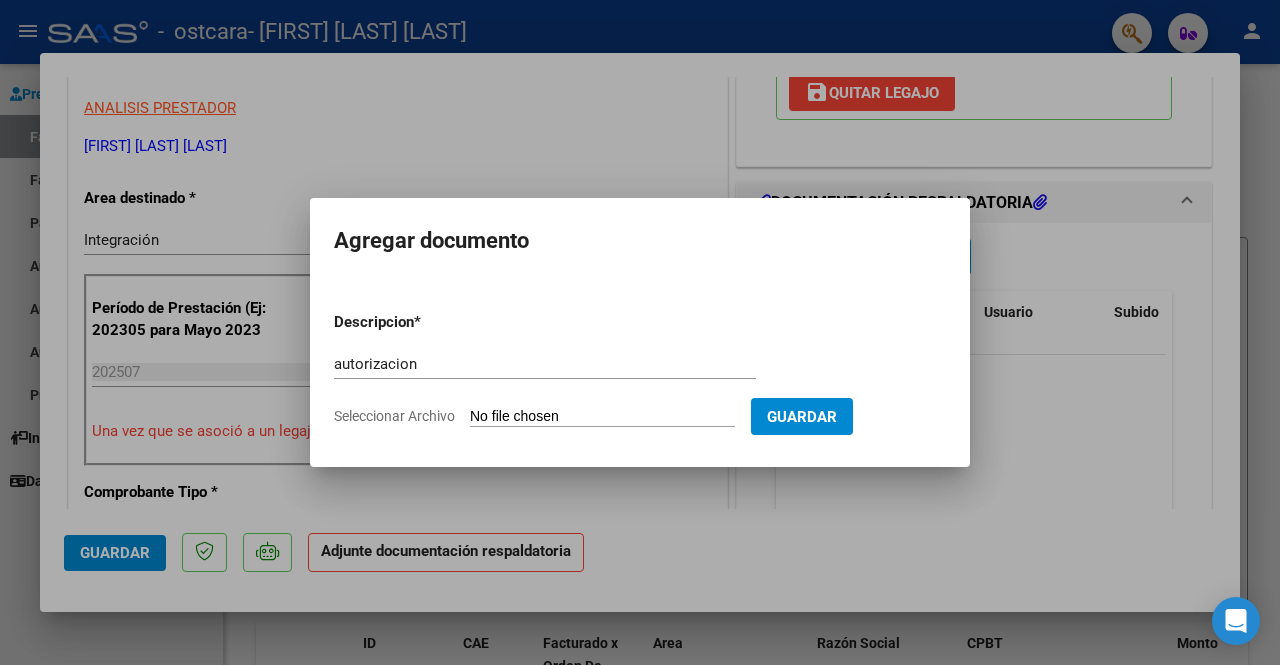 click on "Descripcion  *   autorizacion Escriba aquí una descripcion  Seleccionar Archivo Guardar" at bounding box center (640, 369) 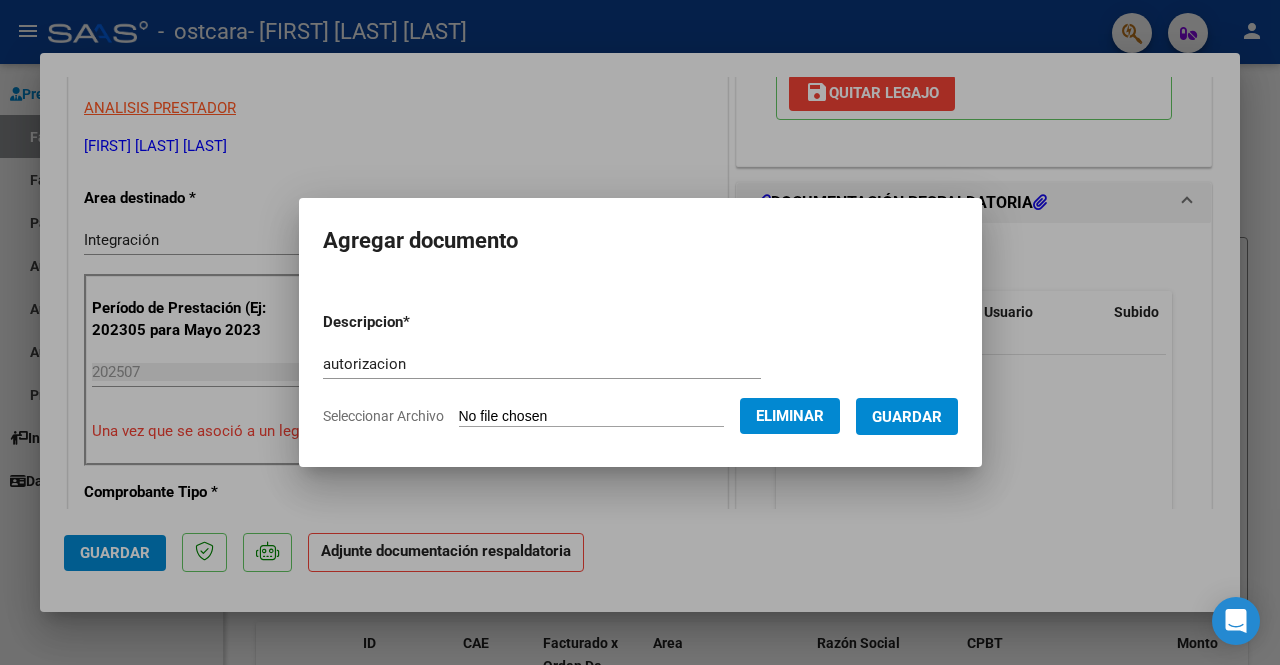 click on "Guardar" at bounding box center [907, 417] 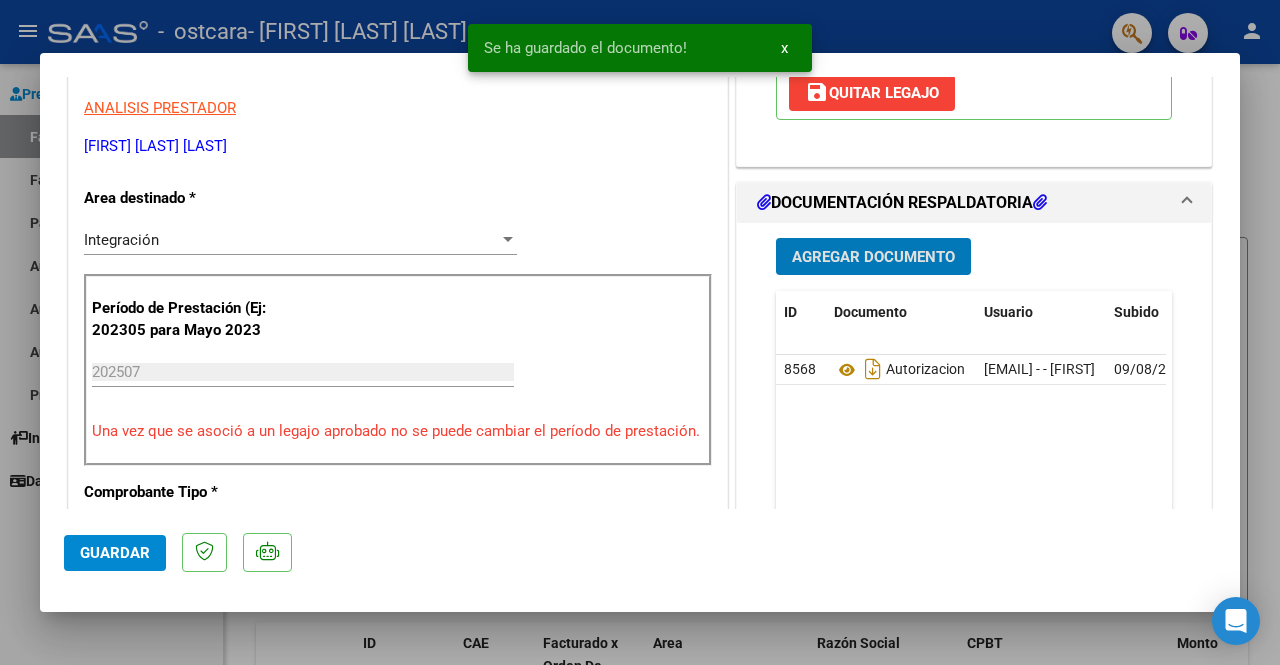 click on "Agregar Documento" at bounding box center (873, 257) 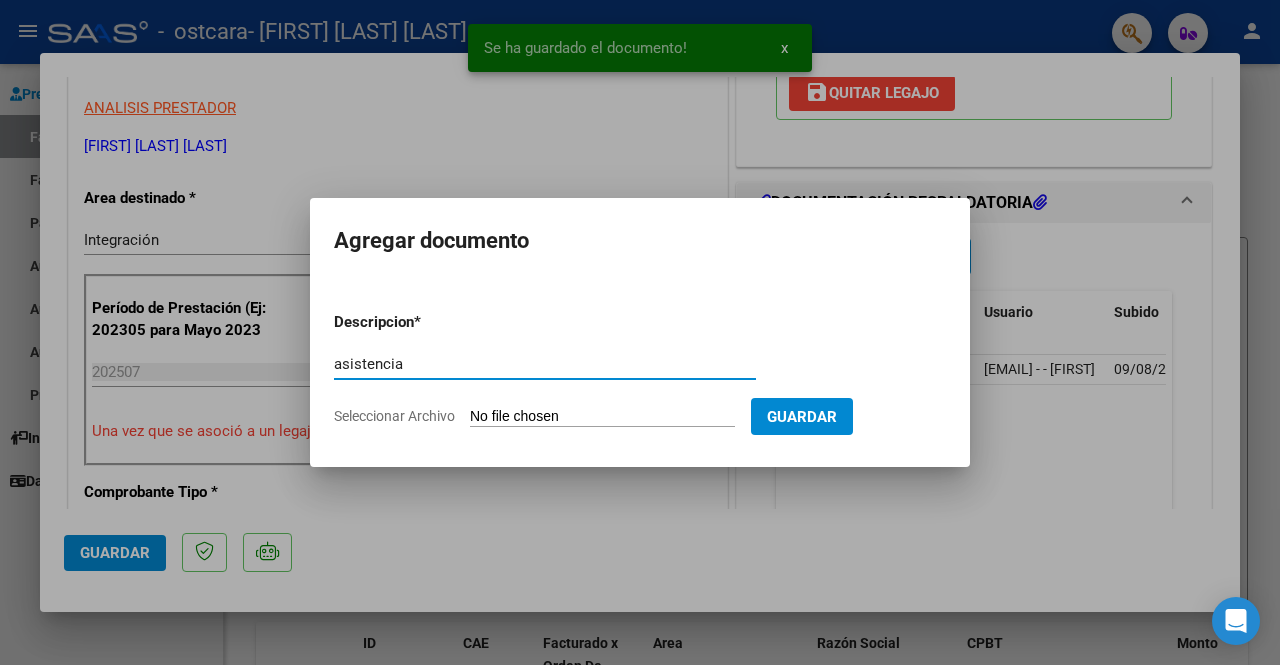 type on "asistencia" 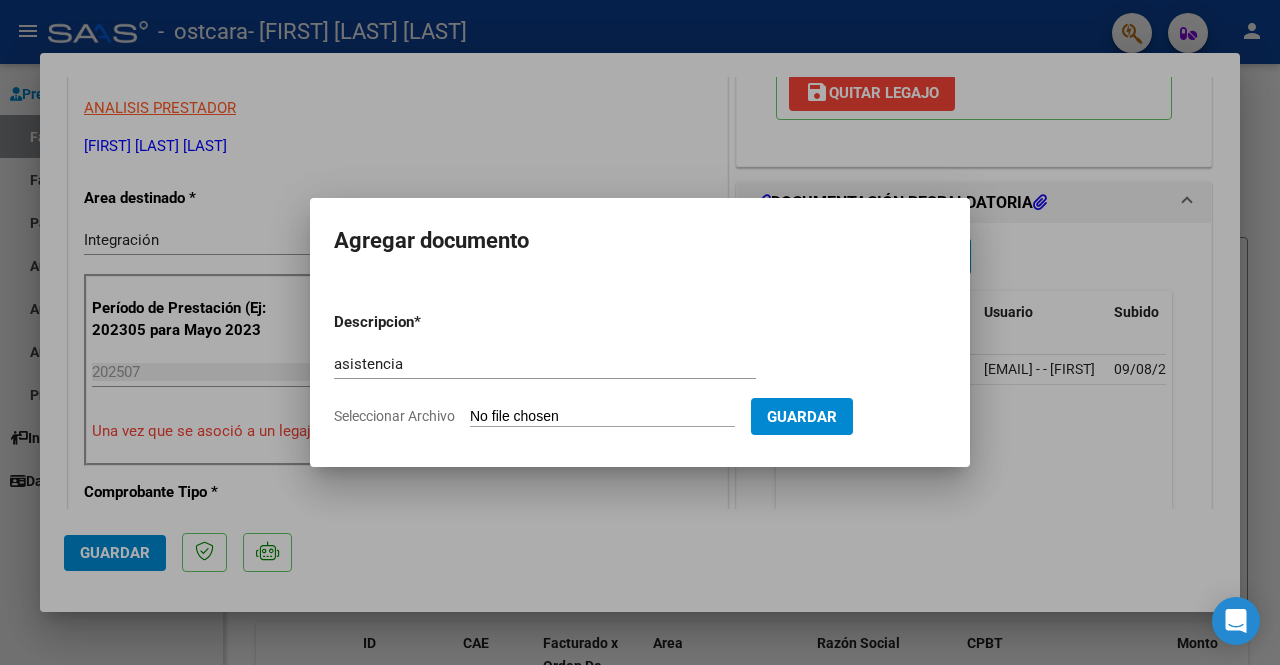 type on "C:\fakepath\asistencia [NAME] [LAST] julio 2025.pdf" 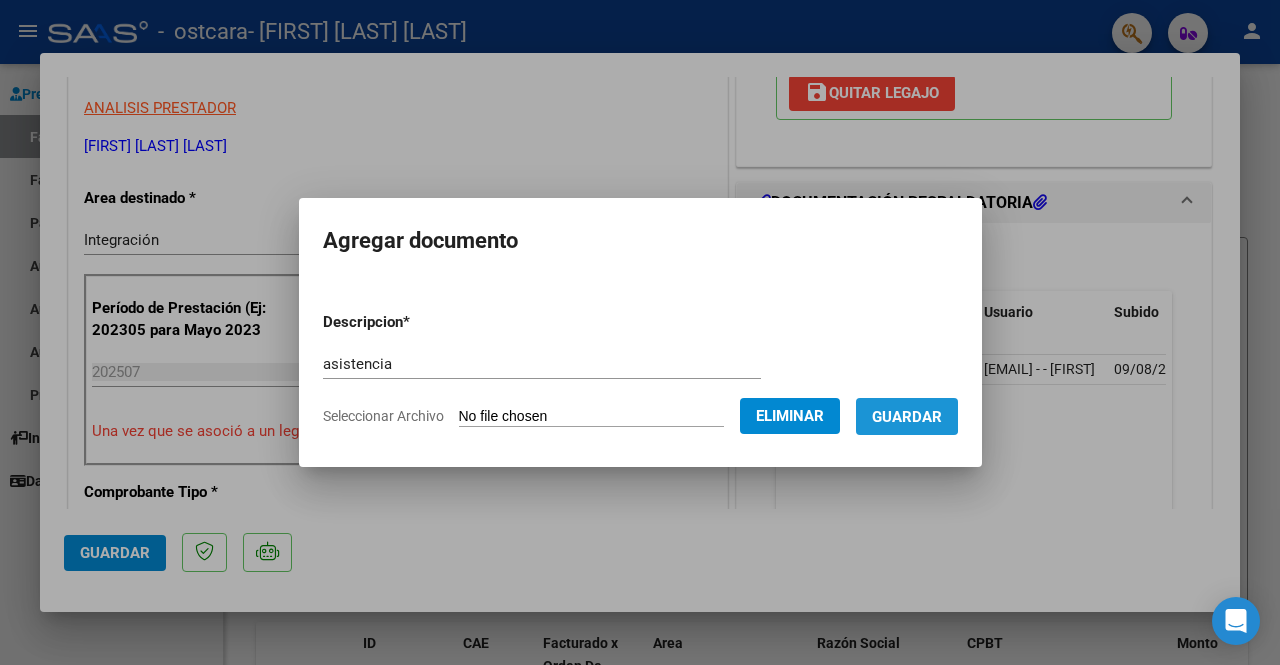 click on "Guardar" at bounding box center [907, 417] 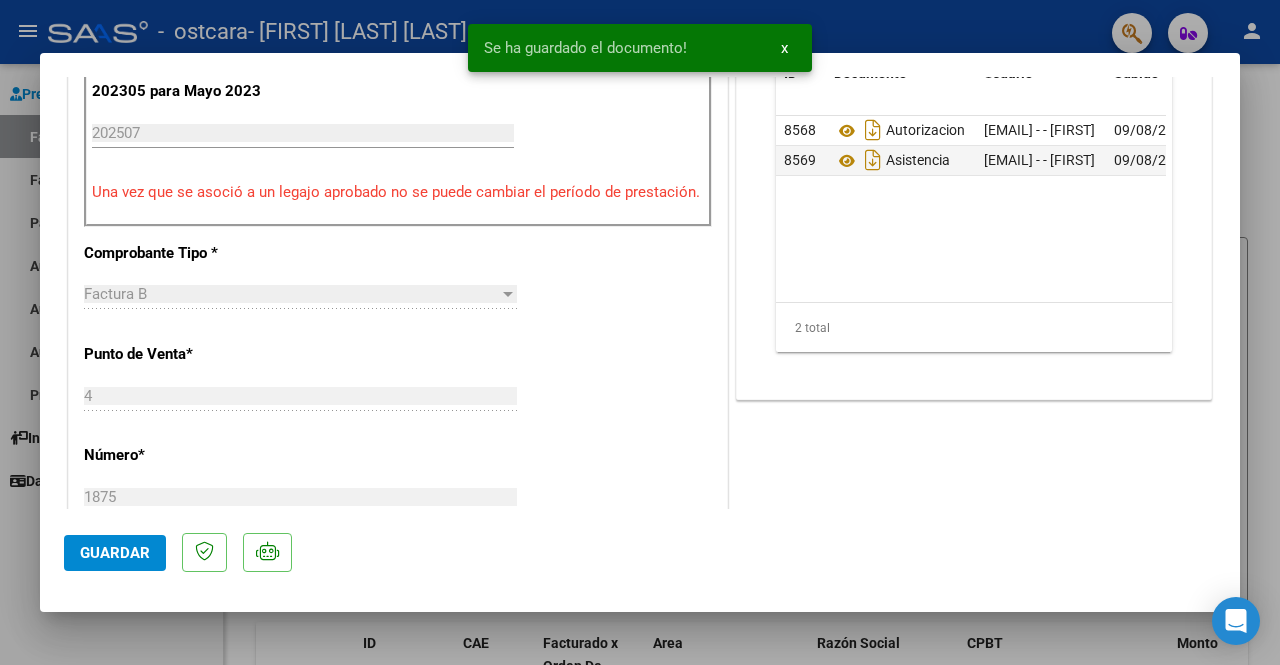 scroll, scrollTop: 700, scrollLeft: 0, axis: vertical 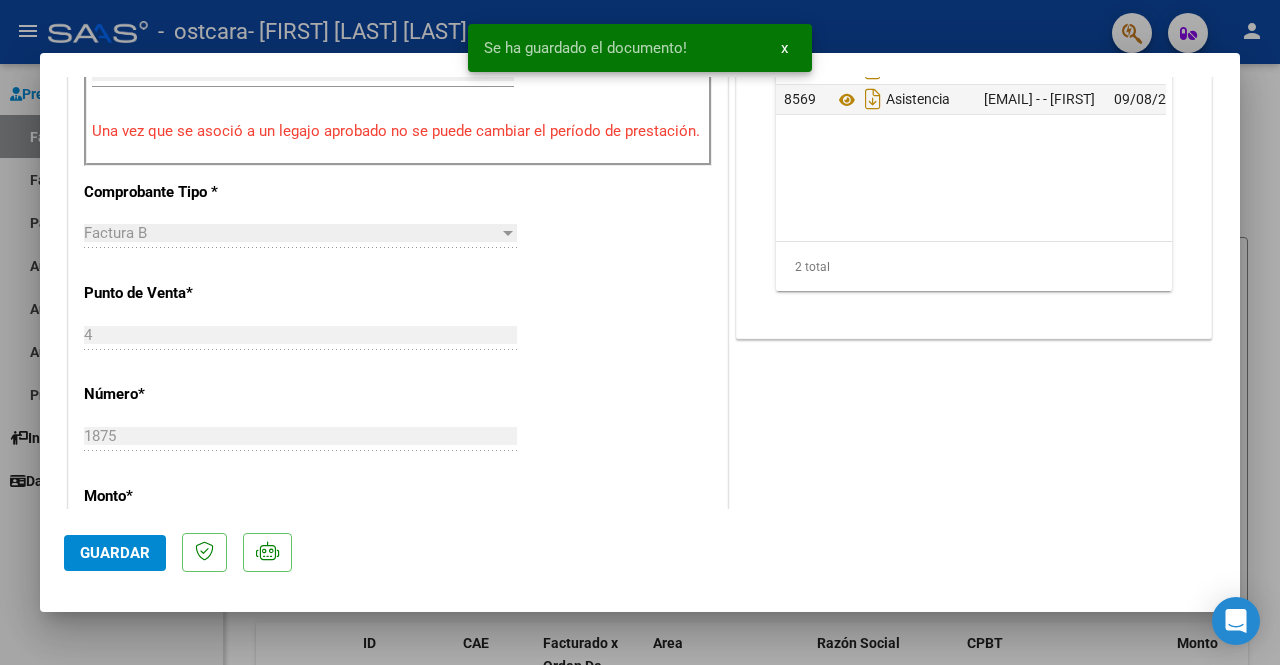 click on "Guardar" 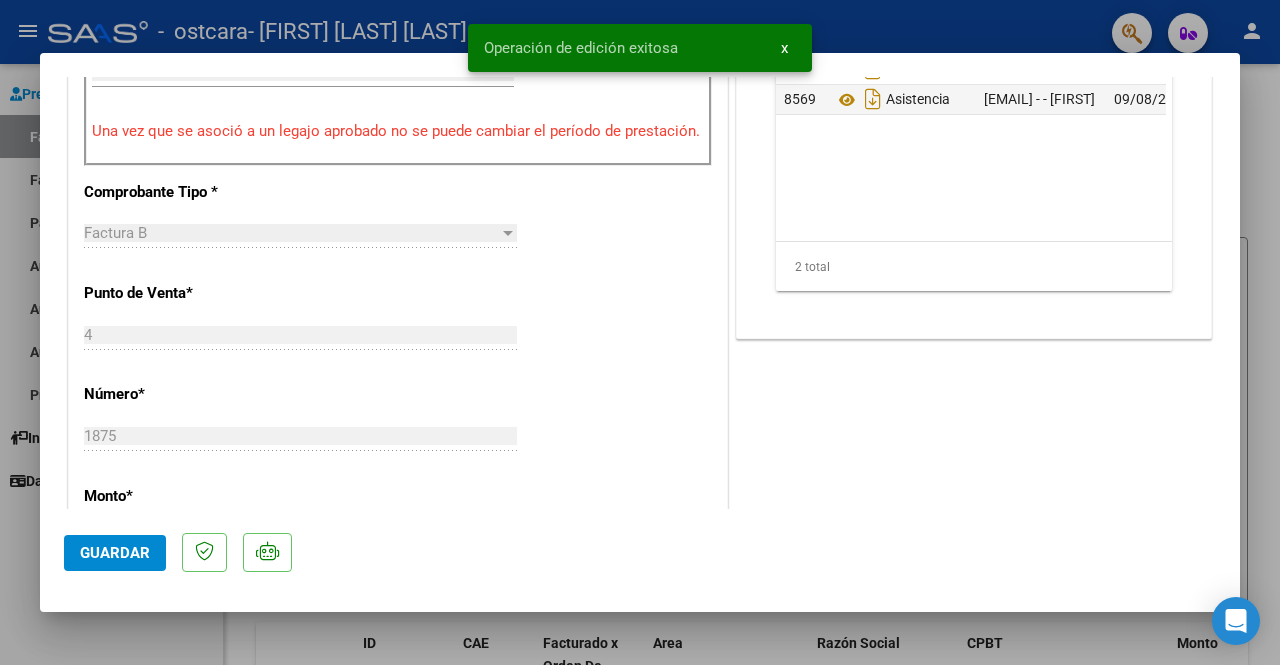 click at bounding box center (640, 332) 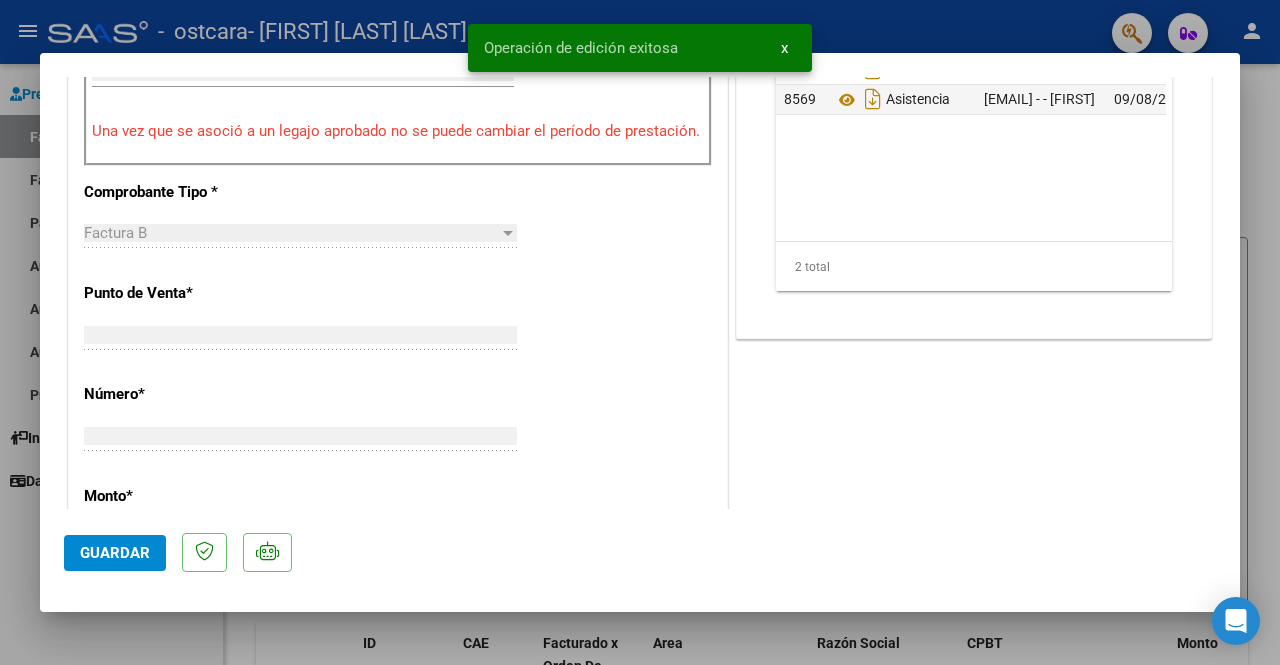 scroll, scrollTop: 660, scrollLeft: 0, axis: vertical 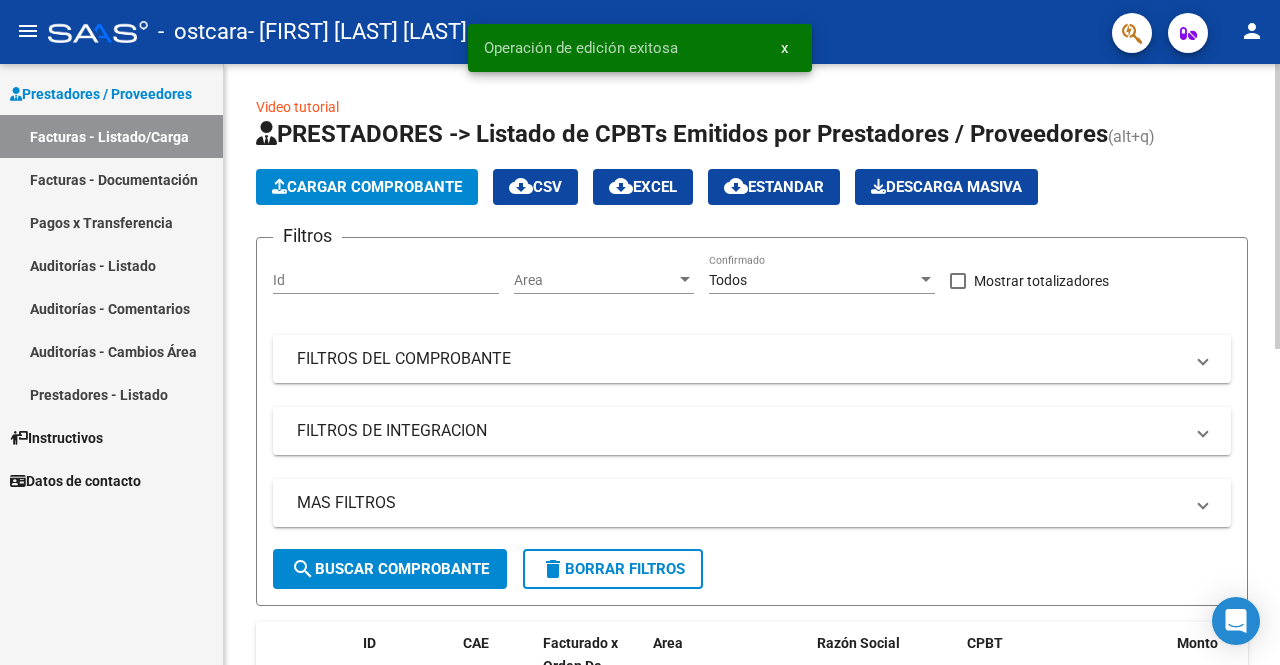 drag, startPoint x: 788, startPoint y: 45, endPoint x: 790, endPoint y: 381, distance: 336.00595 